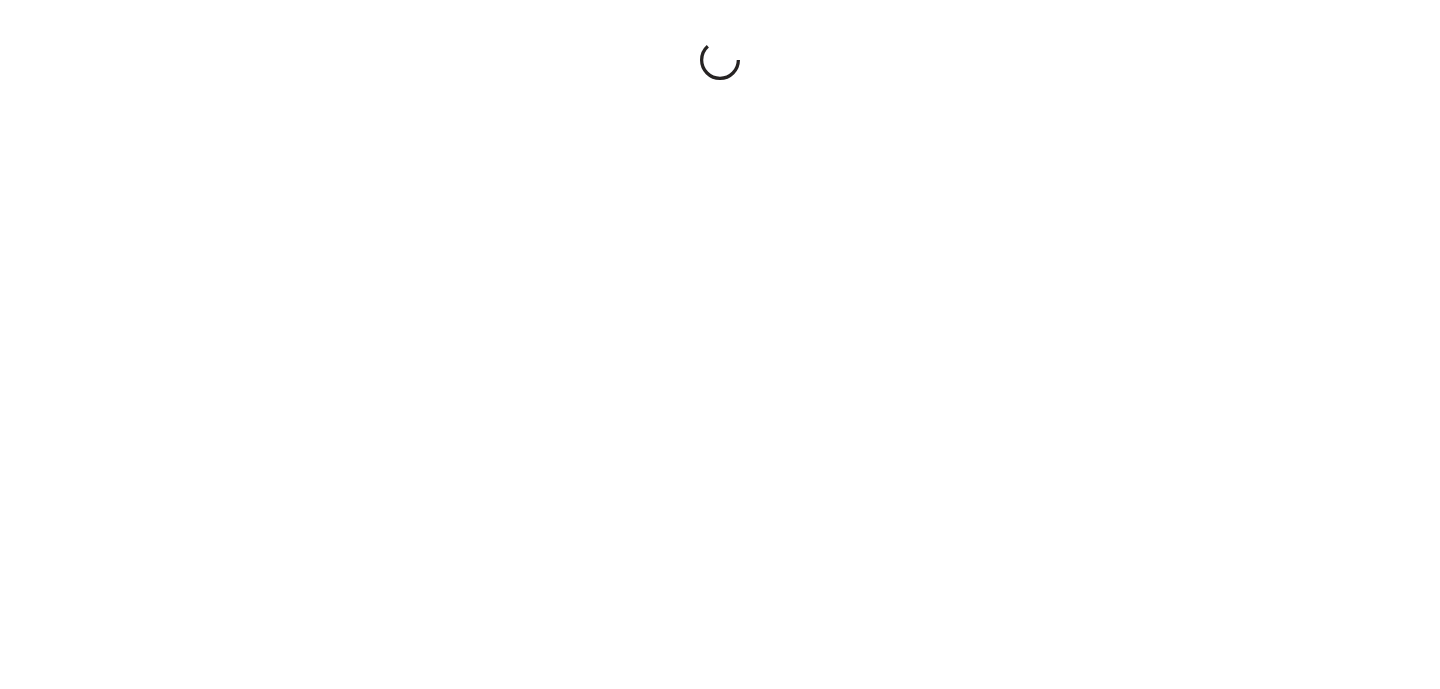scroll, scrollTop: 0, scrollLeft: 0, axis: both 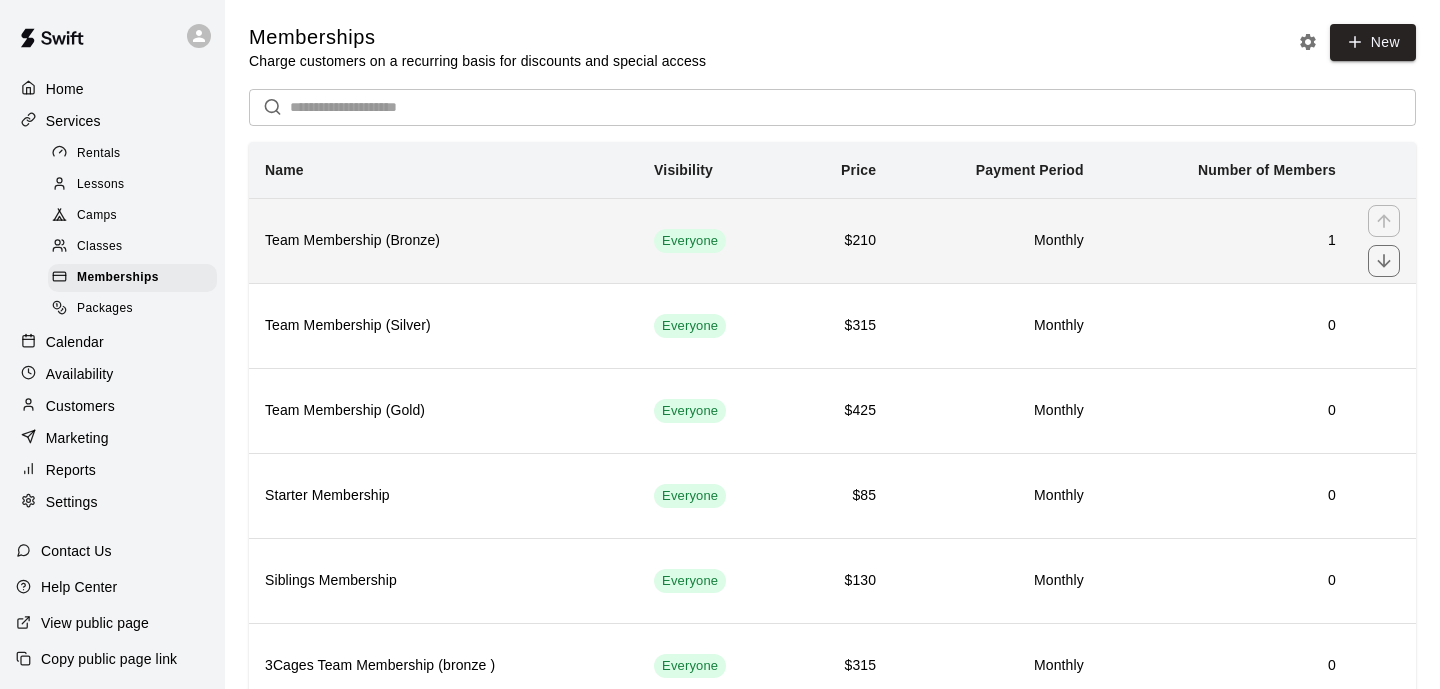 click on "Team Membership (Bronze)" at bounding box center (443, 241) 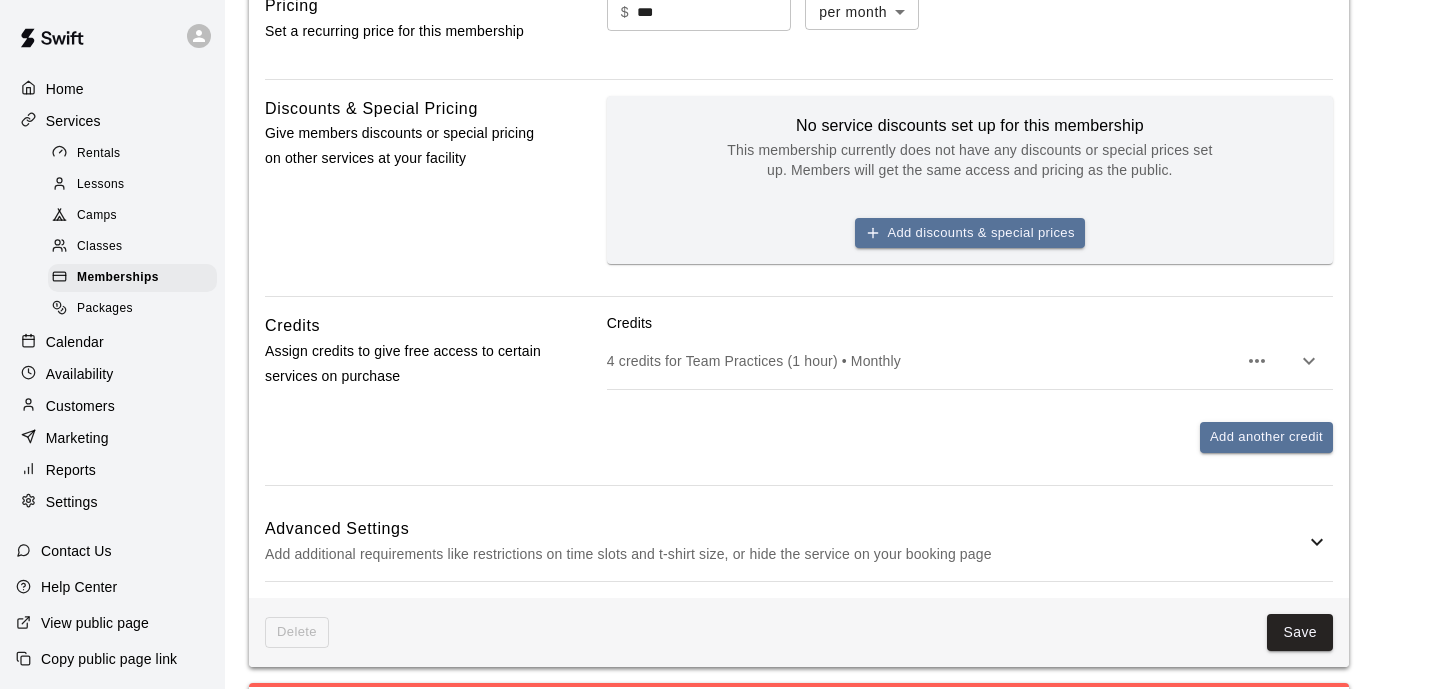 scroll, scrollTop: 792, scrollLeft: 0, axis: vertical 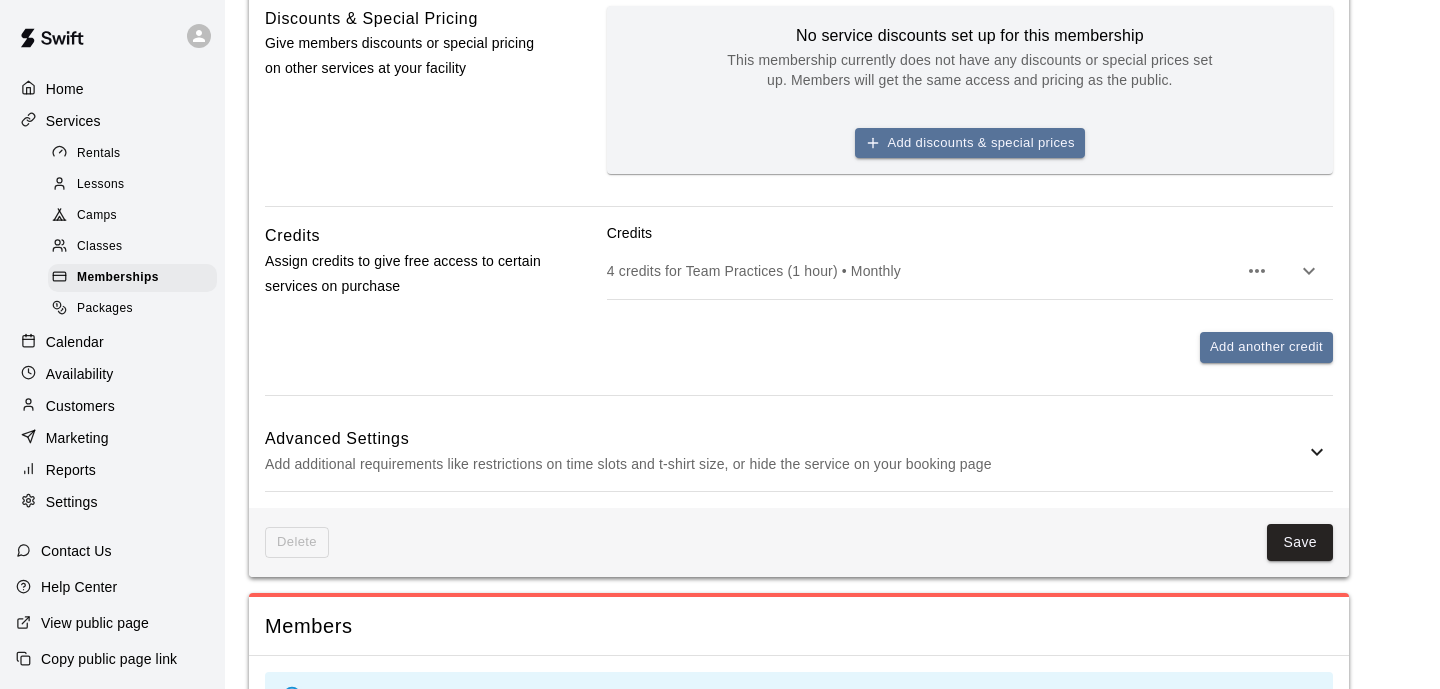drag, startPoint x: 1310, startPoint y: 263, endPoint x: 1296, endPoint y: 266, distance: 14.3178215 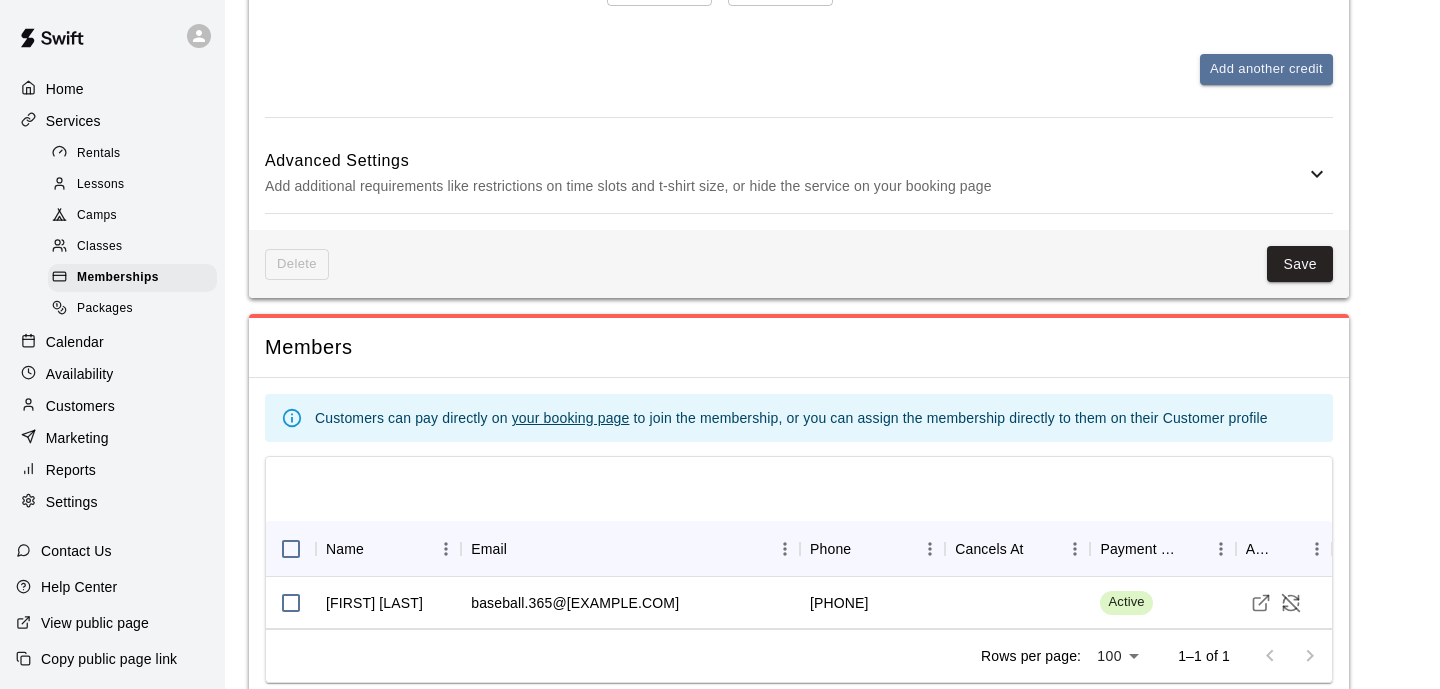 scroll, scrollTop: 1566, scrollLeft: 0, axis: vertical 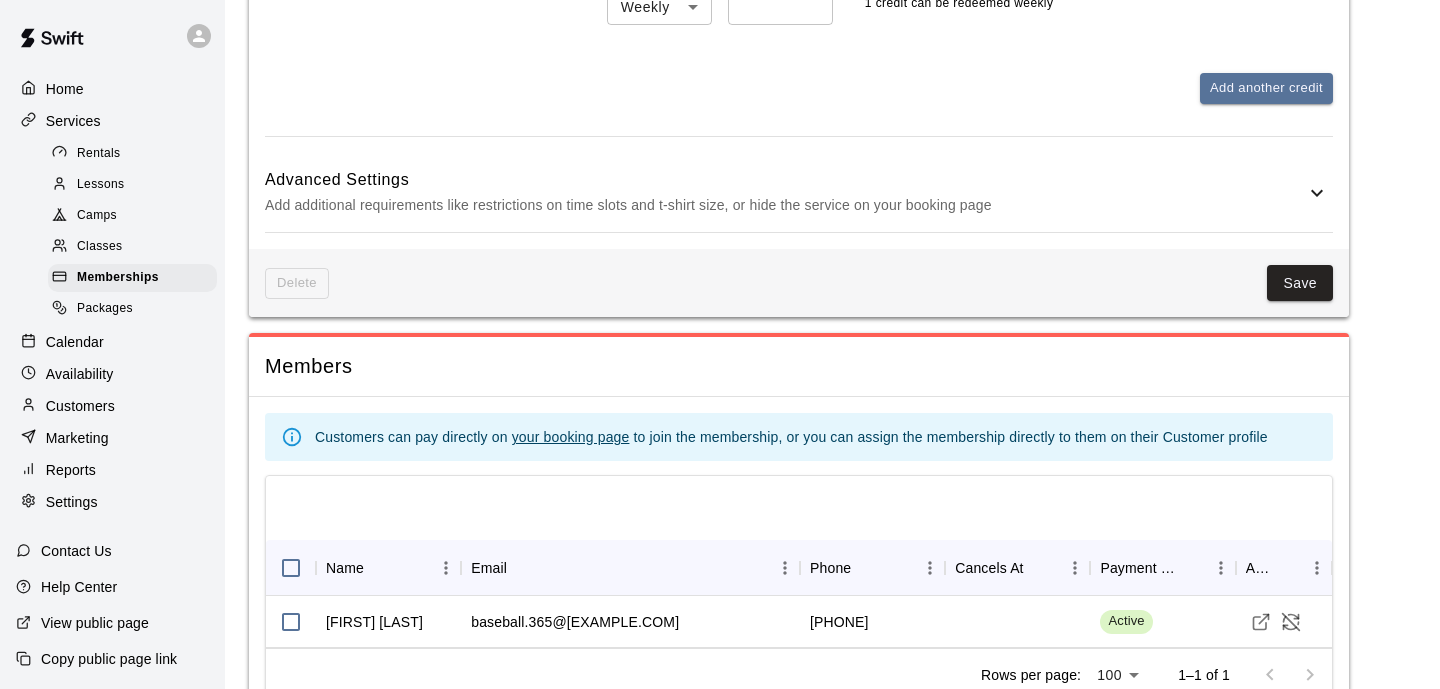 click on "Add additional requirements like restrictions on time slots and t-shirt size, or hide the service on your booking page" at bounding box center [785, 205] 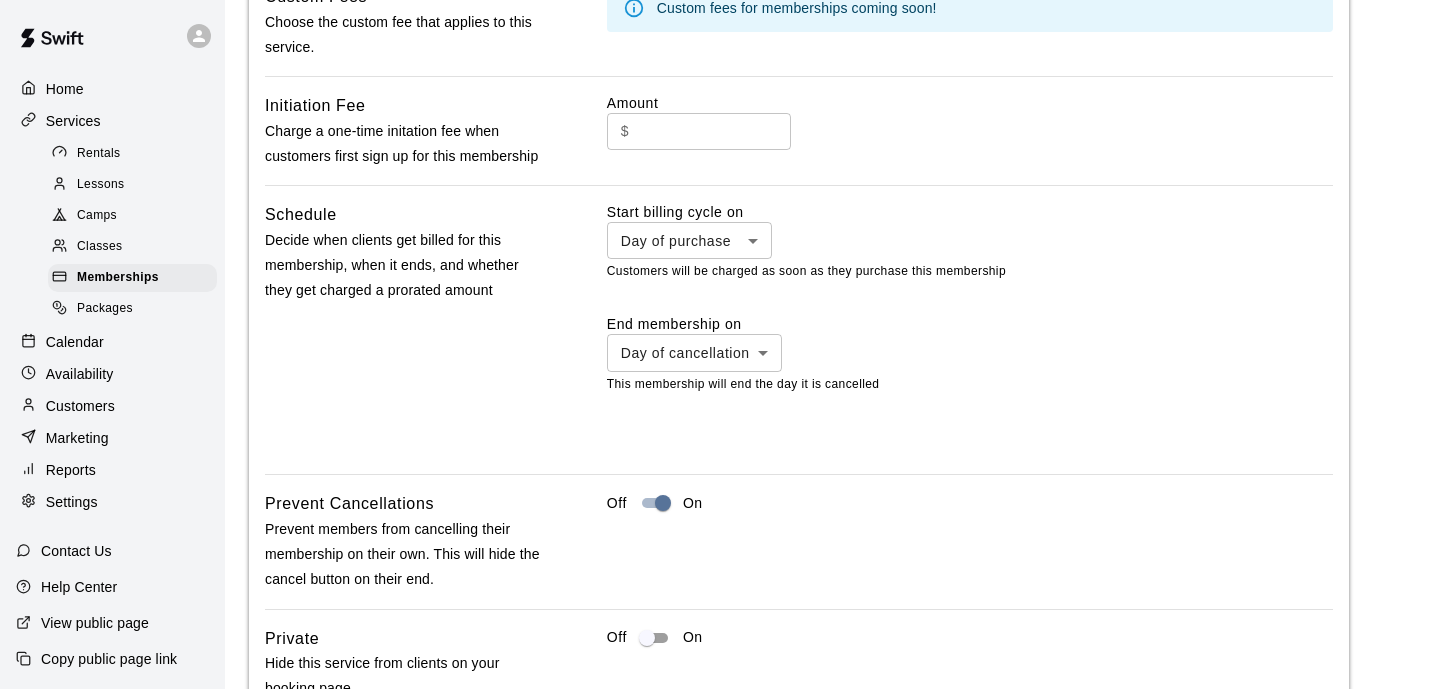 scroll, scrollTop: 1998, scrollLeft: 0, axis: vertical 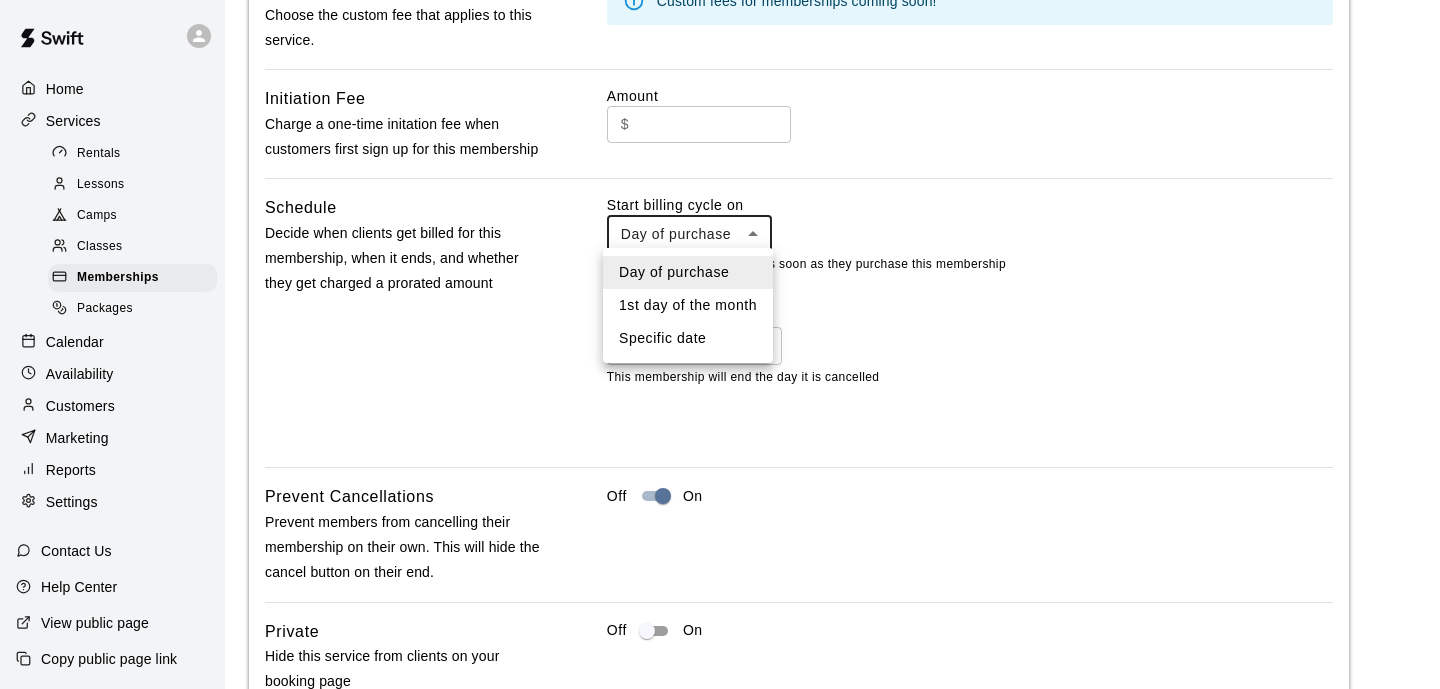 click on "**********" at bounding box center (720, -369) 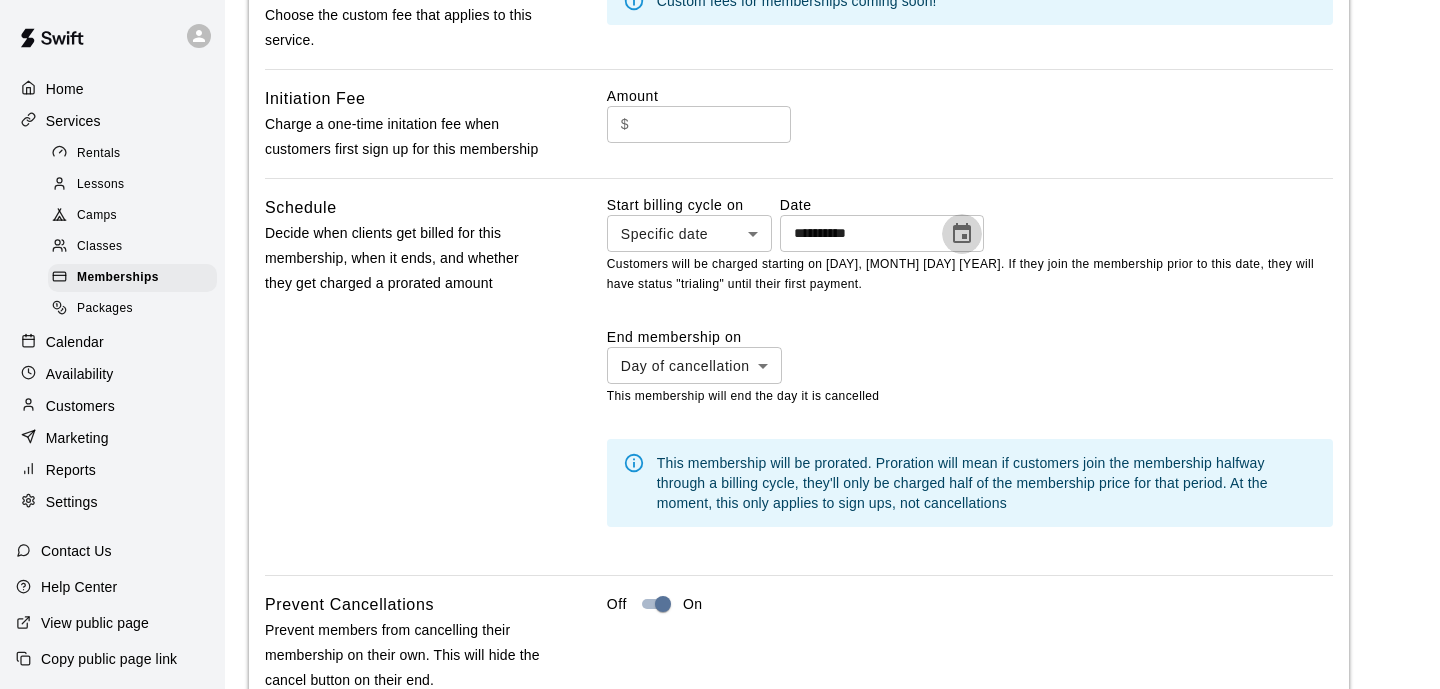 click 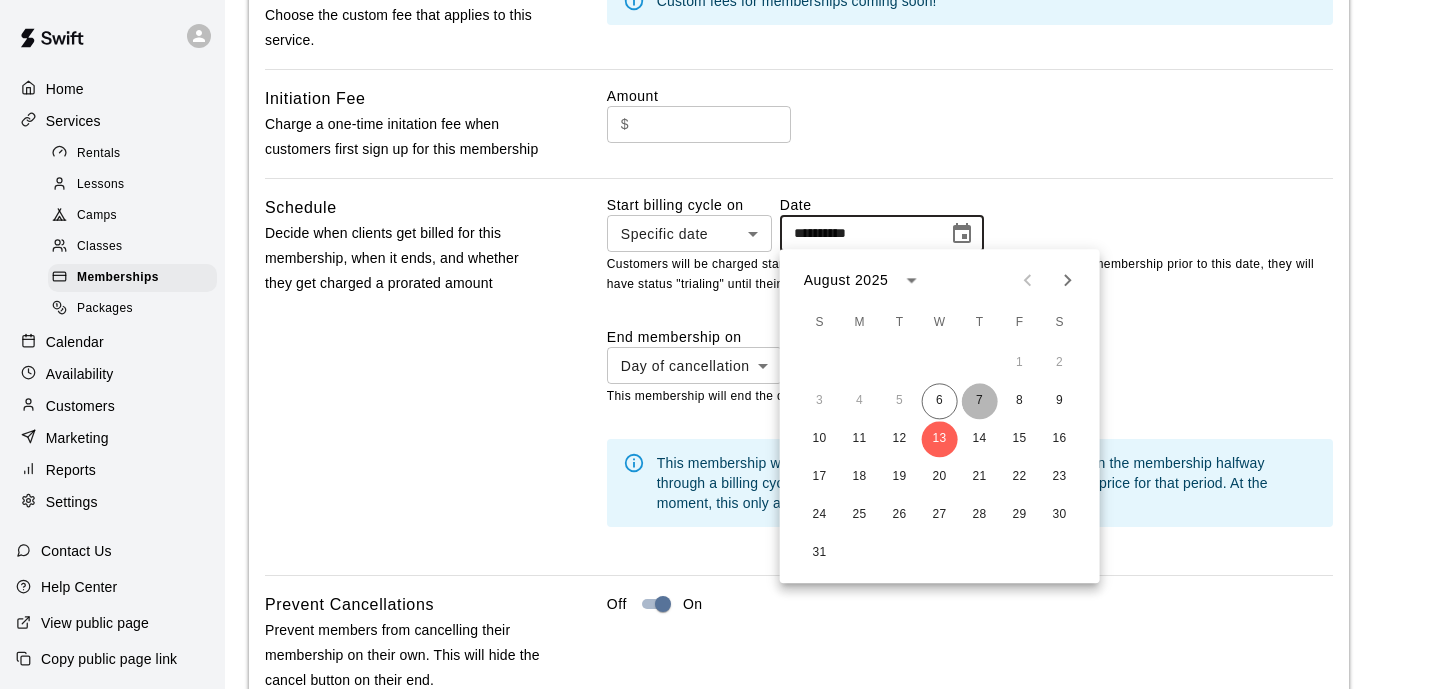 click on "7" at bounding box center [980, 401] 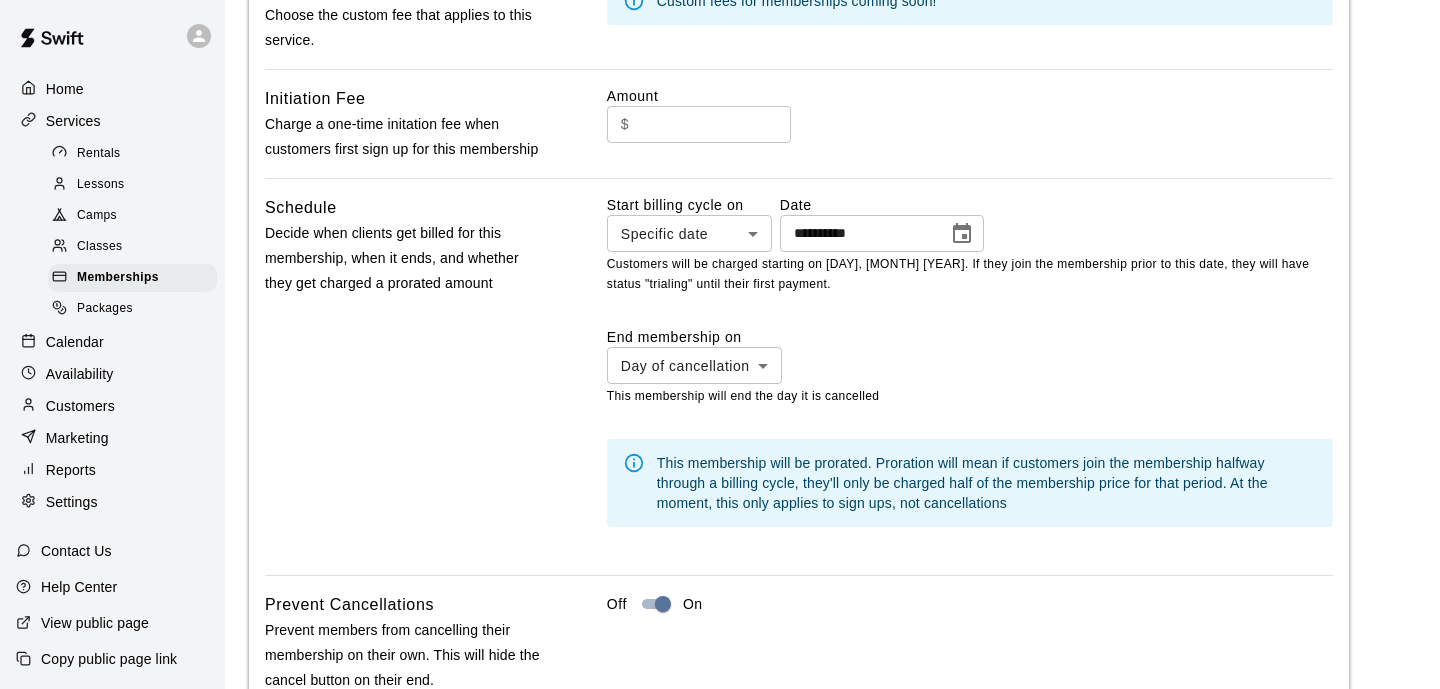 click at bounding box center [962, 234] 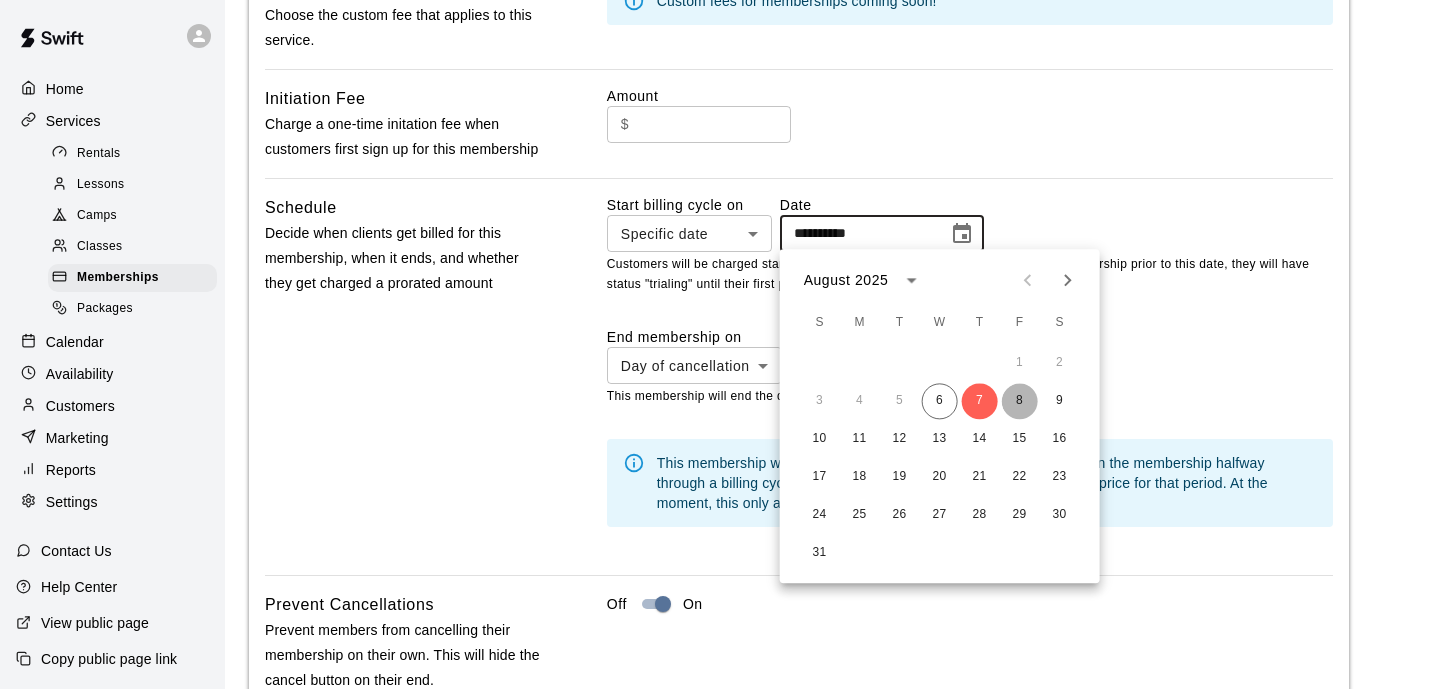 click on "8" at bounding box center [1020, 401] 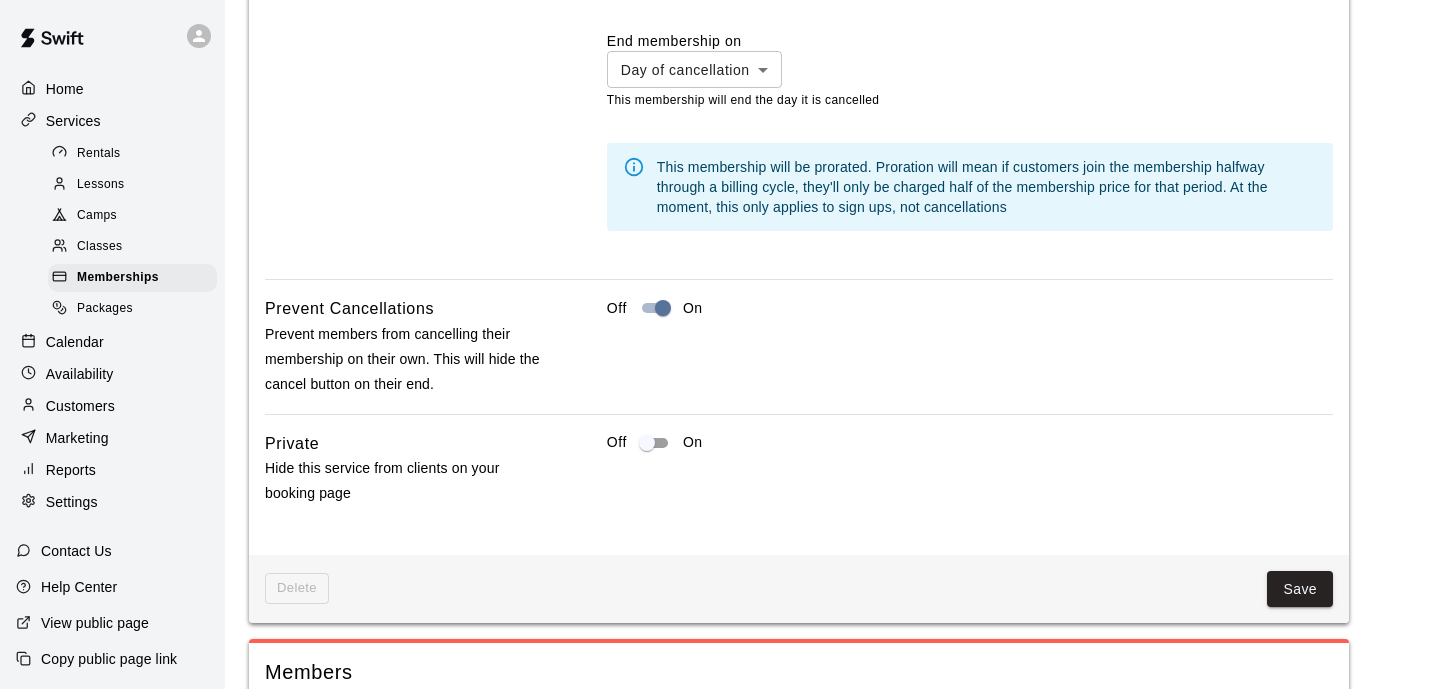scroll, scrollTop: 2430, scrollLeft: 0, axis: vertical 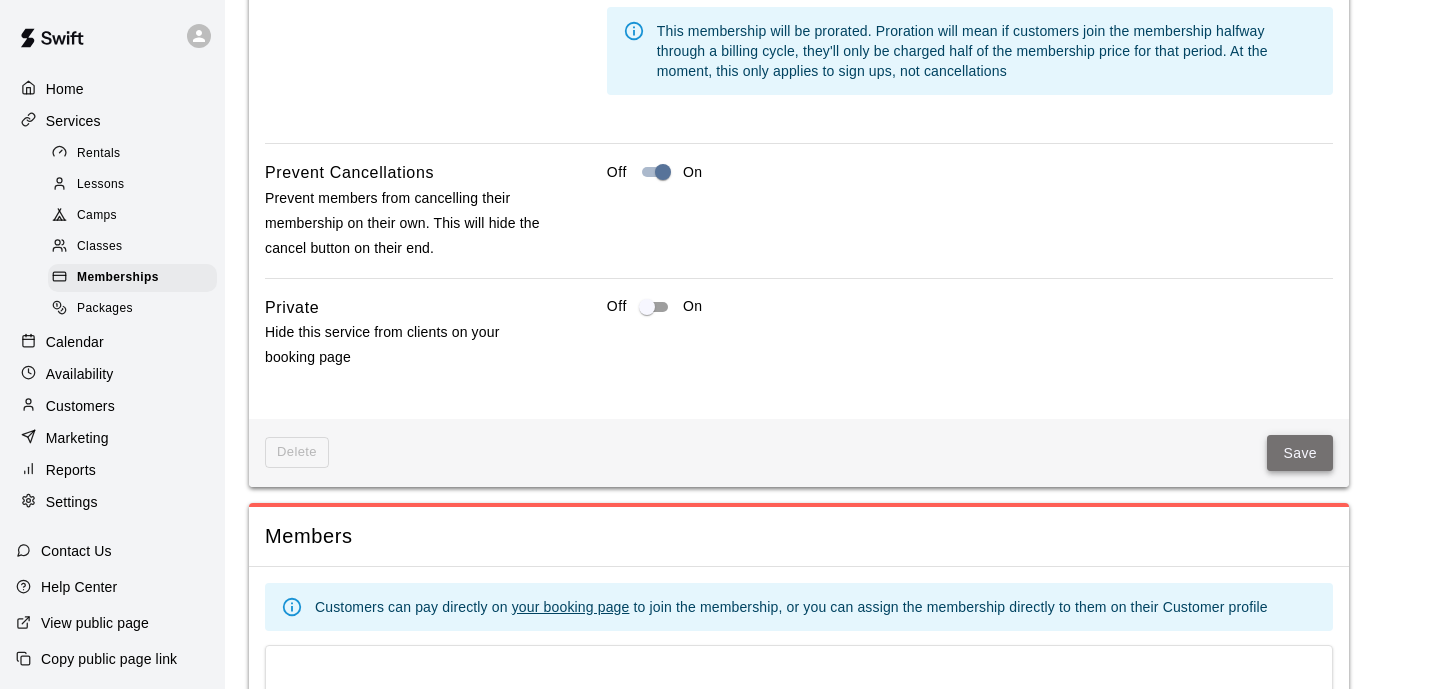 click on "Save" at bounding box center [1300, 453] 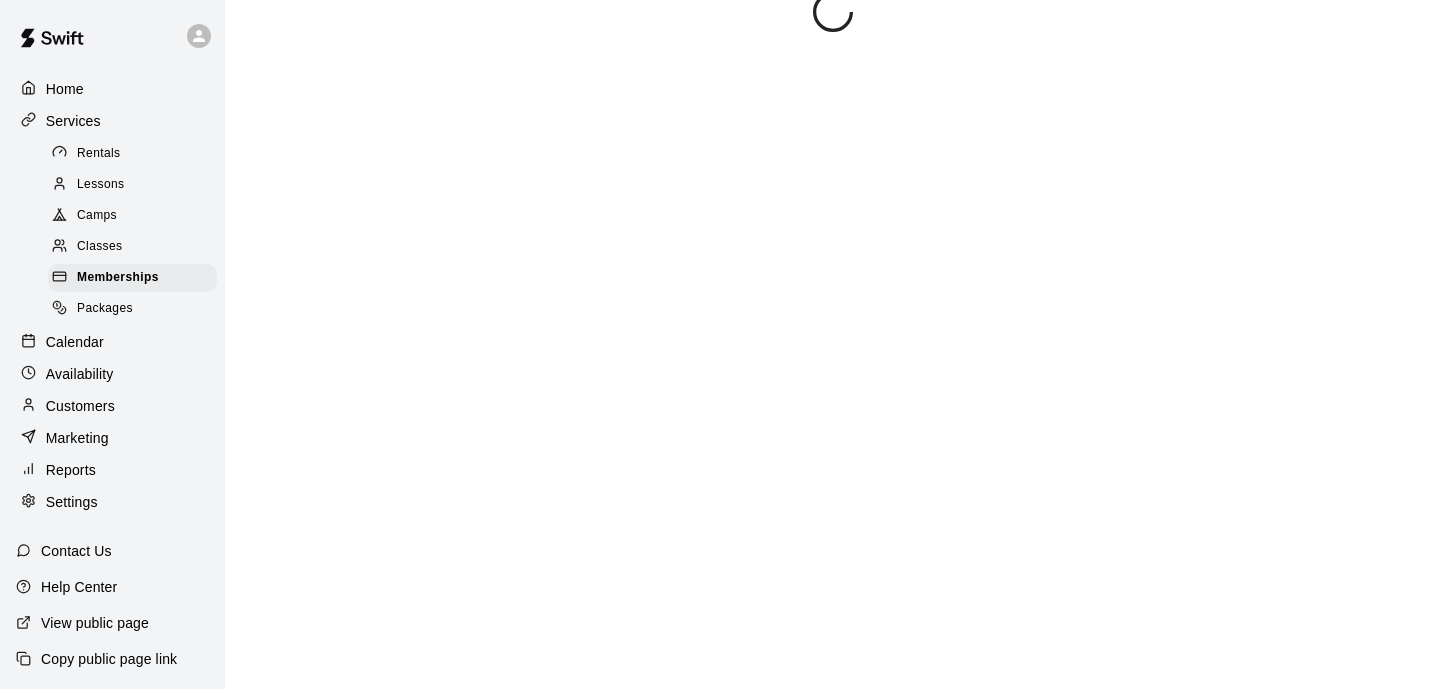 scroll, scrollTop: 0, scrollLeft: 0, axis: both 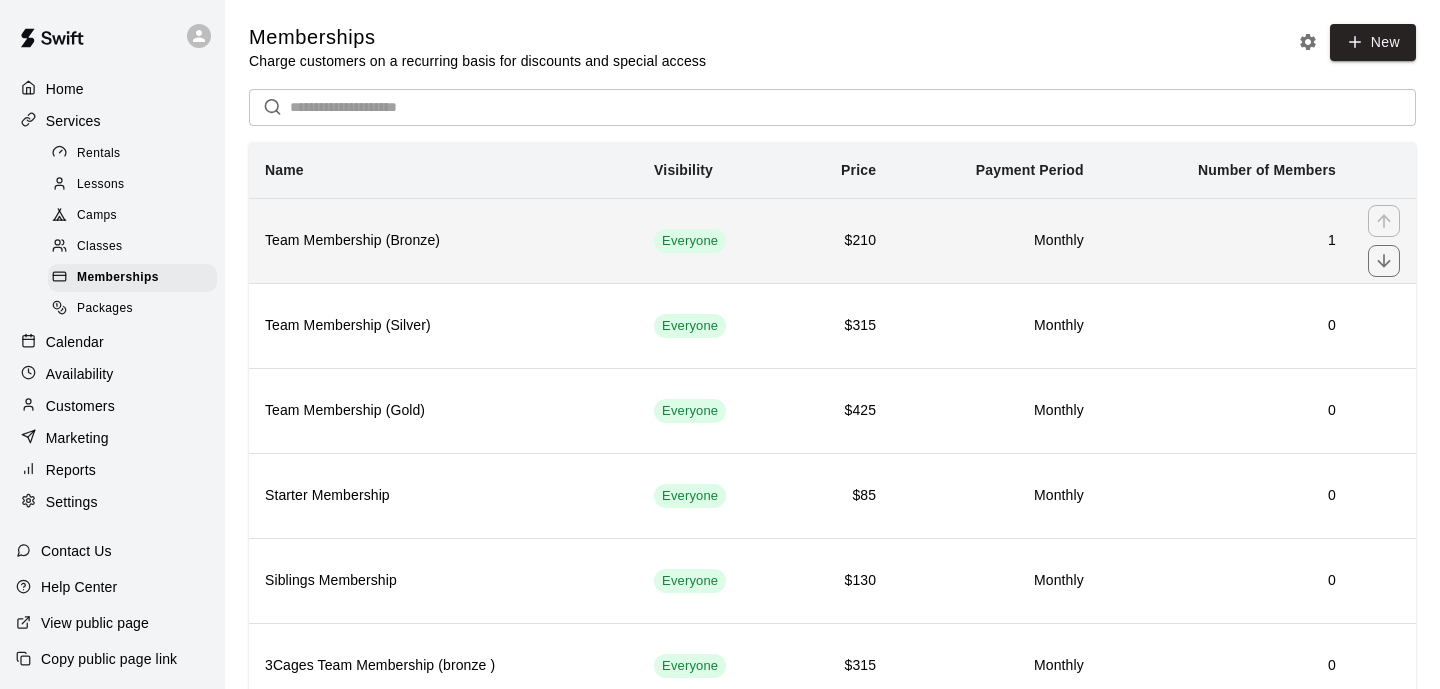 click on "Monthly" at bounding box center [996, 240] 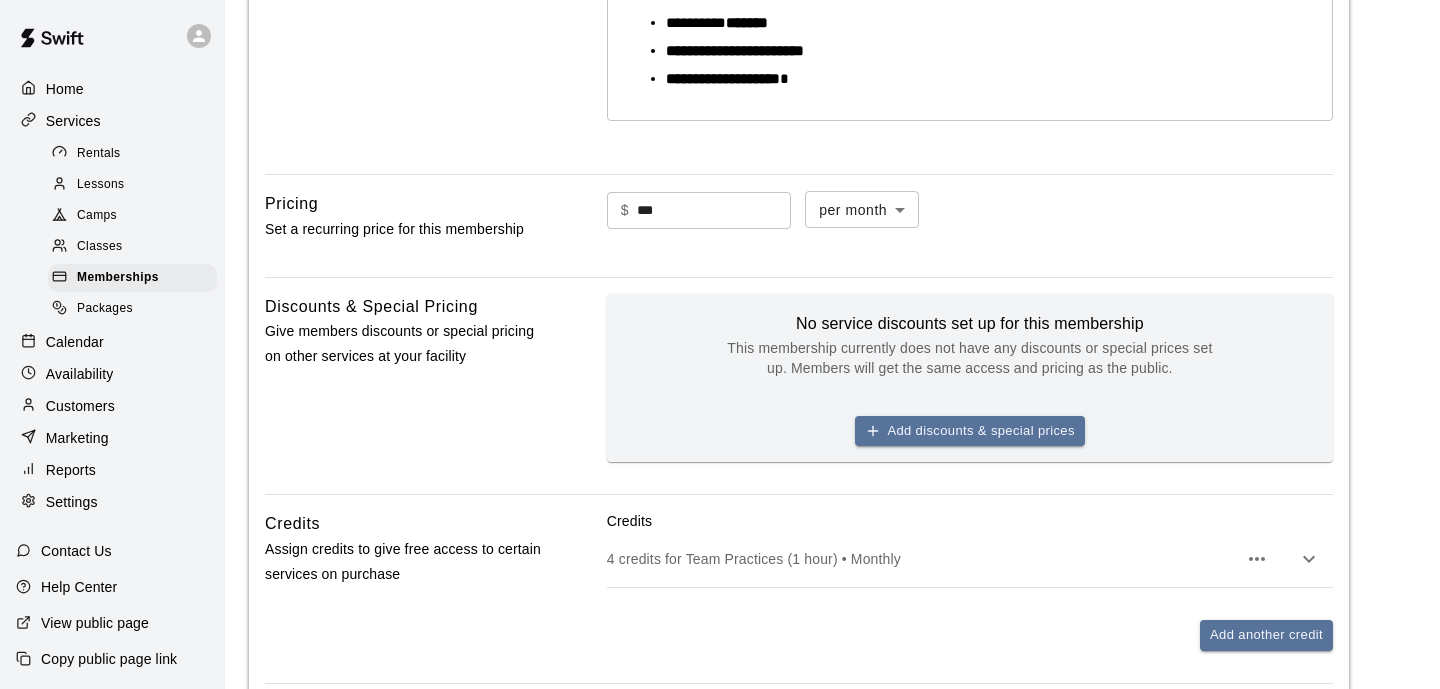 scroll, scrollTop: 0, scrollLeft: 0, axis: both 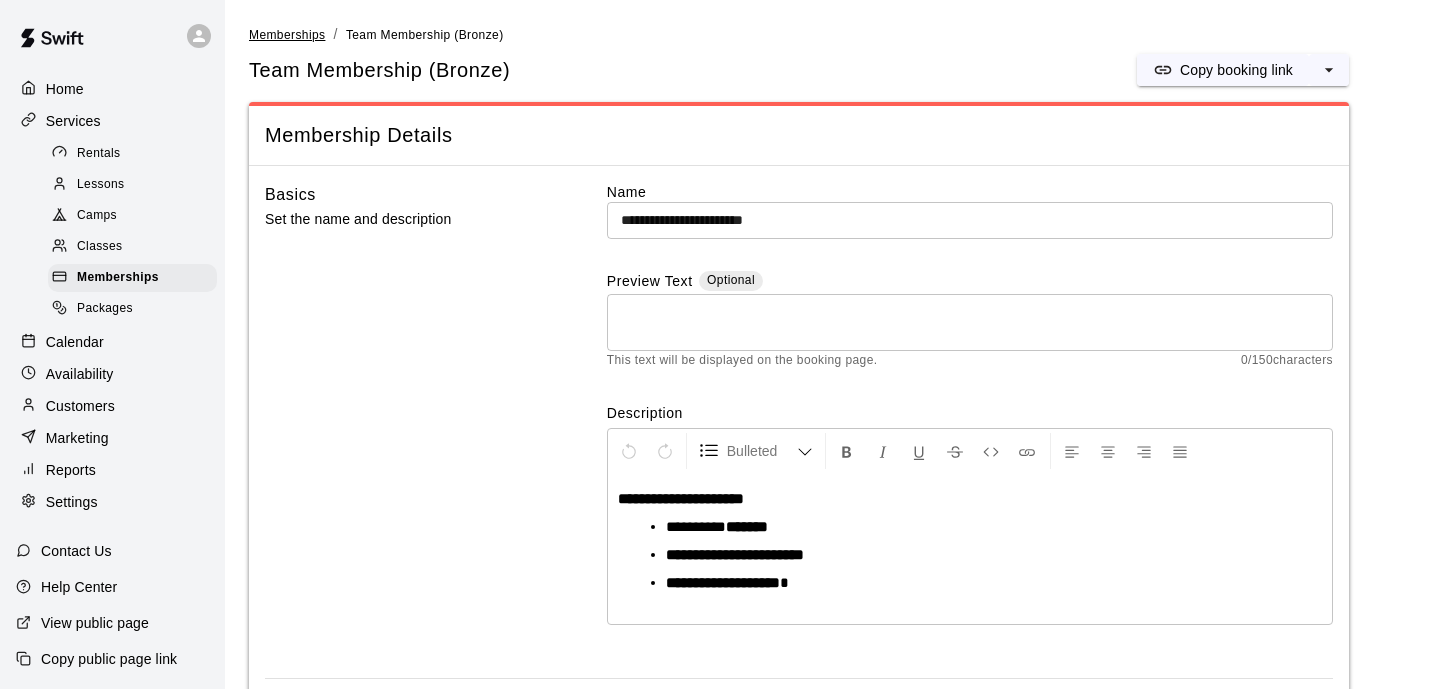 click on "Memberships" at bounding box center (287, 35) 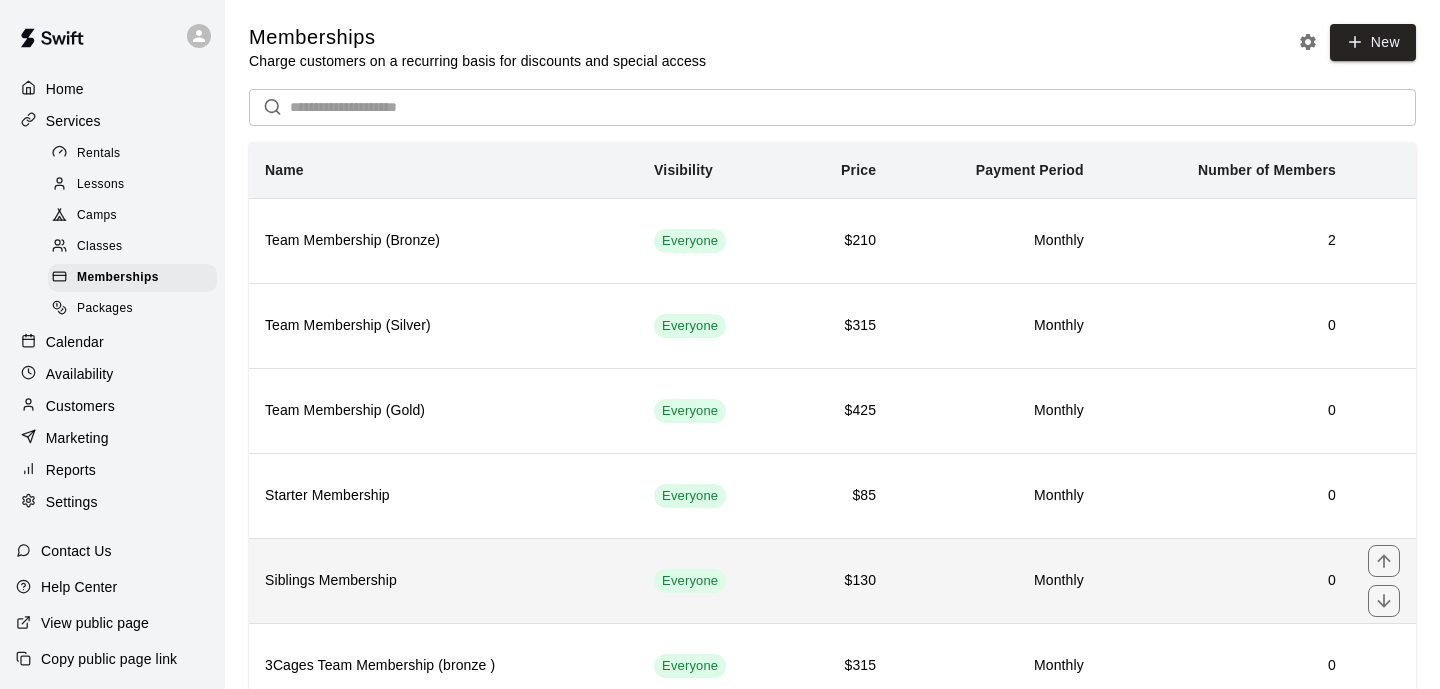 scroll, scrollTop: 235, scrollLeft: 0, axis: vertical 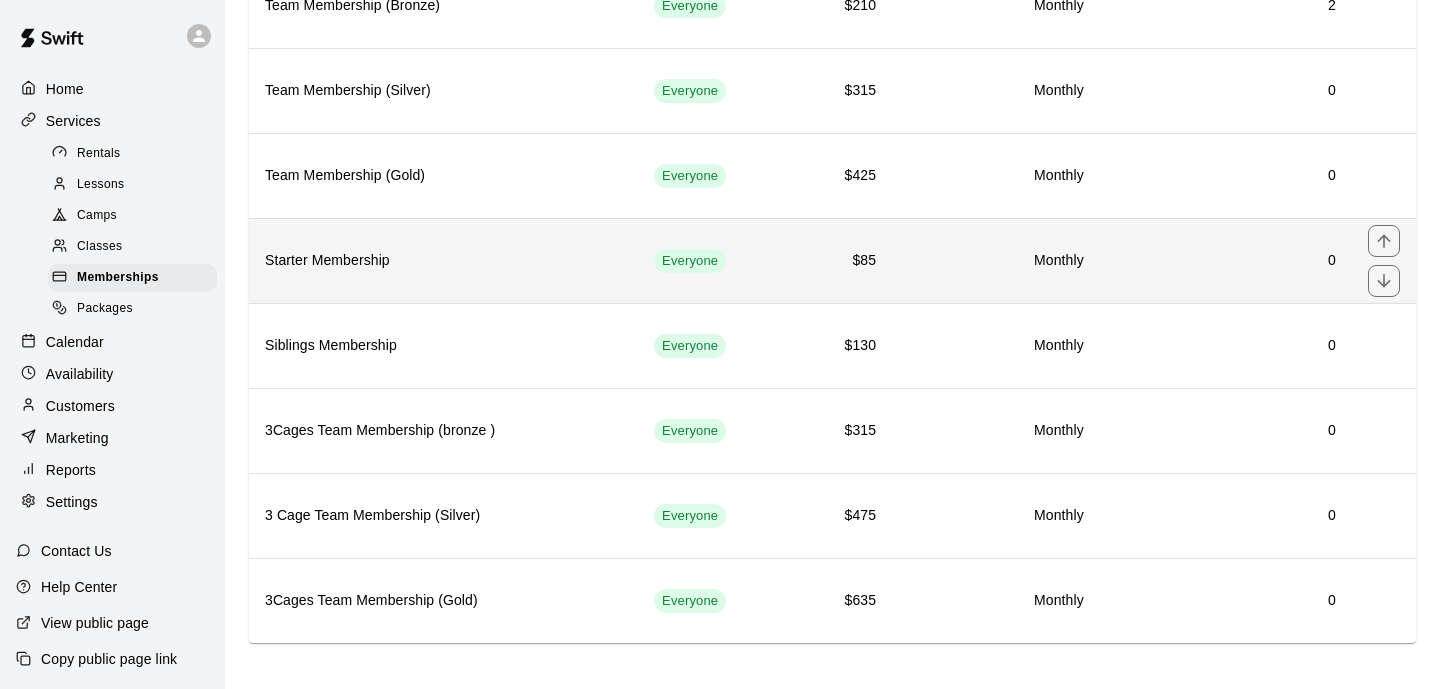 click on "Starter Membership" at bounding box center (443, 261) 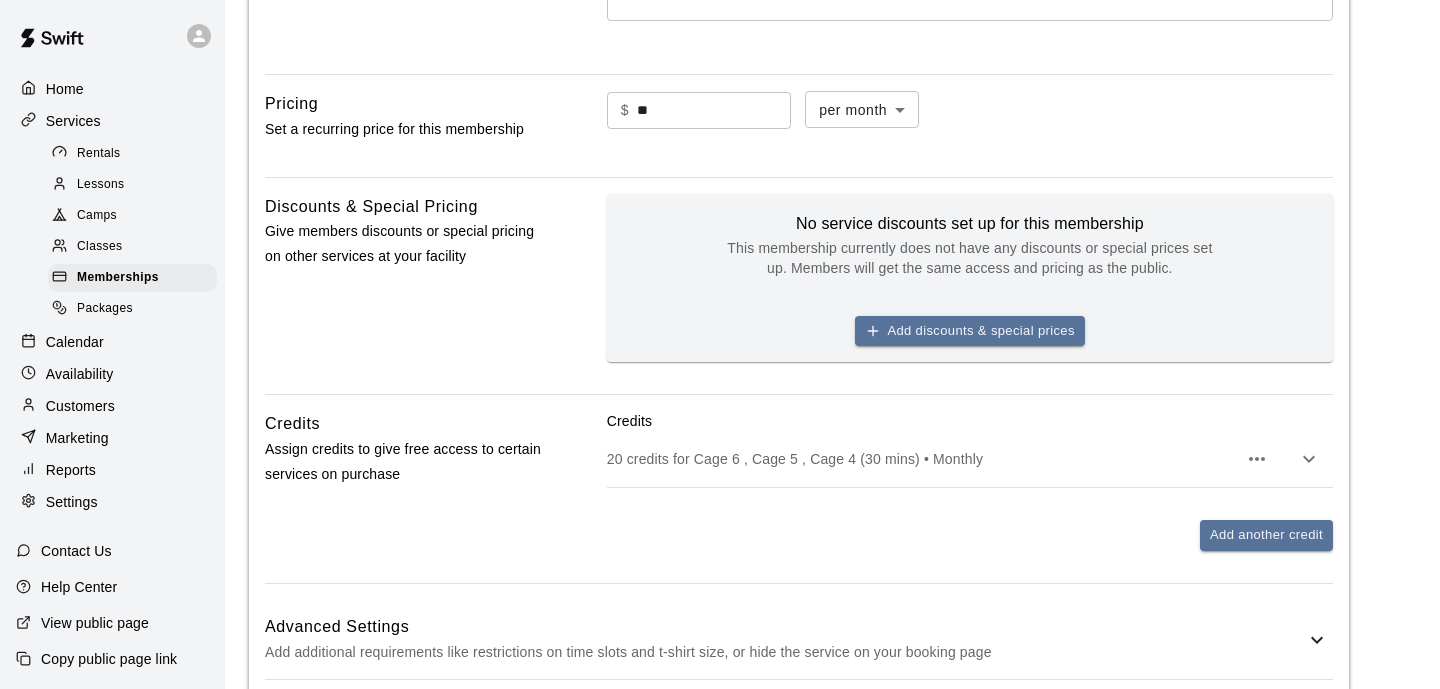 scroll, scrollTop: 720, scrollLeft: 0, axis: vertical 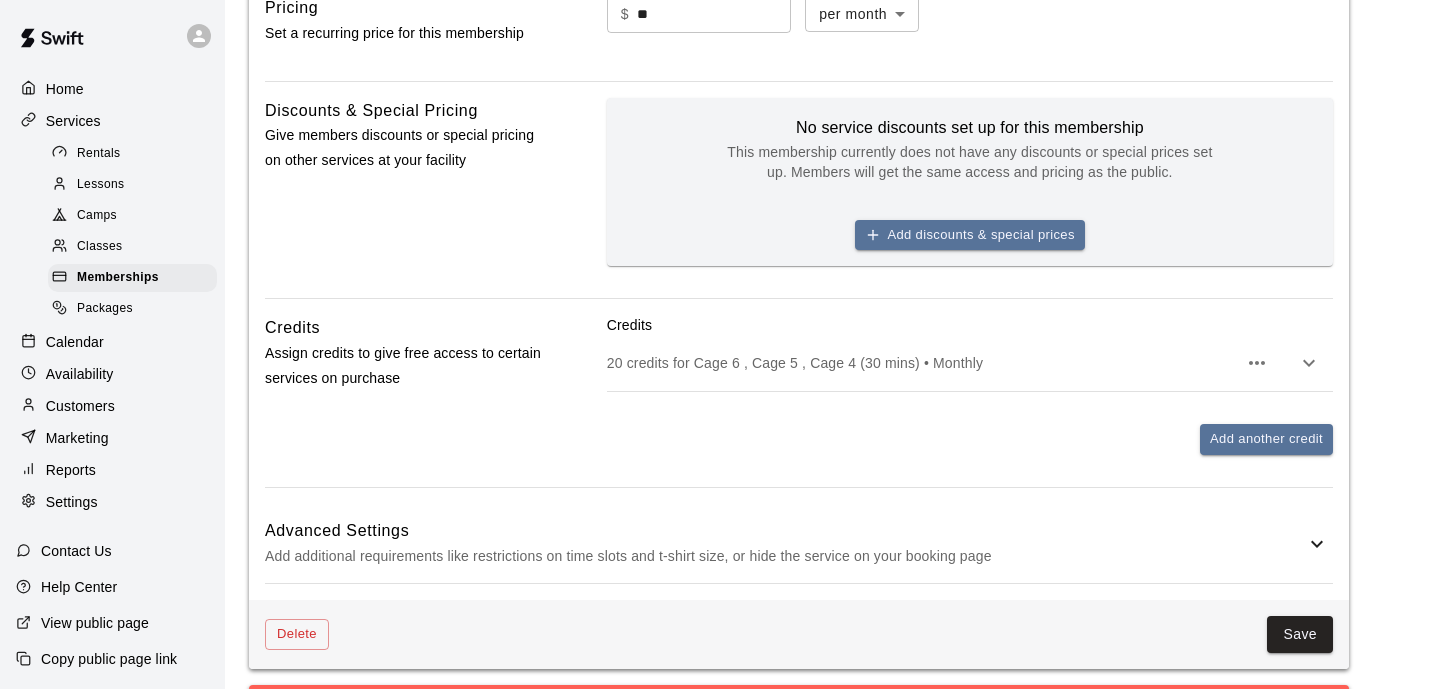 click on "Advanced Settings" at bounding box center [785, 531] 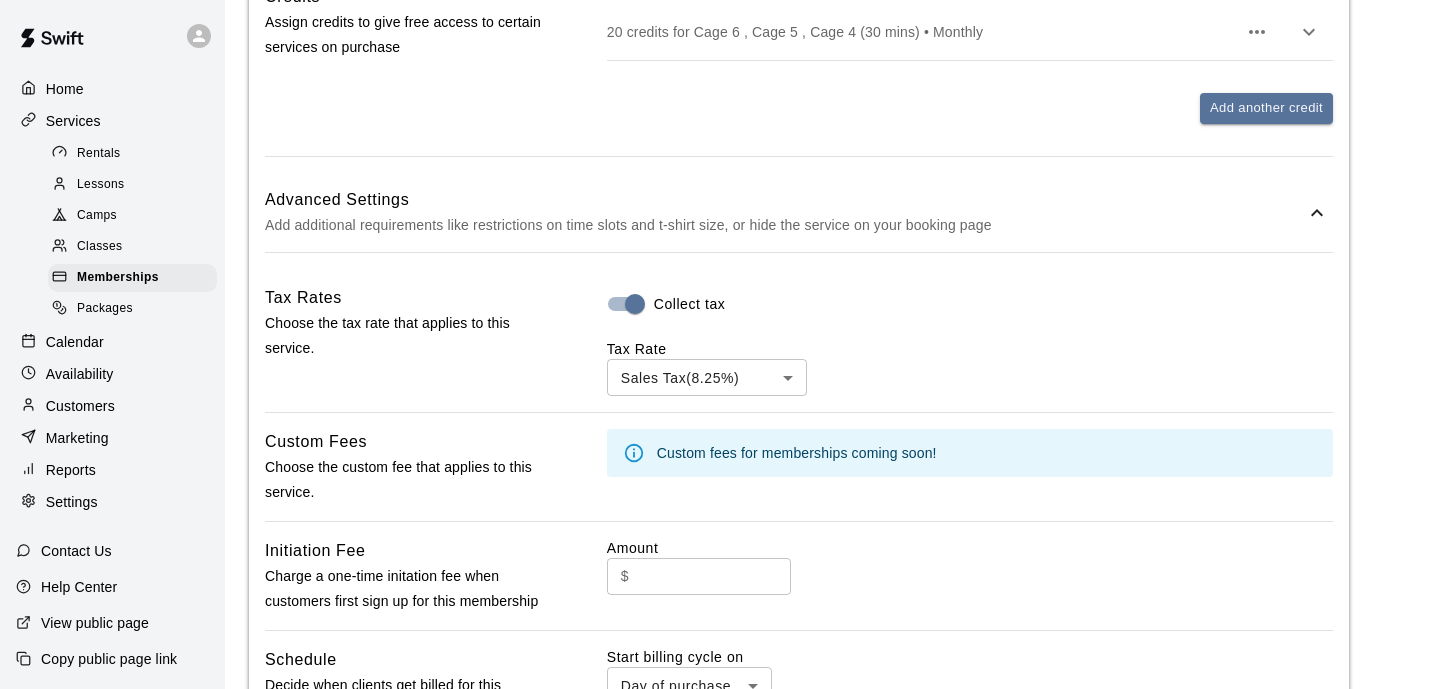 scroll, scrollTop: 1368, scrollLeft: 0, axis: vertical 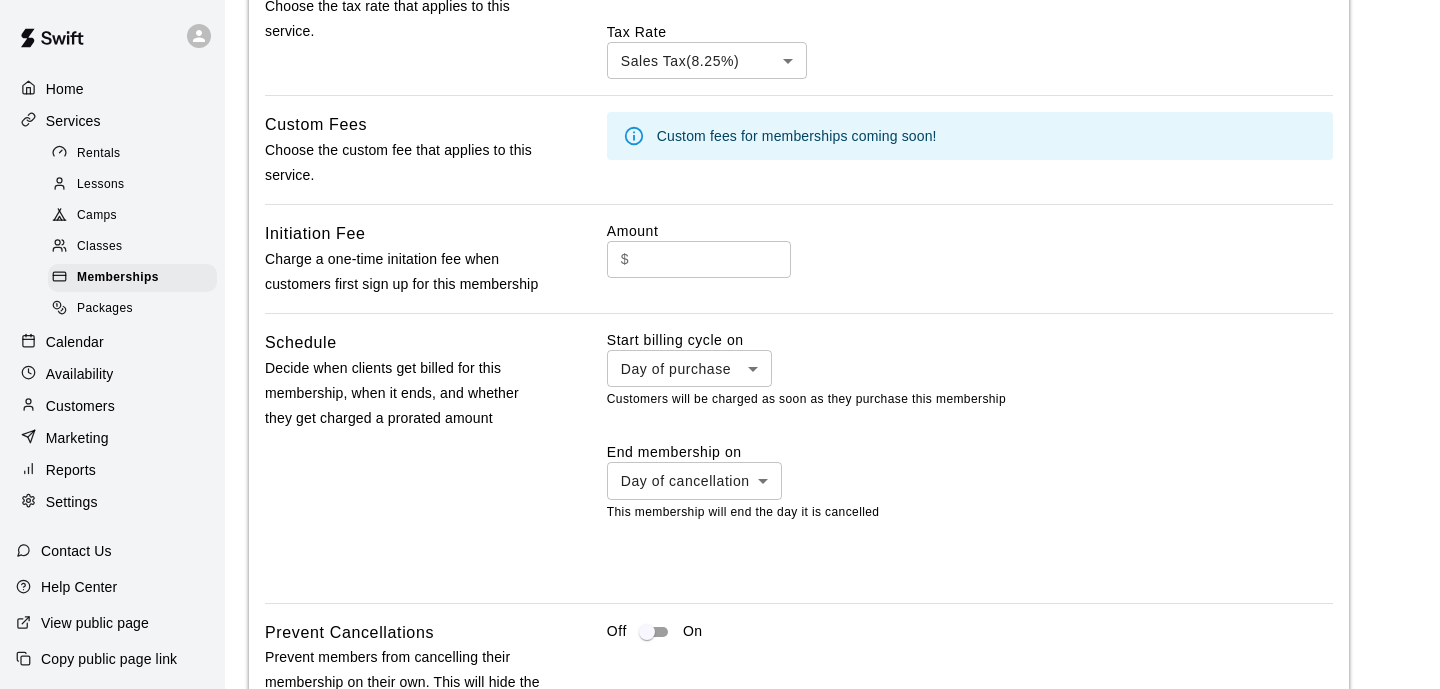 click on "**********" at bounding box center (720, -108) 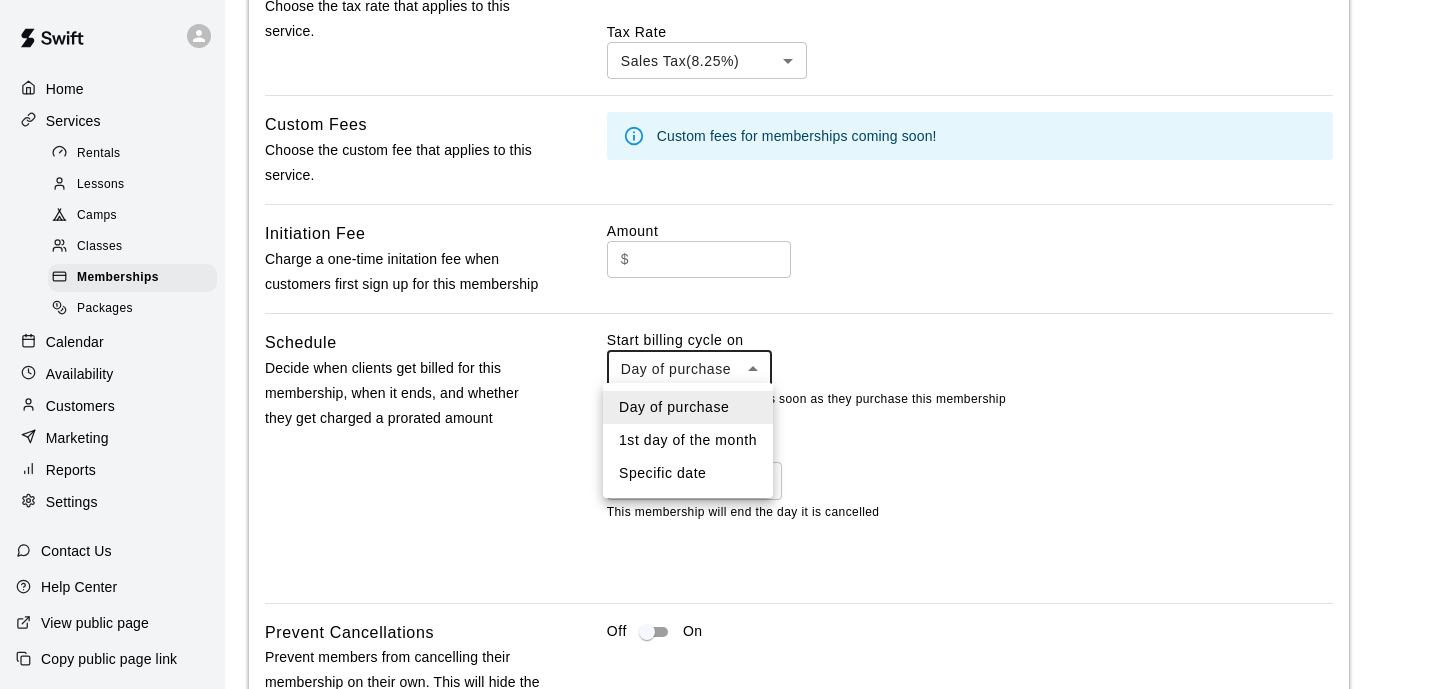 click on "Specific date" at bounding box center [688, 473] 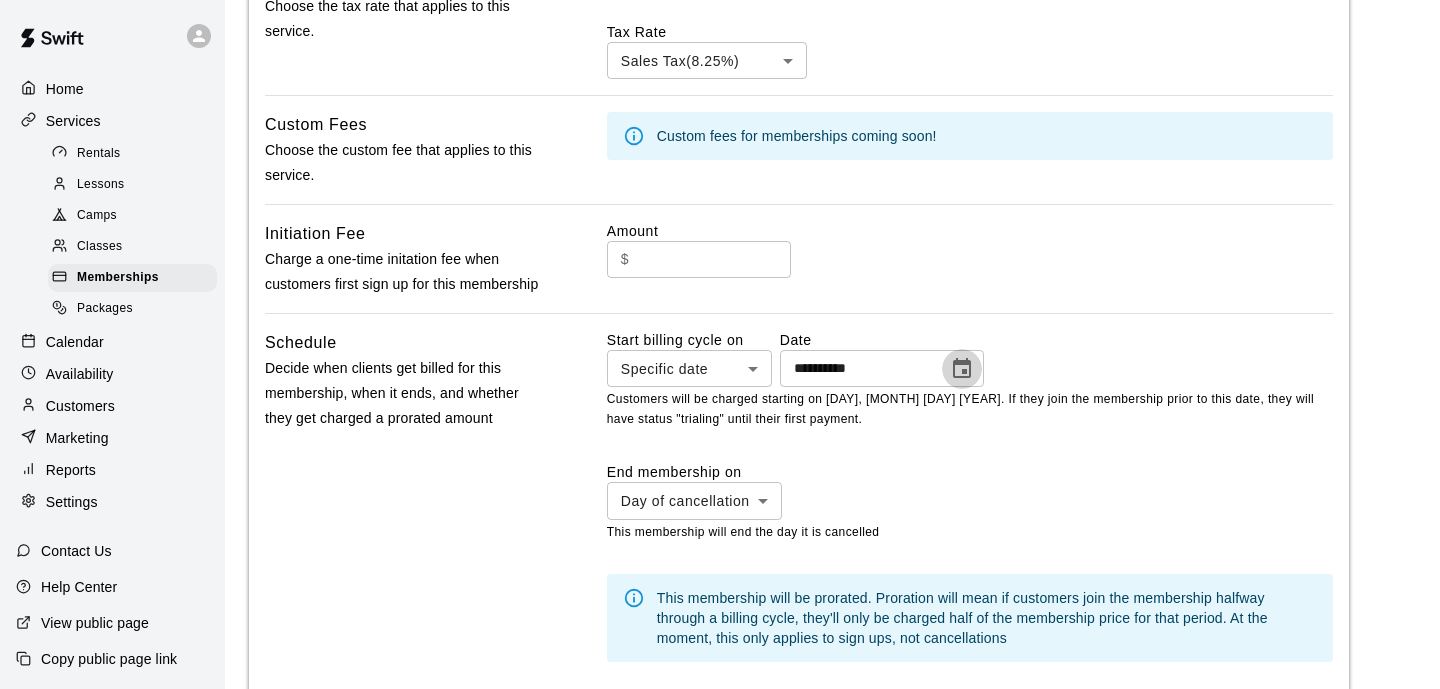 click 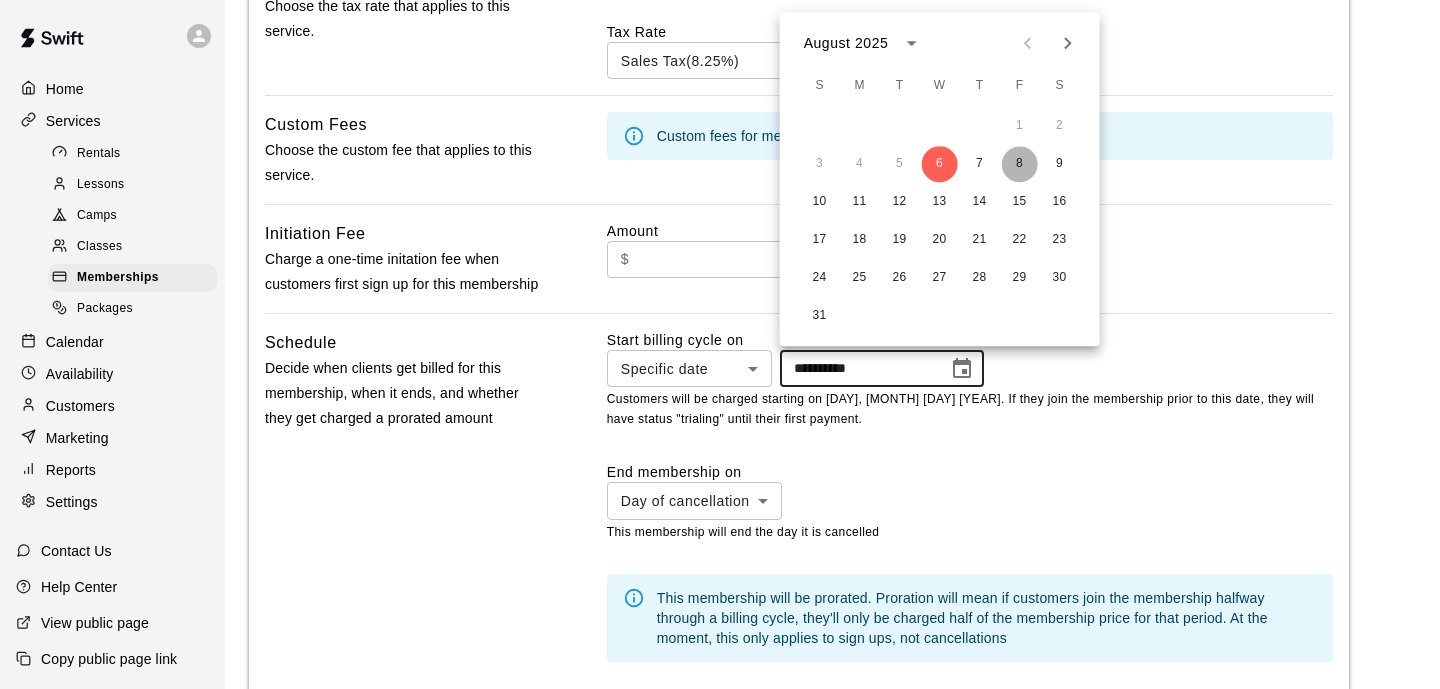 click on "8" at bounding box center (1020, 164) 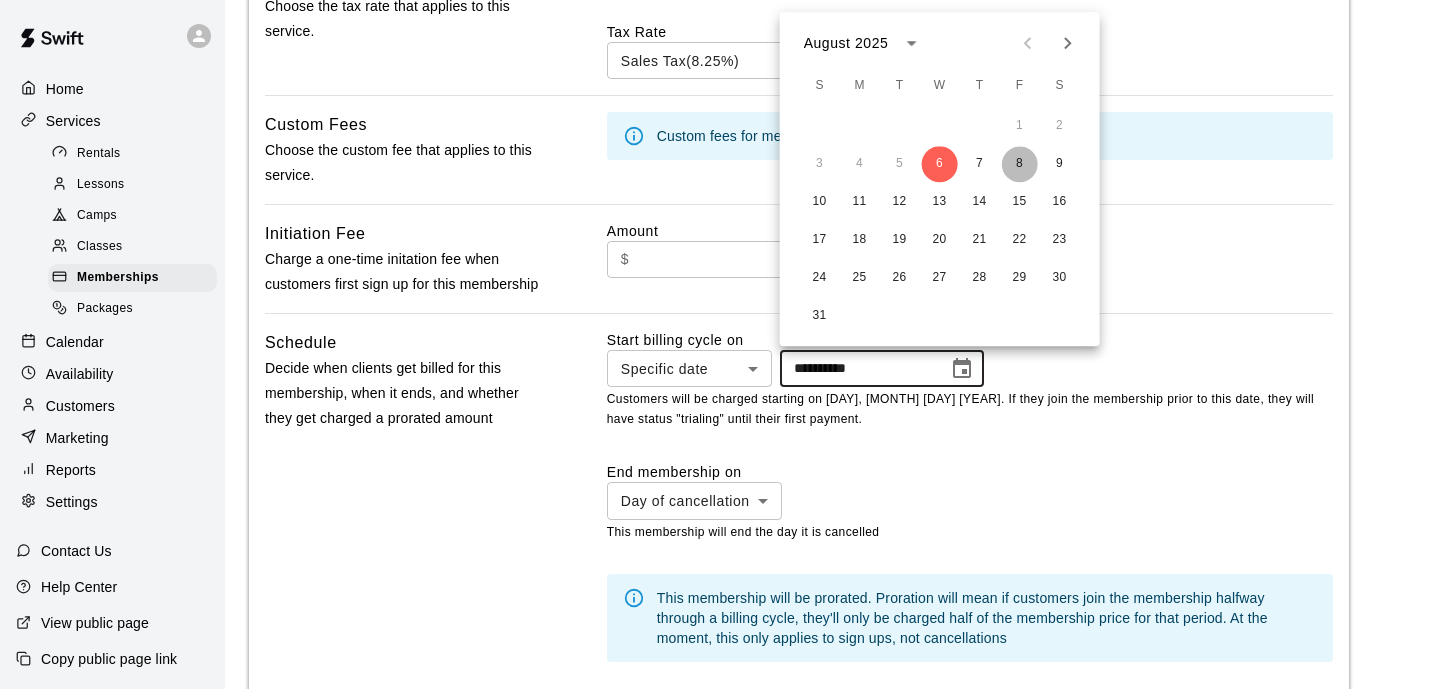 type on "**********" 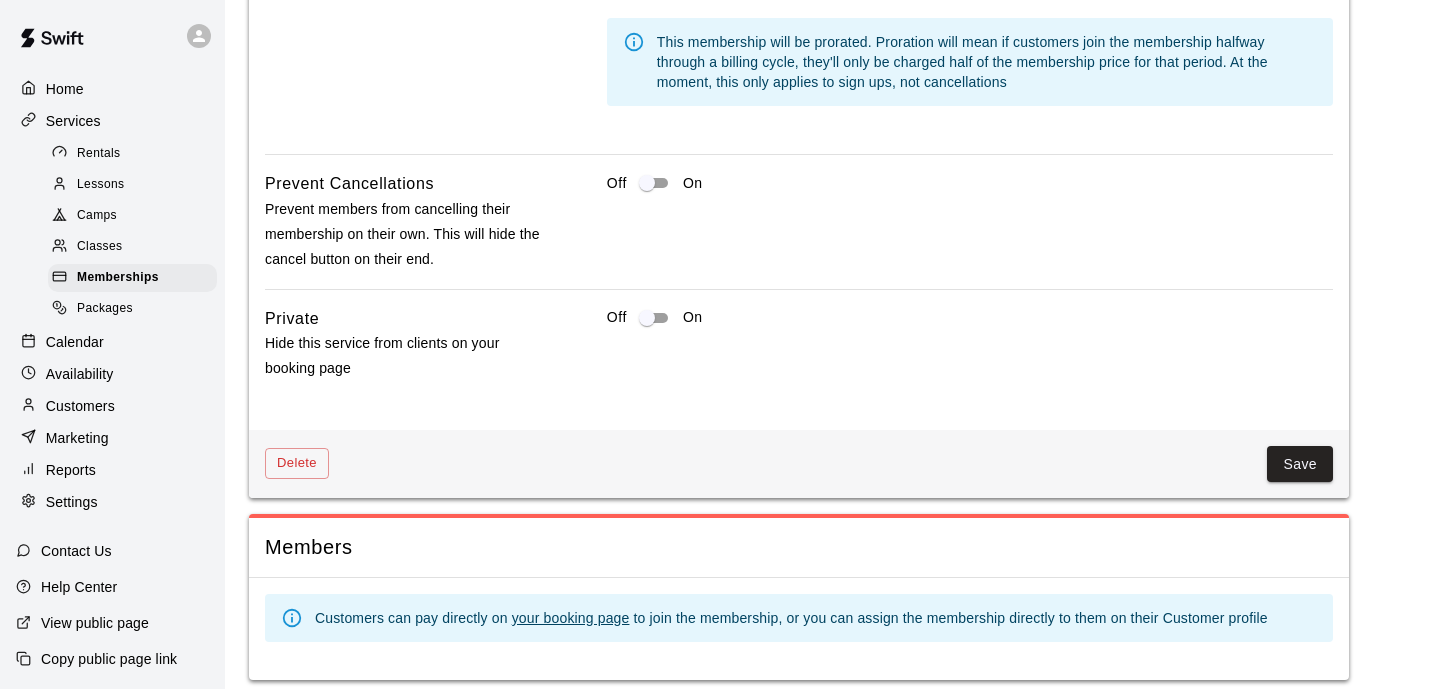 scroll, scrollTop: 1933, scrollLeft: 0, axis: vertical 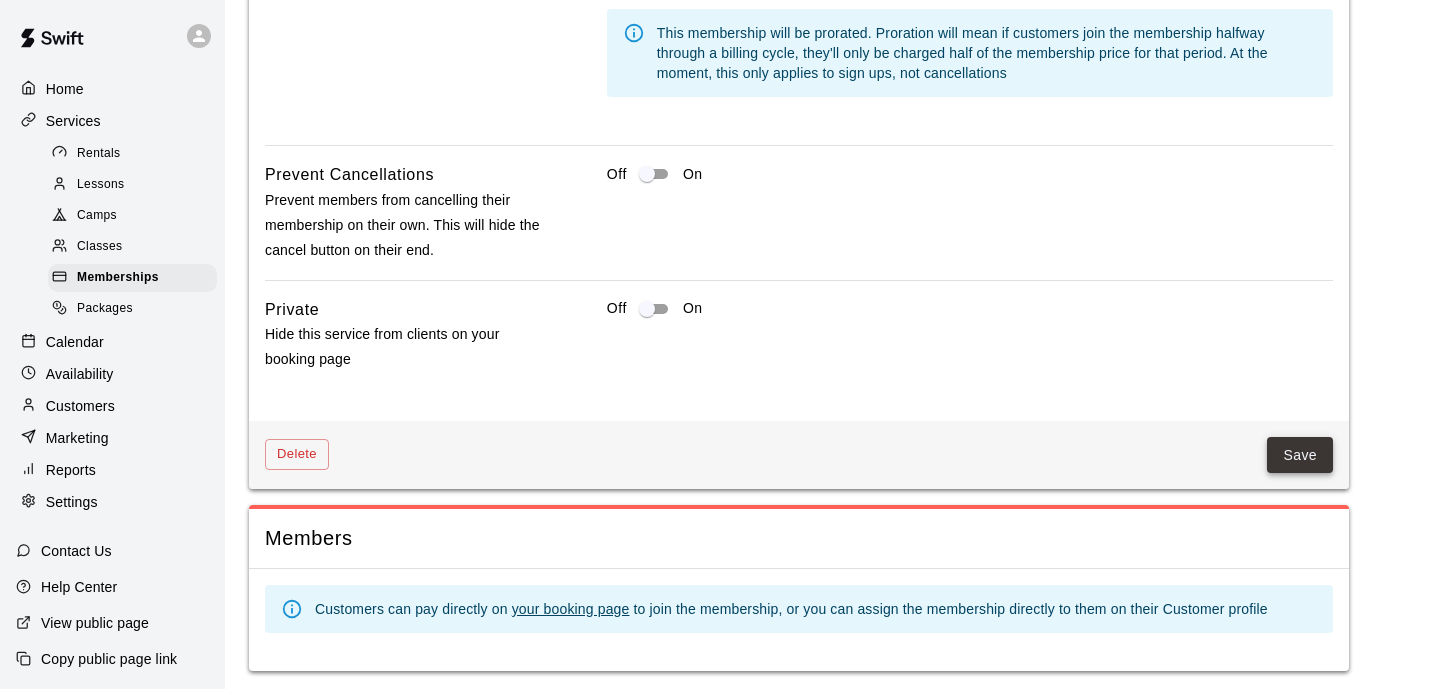click on "Save" at bounding box center [1300, 455] 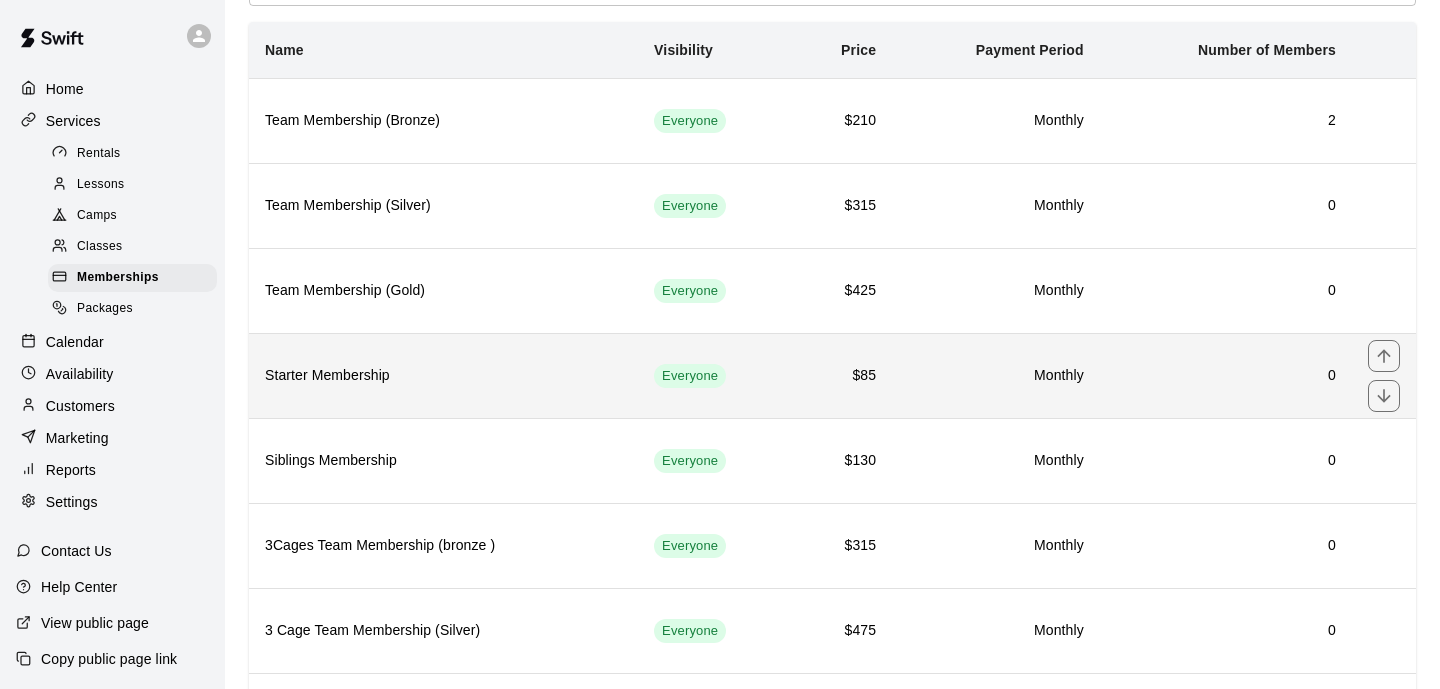 scroll, scrollTop: 144, scrollLeft: 0, axis: vertical 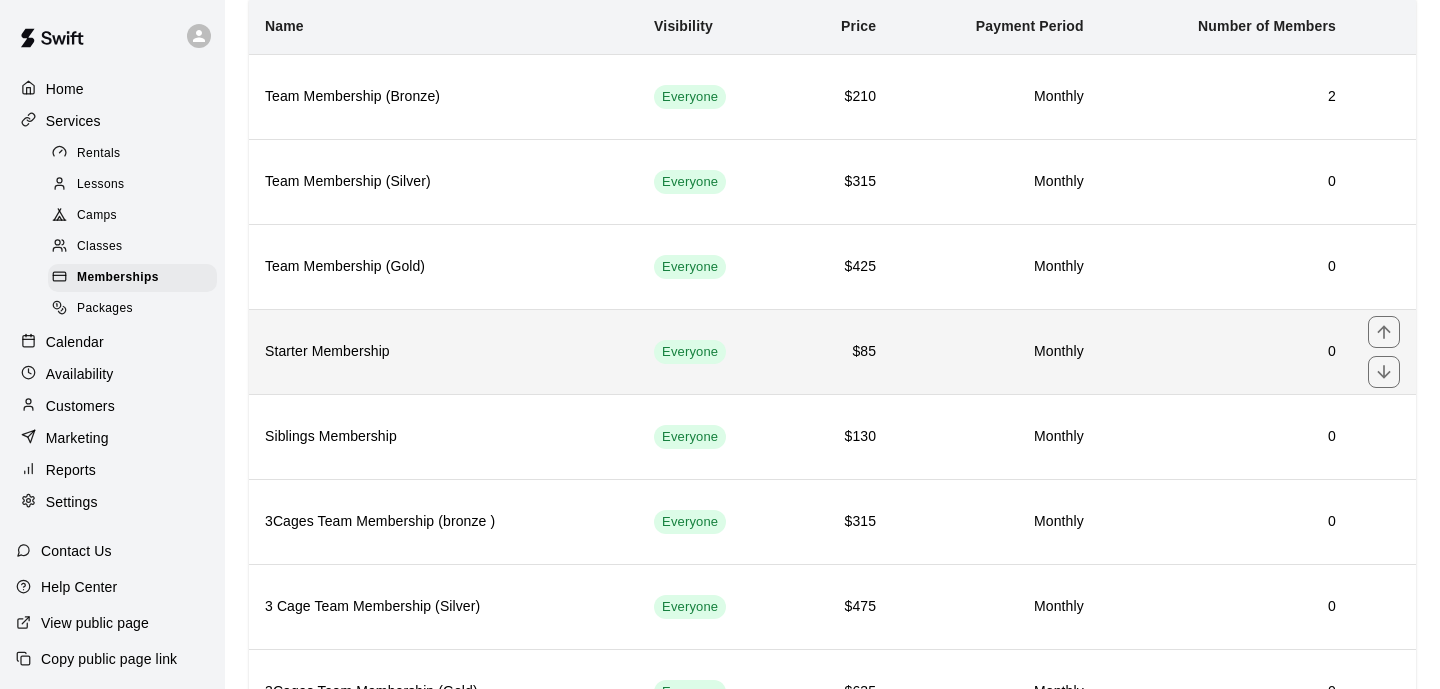 click on "Starter Membership" at bounding box center (443, 352) 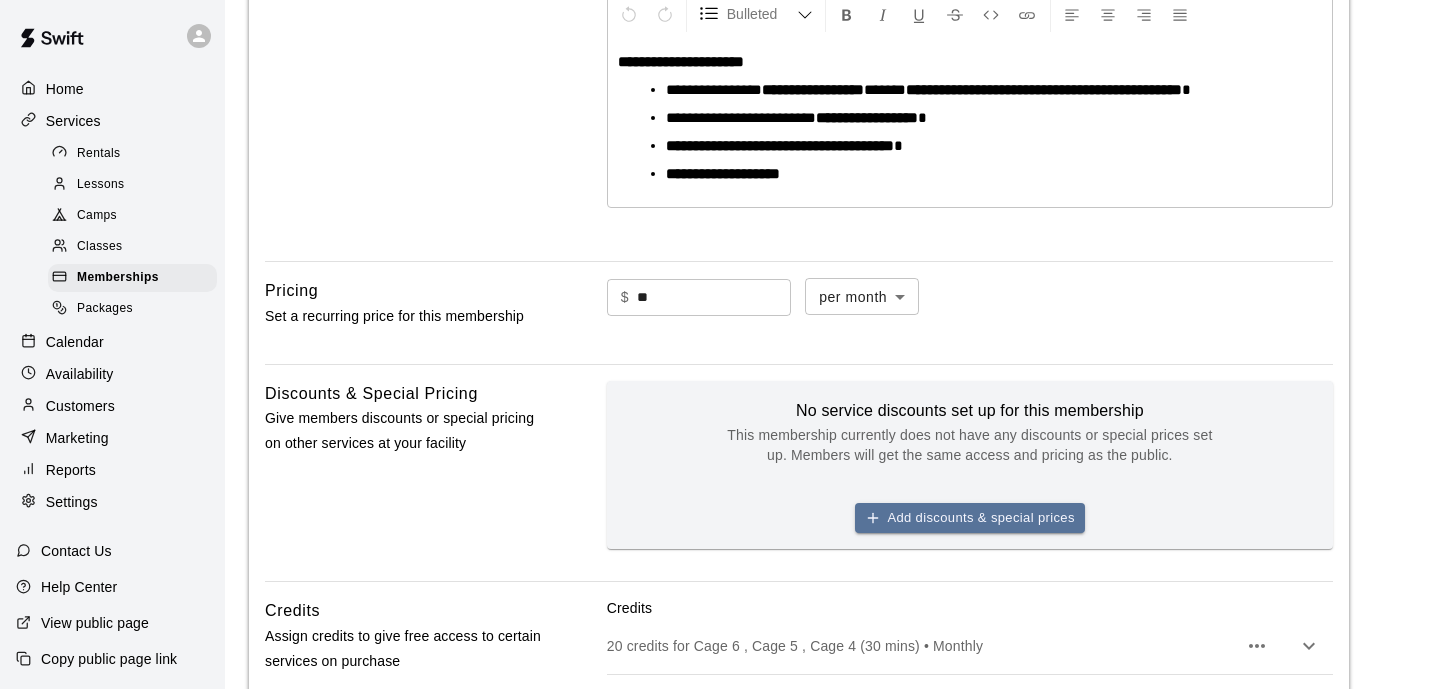scroll, scrollTop: 720, scrollLeft: 0, axis: vertical 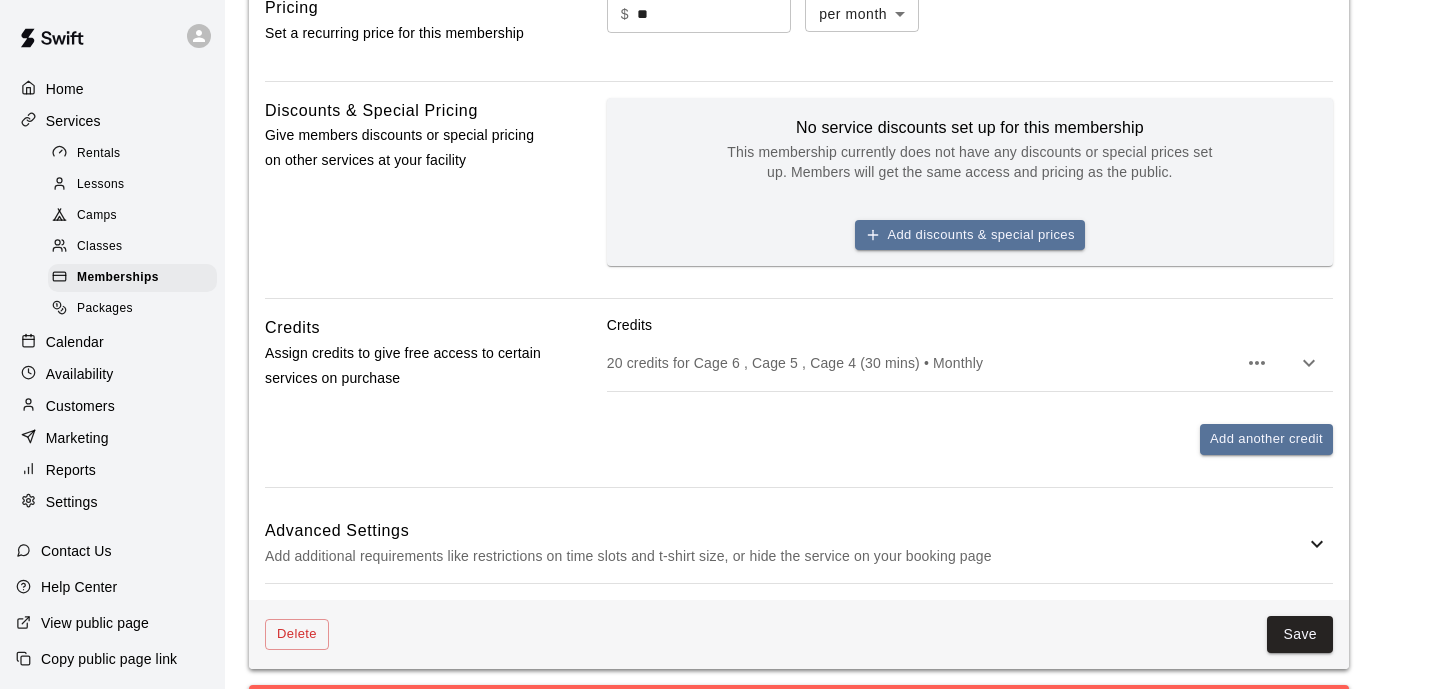 click on "Advanced Settings" at bounding box center [785, 531] 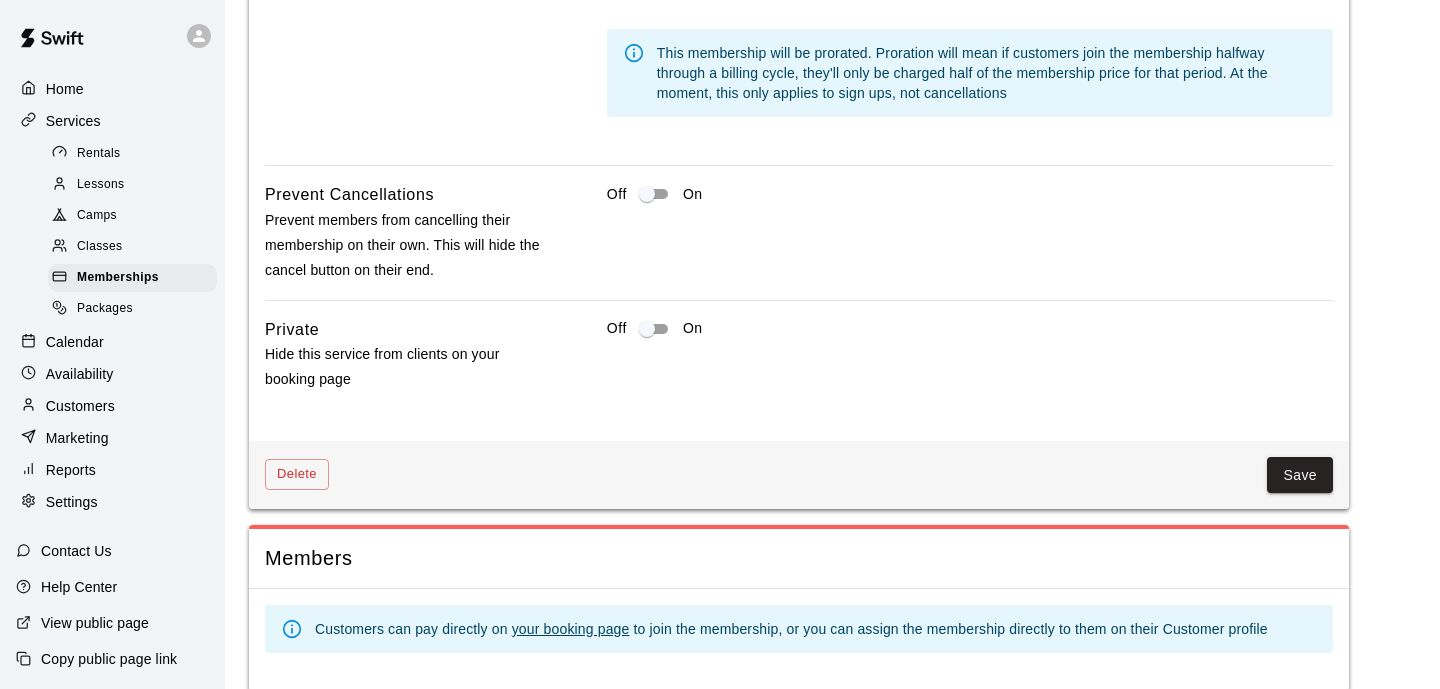 scroll, scrollTop: 1933, scrollLeft: 0, axis: vertical 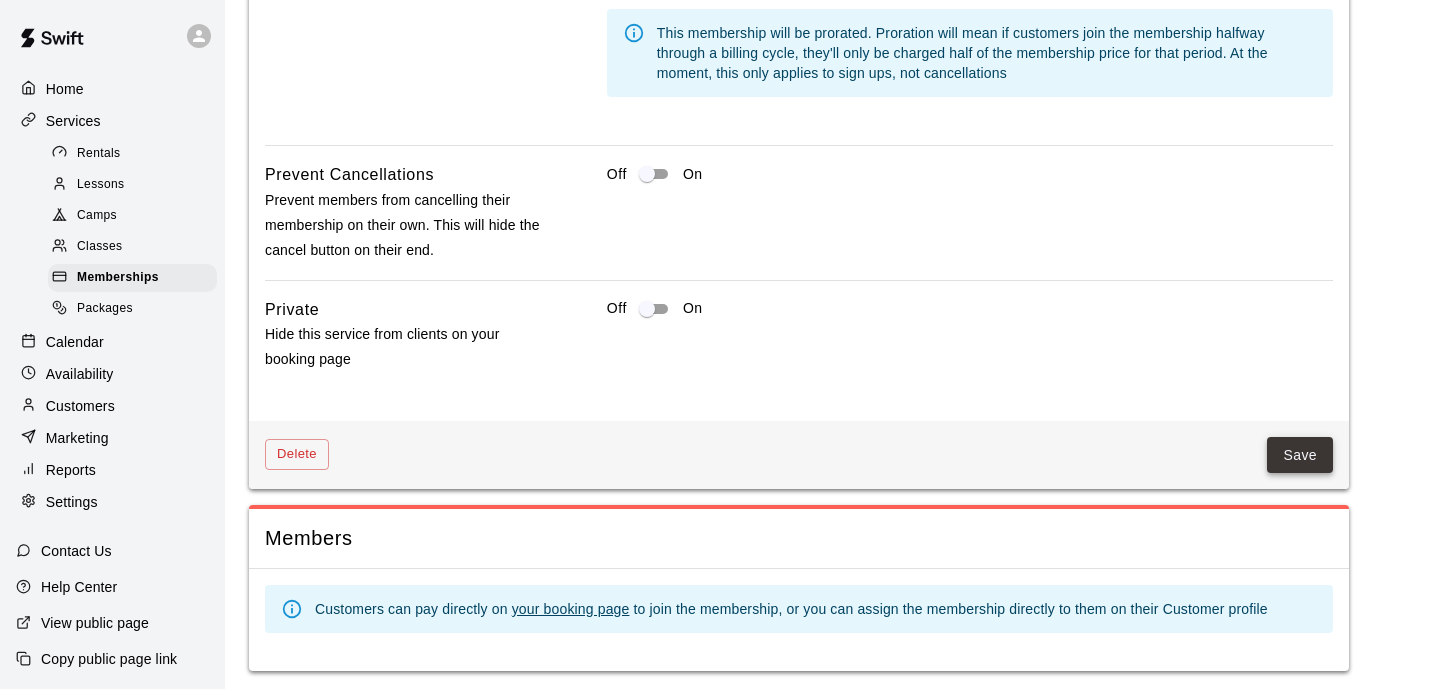 click on "Save" at bounding box center (1300, 455) 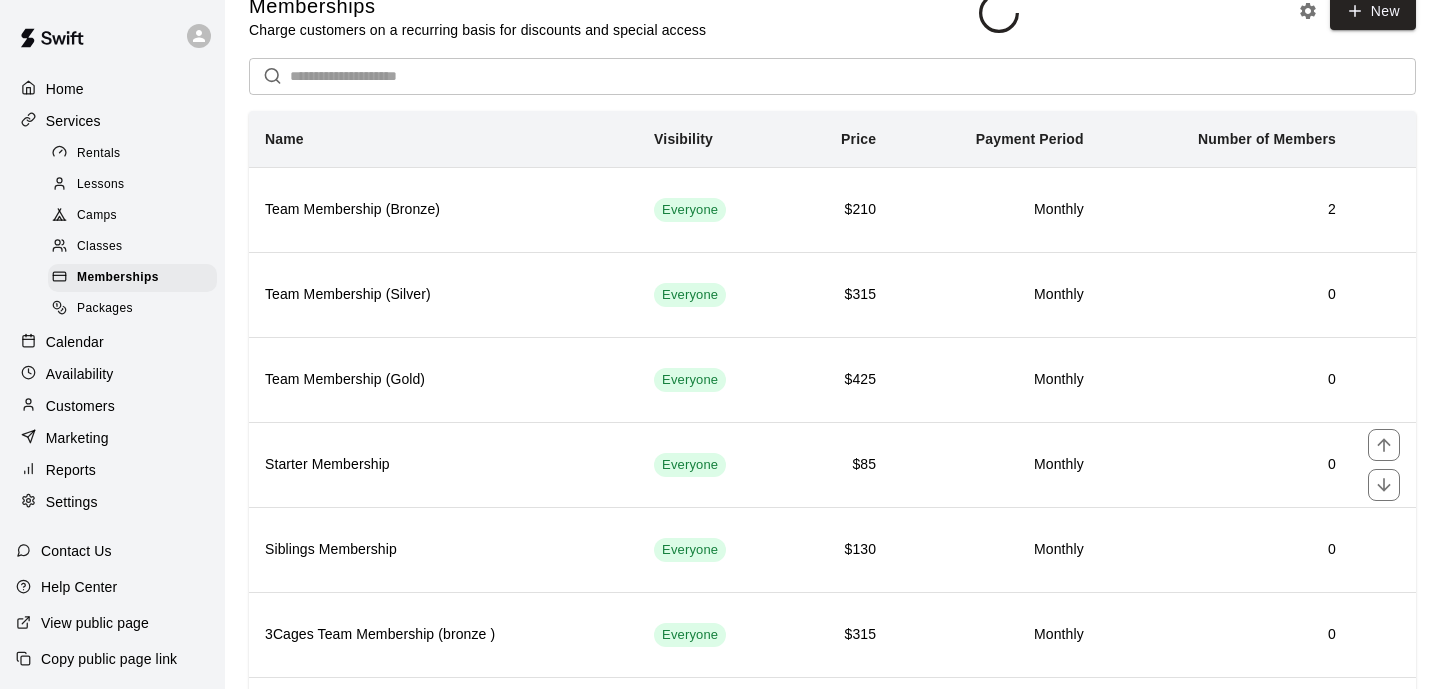 scroll, scrollTop: 0, scrollLeft: 0, axis: both 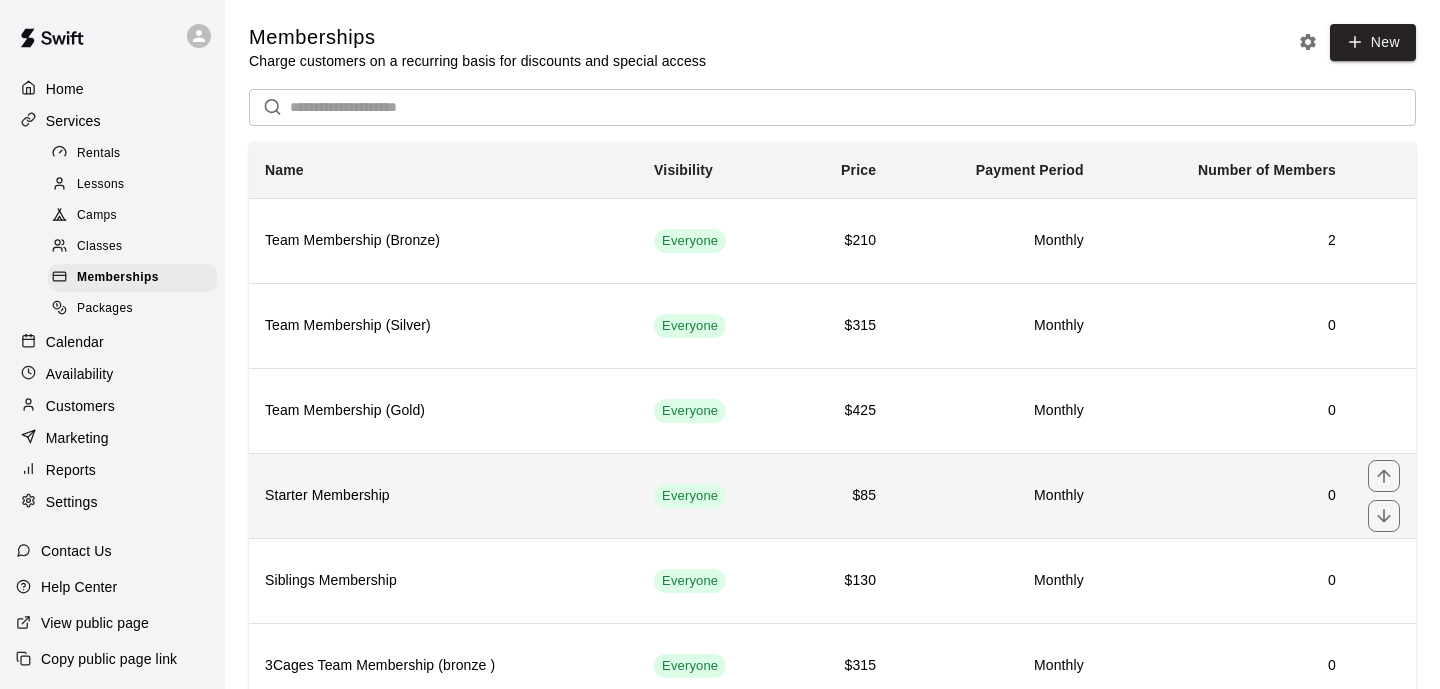 click on "Starter Membership" at bounding box center [443, 495] 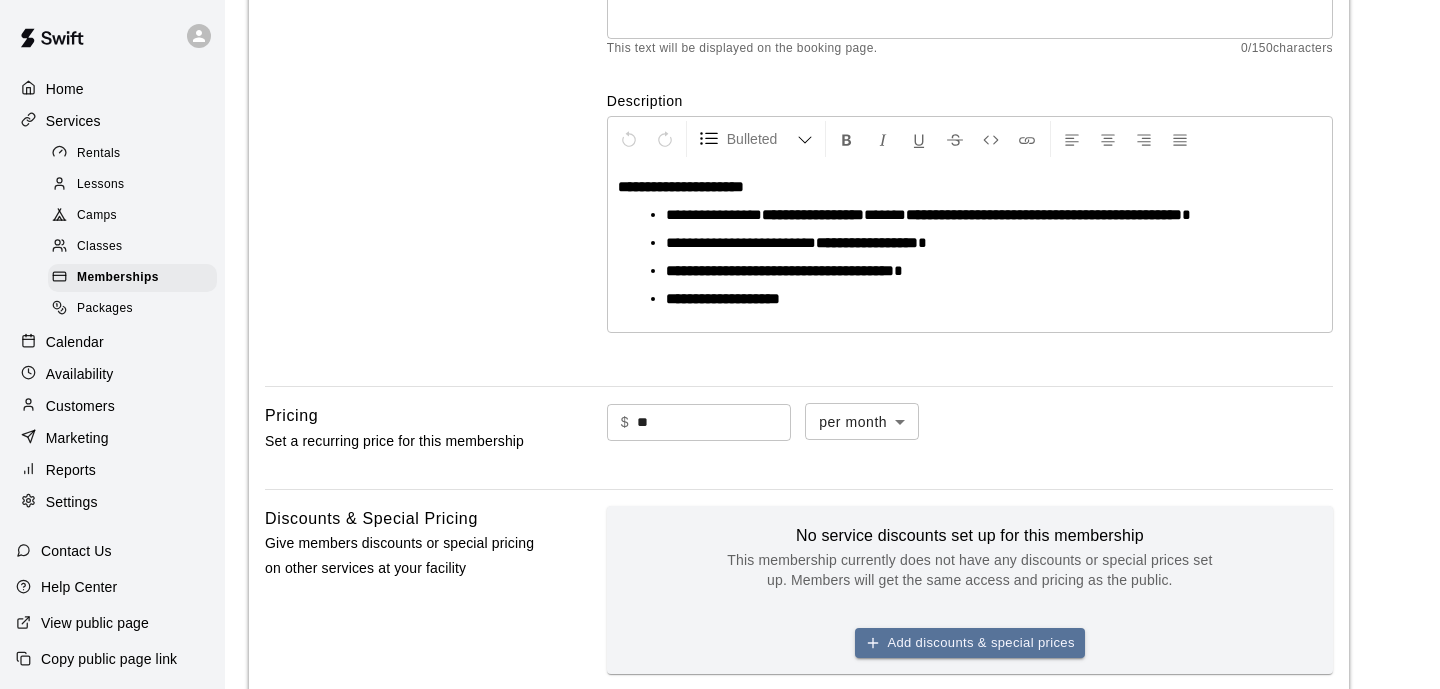 scroll, scrollTop: 360, scrollLeft: 0, axis: vertical 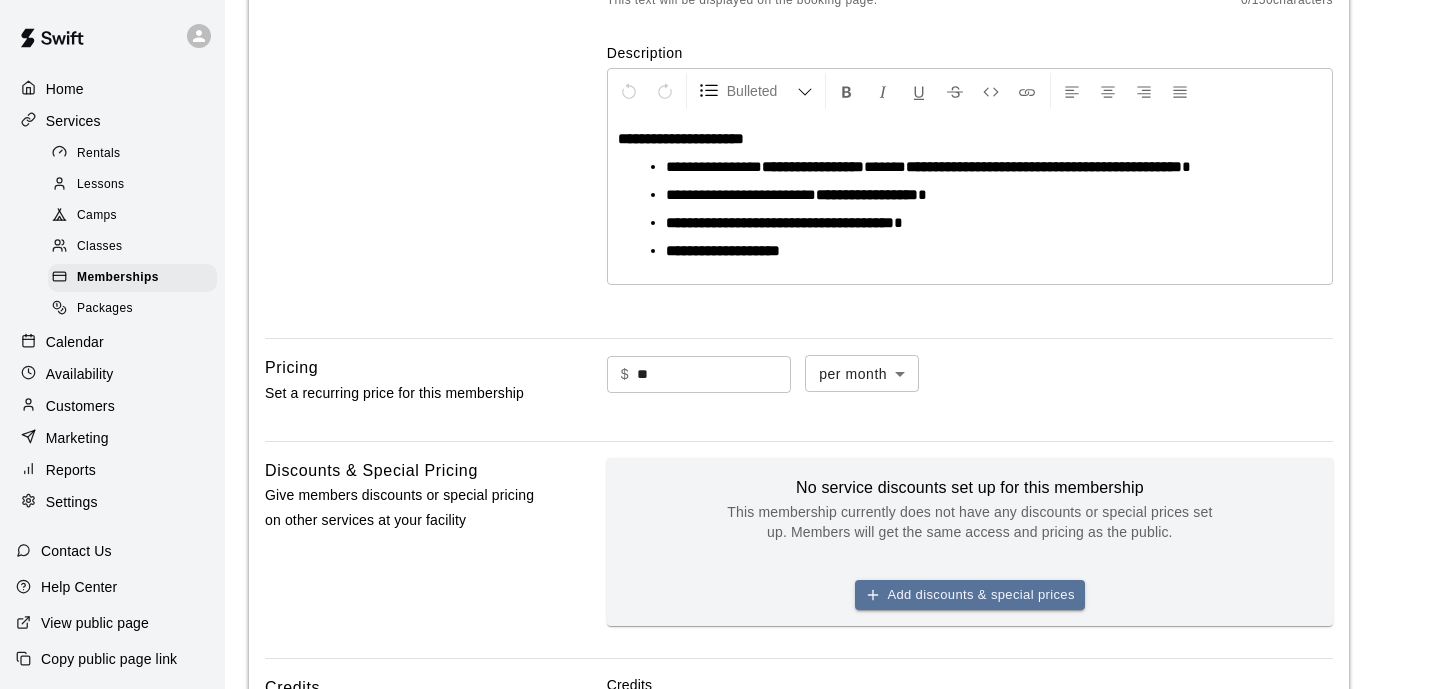 click on "Basics Set the name and description" at bounding box center [404, 72] 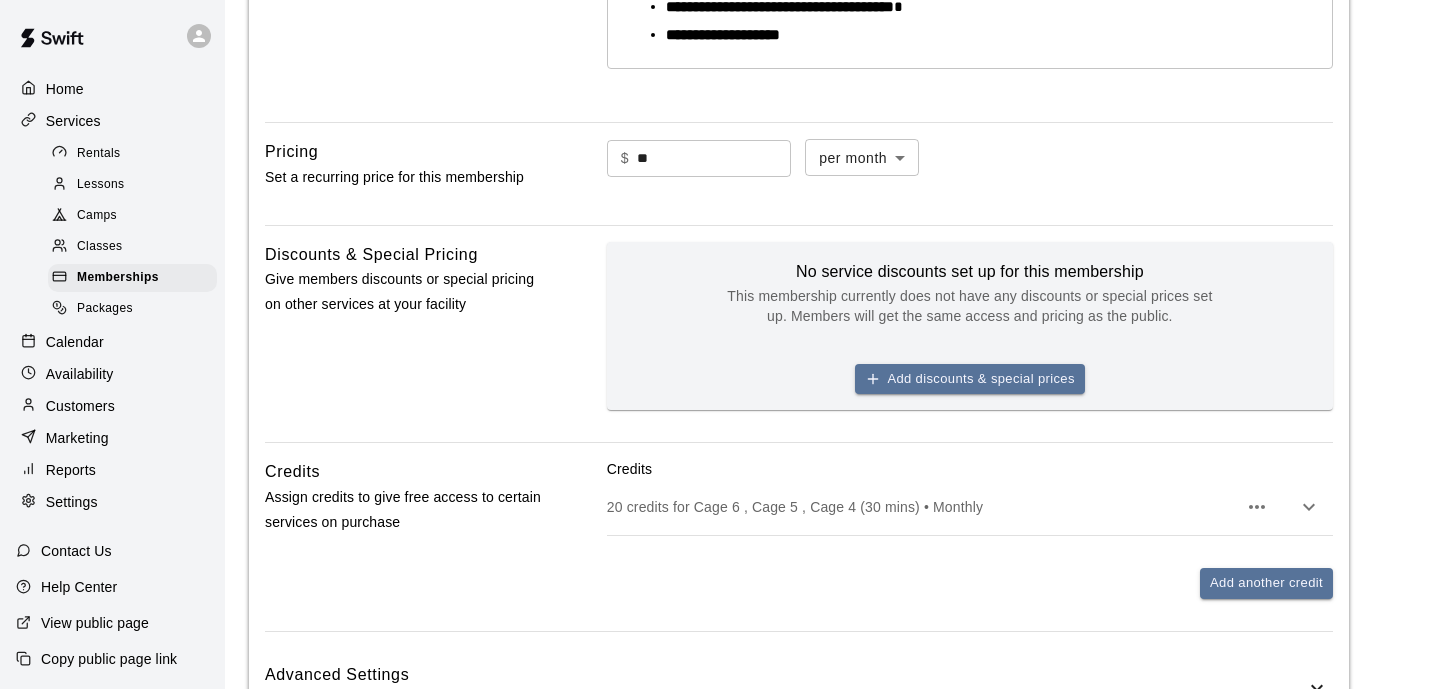 scroll, scrollTop: 900, scrollLeft: 0, axis: vertical 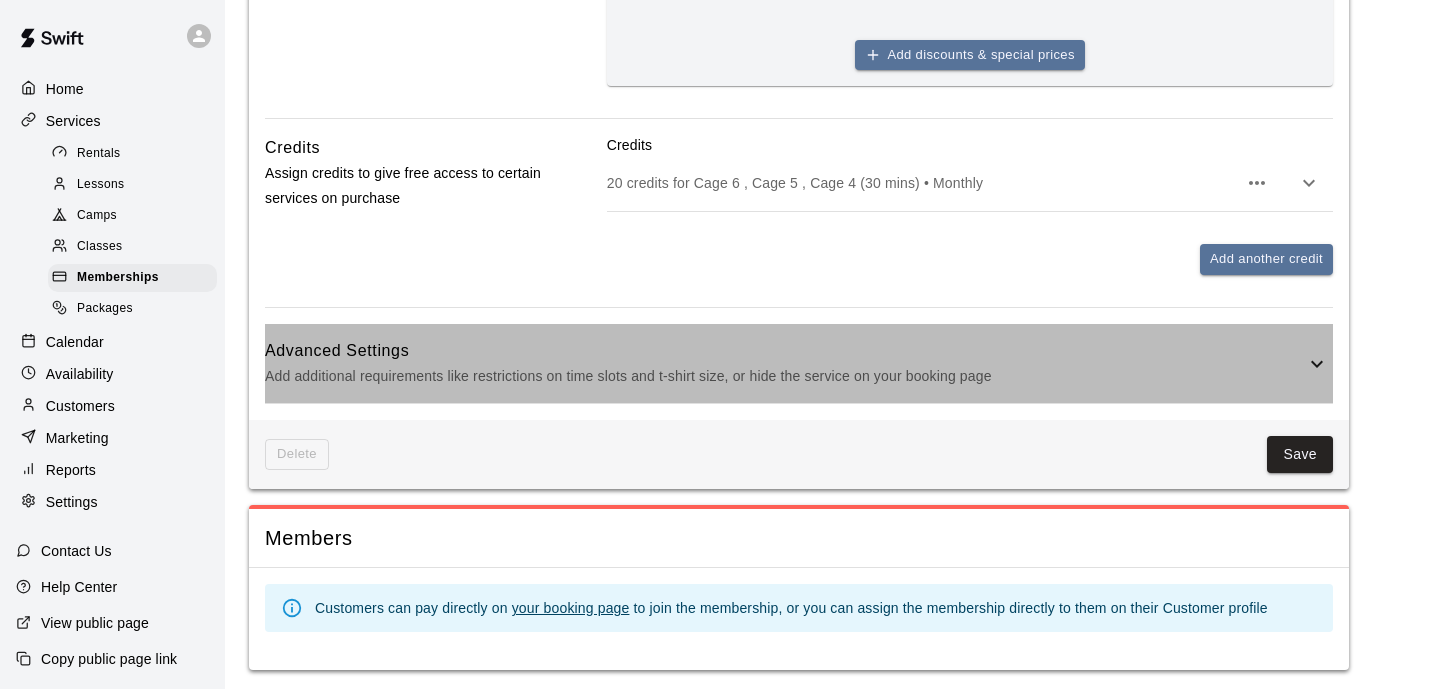 click on "Advanced Settings" at bounding box center [785, 351] 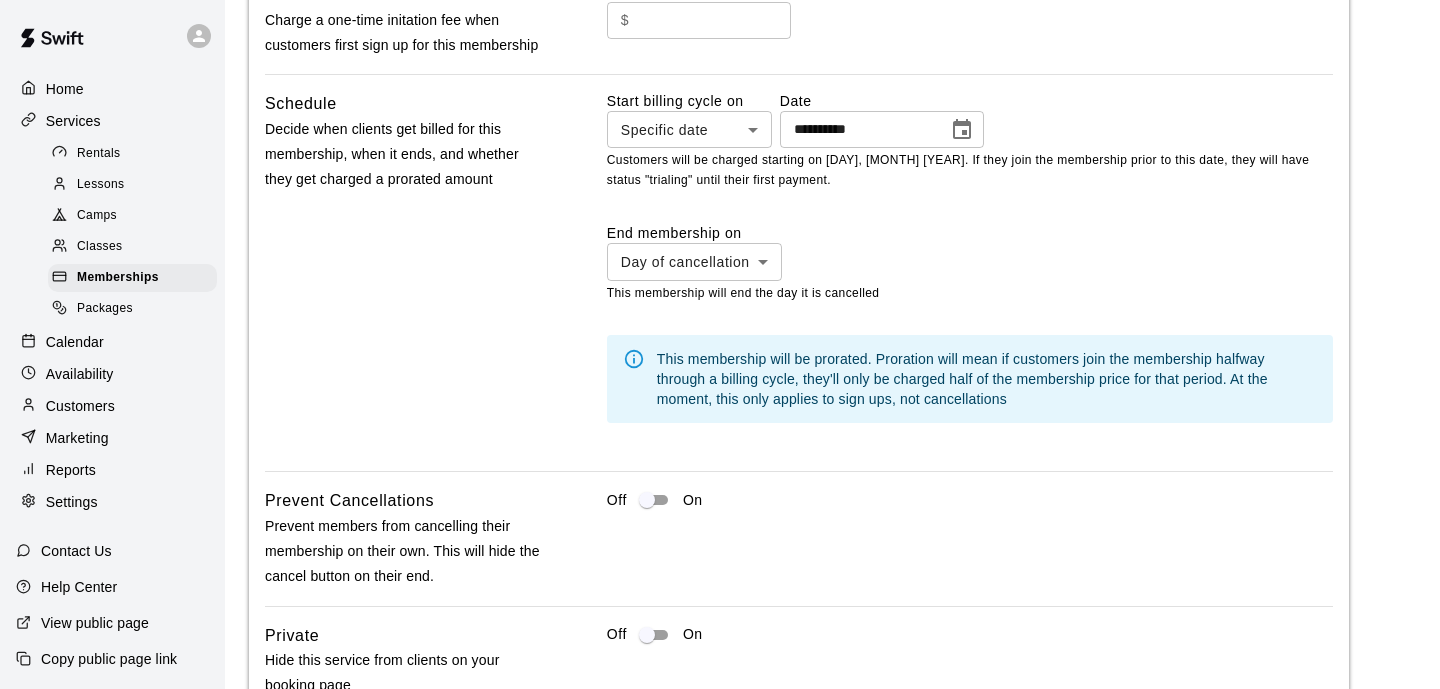 scroll, scrollTop: 1692, scrollLeft: 0, axis: vertical 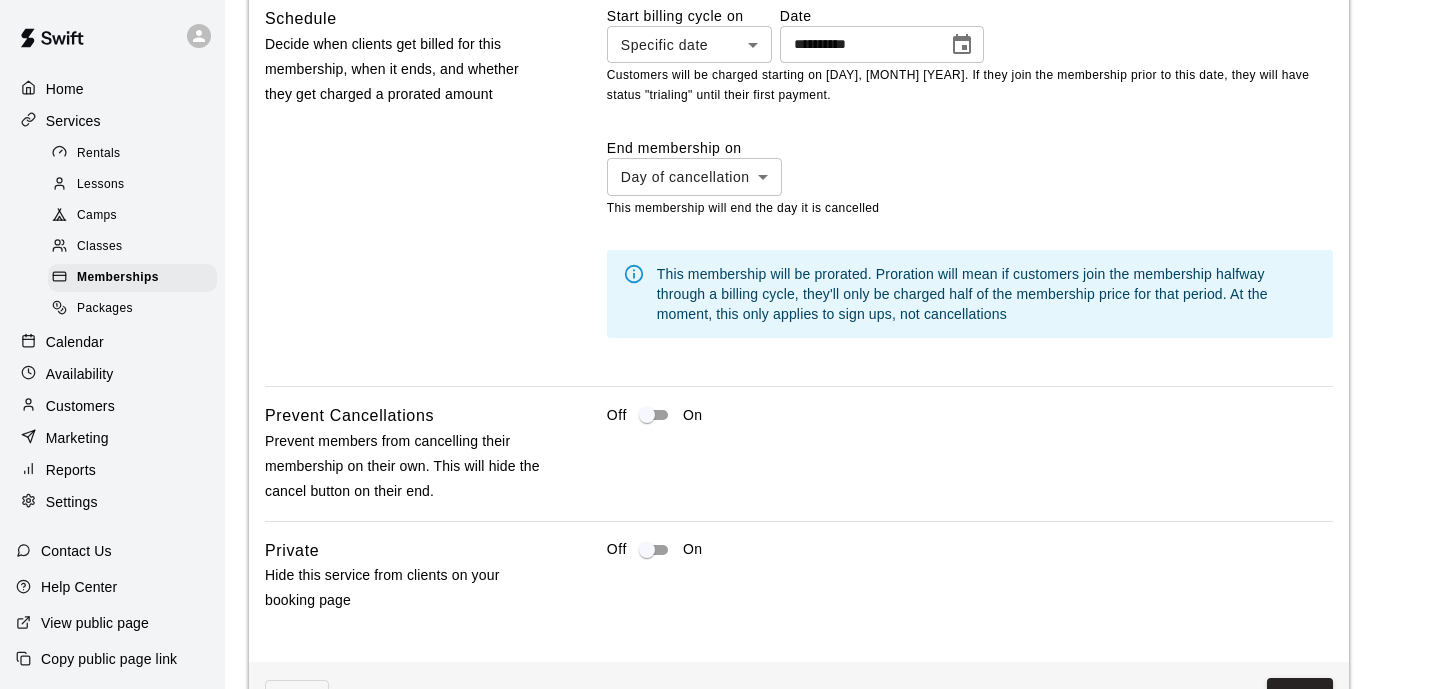 click on "**********" at bounding box center (720, -378) 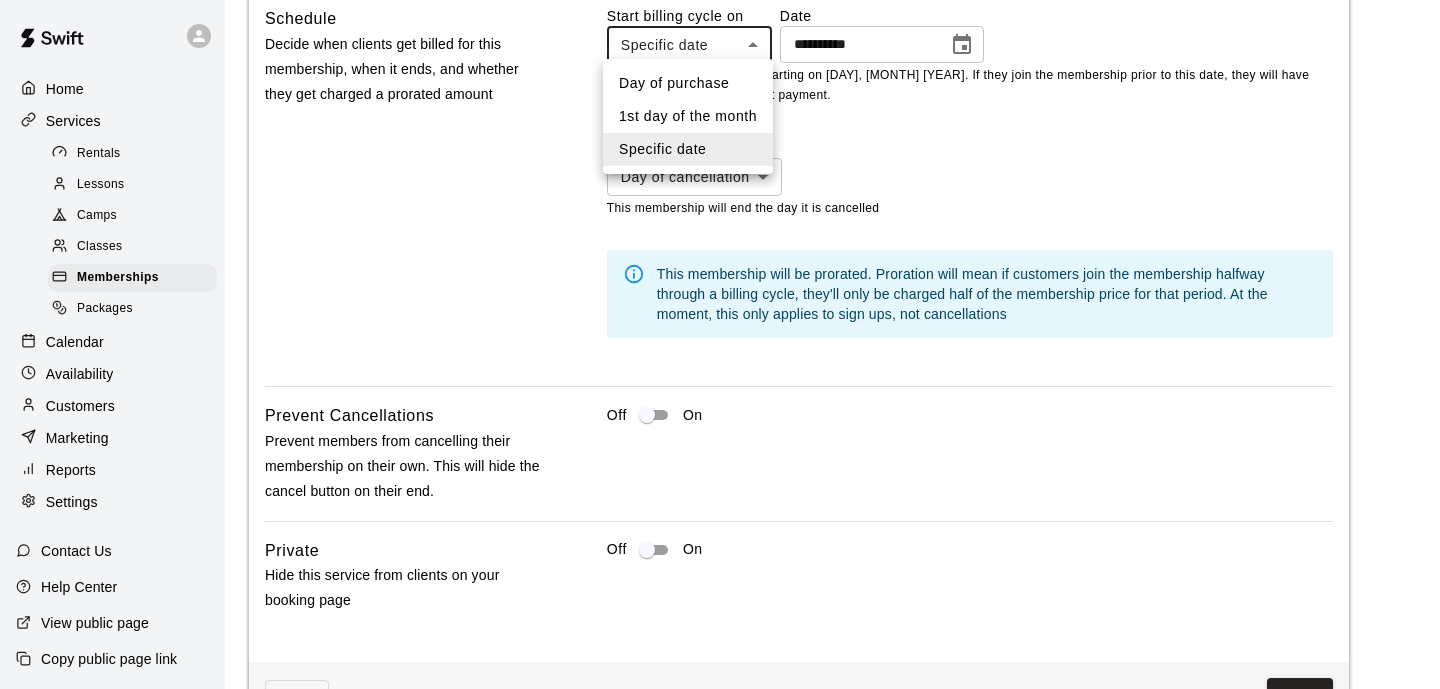 click on "Day of purchase" at bounding box center (688, 83) 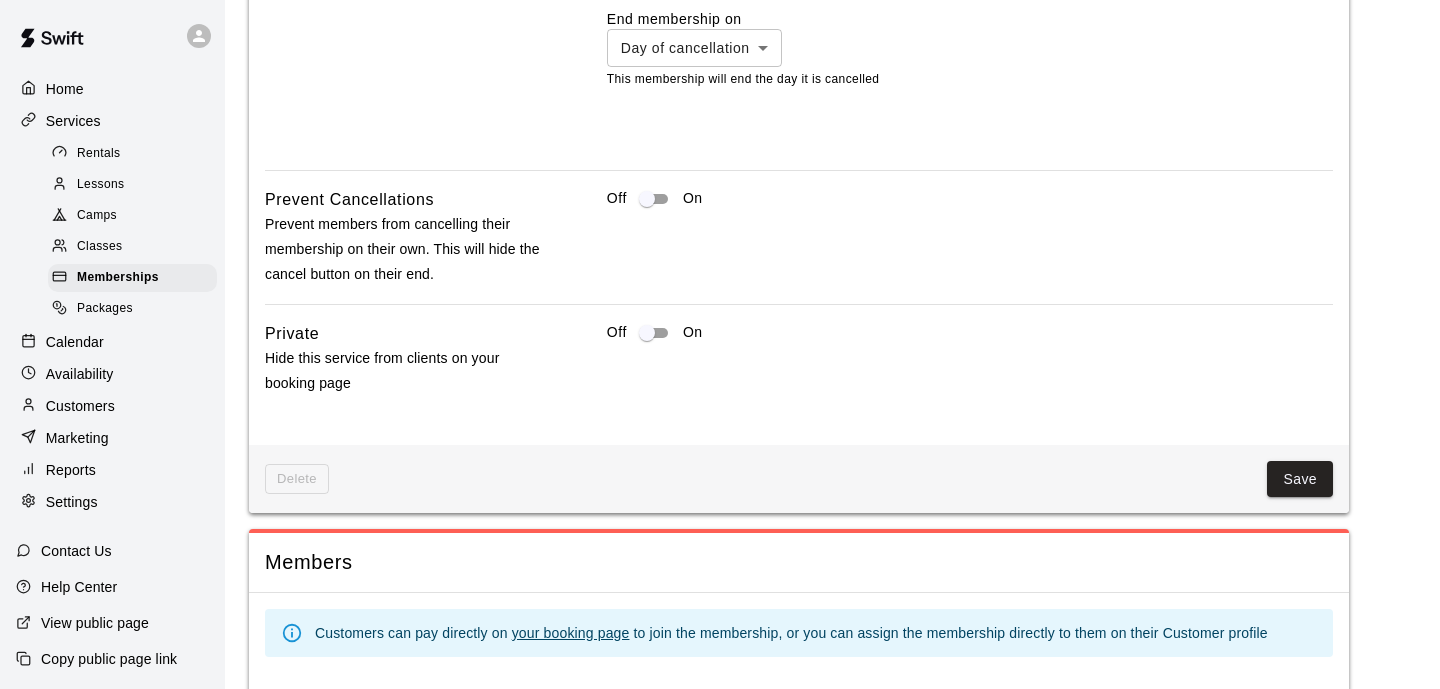 scroll, scrollTop: 1825, scrollLeft: 0, axis: vertical 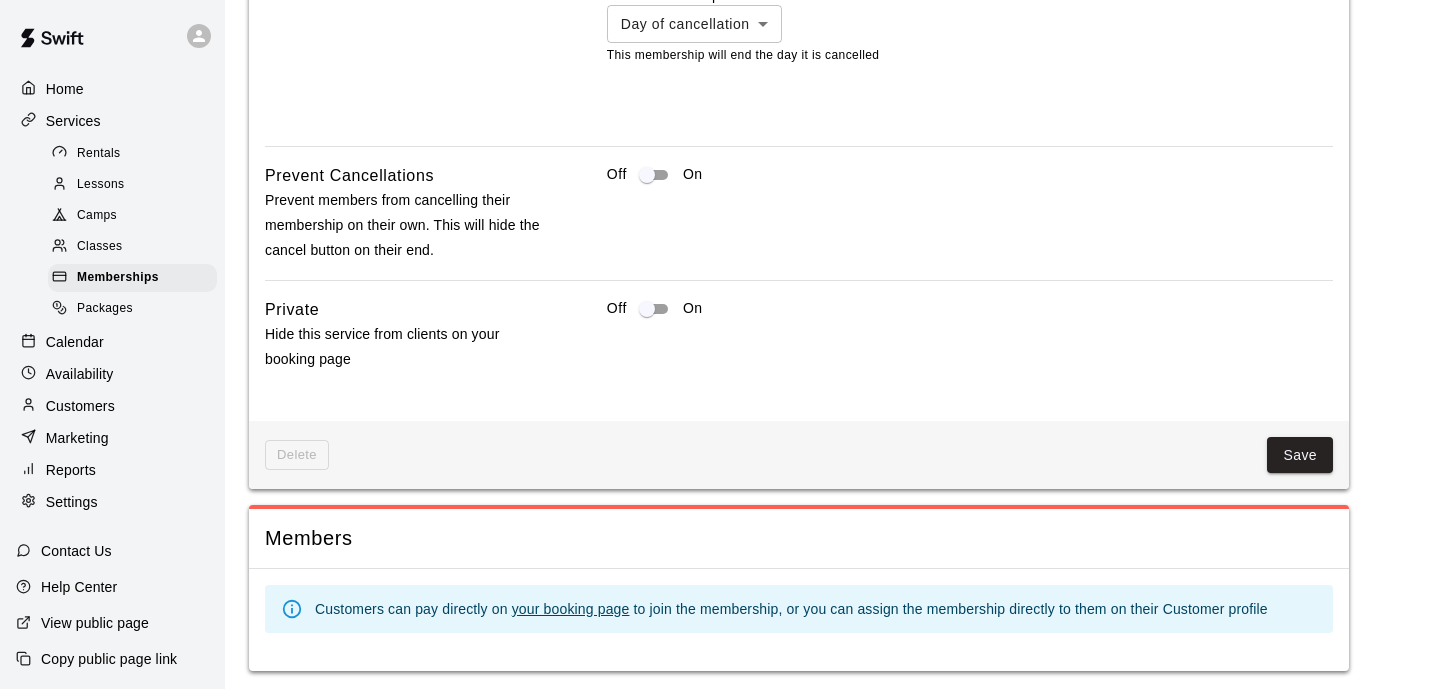 click on "Delete Save" at bounding box center [799, 455] 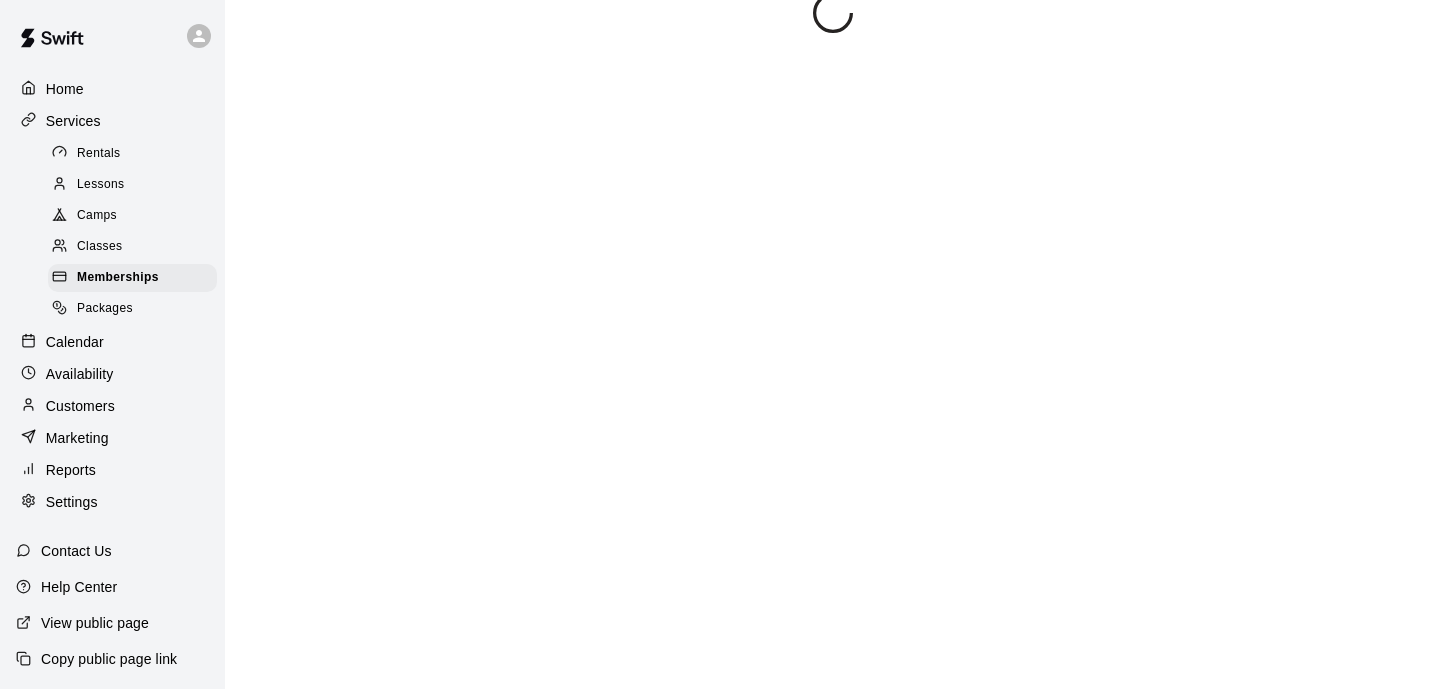 scroll, scrollTop: 0, scrollLeft: 0, axis: both 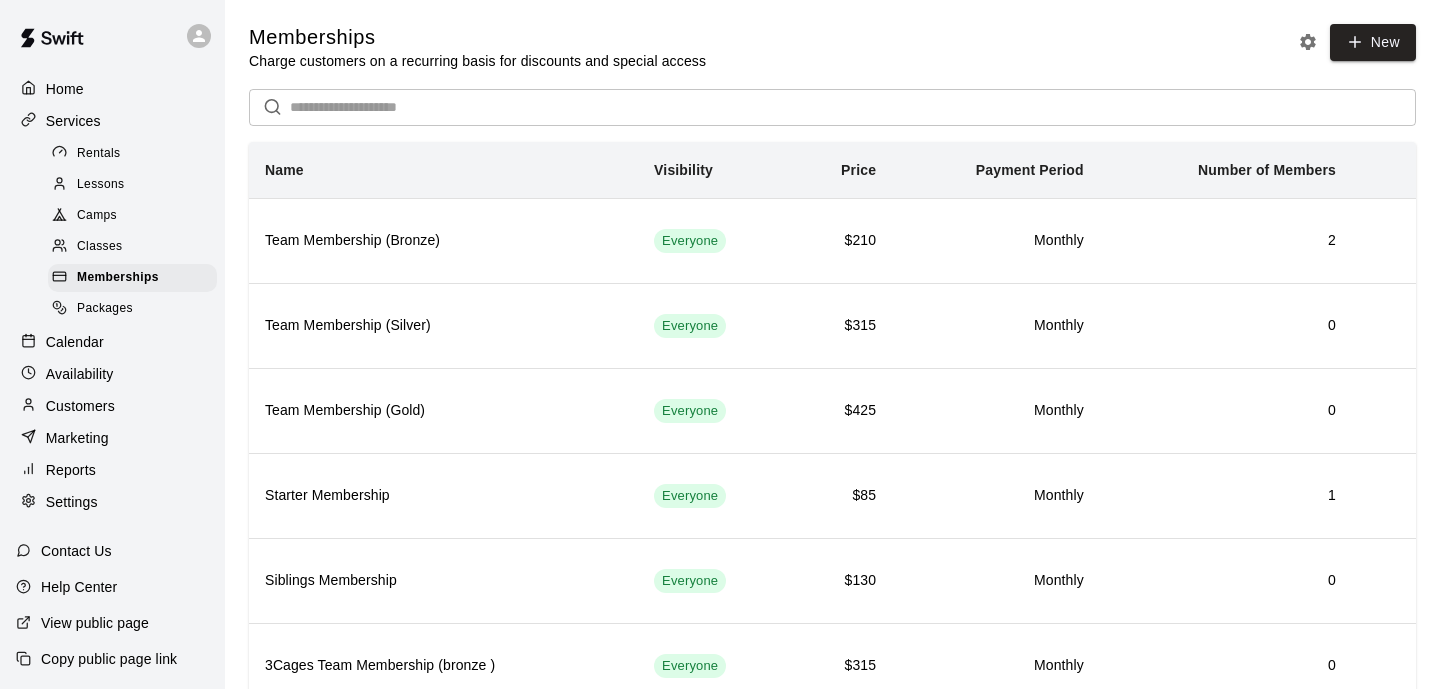 click on "Customers" at bounding box center [80, 406] 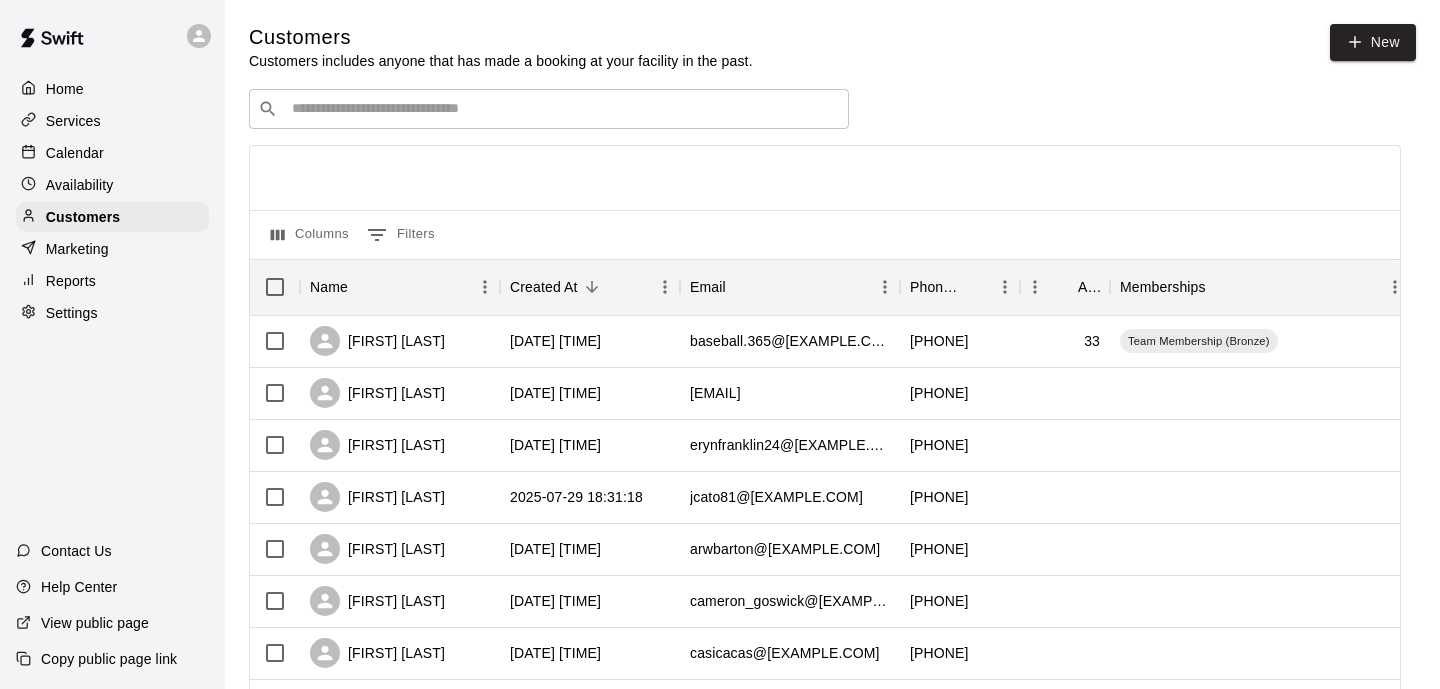 click at bounding box center (563, 109) 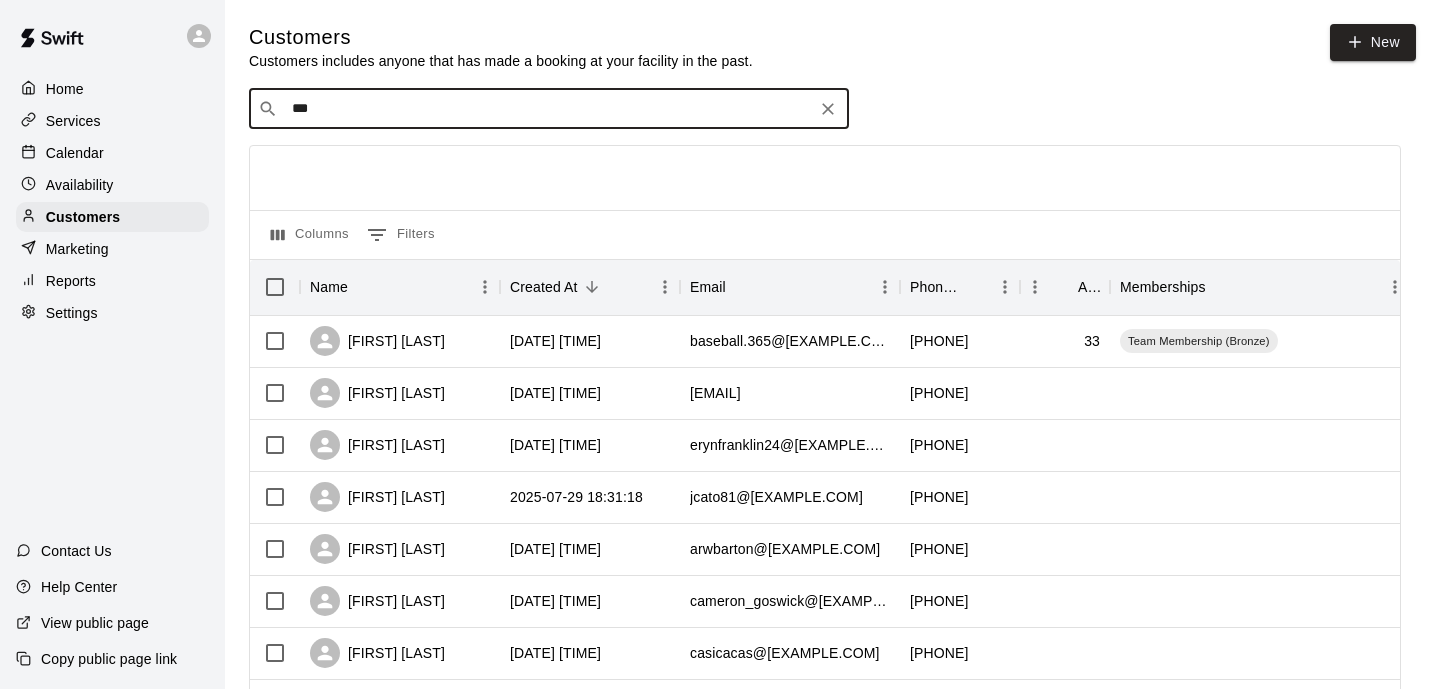 type on "****" 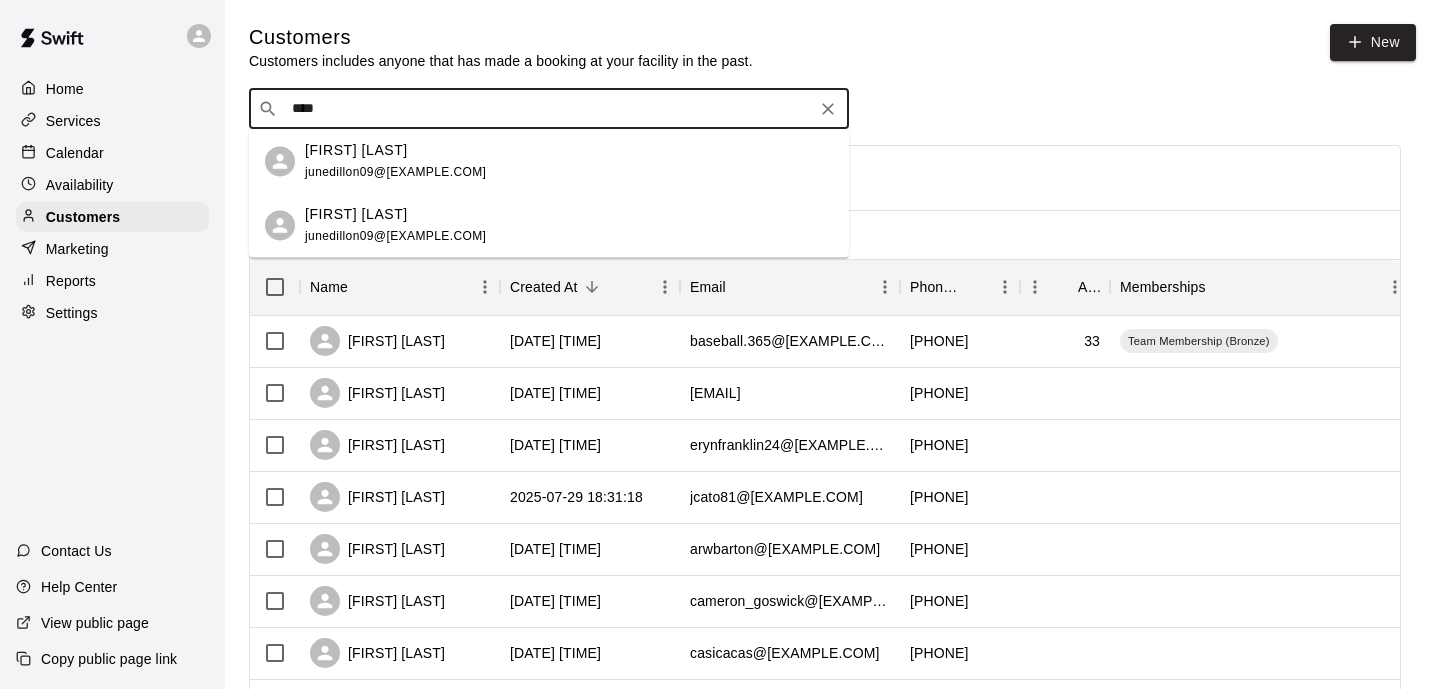 click on "June Dillon junedillon09@gmail.com" at bounding box center [395, 161] 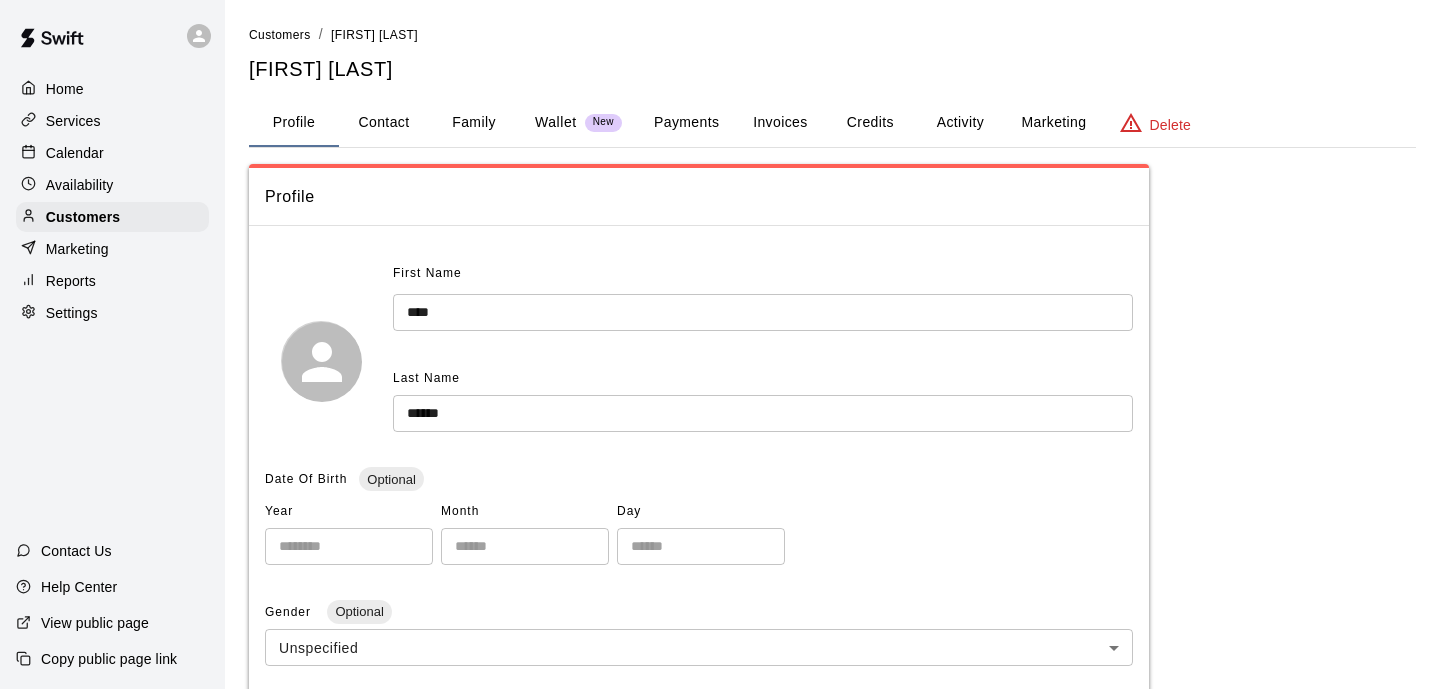 click on "Activity" at bounding box center (960, 123) 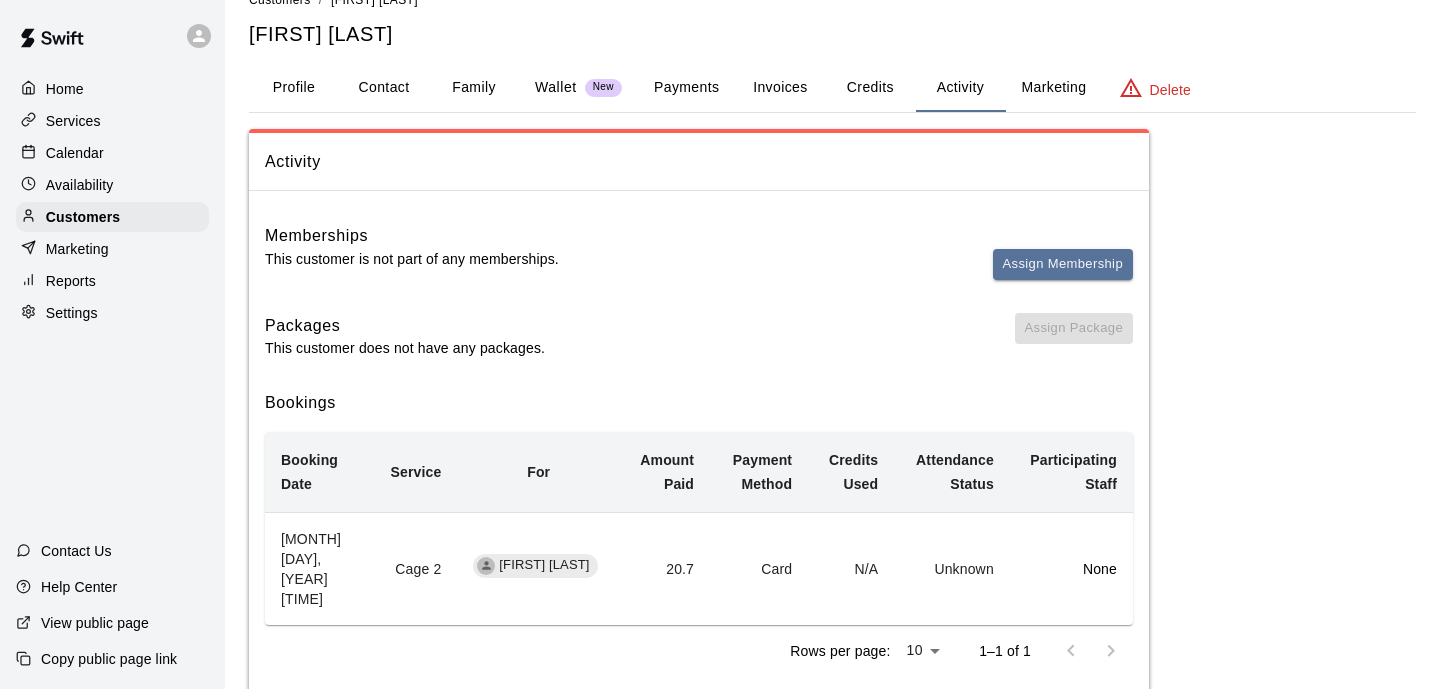 scroll, scrollTop: 45, scrollLeft: 0, axis: vertical 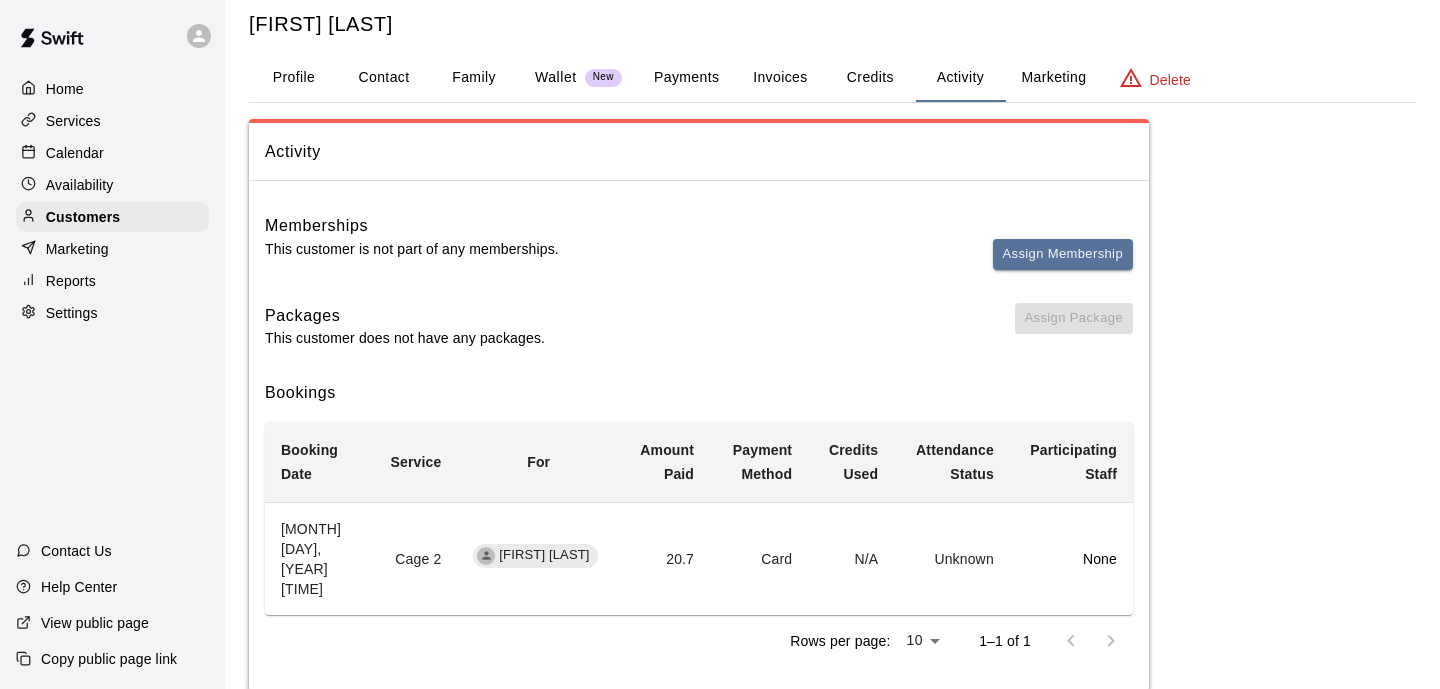 click on "Cage 2" at bounding box center (415, 558) 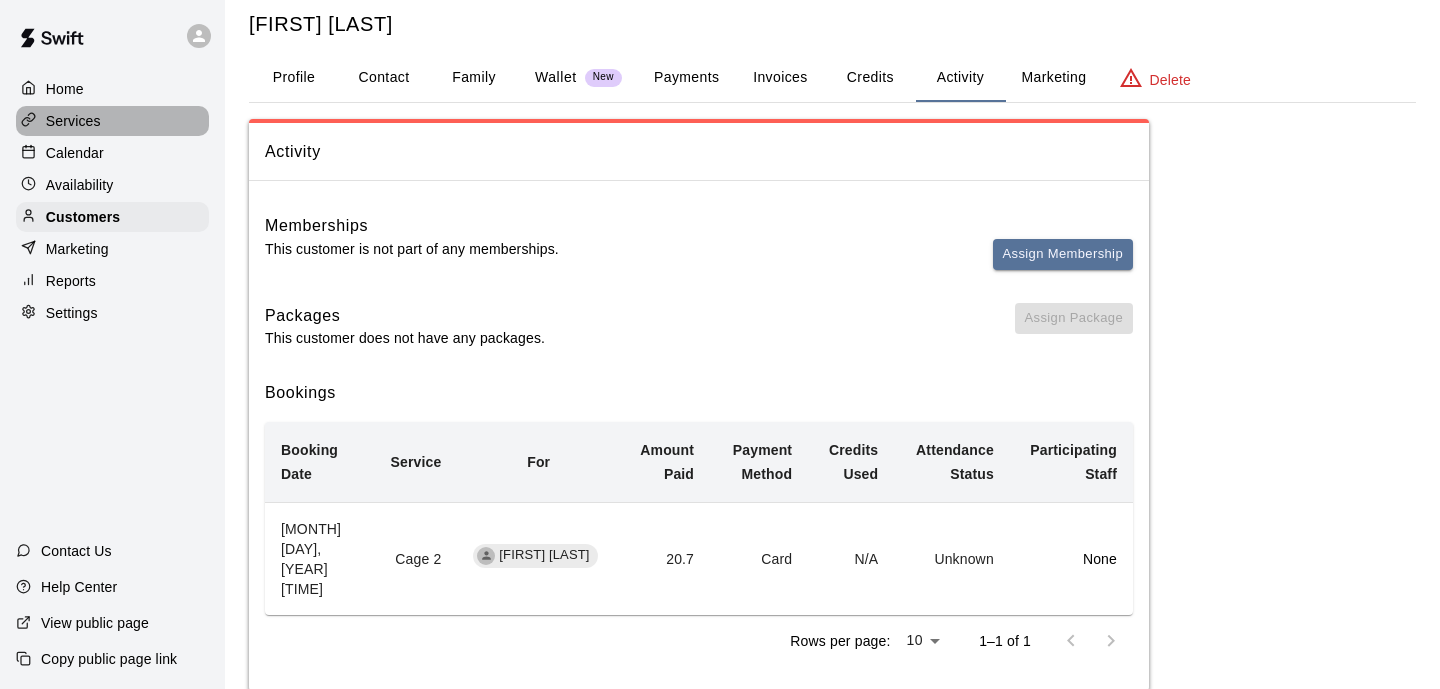 click on "Services" at bounding box center (73, 121) 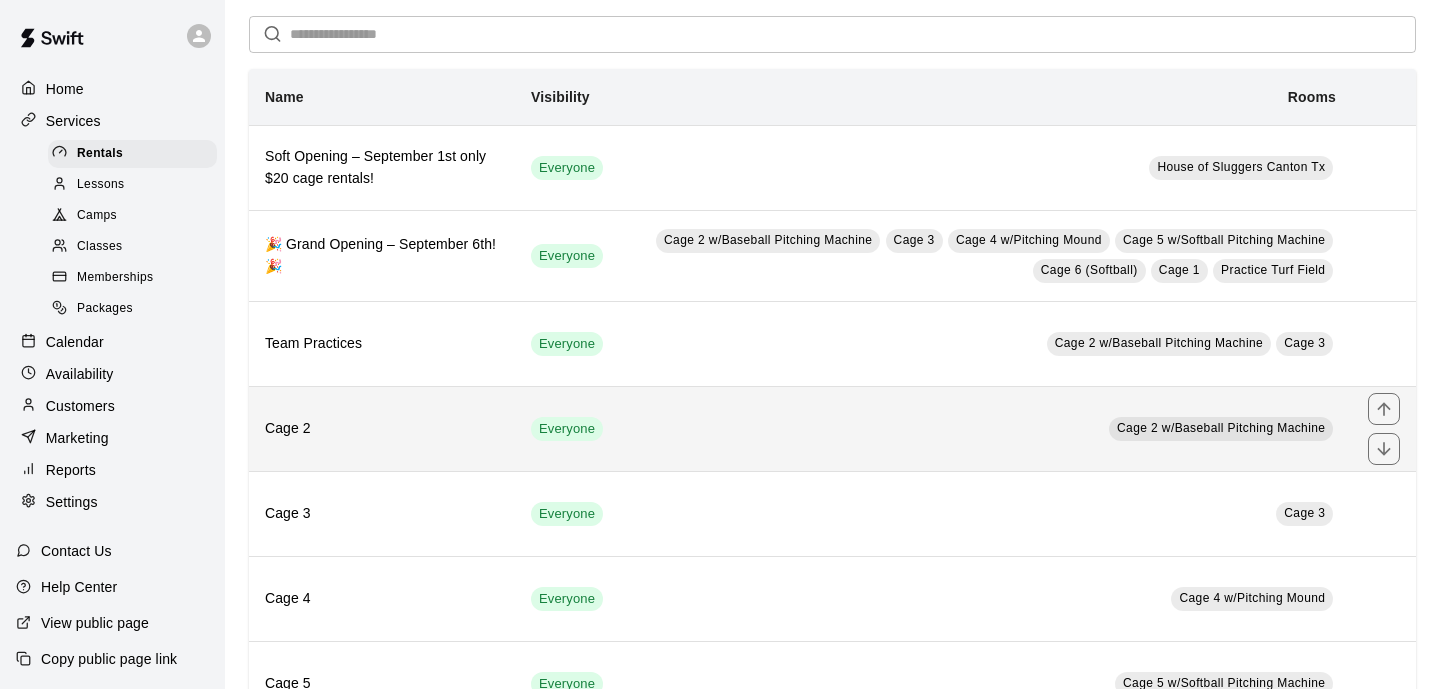 scroll, scrollTop: 144, scrollLeft: 0, axis: vertical 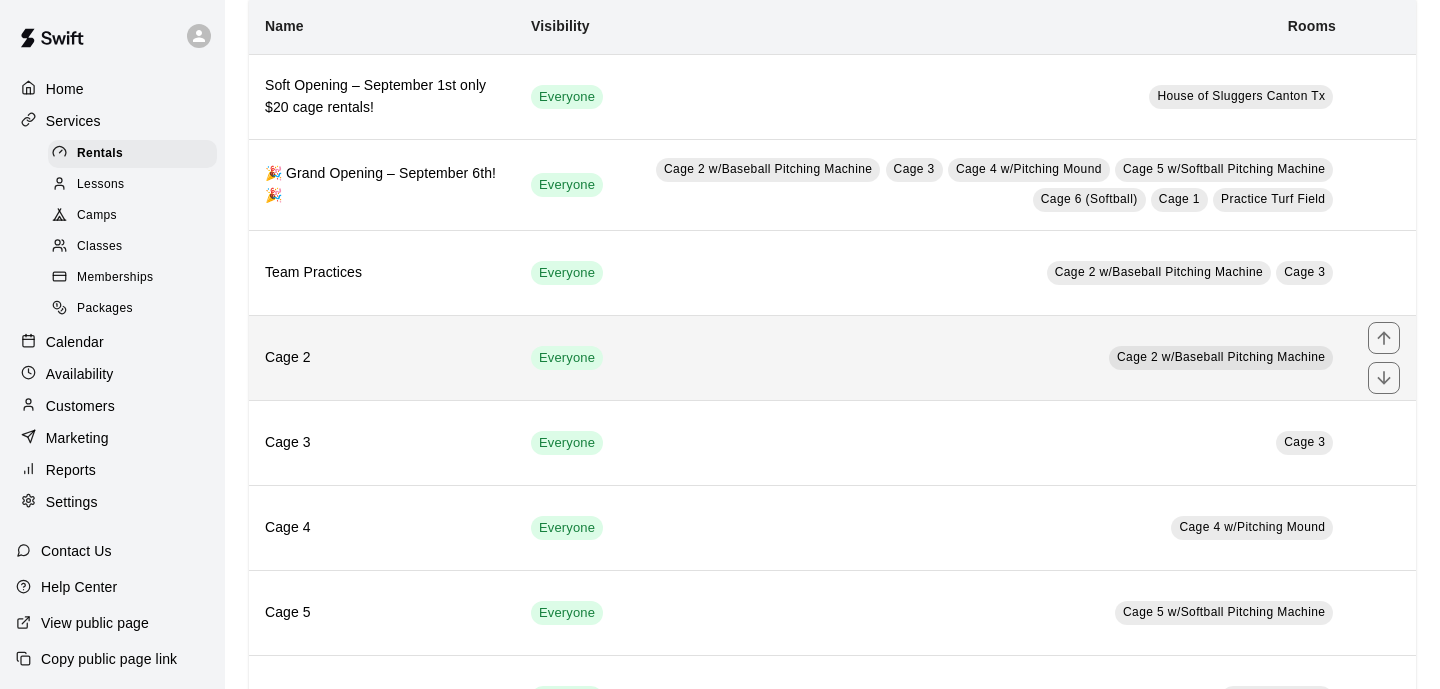 click on "Cage 2" at bounding box center [382, 358] 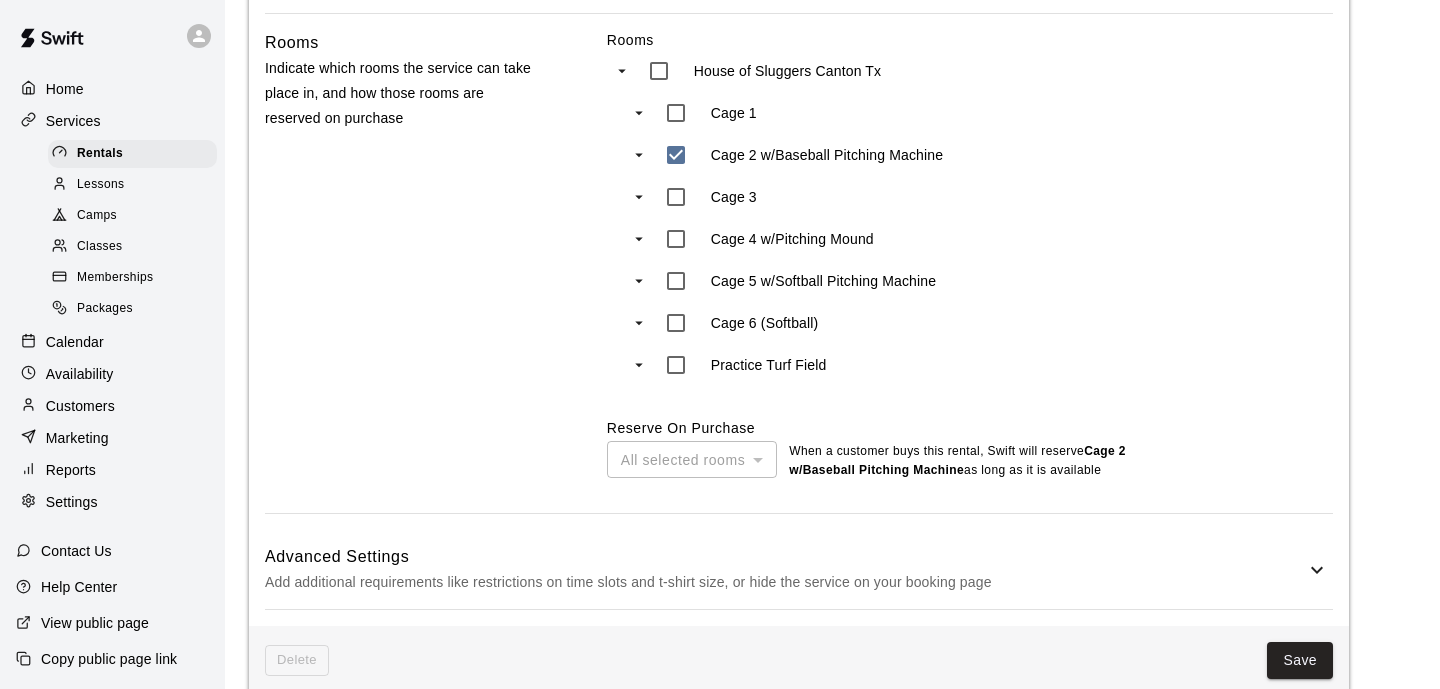 scroll, scrollTop: 936, scrollLeft: 0, axis: vertical 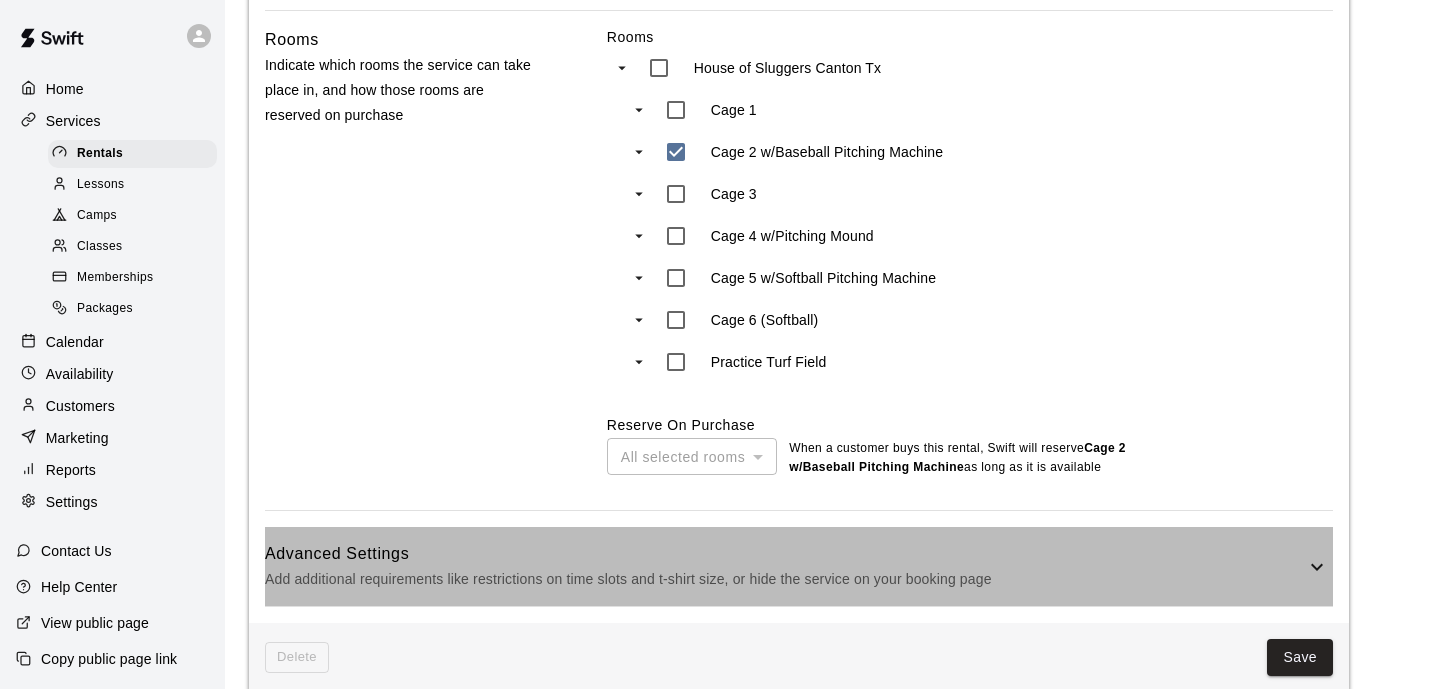 click on "Add additional requirements like restrictions on time slots and t-shirt size, or hide the service on your booking page" at bounding box center (785, 579) 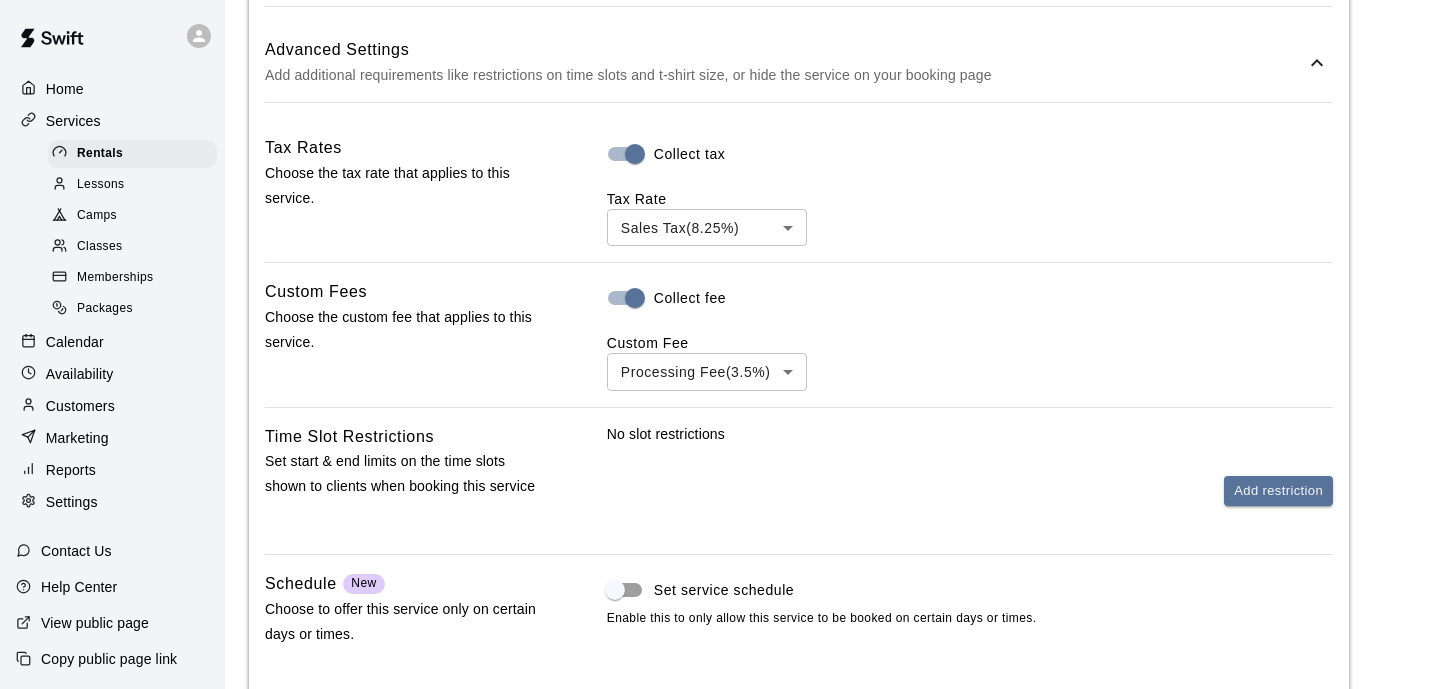 scroll, scrollTop: 1512, scrollLeft: 0, axis: vertical 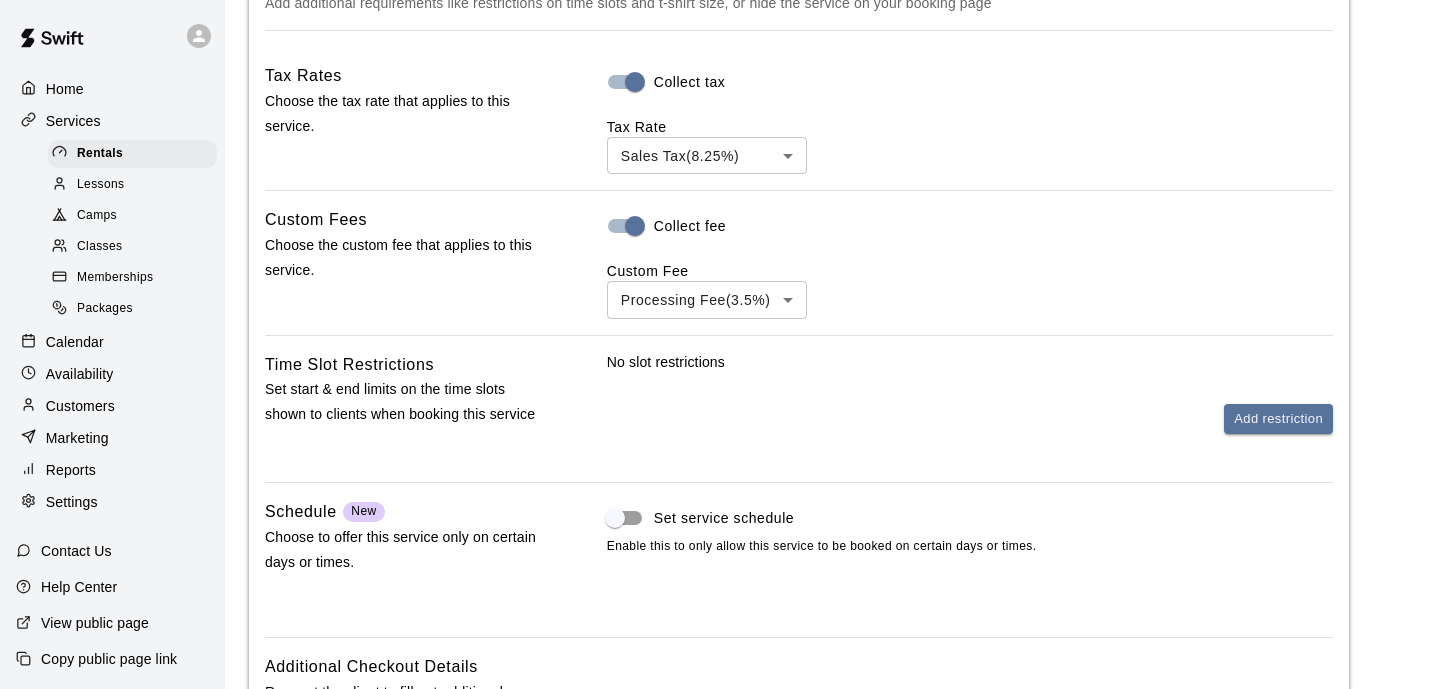 click on "Calendar" at bounding box center (75, 342) 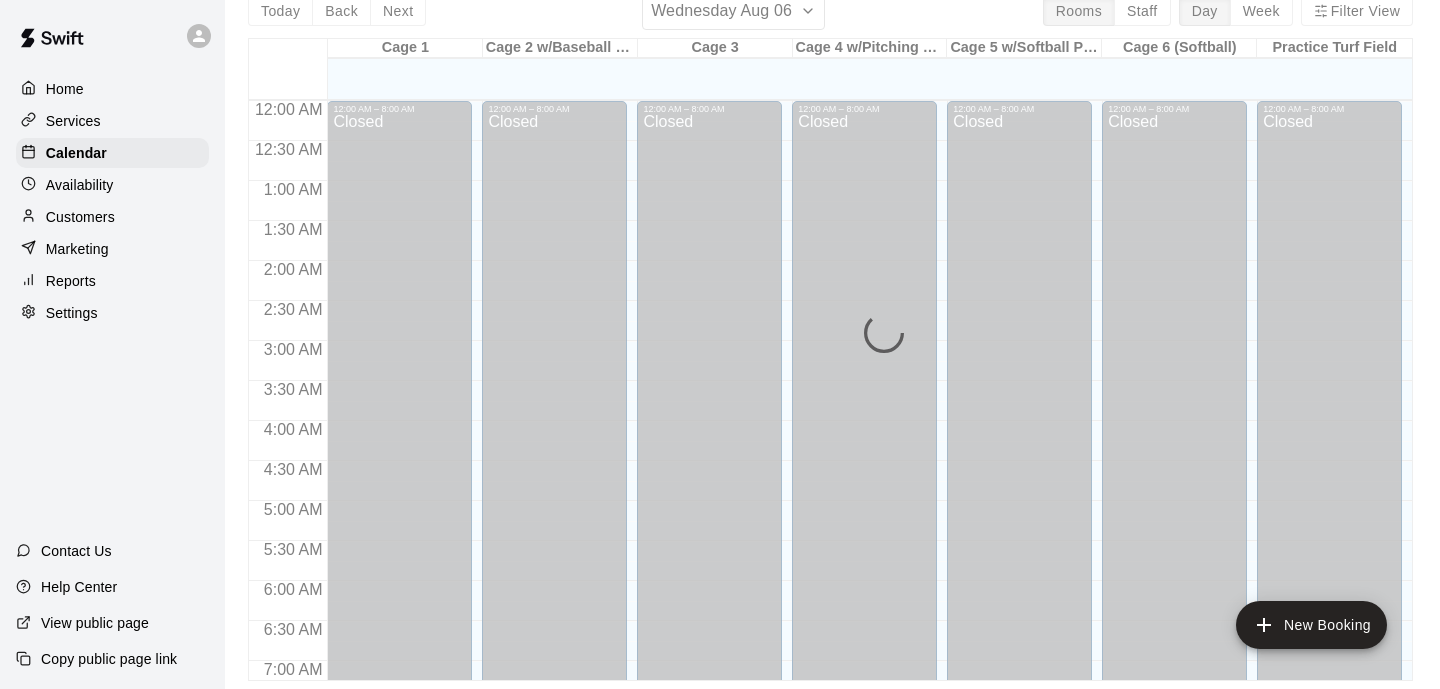 scroll, scrollTop: 0, scrollLeft: 0, axis: both 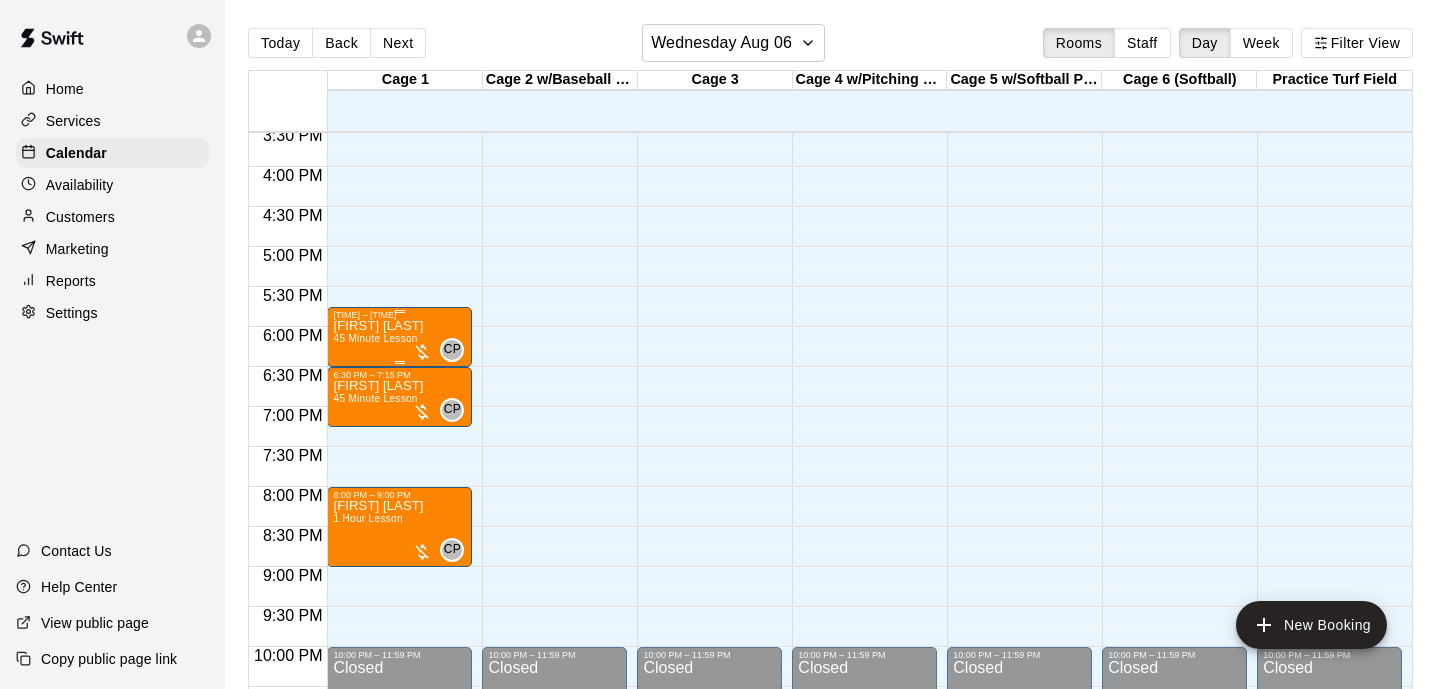 click on "12:00 AM 12:30 AM 1:00 AM 1:30 AM 2:00 AM 2:30 AM 3:00 AM 3:30 AM 4:00 AM 4:30 AM 5:00 AM 5:30 AM 6:00 AM 6:30 AM 7:00 AM 7:30 AM 8:00 AM 8:30 AM 9:00 AM 9:30 AM 10:00 AM 10:30 AM 11:00 AM 11:30 AM 12:00 PM 12:30 PM 1:00 PM 1:30 PM 2:00 PM 2:30 PM 3:00 PM 3:30 PM 4:00 PM 4:30 PM 5:00 PM 5:30 PM 6:00 PM 6:30 PM 7:00 PM 7:30 PM 8:00 PM 8:30 PM 9:00 PM 9:30 PM 10:00 PM 10:30 PM 11:00 PM 11:30 PM 12:00 AM – 8:00 AM Closed 5:45 PM – 6:30 PM Gus Carter  45 Minute Lesson CP 0 6:30 PM – 7:15 PM Evan Hukill 45 Minute Lesson CP 0 8:00 PM – 9:00 PM Mya Wheeler 1 Hour Lesson CP 0 10:00 PM – 11:59 PM Closed 12:00 AM – 8:00 AM Closed 10:00 PM – 11:59 PM Closed 12:00 AM – 8:00 AM Closed 10:00 PM – 11:59 PM Closed 12:00 AM – 8:00 AM Closed 10:00 PM – 11:59 PM Closed 12:00 AM – 8:00 AM Closed 10:00 PM – 11:59 PM Closed 12:00 AM – 8:00 AM Closed 10:00 PM – 11:59 PM Closed 12:00 AM – 8:00 AM Closed 10:00 PM – 11:59 PM Closed" at bounding box center [830, 421] 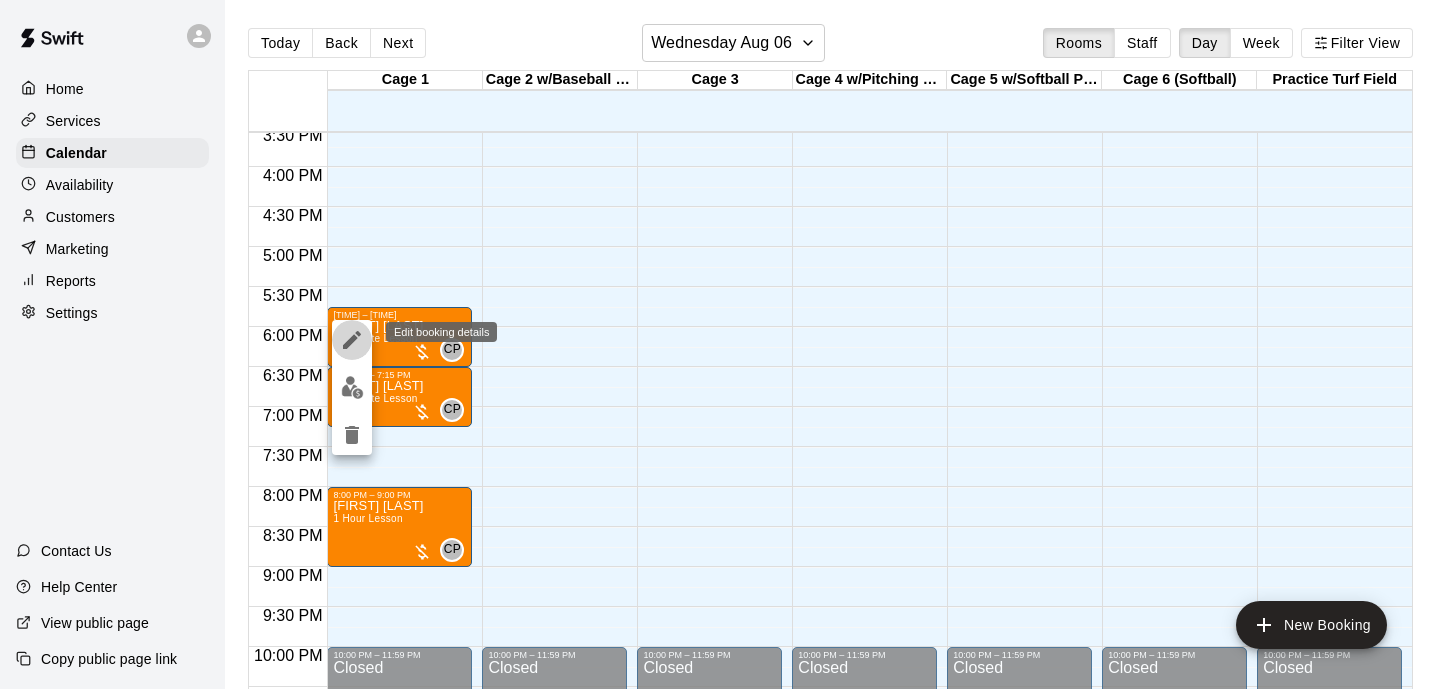 click 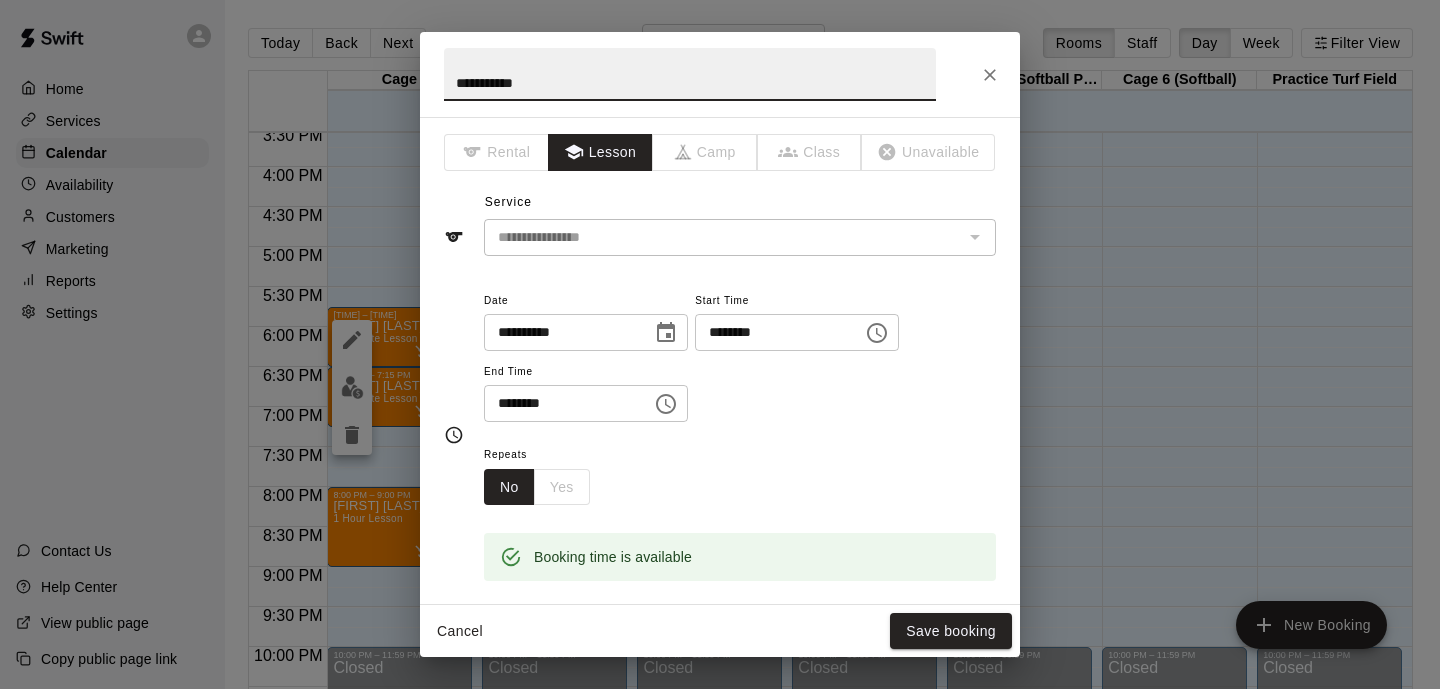 click on "Cancel" at bounding box center (460, 631) 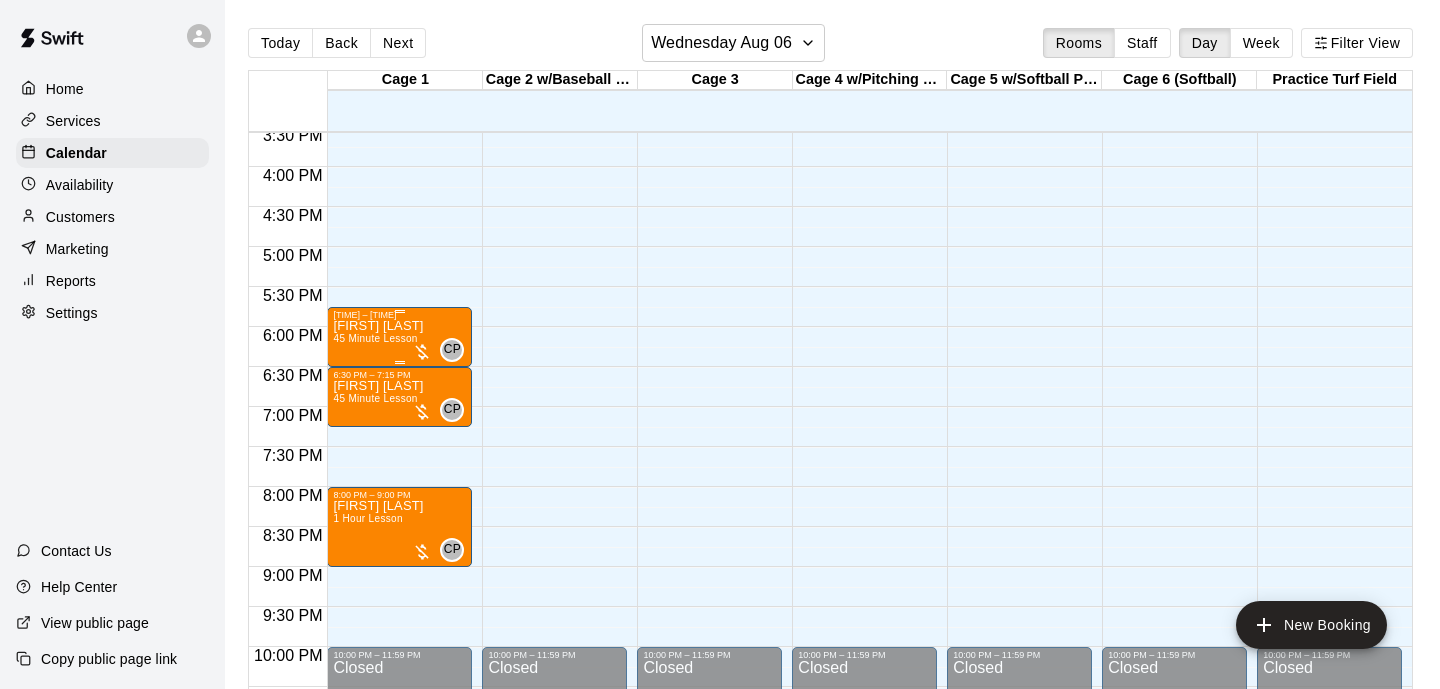 click on "Gus Carter" at bounding box center [378, 326] 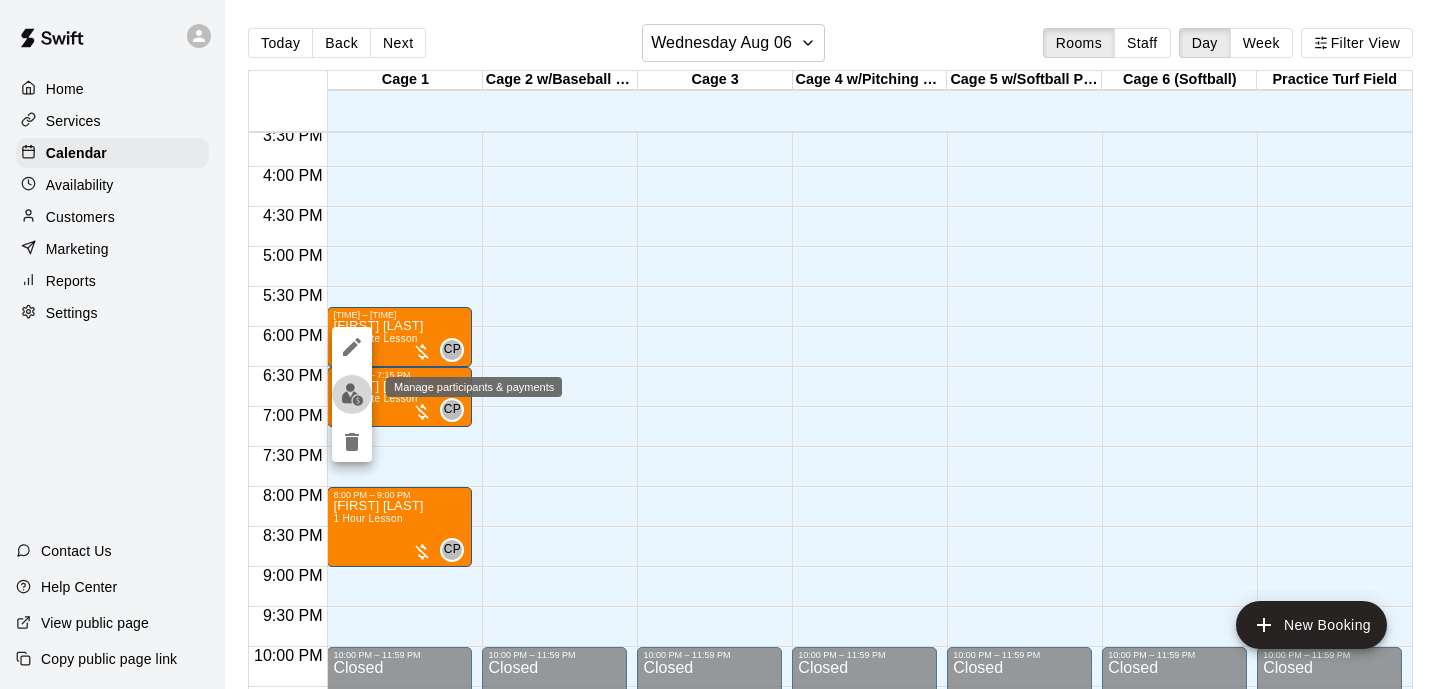click at bounding box center (352, 394) 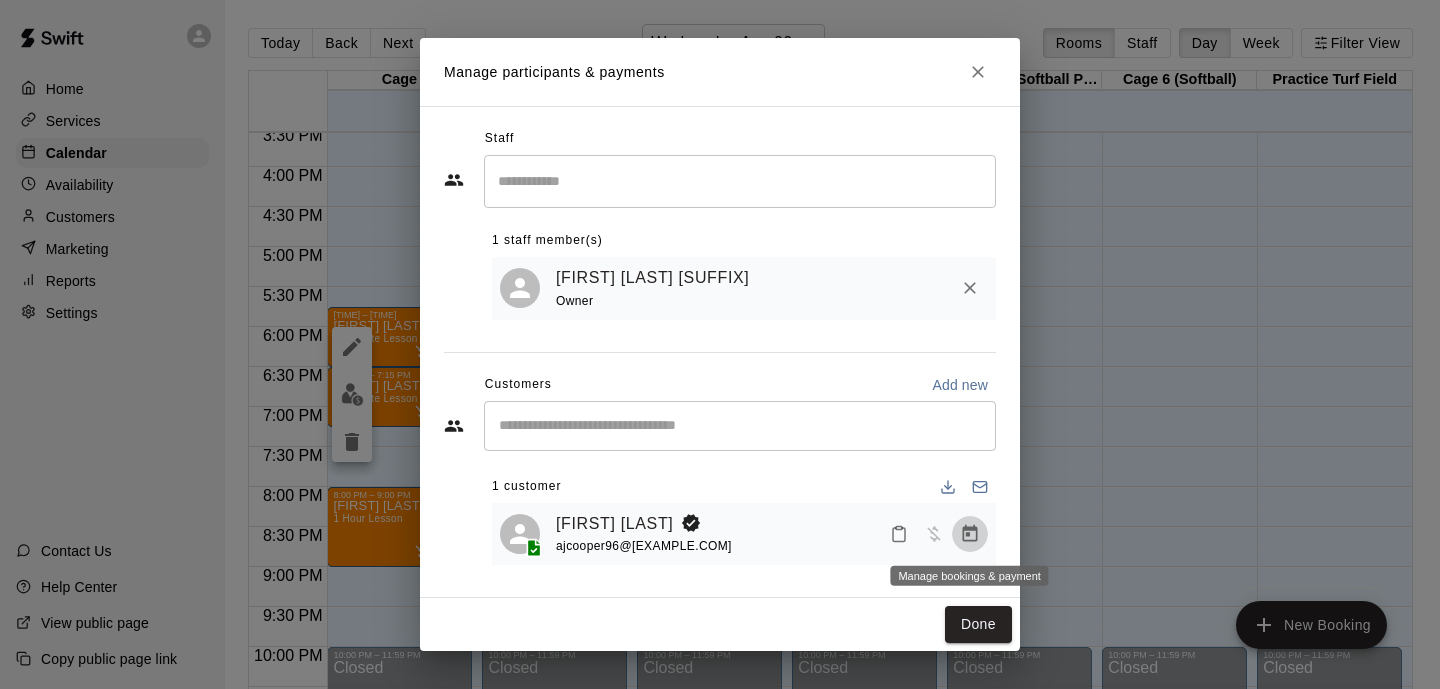 click 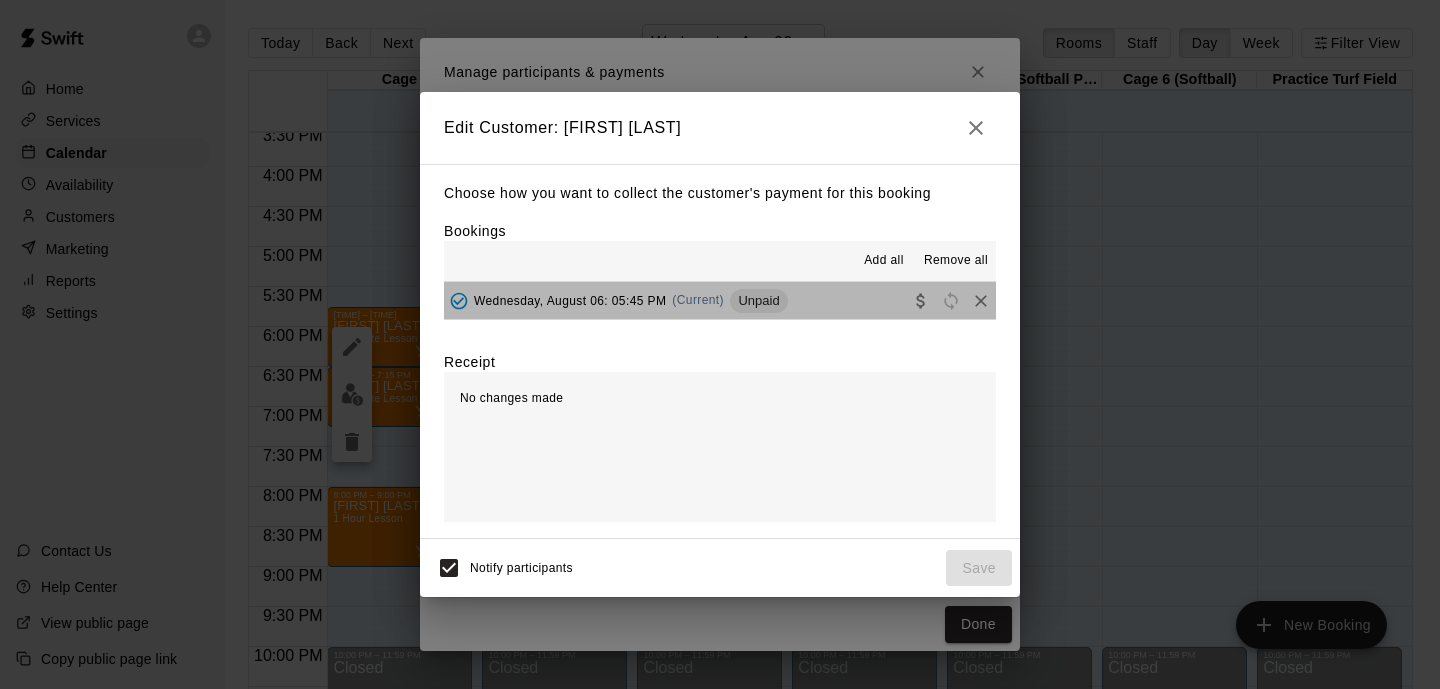 click on "Wednesday, August 06: 05:45 PM" at bounding box center (570, 300) 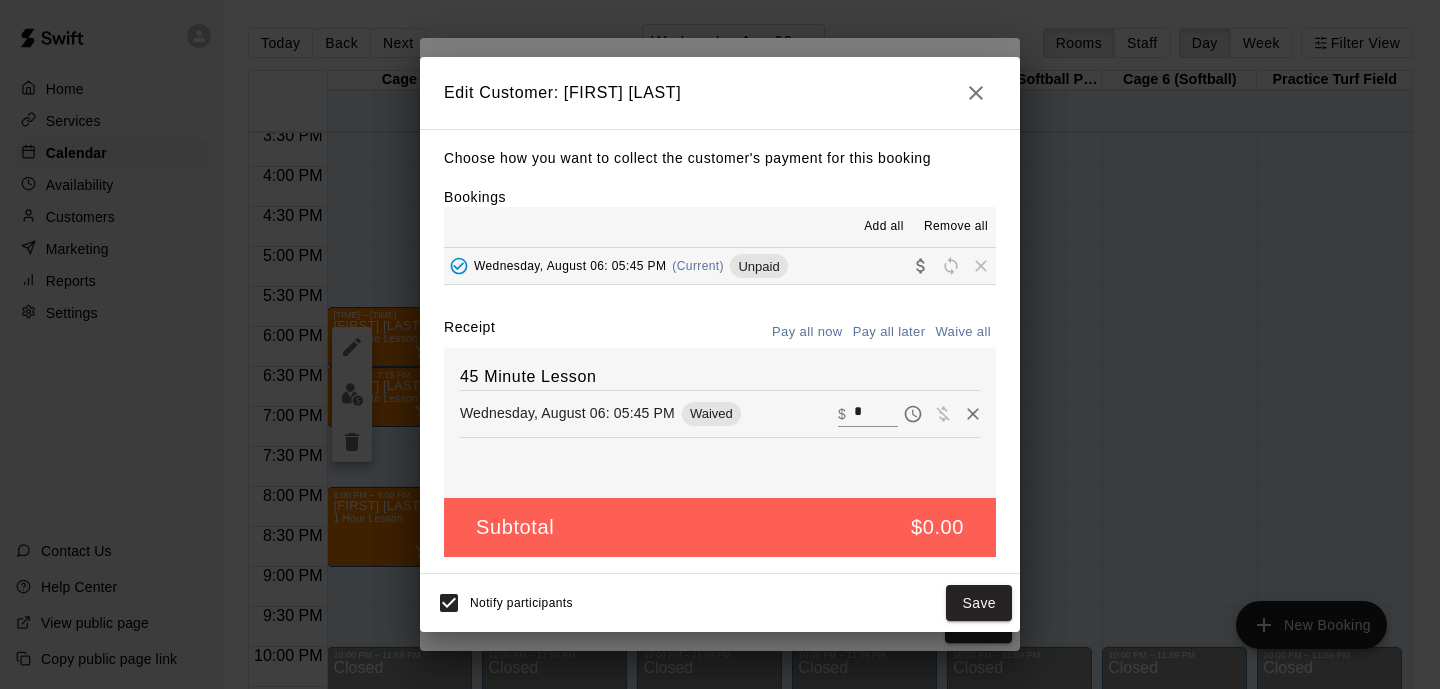 click on "*" at bounding box center (876, 414) 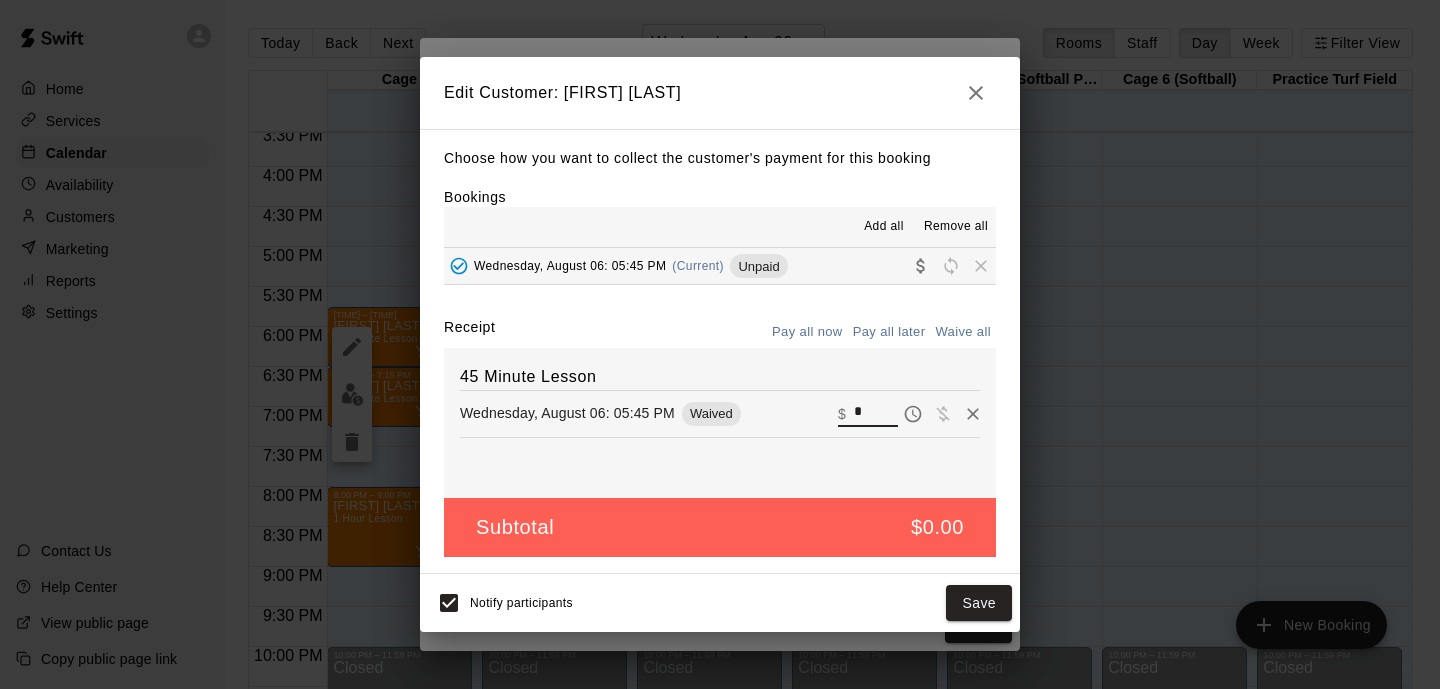 click at bounding box center [976, 93] 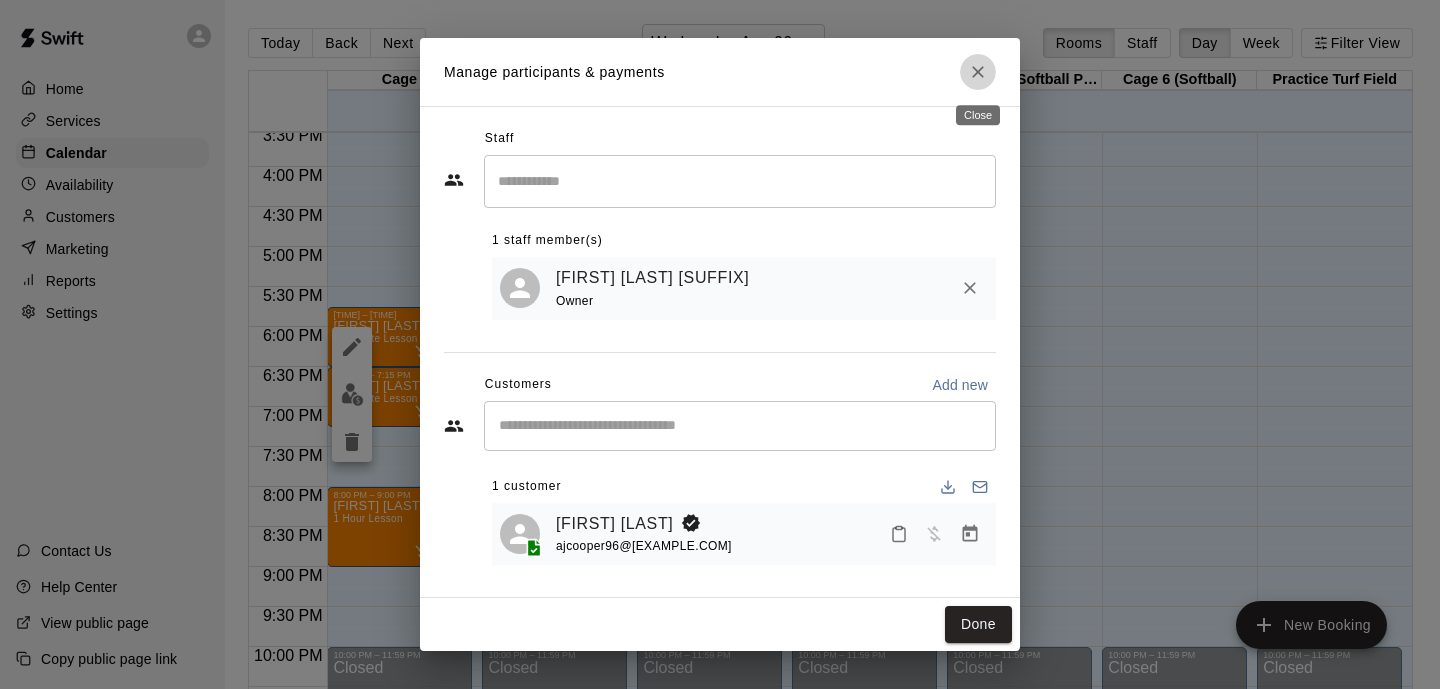 click 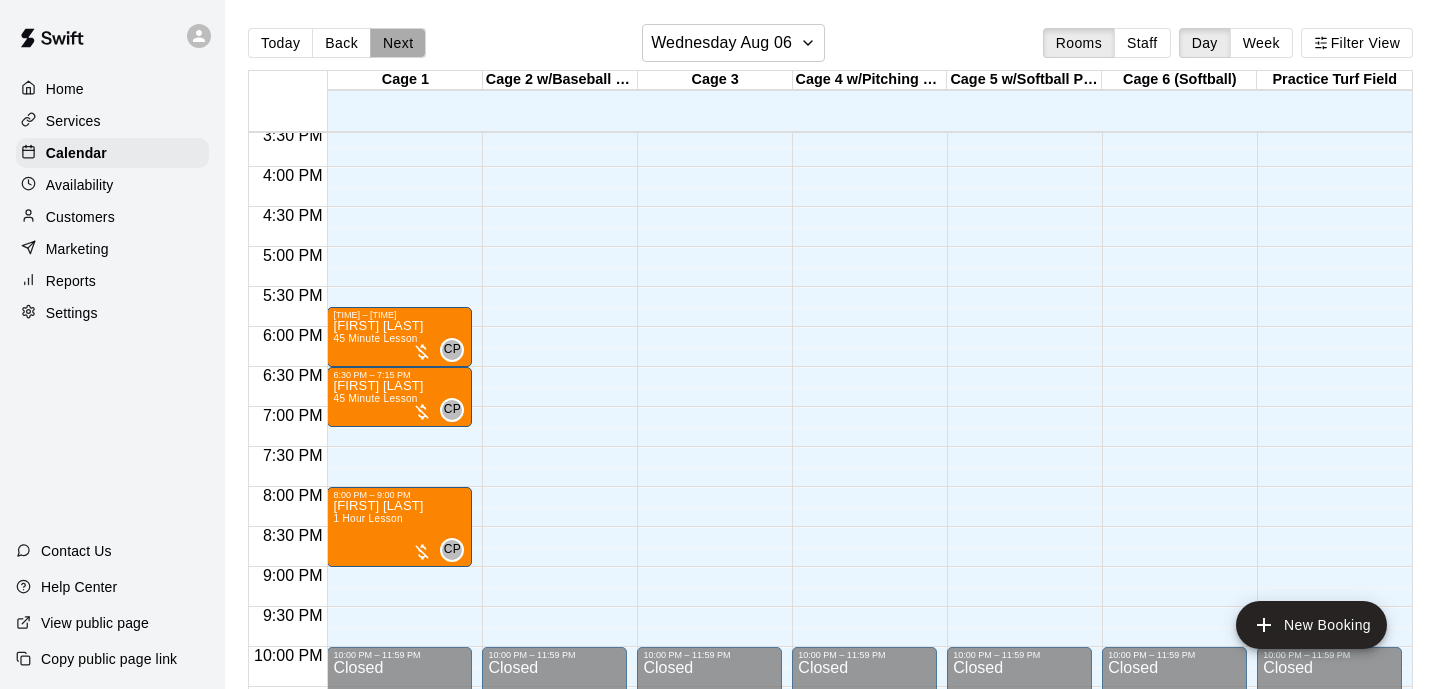 click on "Next" at bounding box center [398, 43] 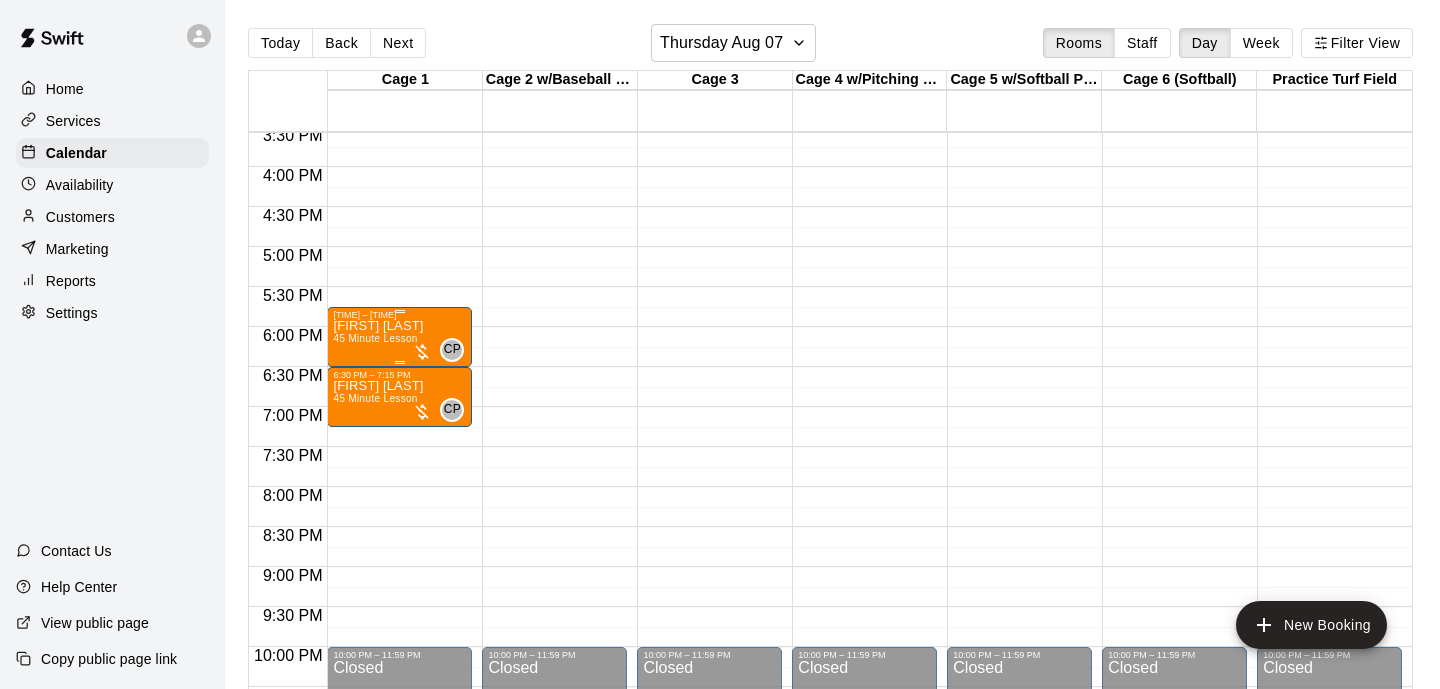 click on "Cooper  Bell 45 Minute Lesson" at bounding box center [378, 664] 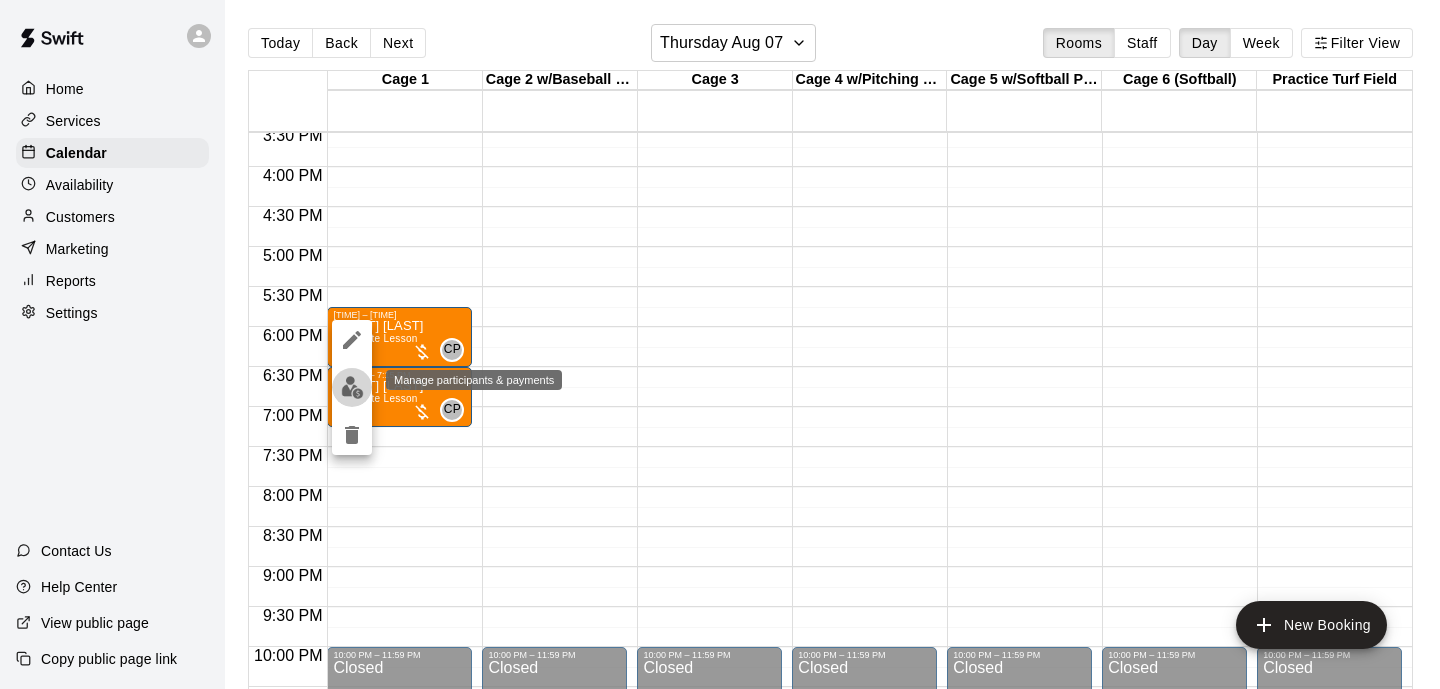 click at bounding box center [352, 387] 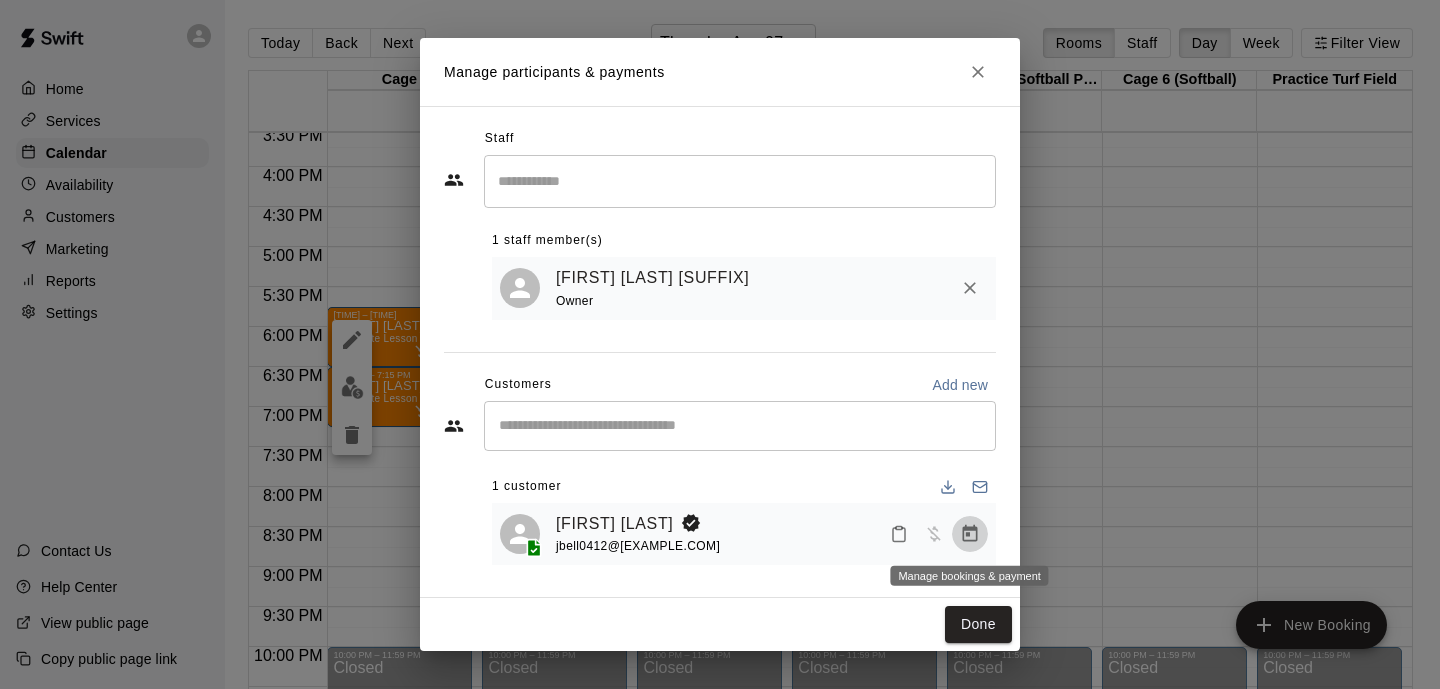 click 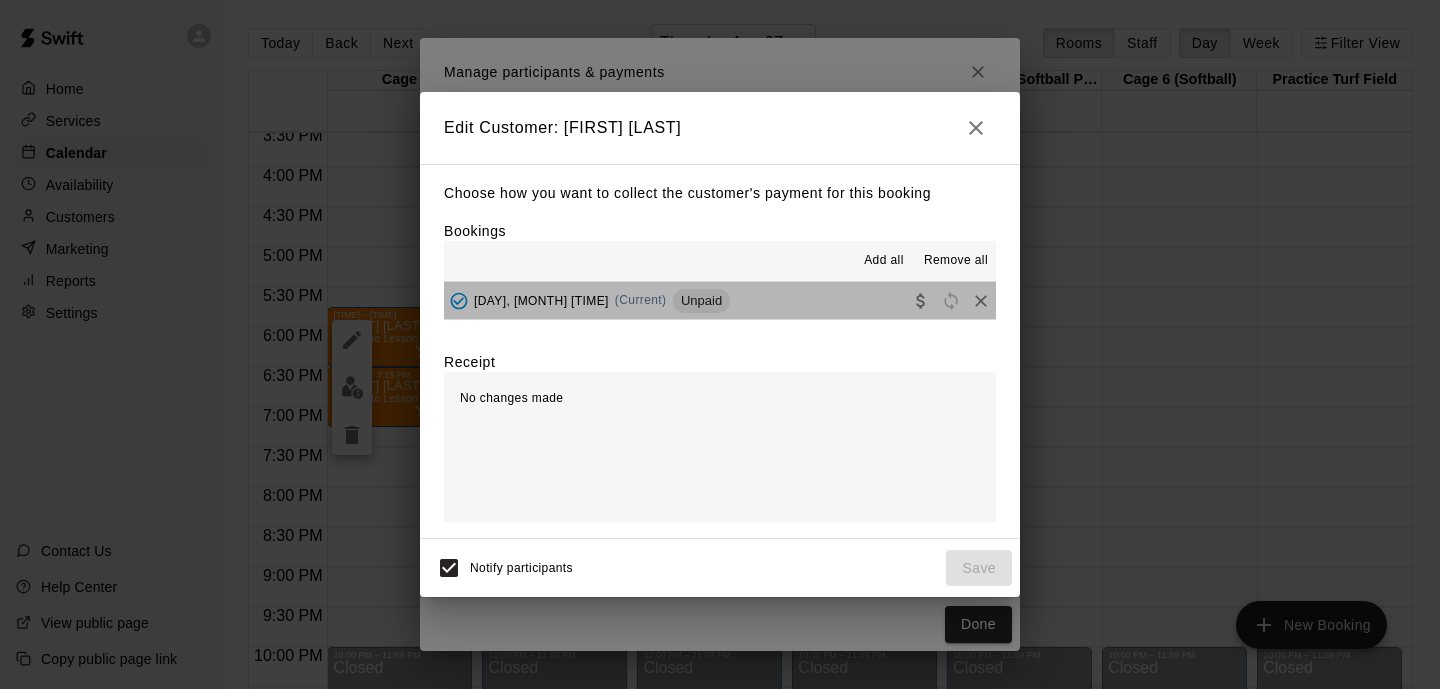 click on "Thursday, August 07: 05:45 PM (Current) Unpaid" at bounding box center [720, 300] 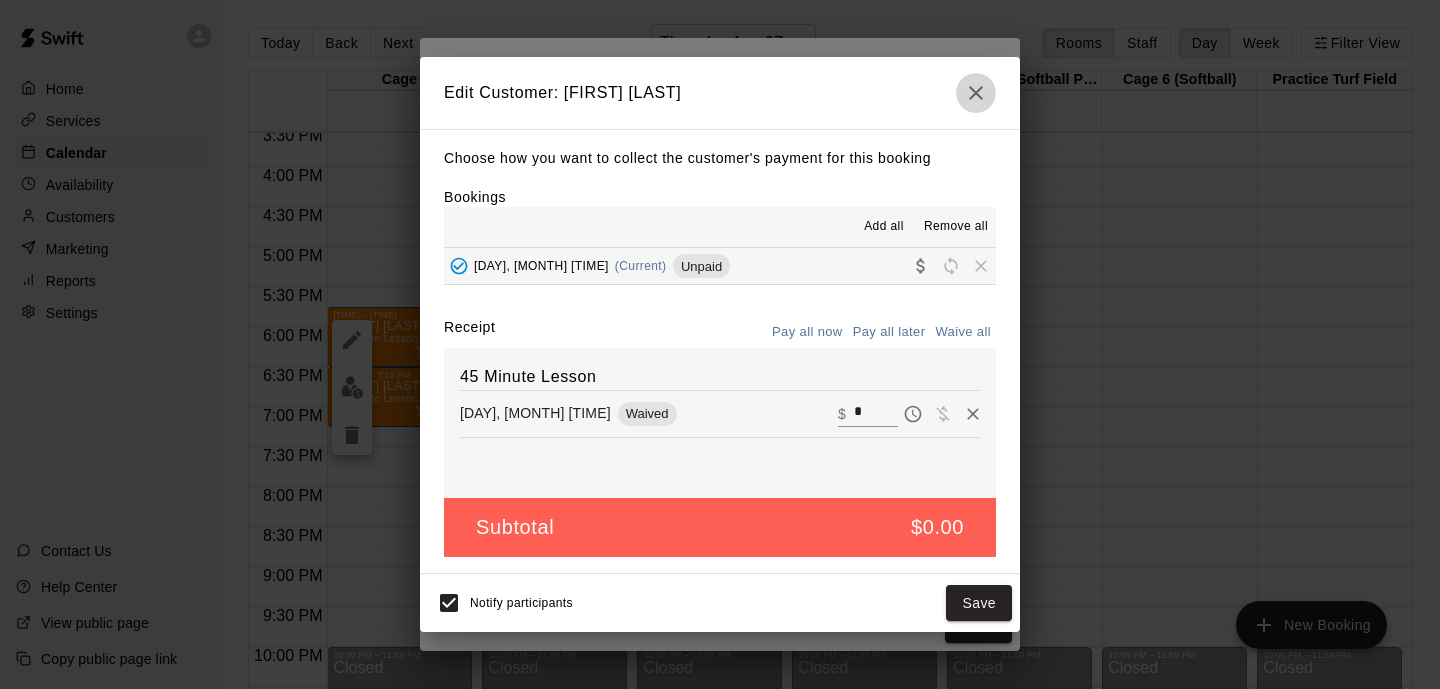 click 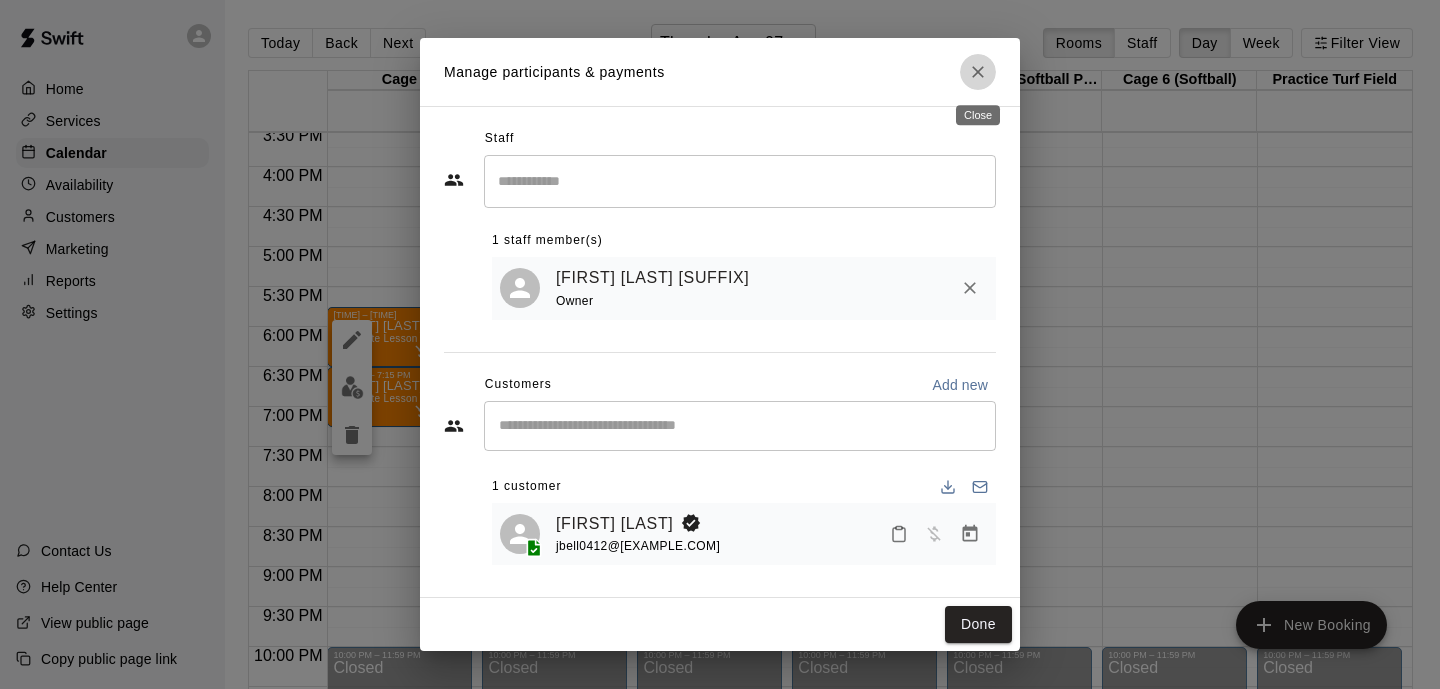 click 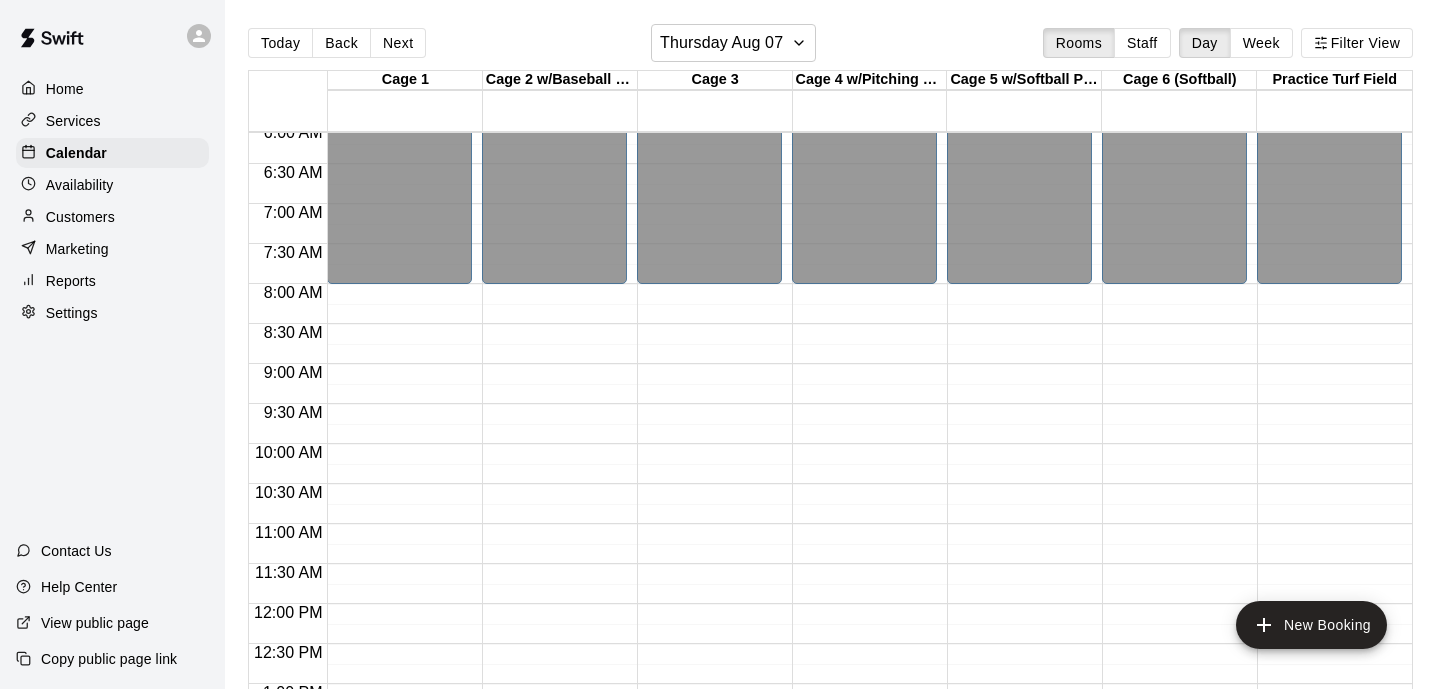 scroll, scrollTop: 454, scrollLeft: 0, axis: vertical 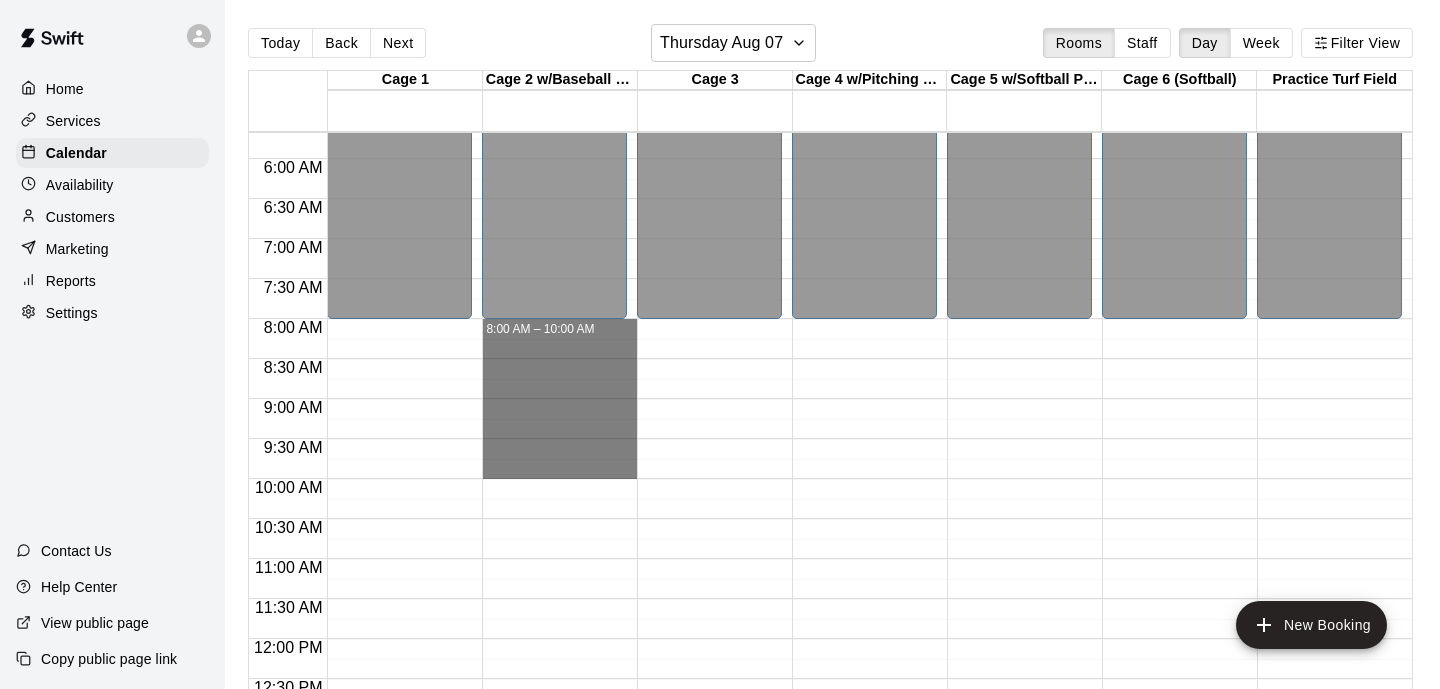 drag, startPoint x: 548, startPoint y: 327, endPoint x: 593, endPoint y: 464, distance: 144.20125 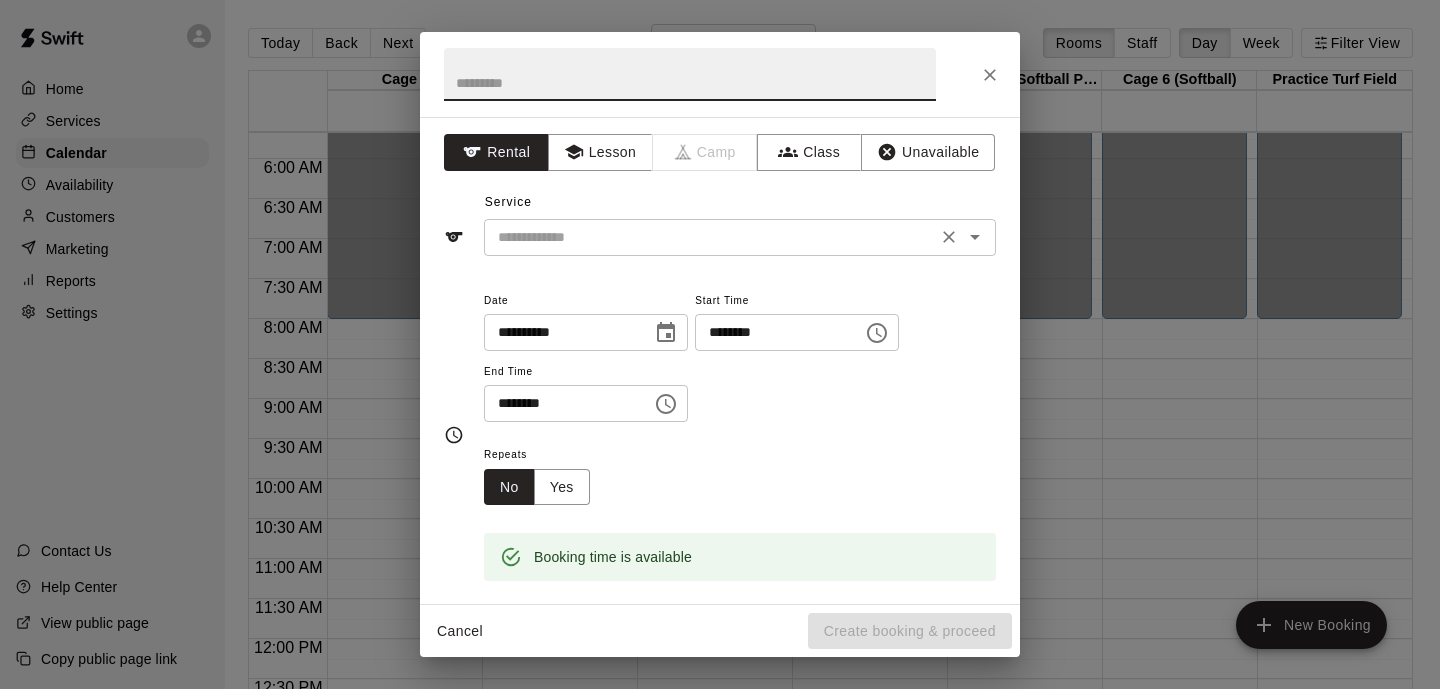 click at bounding box center (710, 237) 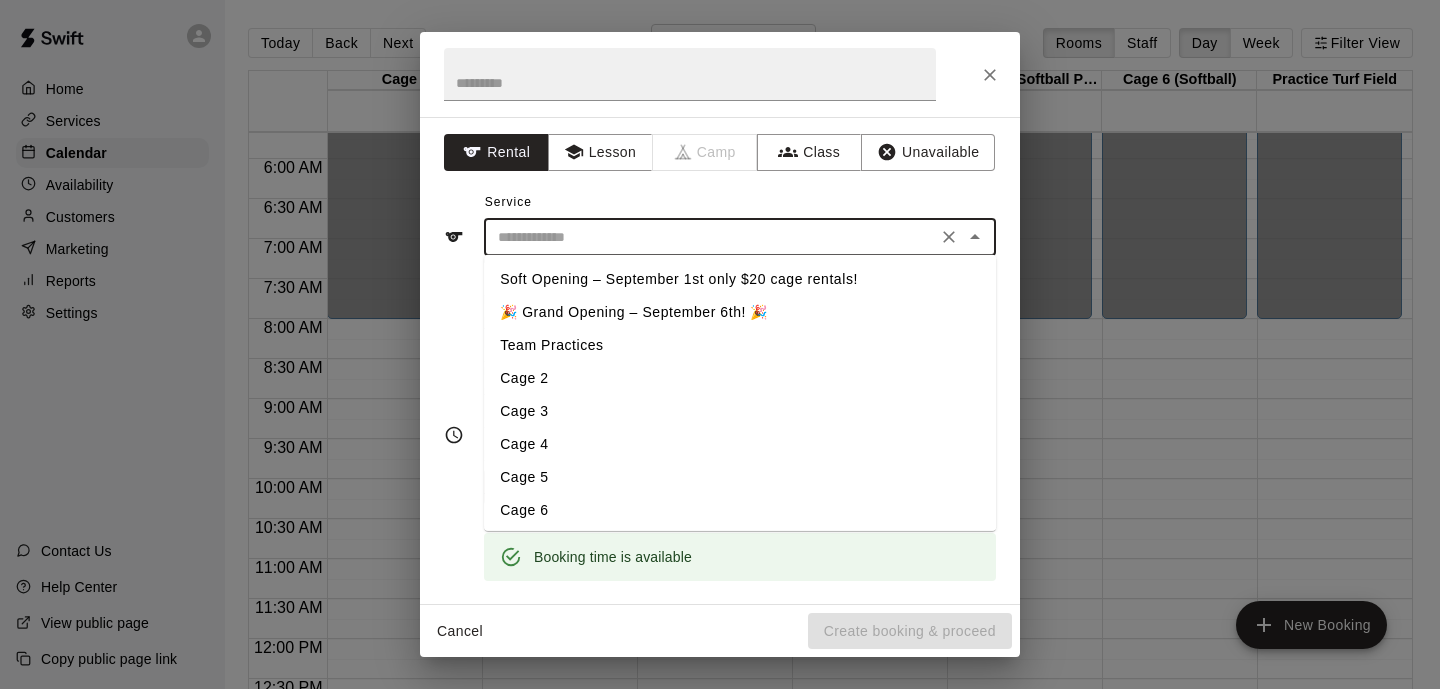 click at bounding box center (949, 237) 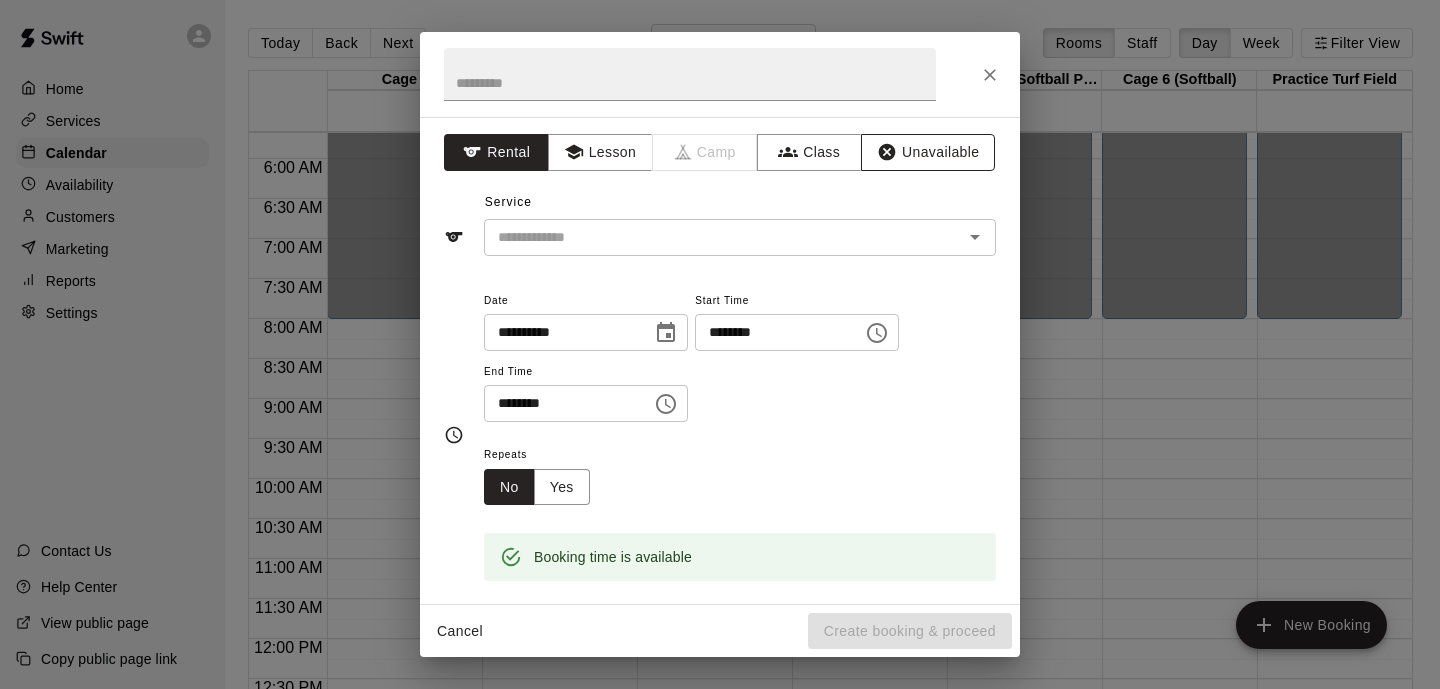 click 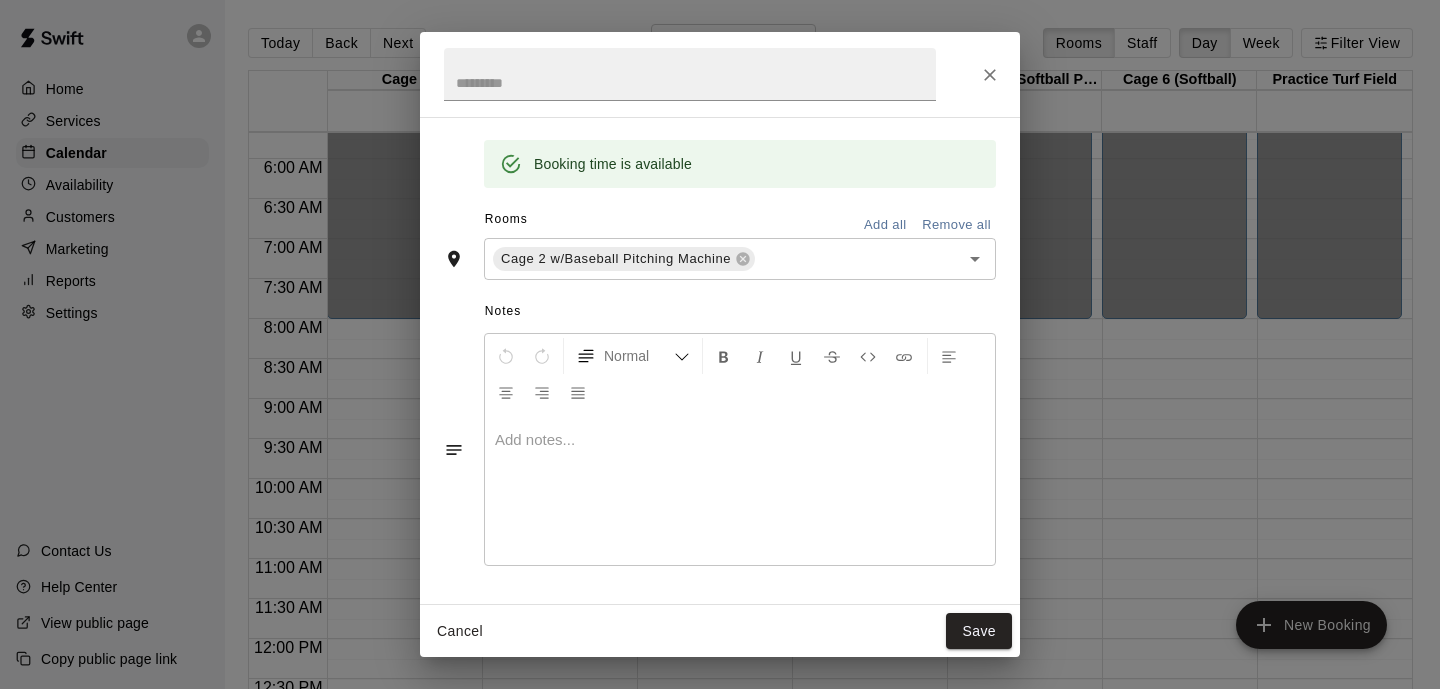 scroll, scrollTop: 360, scrollLeft: 0, axis: vertical 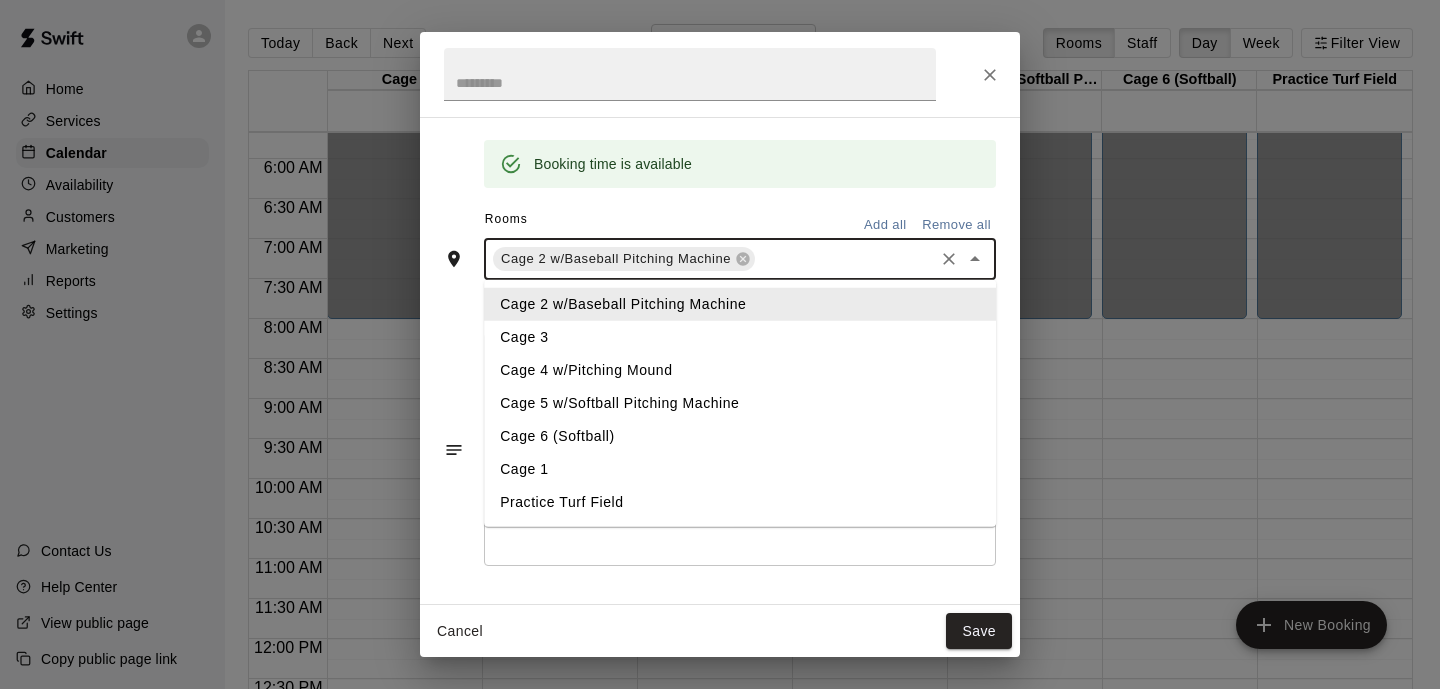 click at bounding box center [844, 259] 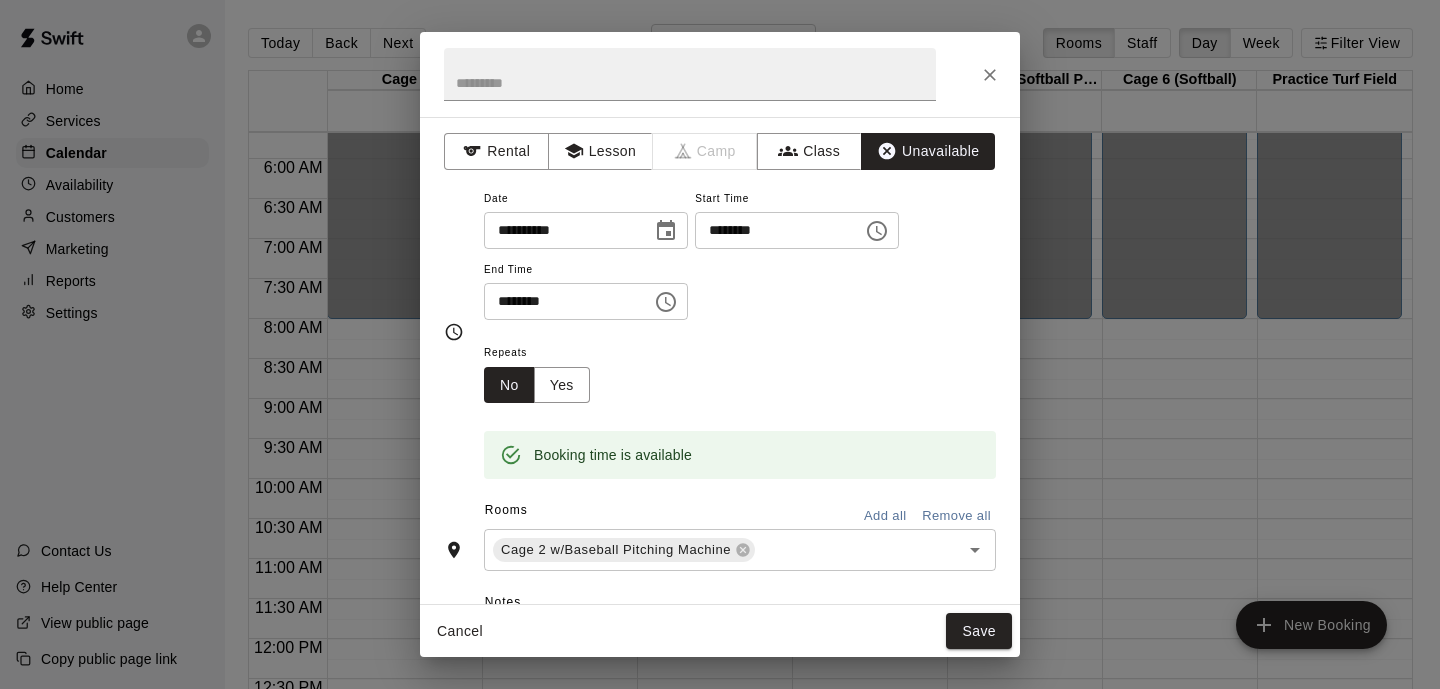 scroll, scrollTop: 0, scrollLeft: 0, axis: both 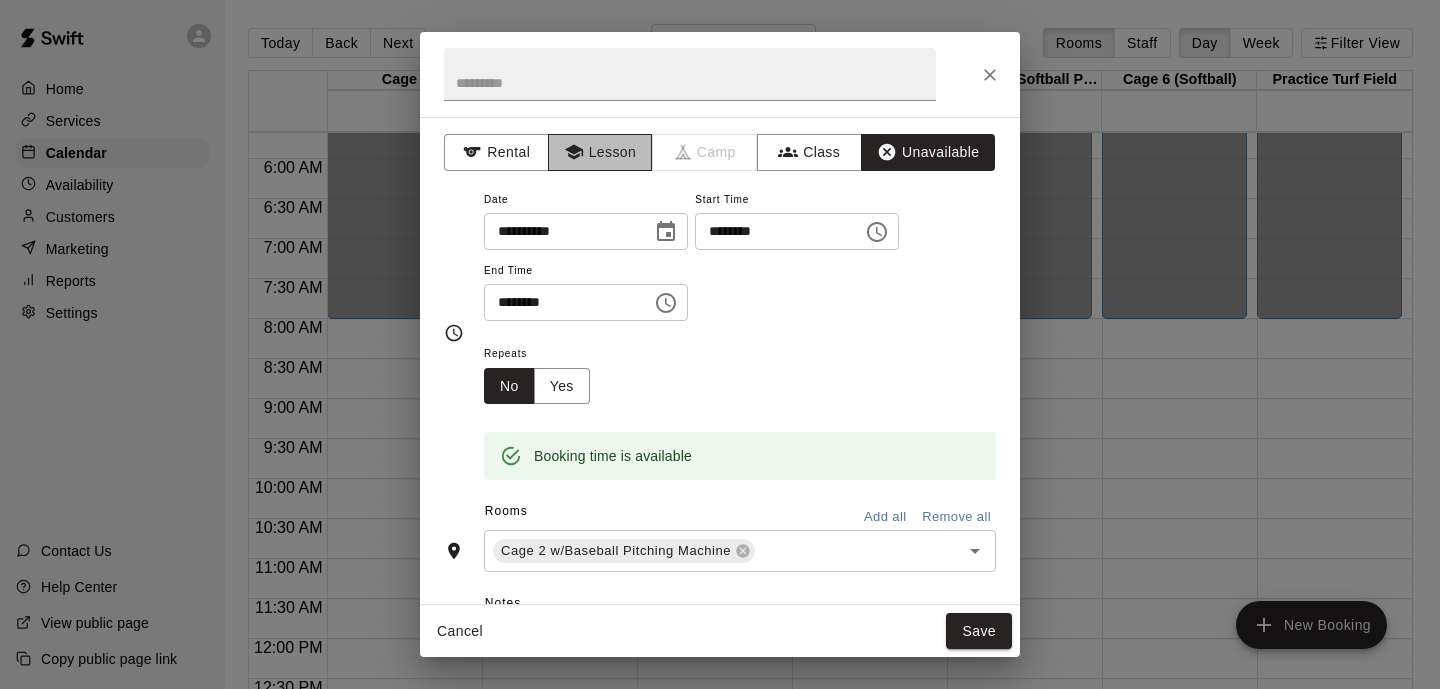 click 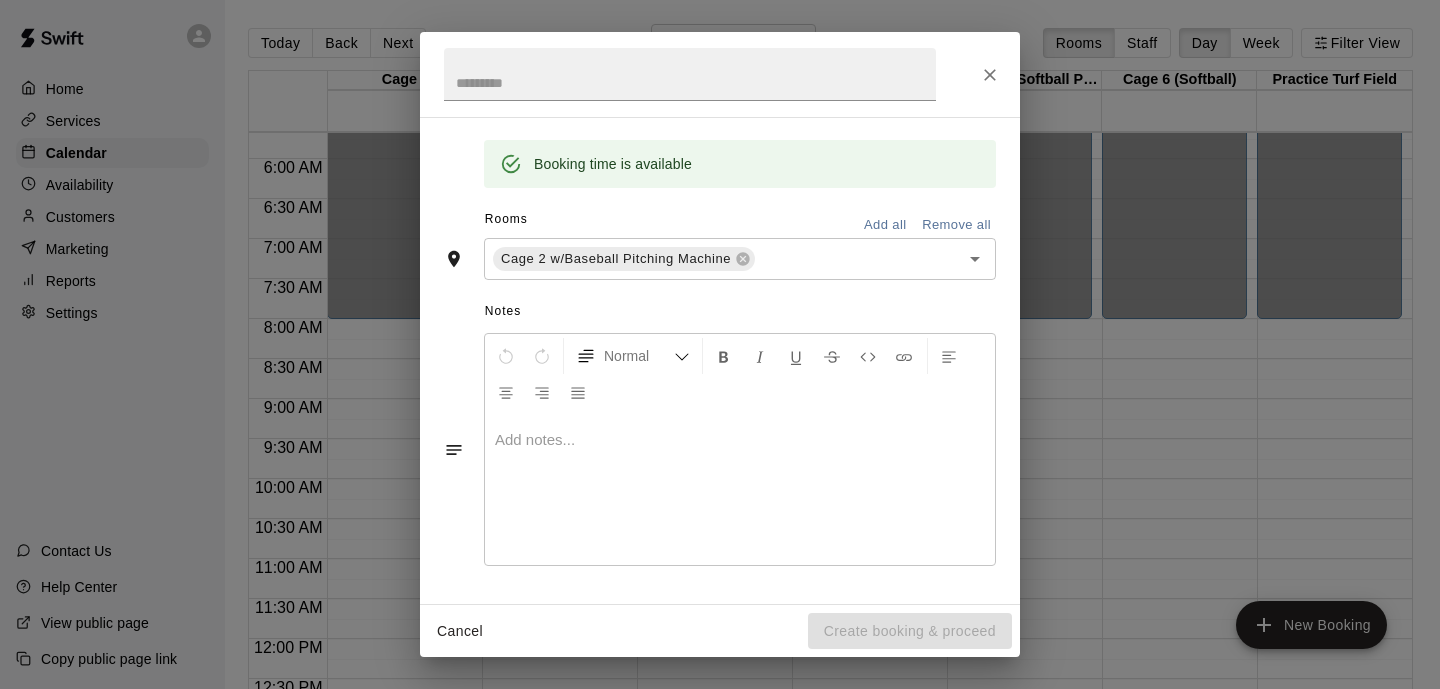 scroll, scrollTop: 0, scrollLeft: 0, axis: both 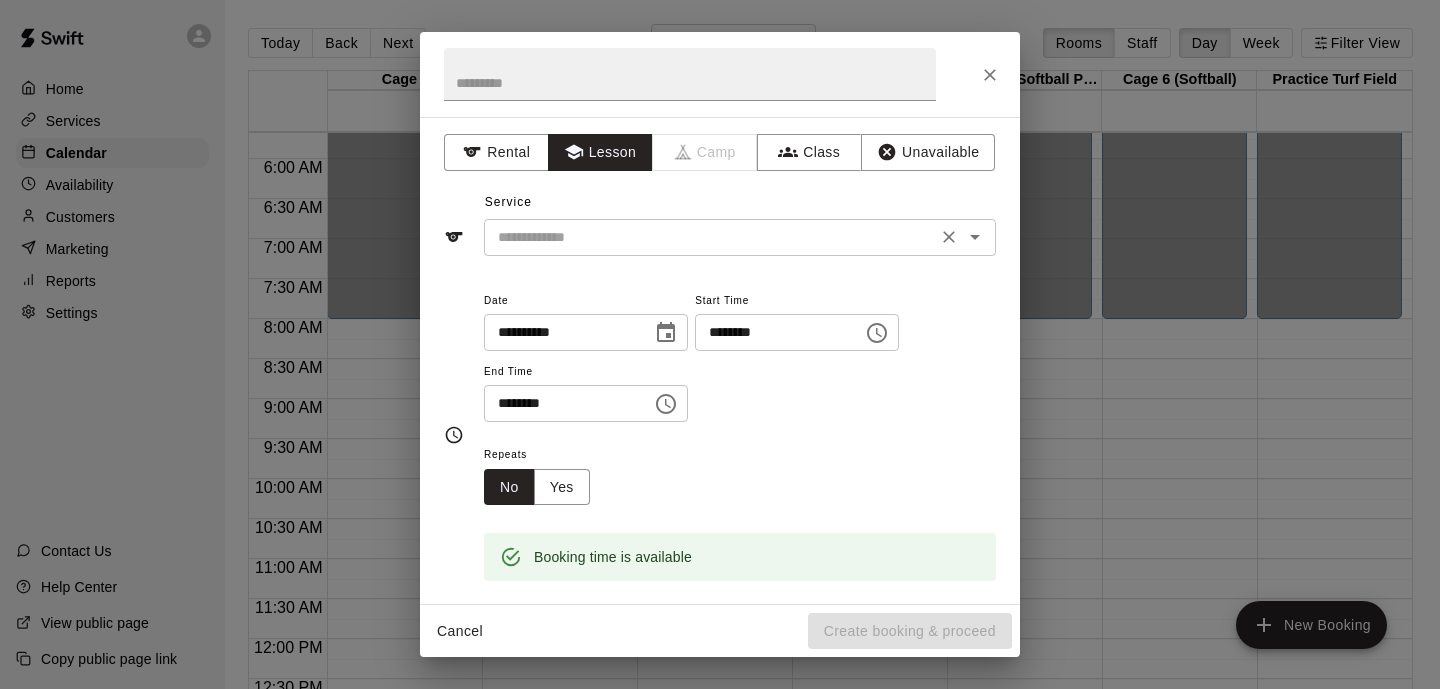 click at bounding box center (710, 237) 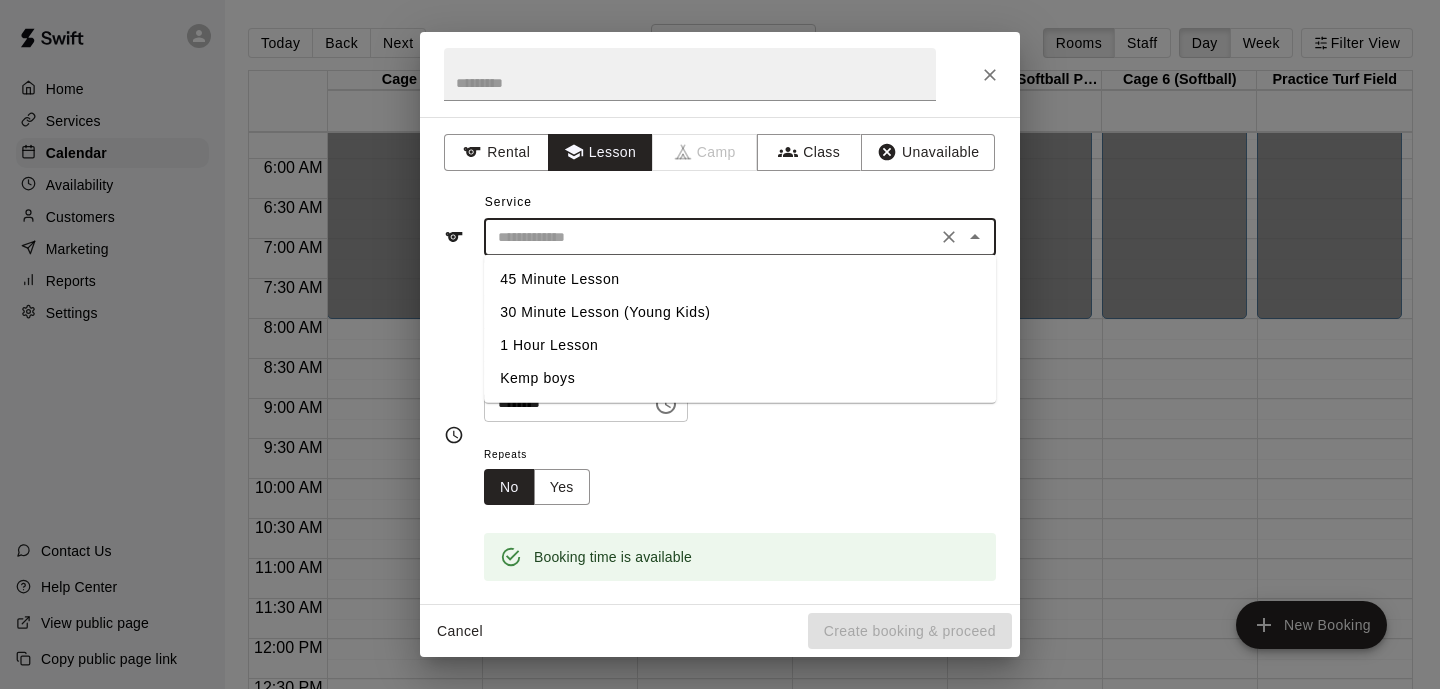 click on "45 Minute Lesson" at bounding box center (740, 279) 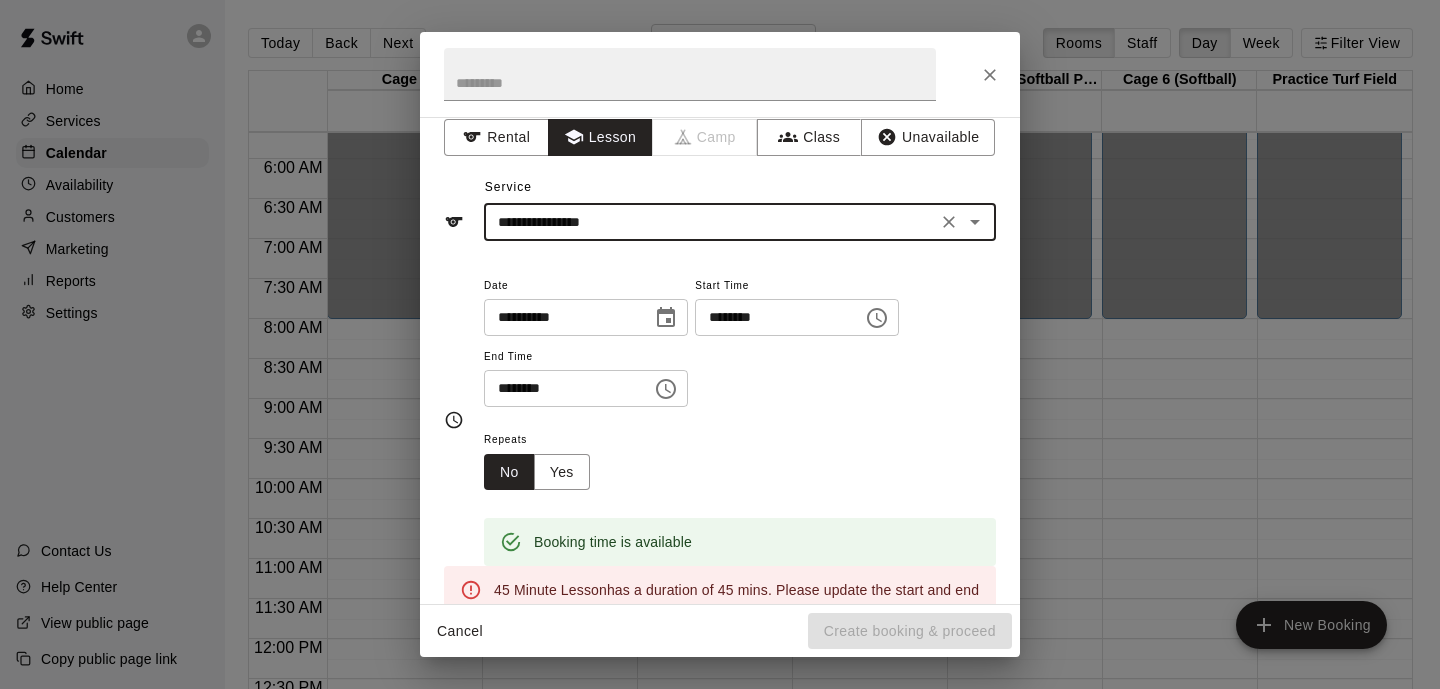 scroll, scrollTop: 0, scrollLeft: 0, axis: both 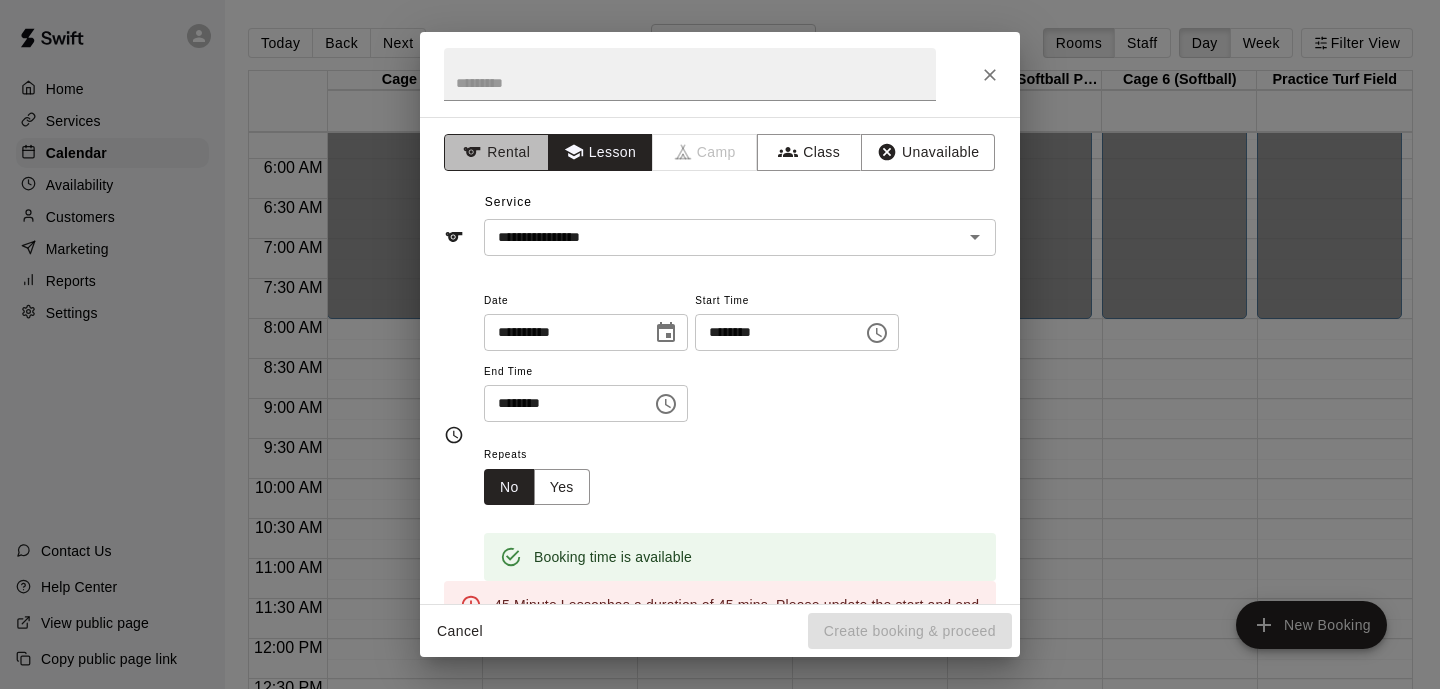 click on "Rental" at bounding box center (496, 152) 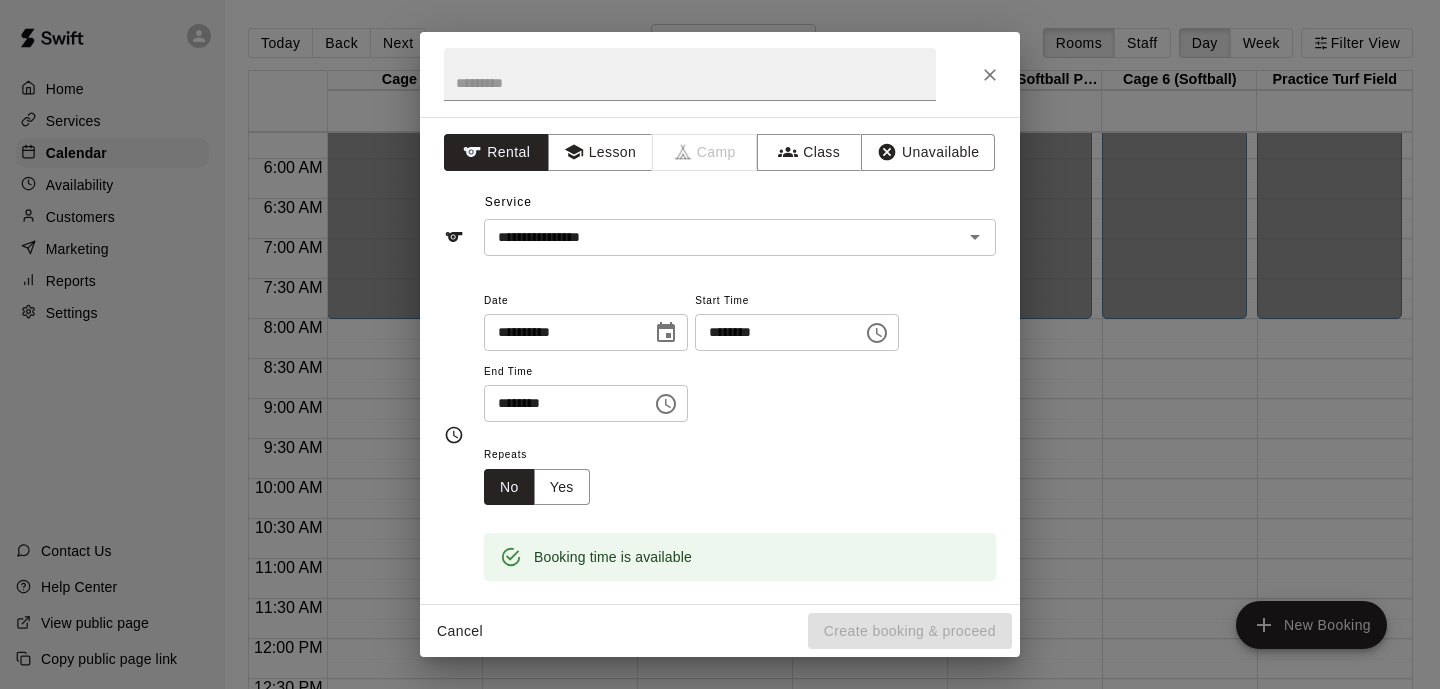 type 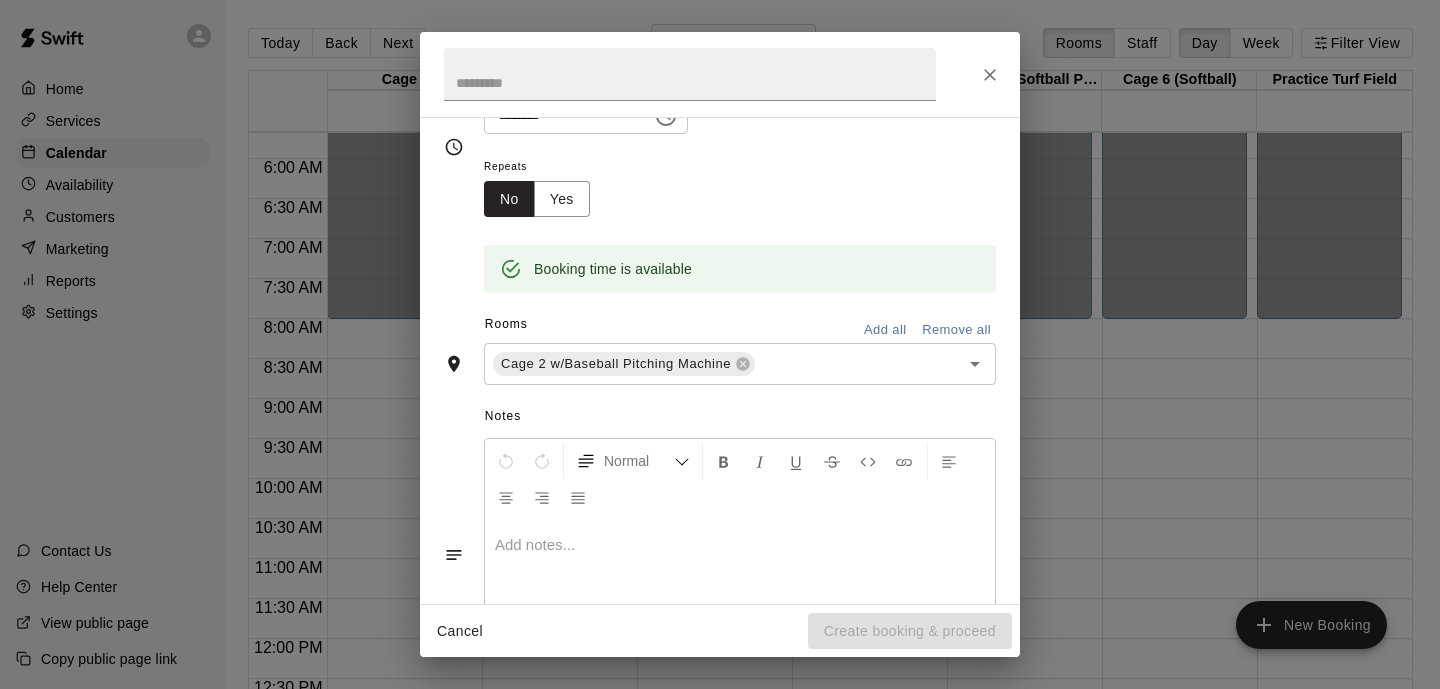 scroll, scrollTop: 461, scrollLeft: 0, axis: vertical 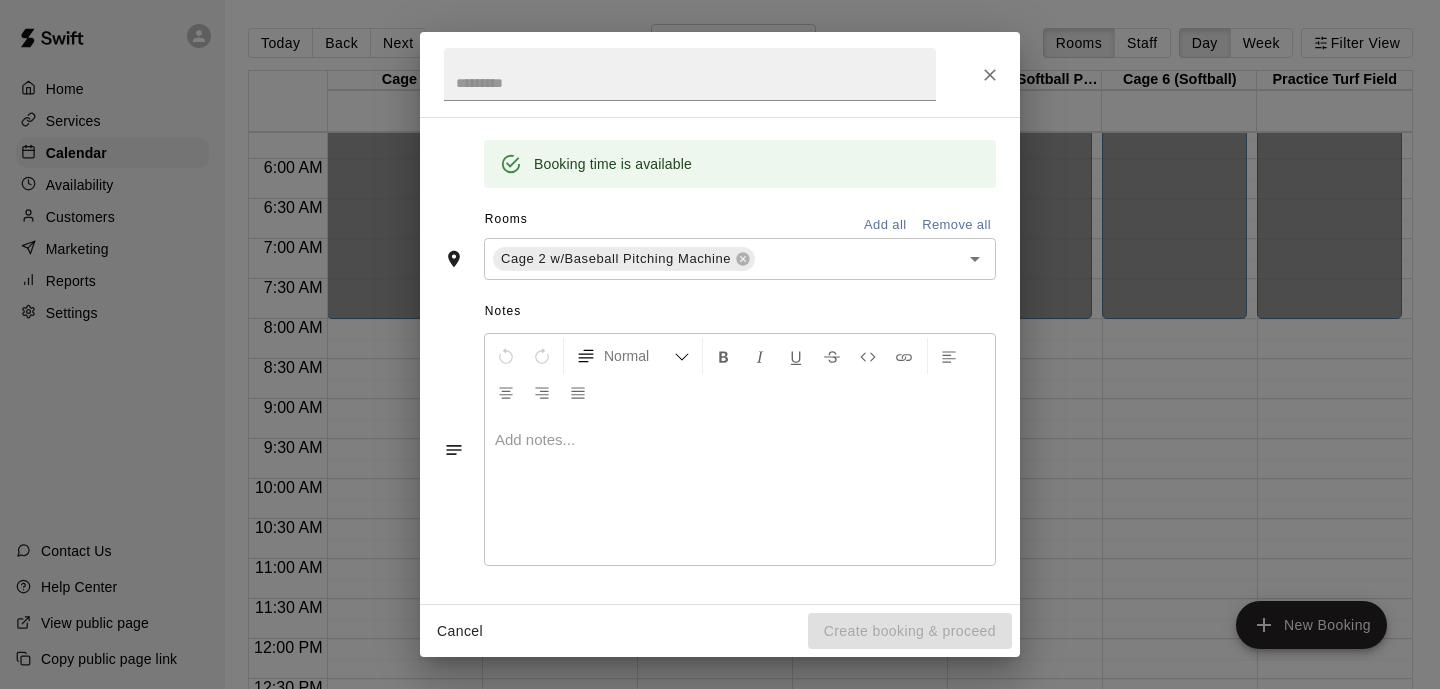 click on "Cancel" at bounding box center (460, 631) 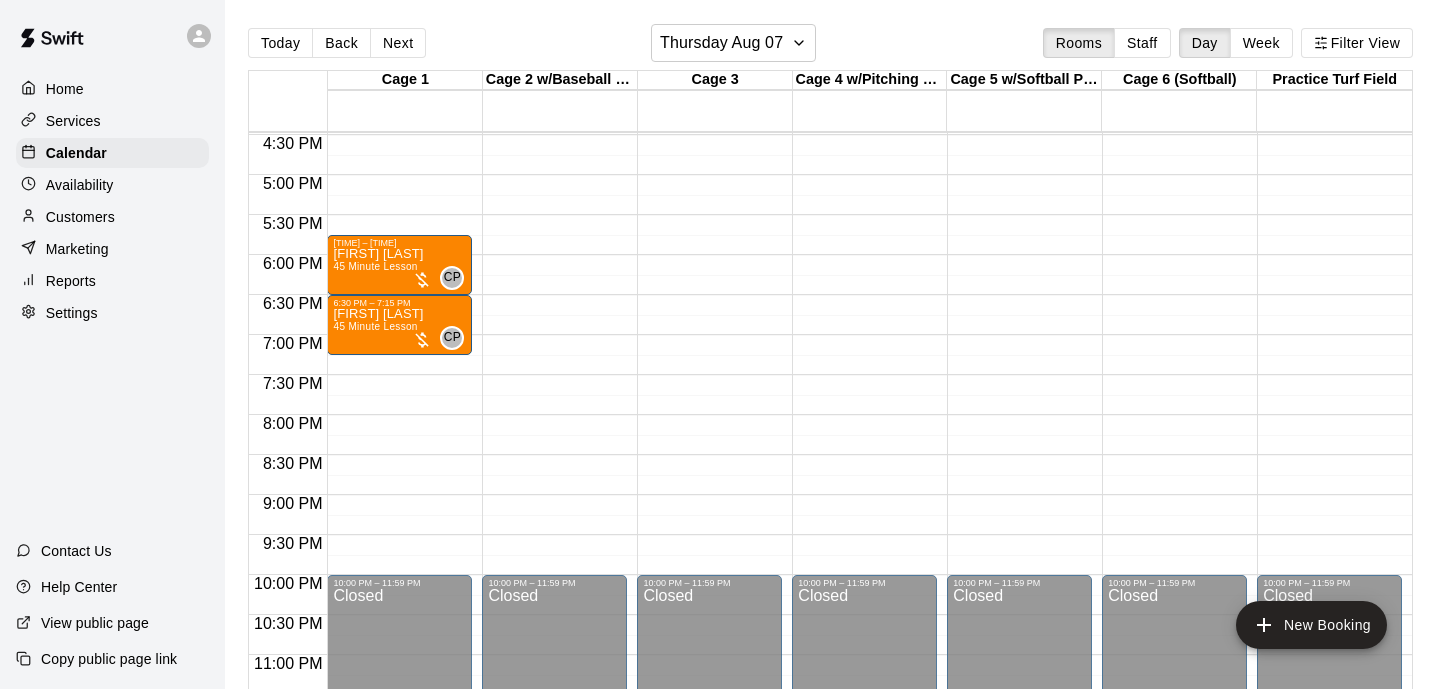 scroll, scrollTop: 1246, scrollLeft: 0, axis: vertical 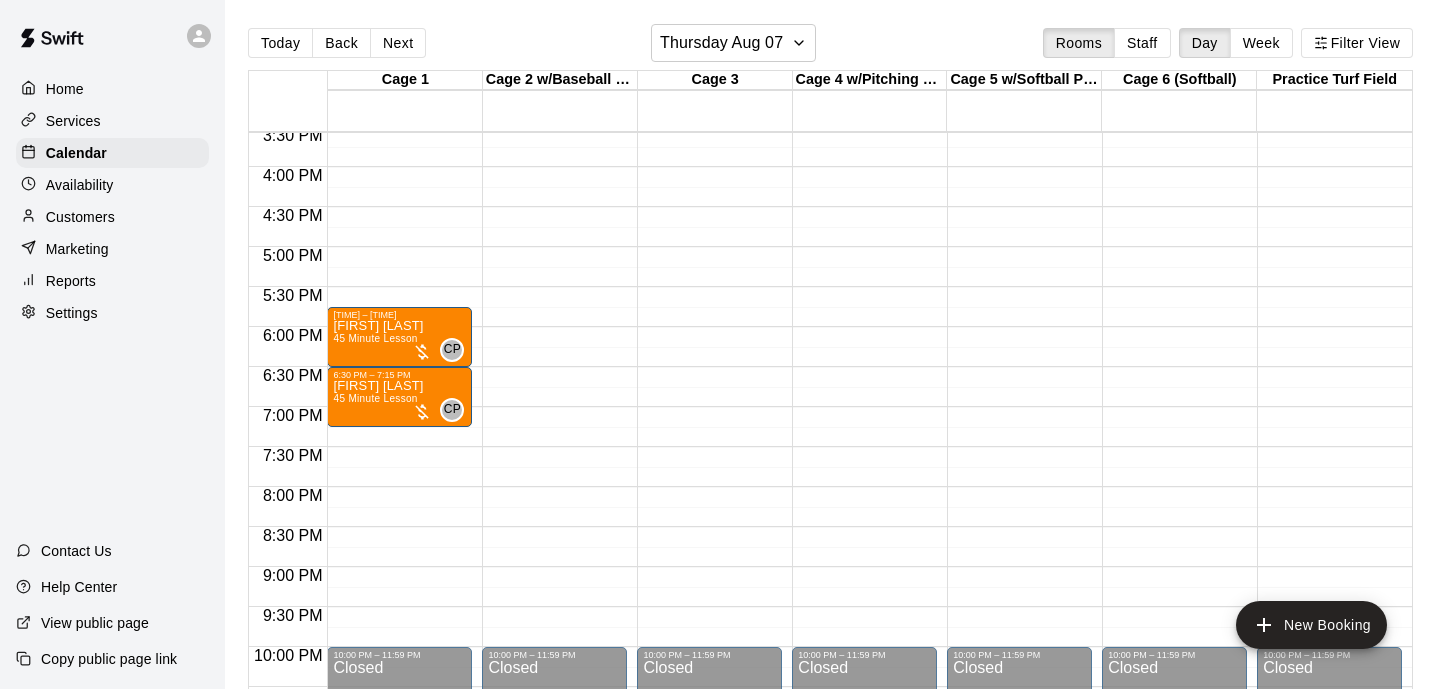 click on "Services" at bounding box center (112, 121) 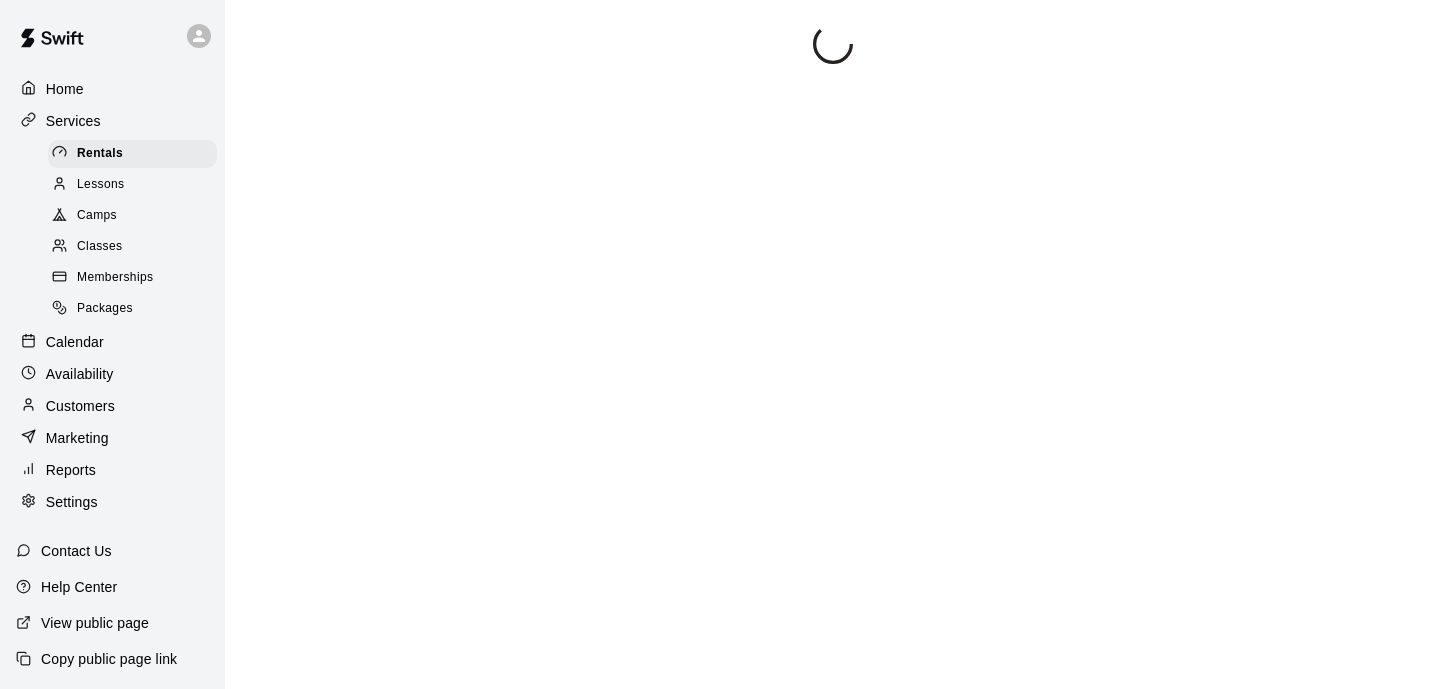 click on "Packages" at bounding box center (132, 309) 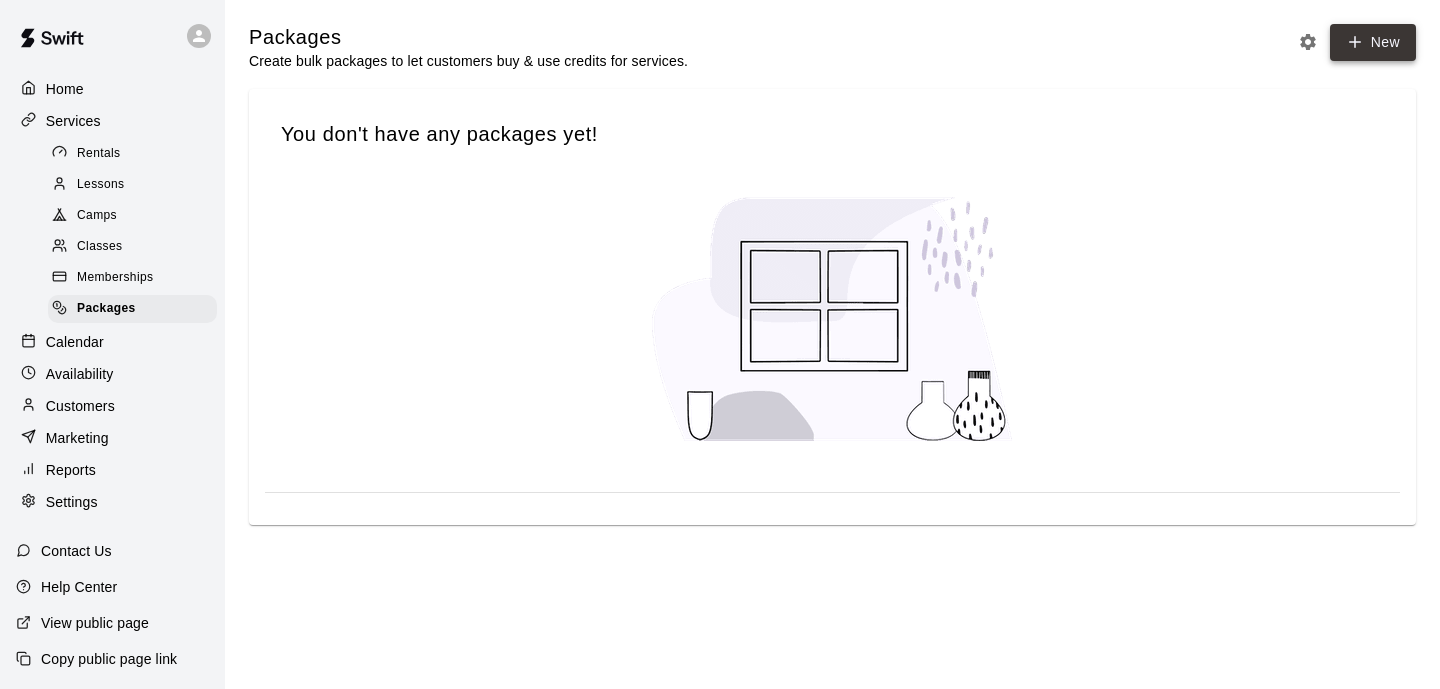 click on "New" at bounding box center [1373, 42] 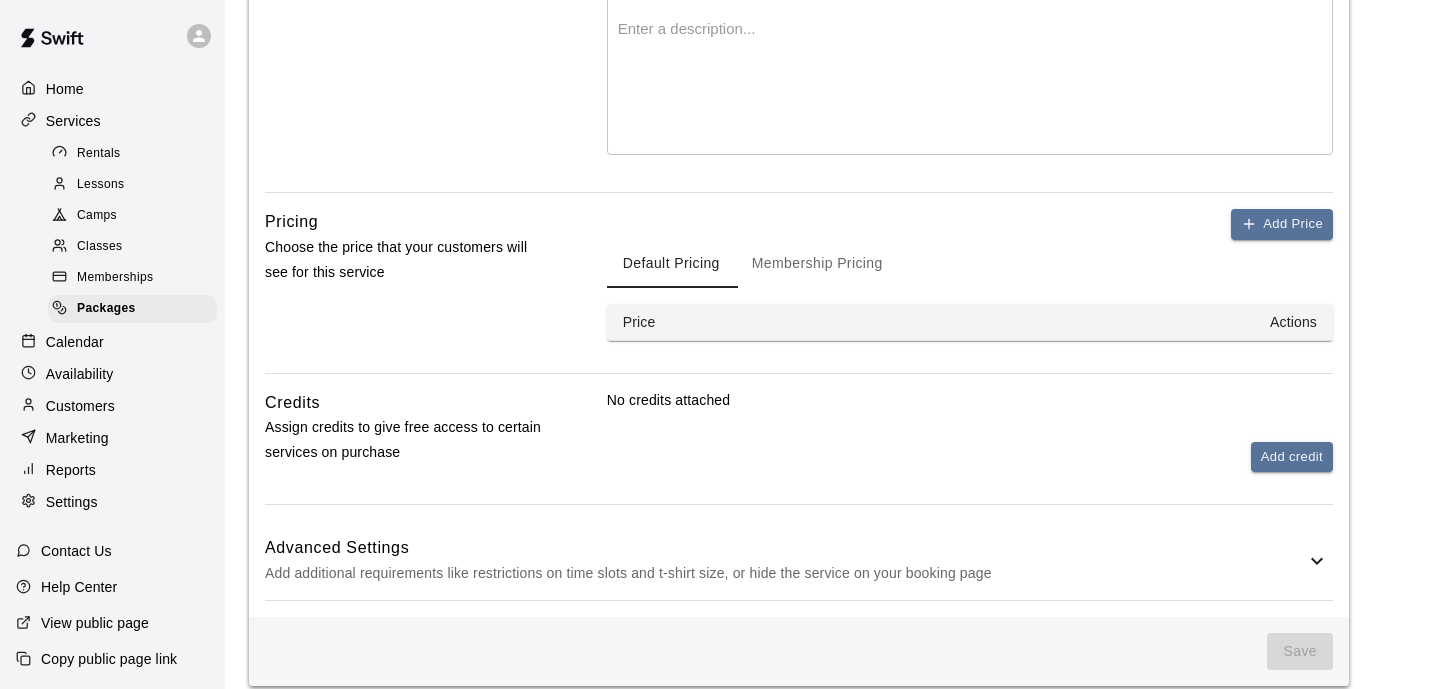 scroll, scrollTop: 485, scrollLeft: 0, axis: vertical 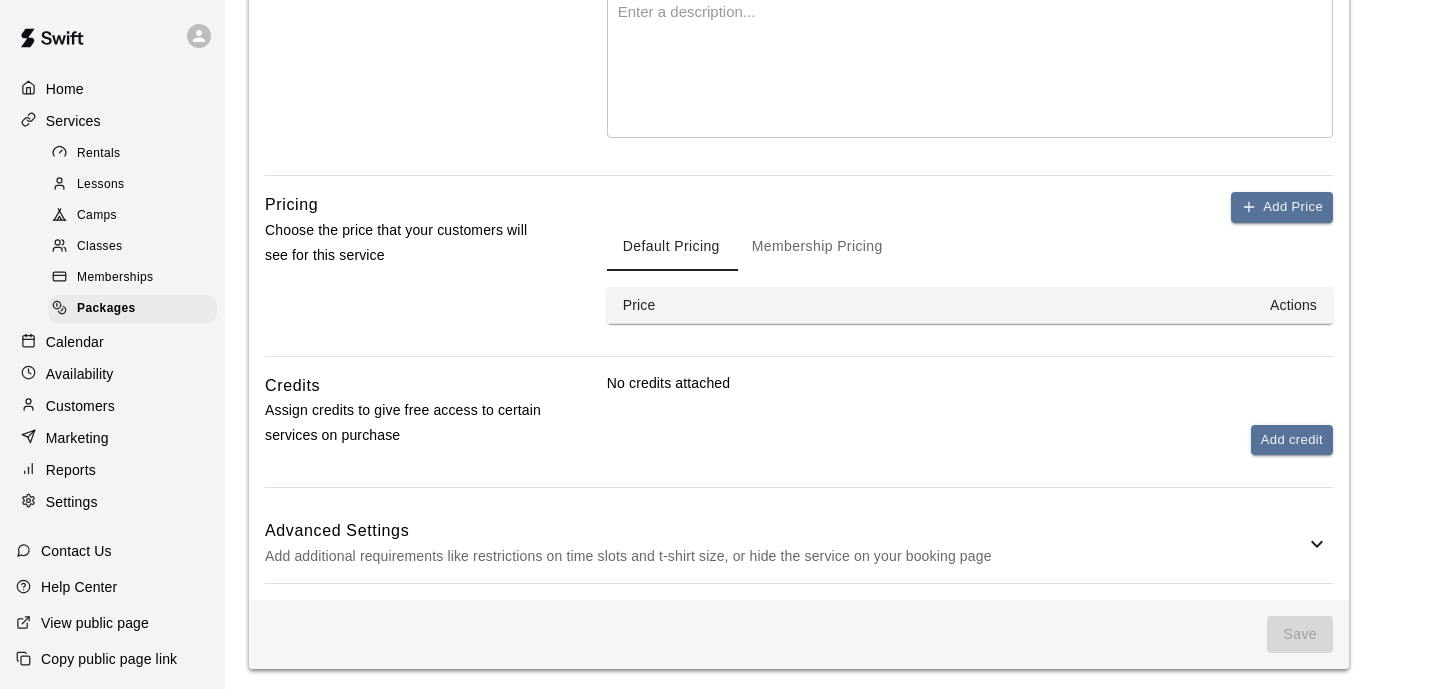 click on "Add additional requirements like restrictions on time slots and t-shirt size, or hide the service on your booking page" at bounding box center [785, 556] 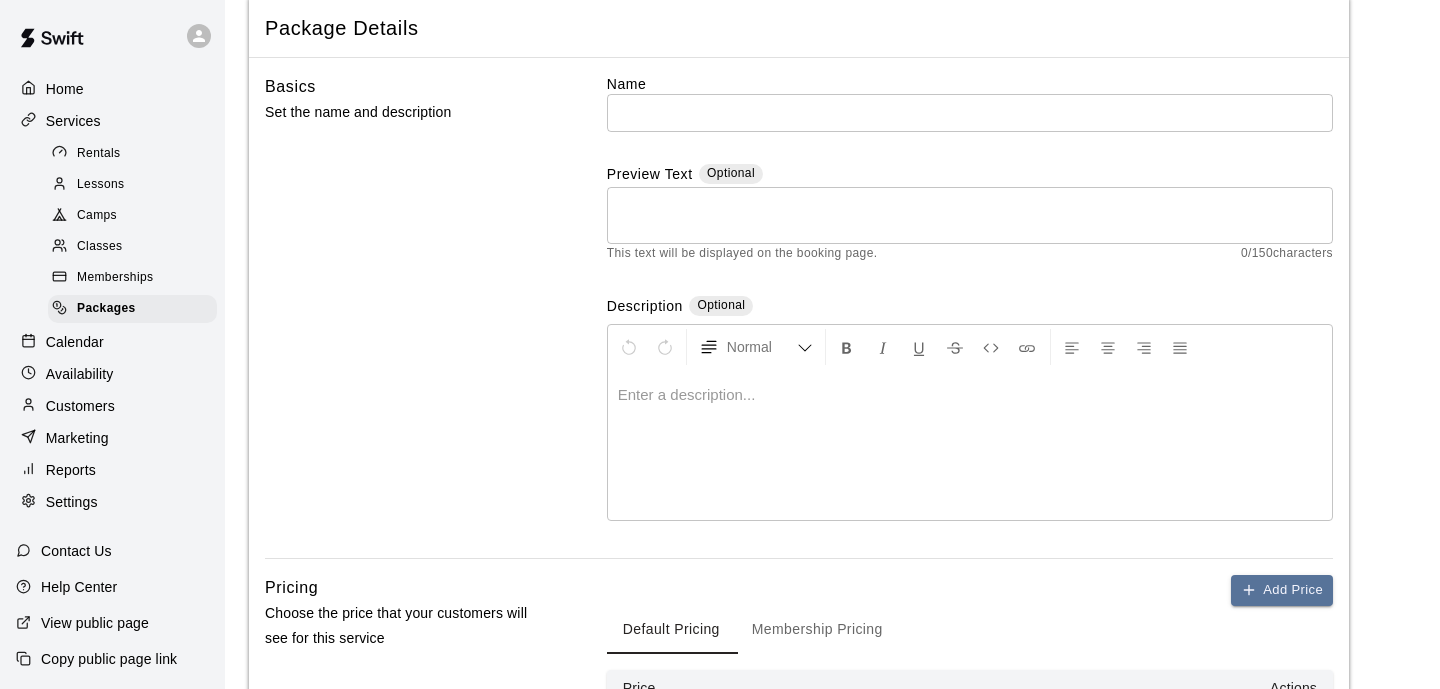 scroll, scrollTop: 144, scrollLeft: 0, axis: vertical 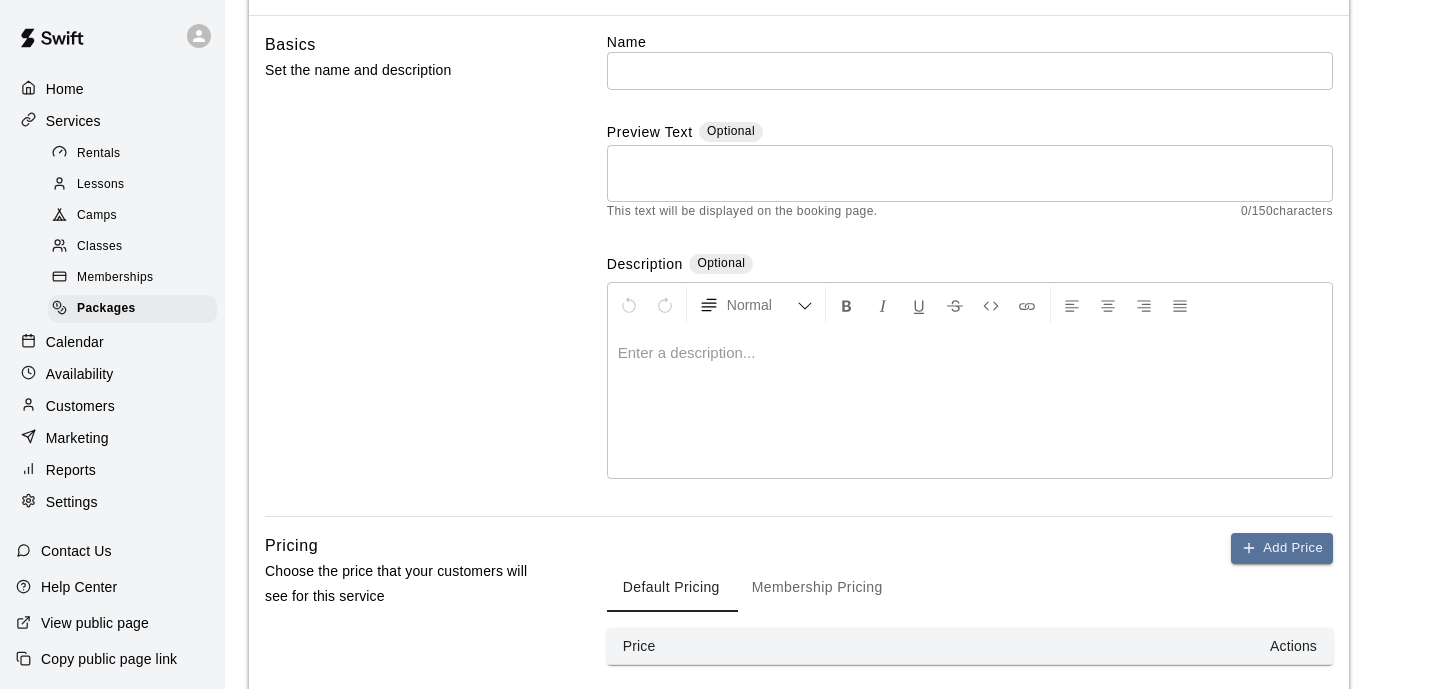 click at bounding box center [970, 173] 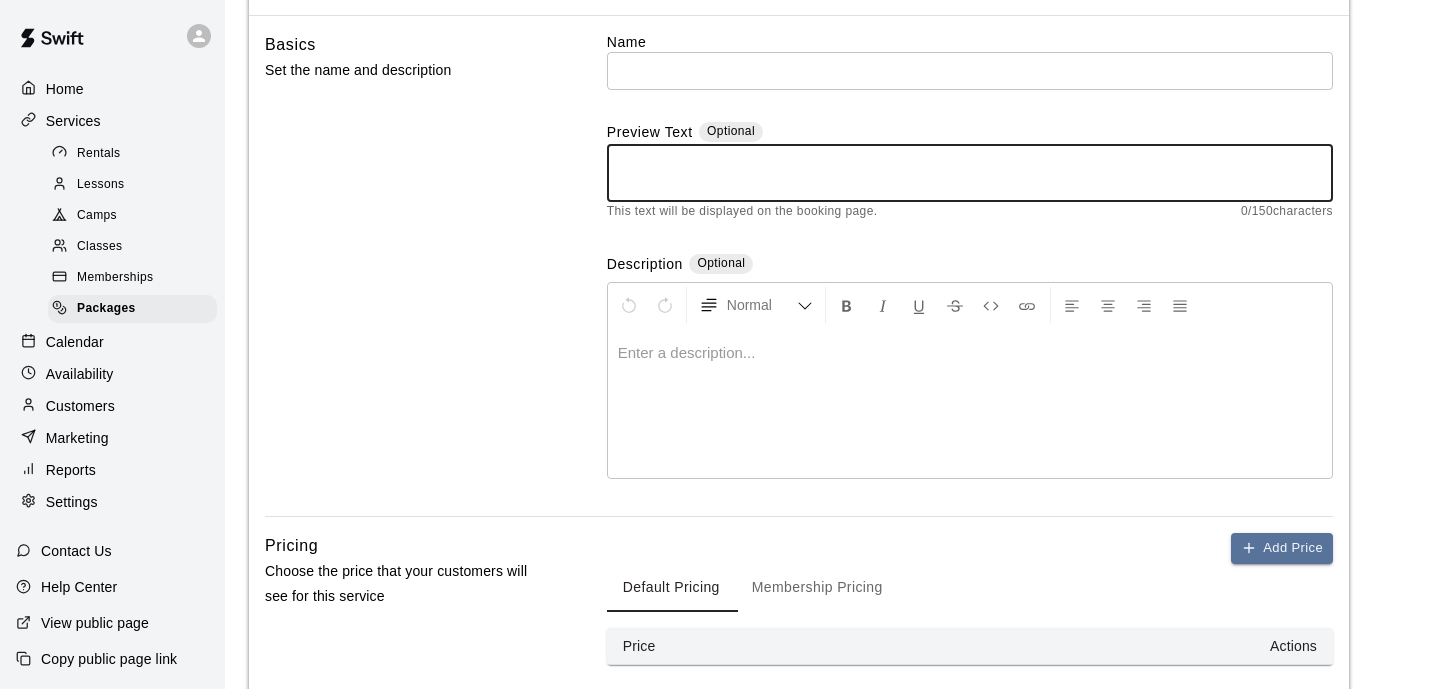 click at bounding box center (970, 70) 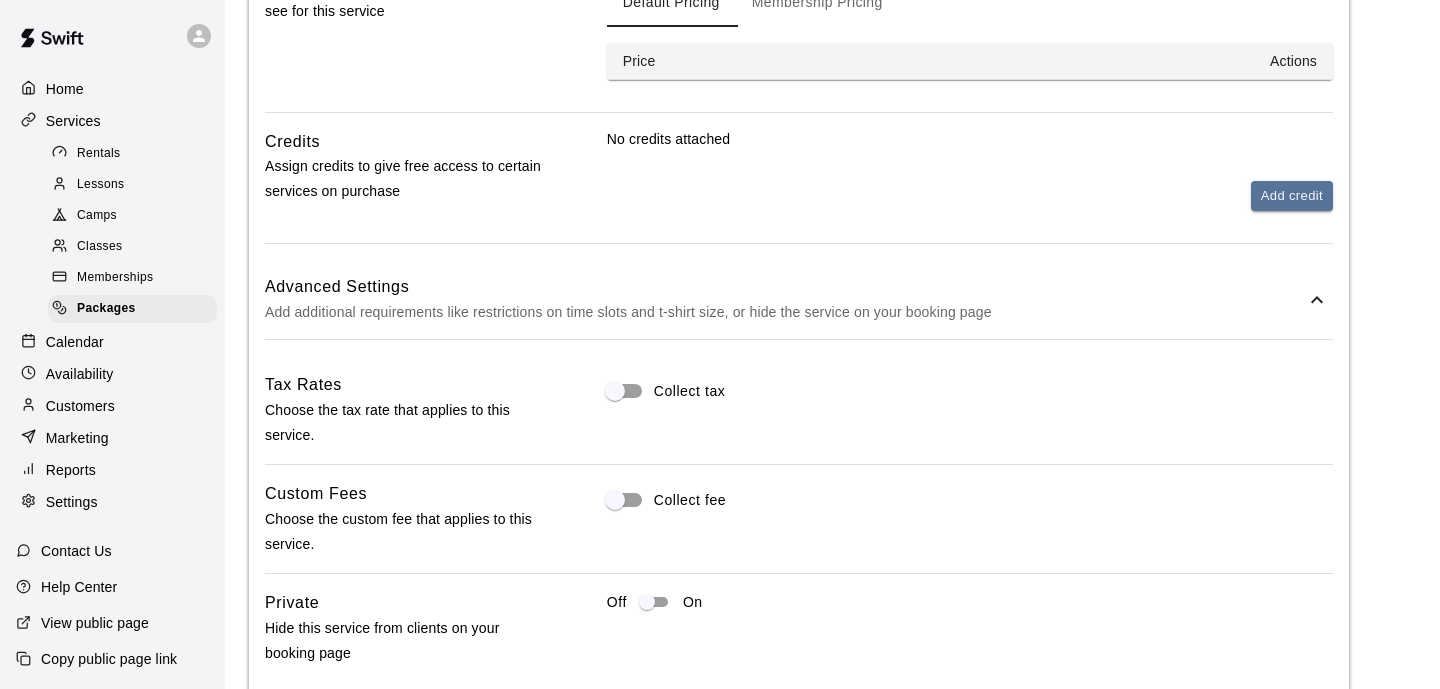 scroll, scrollTop: 842, scrollLeft: 0, axis: vertical 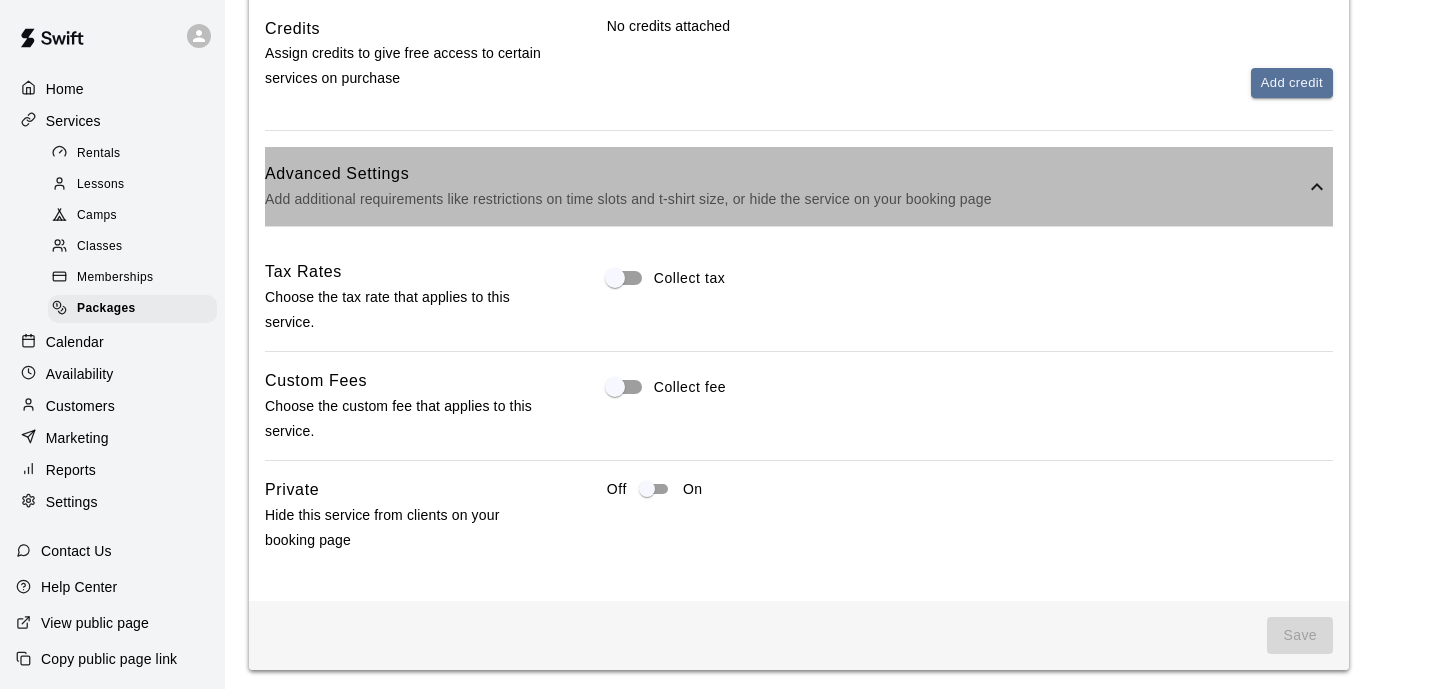 click on "Advanced Settings" at bounding box center (785, 174) 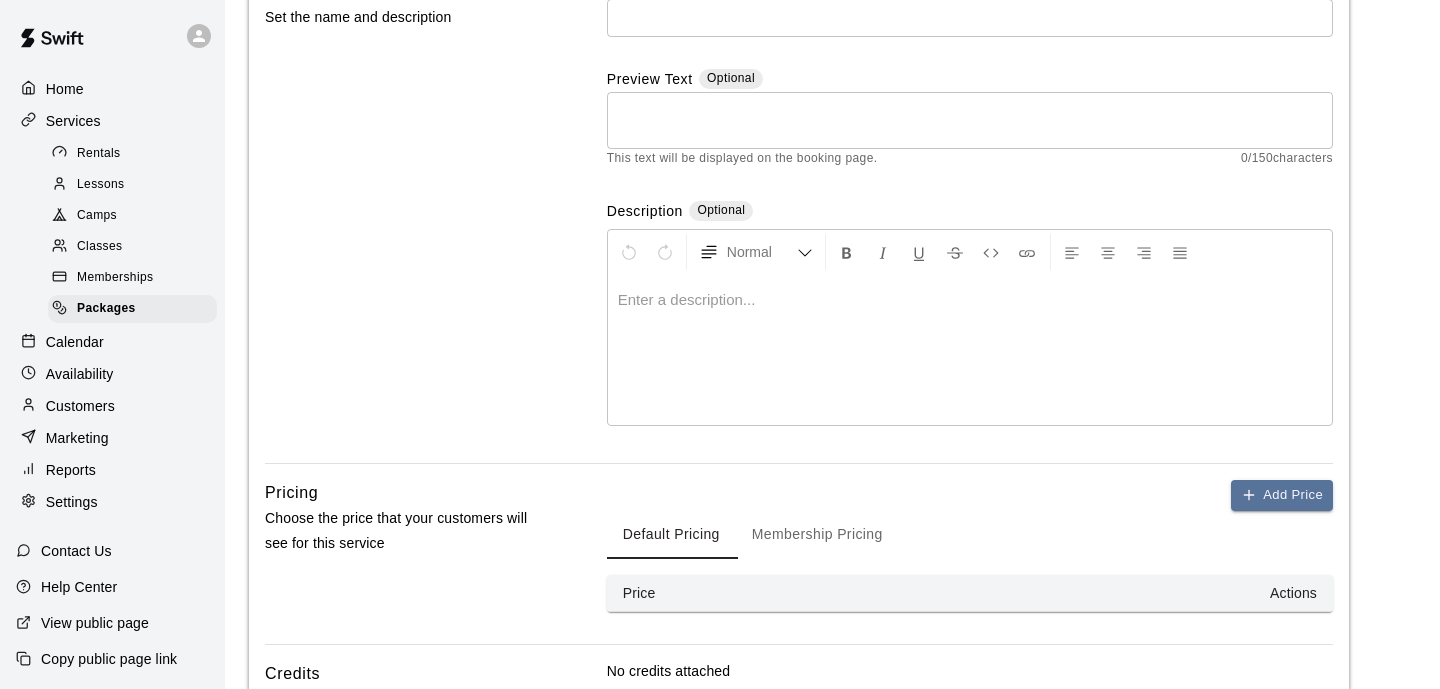scroll, scrollTop: 485, scrollLeft: 0, axis: vertical 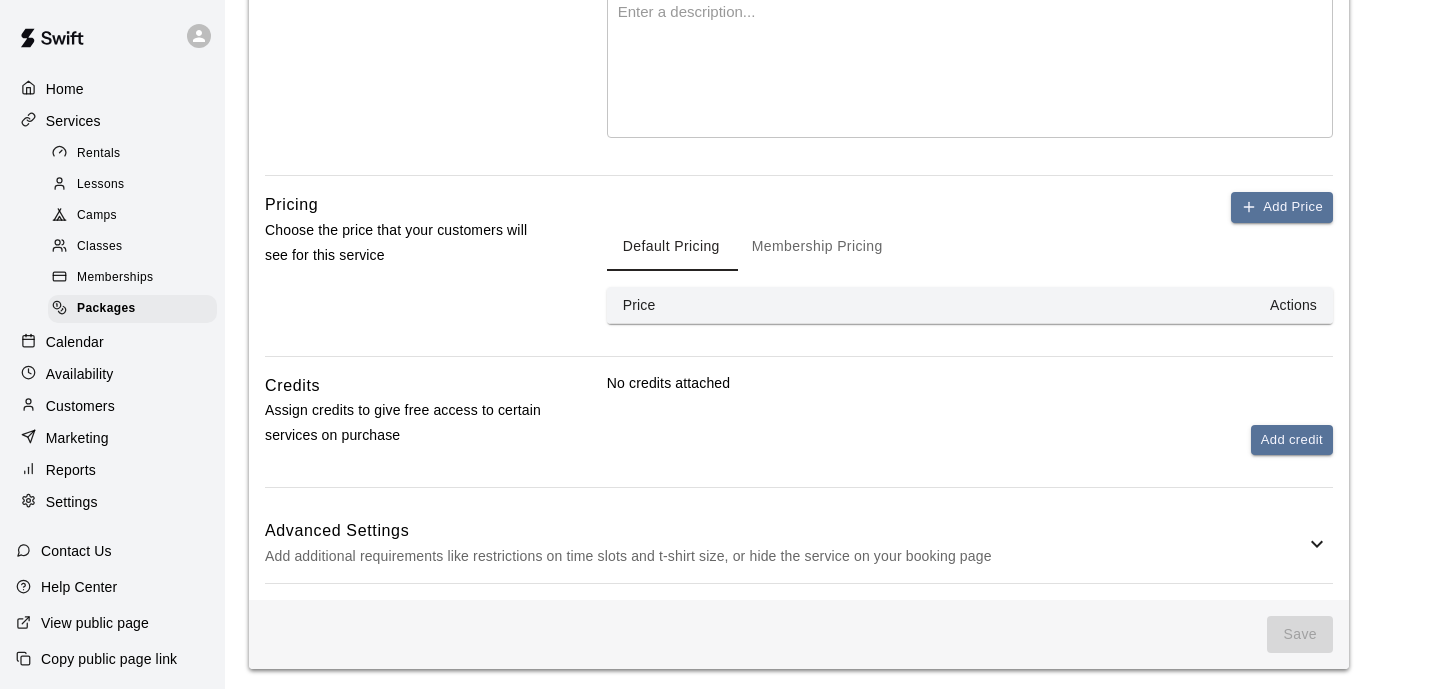 click on "Advanced Settings" at bounding box center (785, 531) 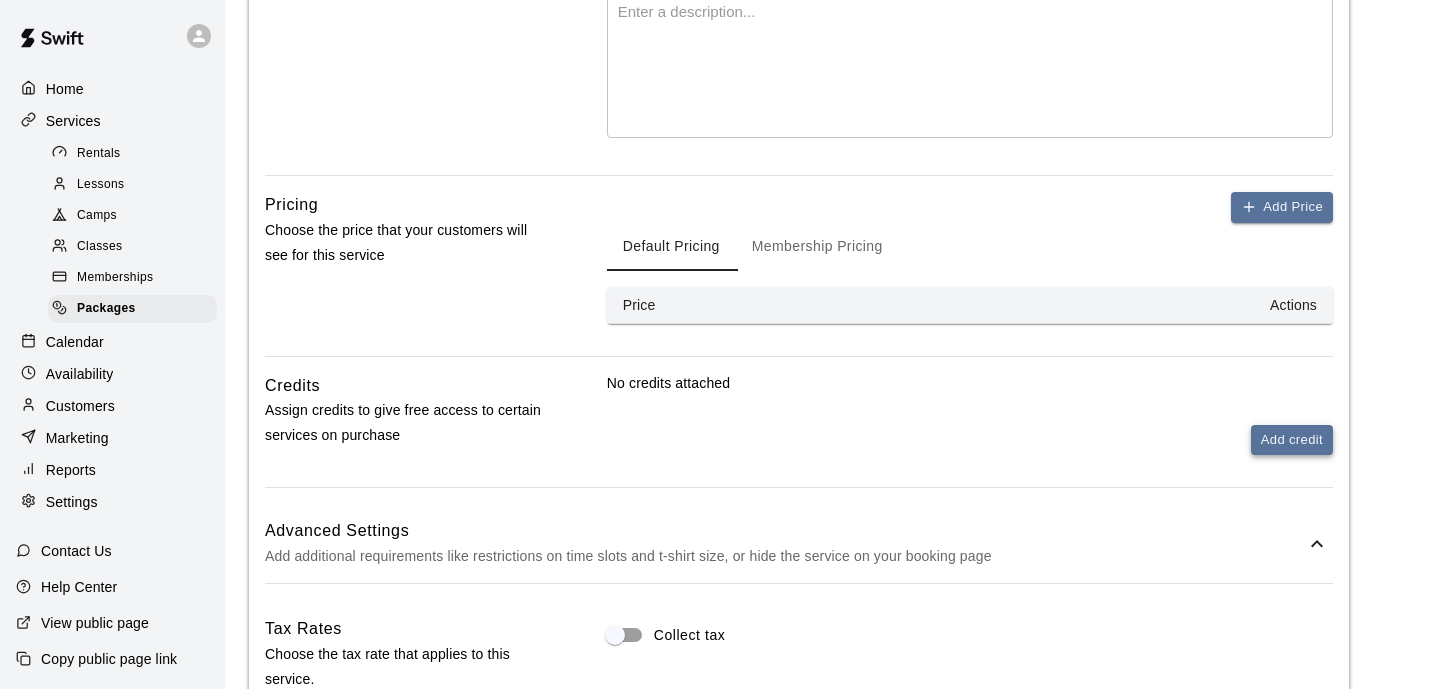 click on "Add credit" at bounding box center [1292, 440] 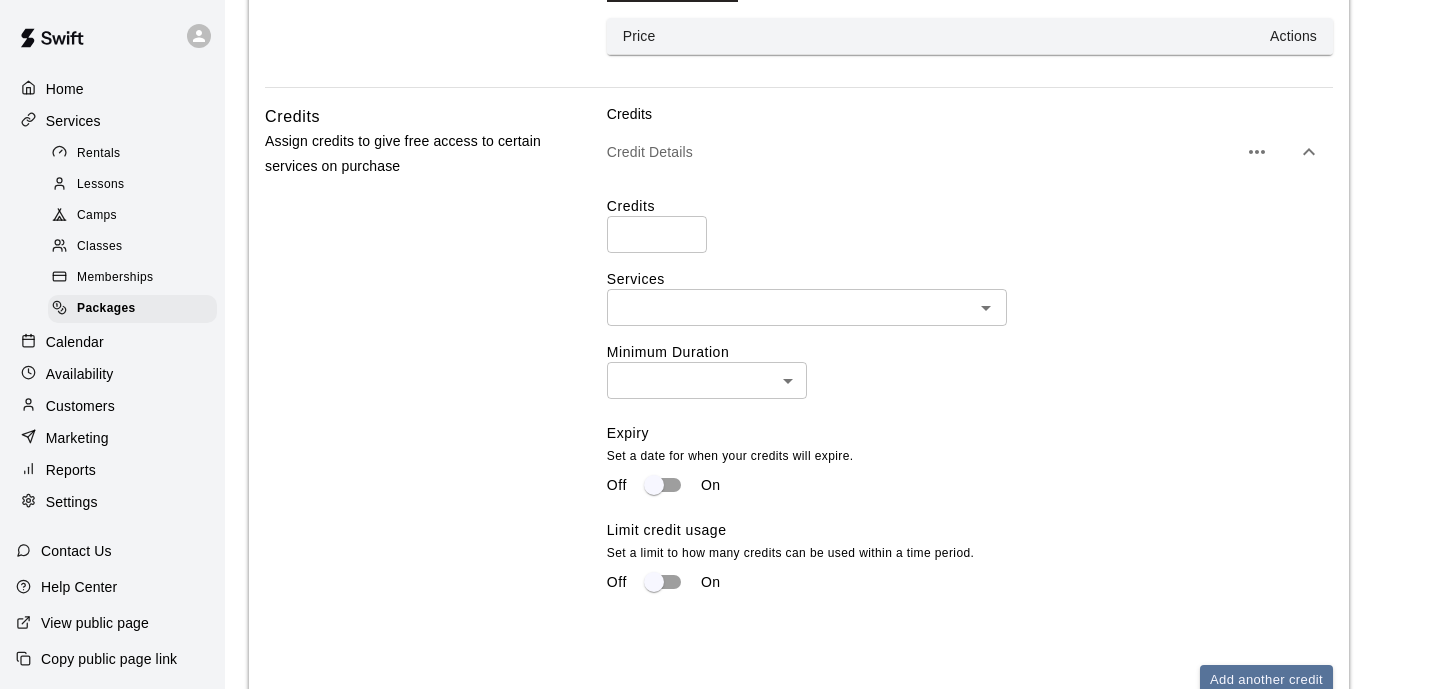 scroll, scrollTop: 917, scrollLeft: 0, axis: vertical 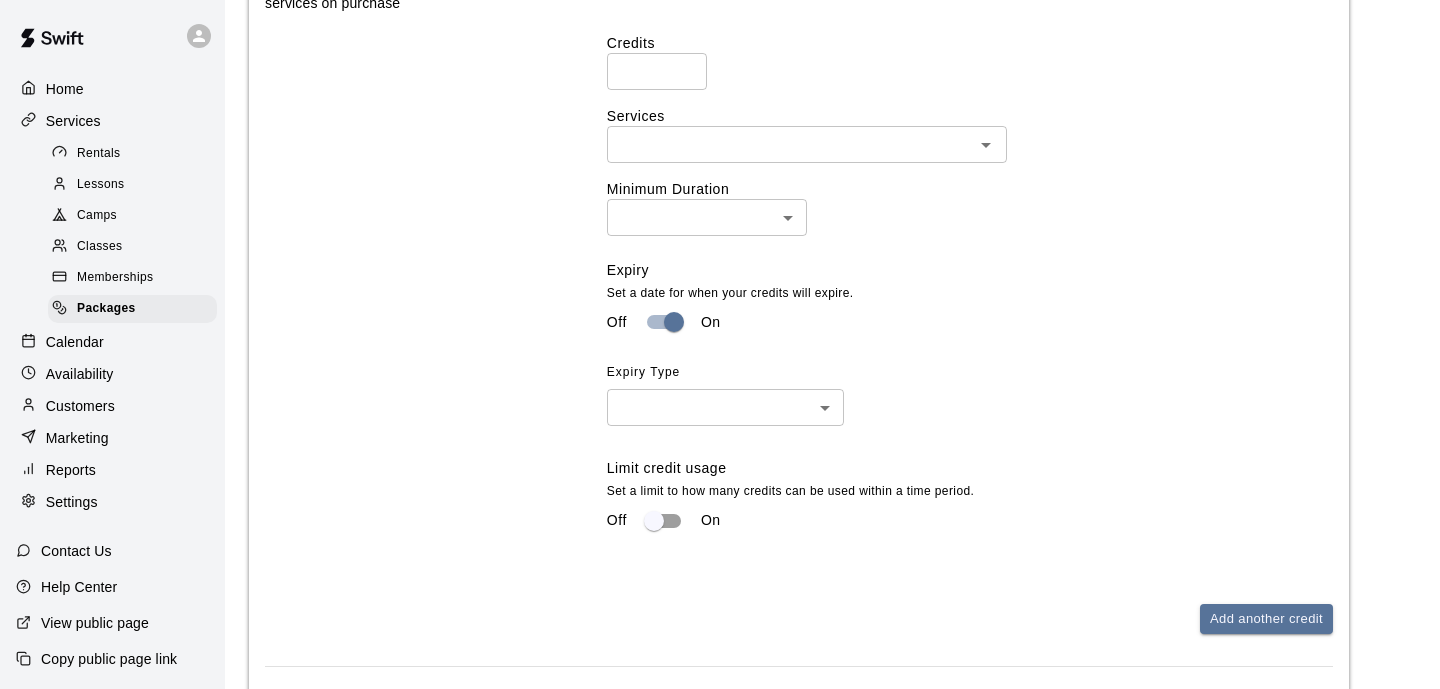click on "Home Services Rentals Lessons Camps Classes Memberships Packages Calendar Availability Customers Marketing Reports Settings Contact Us Help Center View public page Copy public page link Packages / Add Package Add Package Package Details Basics Set the name and description Name ​ Preview Text Optional * ​ This text will be displayed on the booking page. 0  /  150  characters Description Optional Normal Enter a description... Pricing Choose the price that your customers will see for this service Add Price Default Pricing Membership Pricing Price Actions Credits Assign credits to give free access to certain services on purchase Credits Credit Details Credits ​ Services ​ Minimum Duration ​ ​ Expiry   Set a date for when your credits will expire. Off On Expiry Type ​ ​ Limit credit usage   Set a limit to how many credits can be used within a time period. Off On Add another credit Advanced Settings Tax Rates Choose the tax rate that applies to this service. Collect tax Custom Fees Collect fee Off" at bounding box center (720, 156) 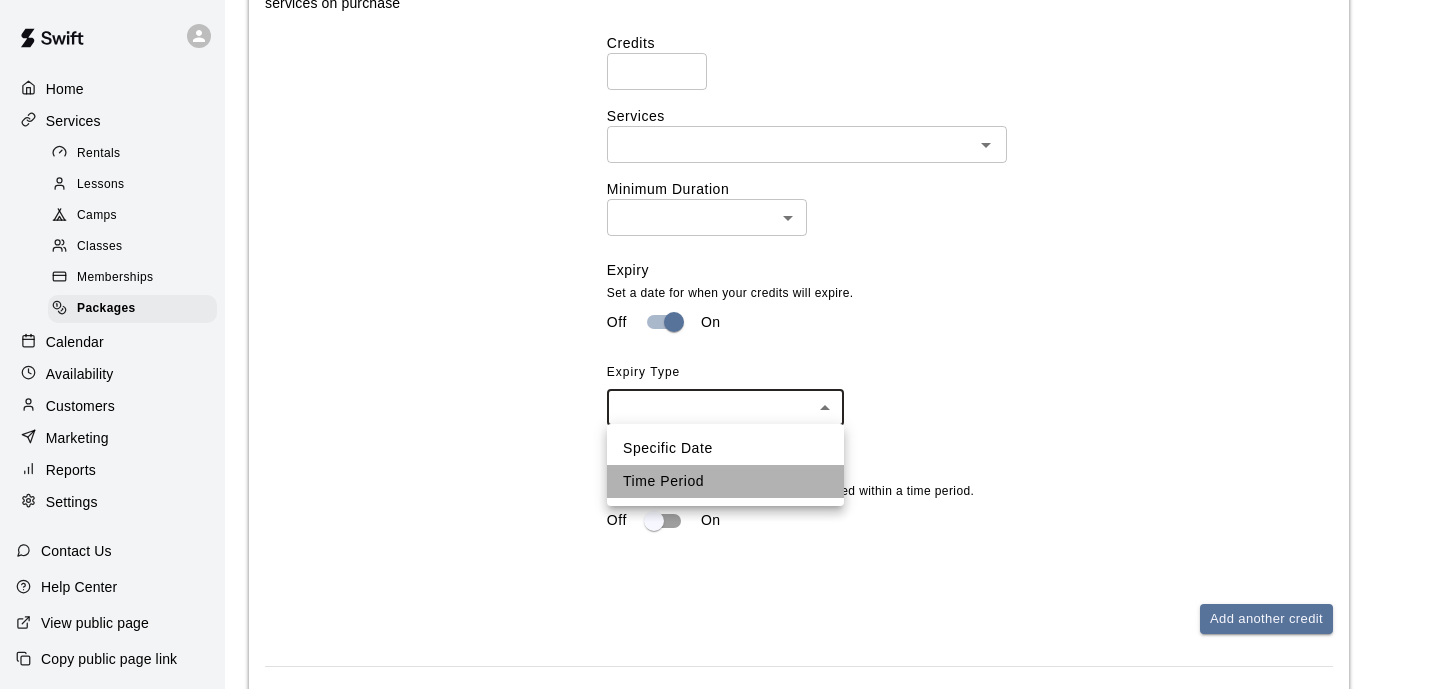 click on "Time Period" at bounding box center [725, 481] 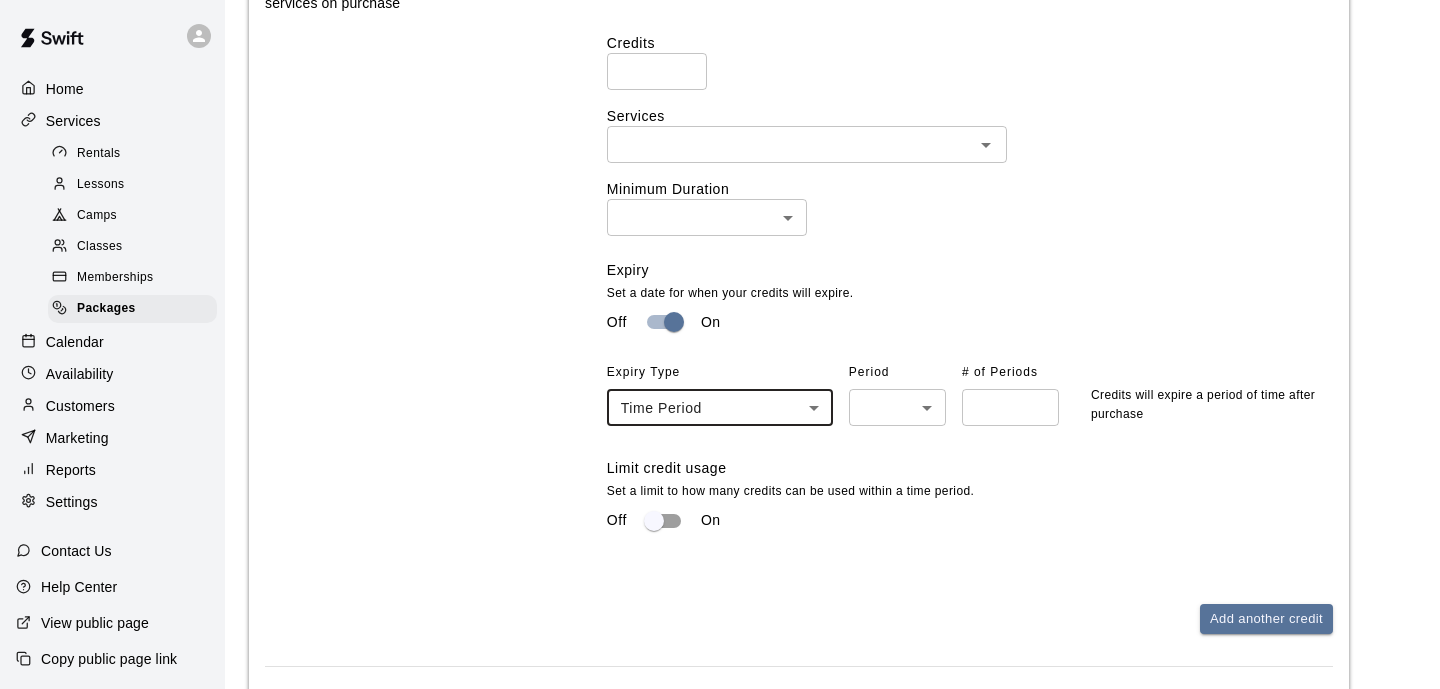 type on "******" 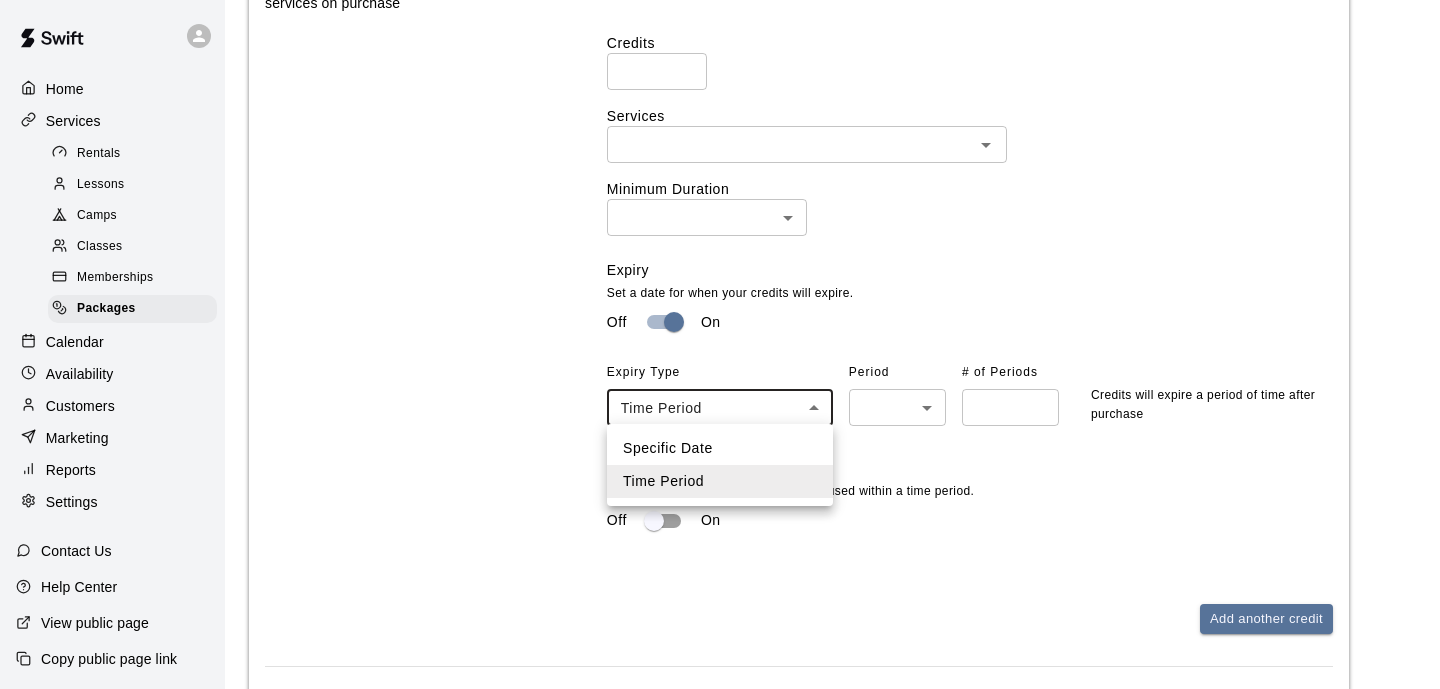 click at bounding box center (720, 344) 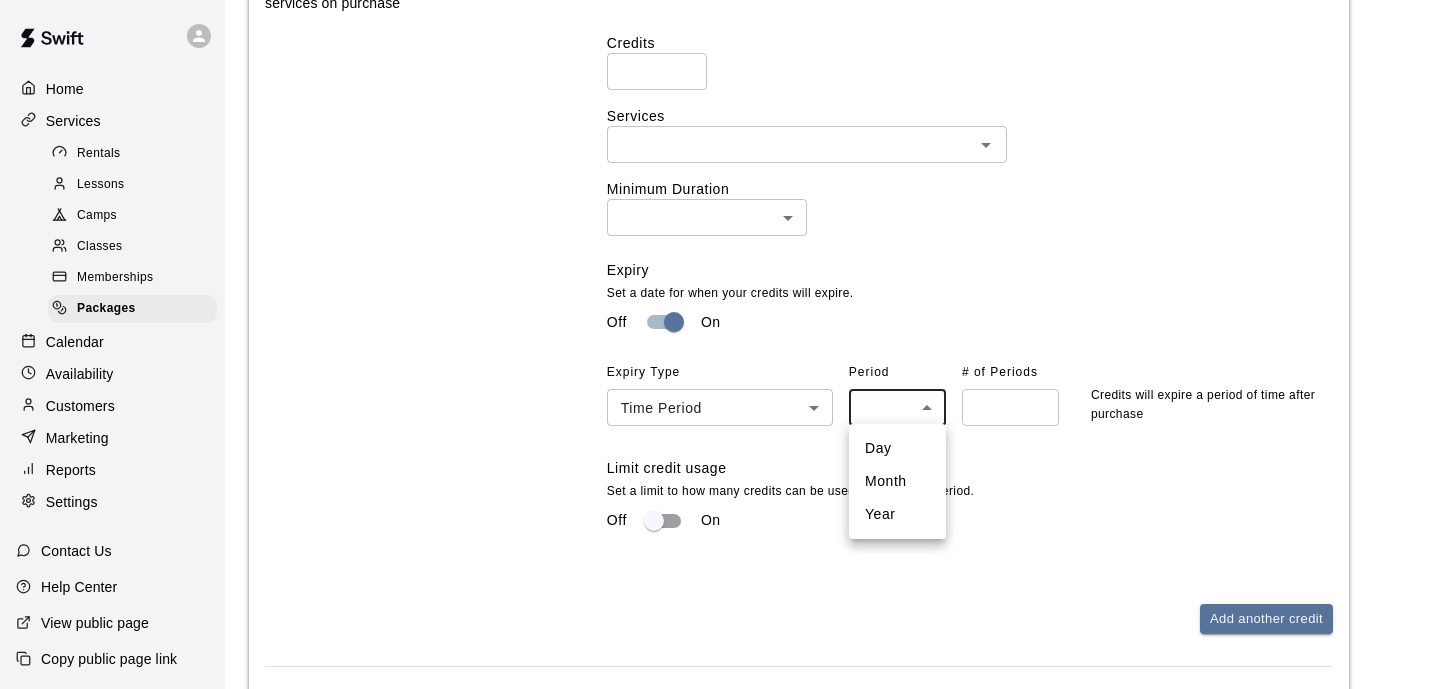 click on "Home Services Rentals Lessons Camps Classes Memberships Packages Calendar Availability Customers Marketing Reports Settings Contact Us Help Center View public page Copy public page link Packages / Add Package Add Package Package Details Basics Set the name and description Name ​ Preview Text Optional * ​ This text will be displayed on the booking page. 0  /  150  characters Description Optional Normal Enter a description... Pricing Choose the price that your customers will see for this service Add Price Default Pricing Membership Pricing Price Actions Credits Assign credits to give free access to certain services on purchase Credits Credit Details Credits ​ Services ​ Minimum Duration ​ ​ Expiry   Set a date for when your credits will expire. Off On Expiry Type Time Period ****** ​ Period ​ ​ # of Periods ​ Credits will expire a period of time after purchase Limit credit usage   Set a limit to how many credits can be used within a time period. Off On Add another credit Advanced Settings On" at bounding box center [720, 156] 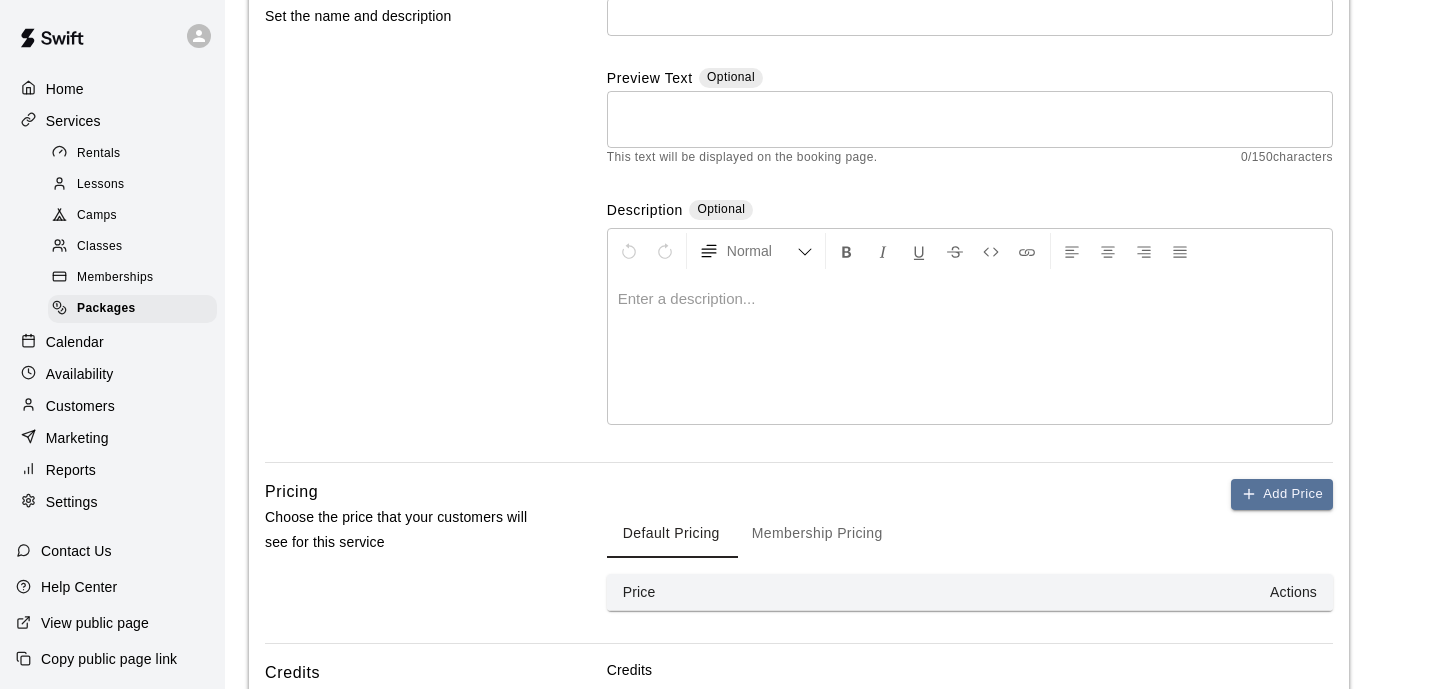 scroll, scrollTop: 0, scrollLeft: 0, axis: both 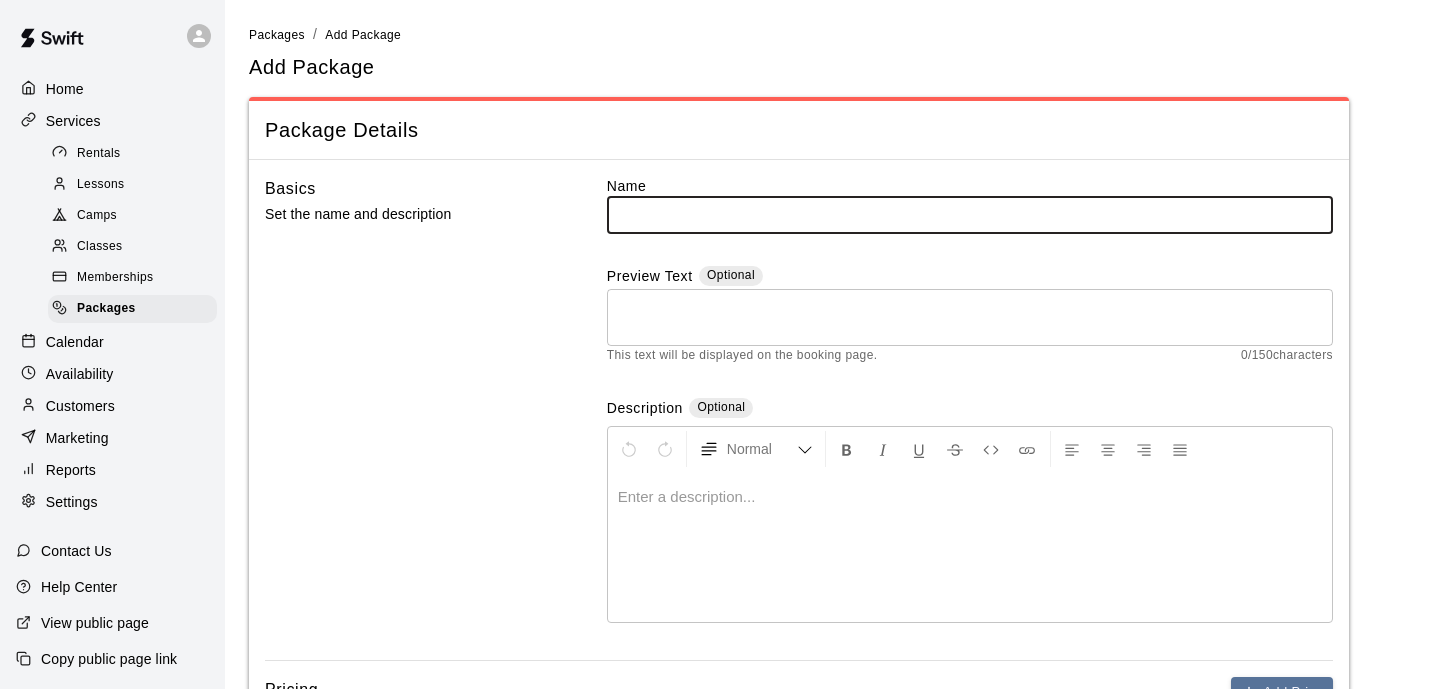 click at bounding box center (970, 214) 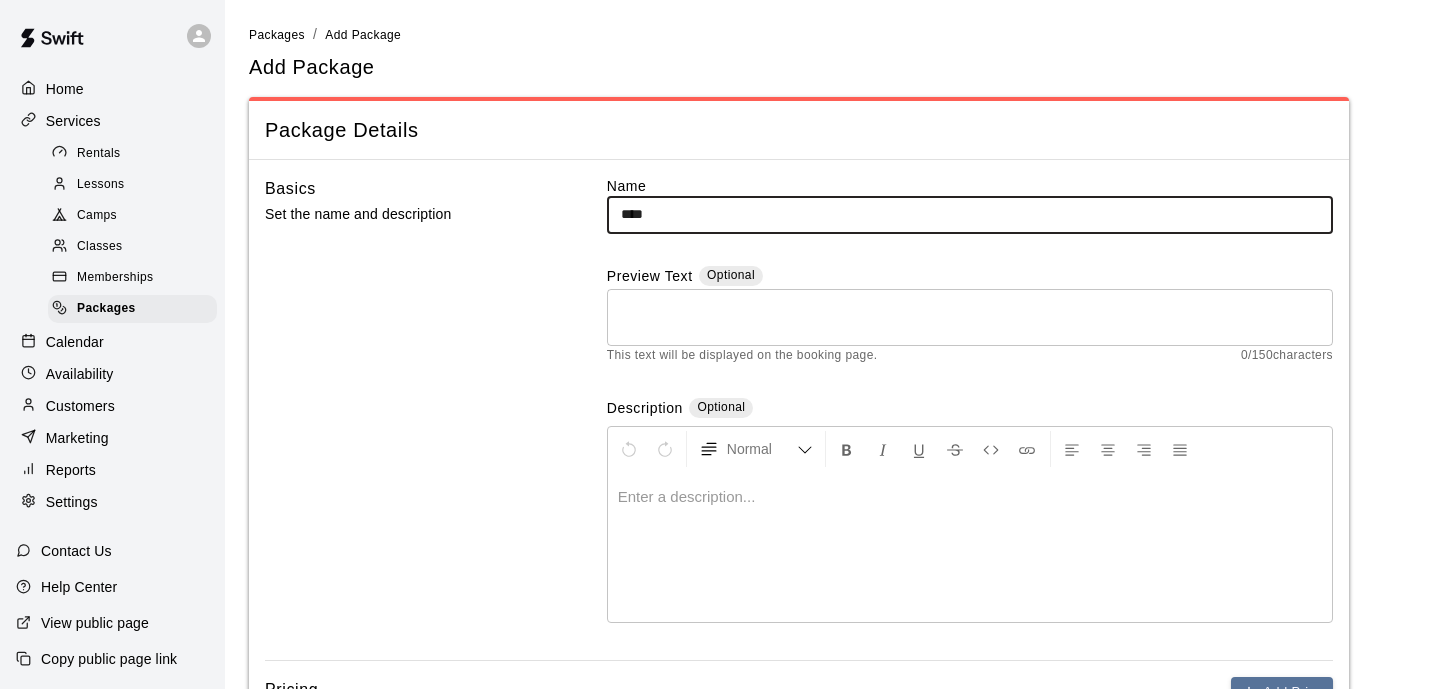 type on "****" 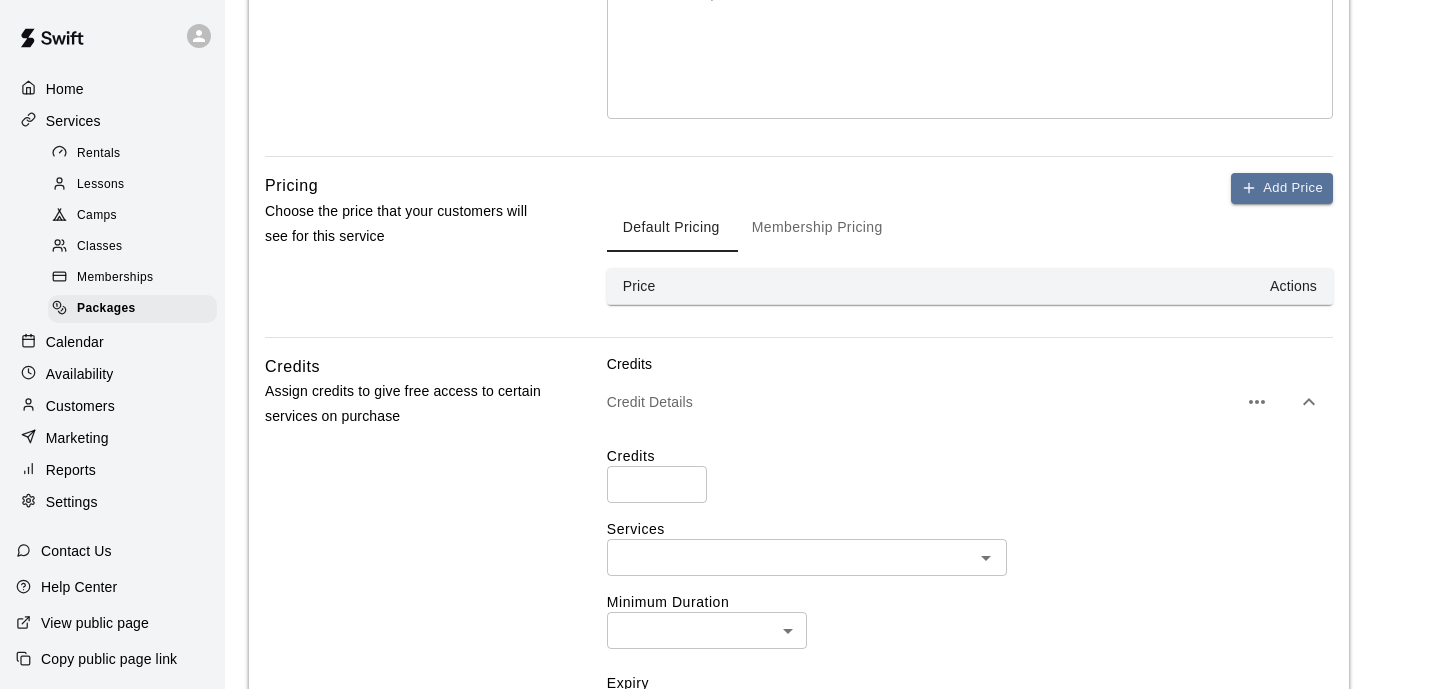 scroll, scrollTop: 648, scrollLeft: 0, axis: vertical 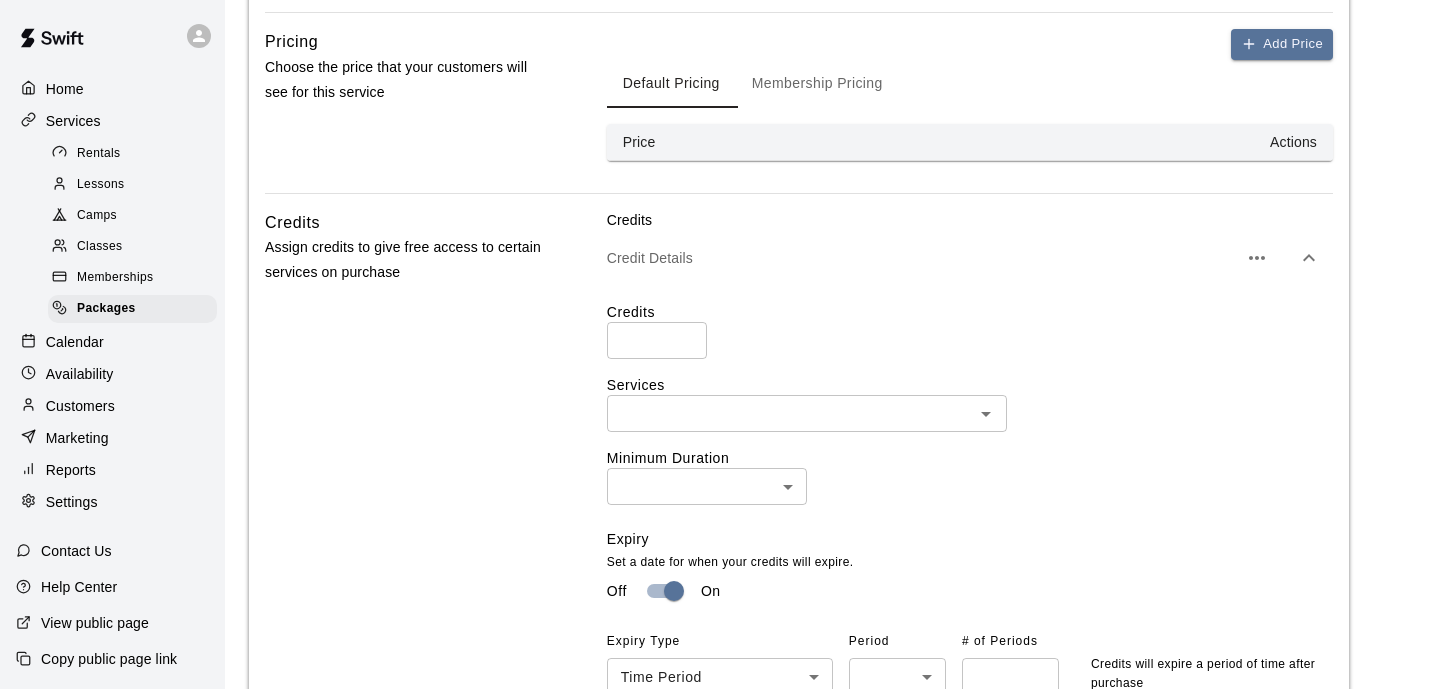 click on "Price" at bounding box center (707, 142) 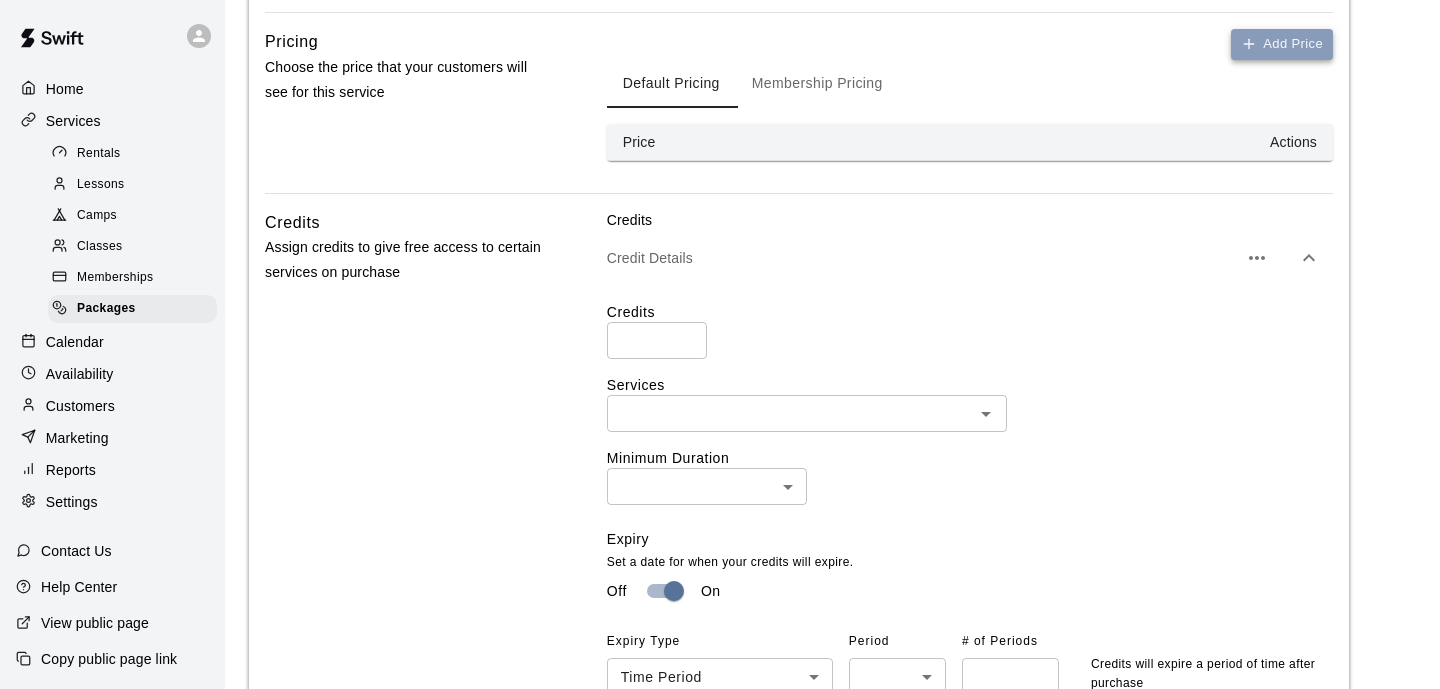 click on "Add Price" at bounding box center (1282, 44) 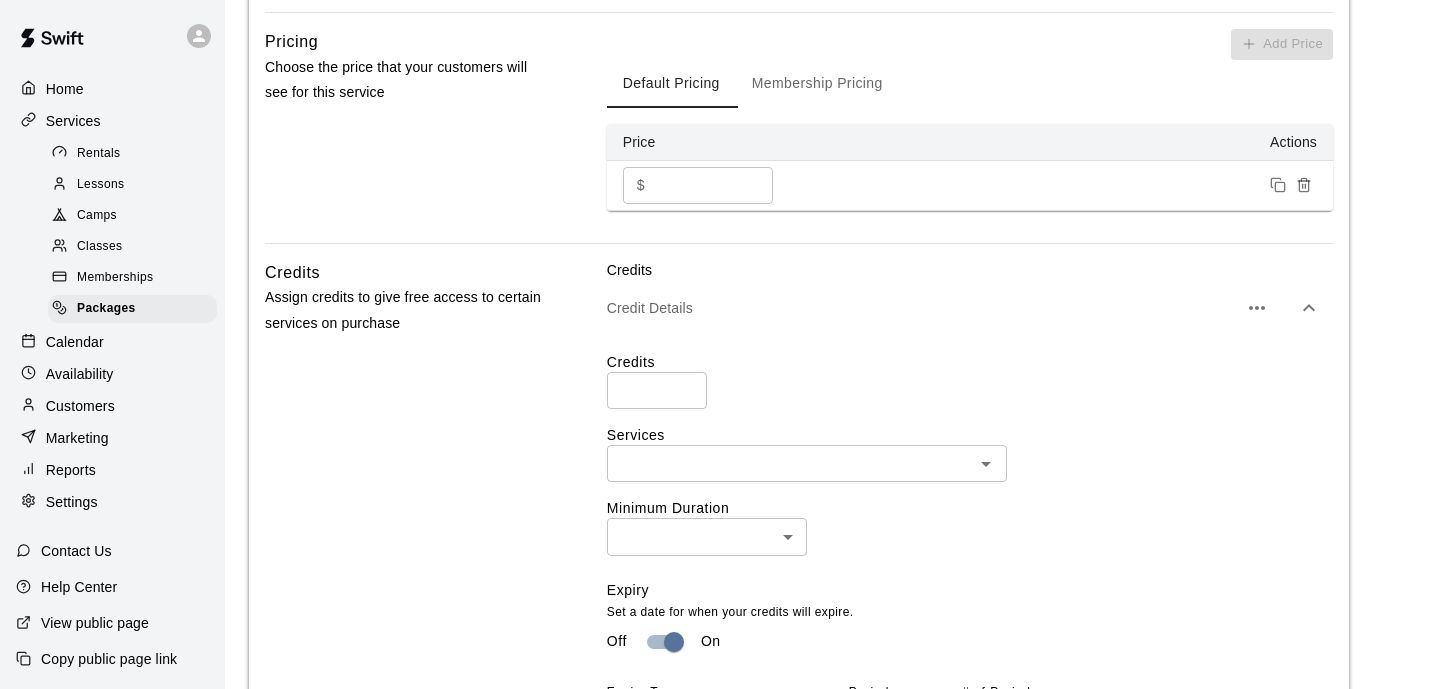 click on "*" at bounding box center (713, 185) 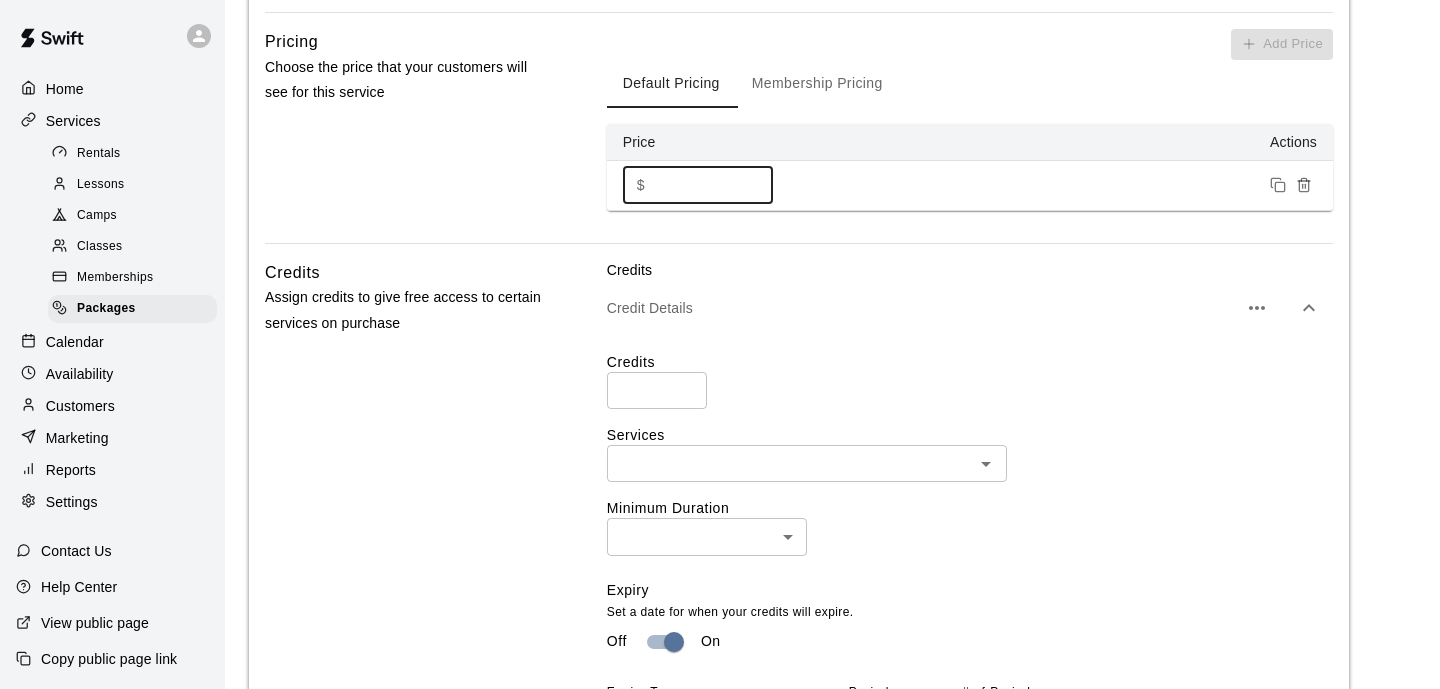 type on "**" 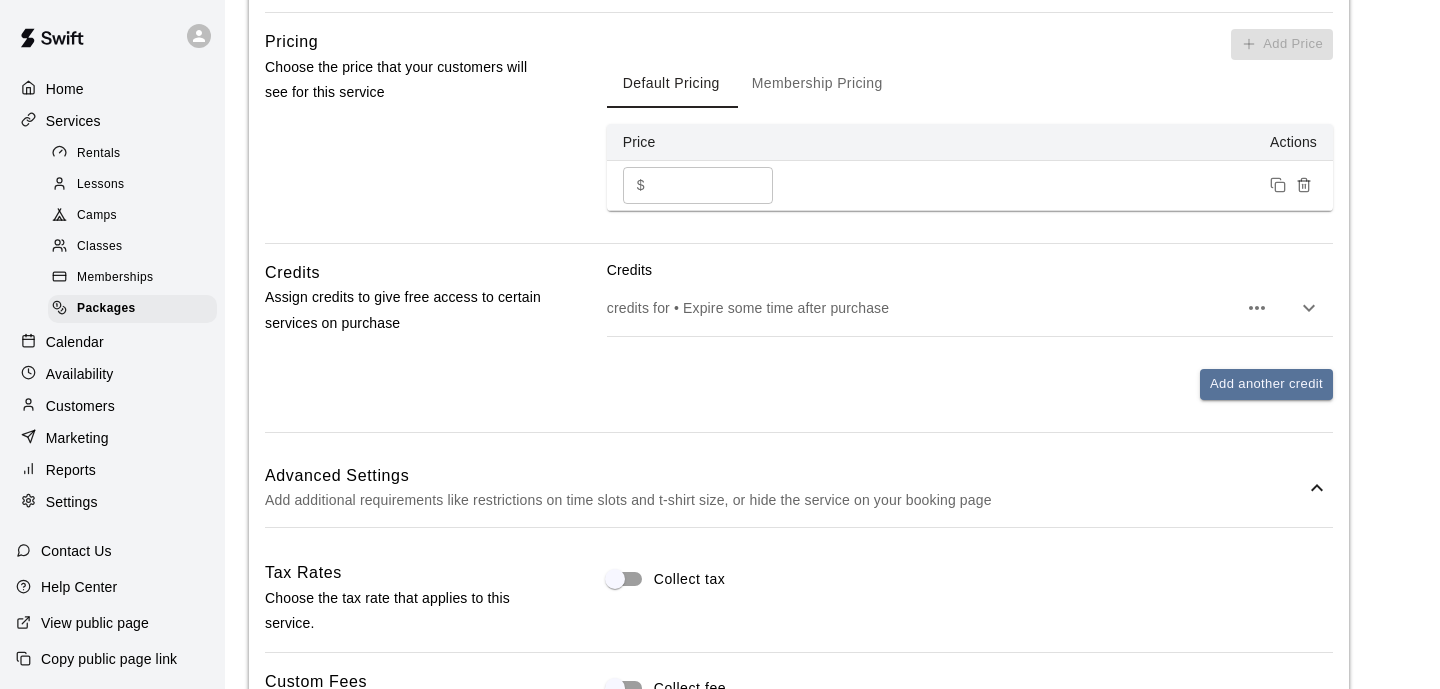 click on "credits for  • Expire  some time after purchase" at bounding box center [922, 308] 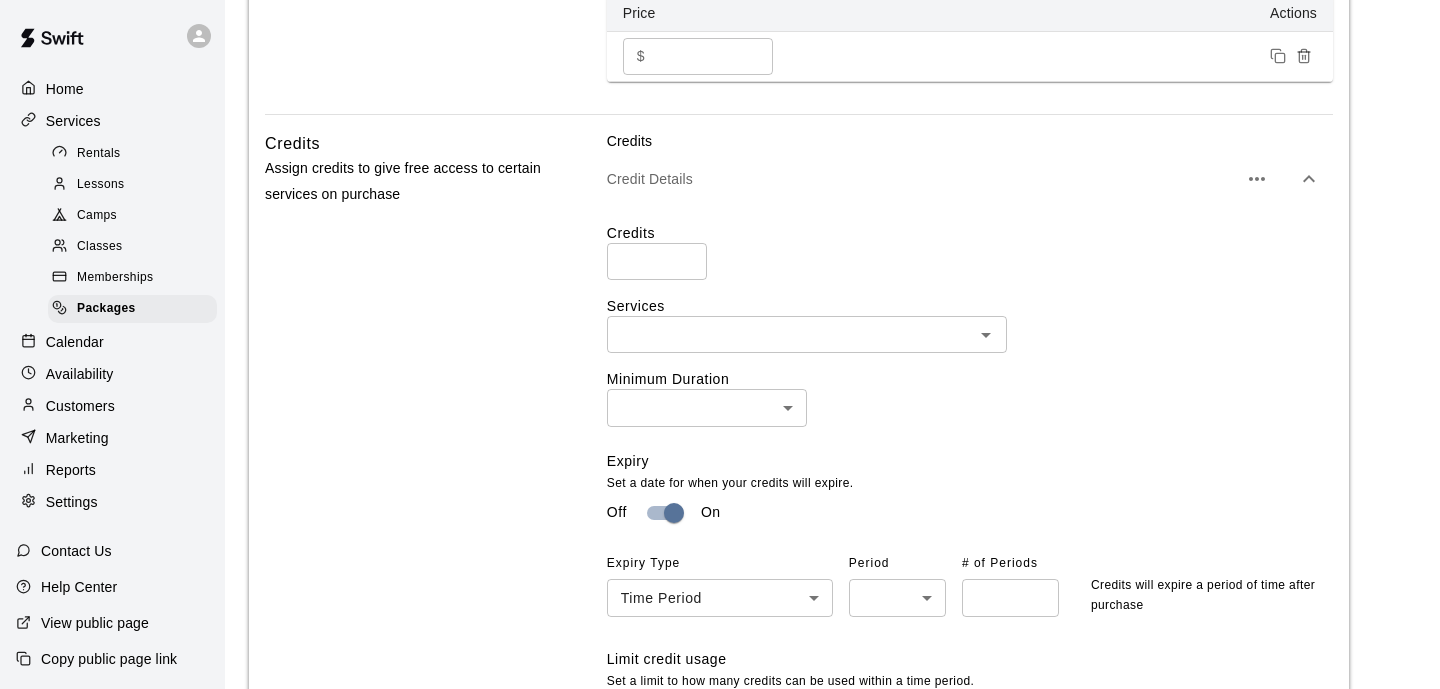 scroll, scrollTop: 792, scrollLeft: 0, axis: vertical 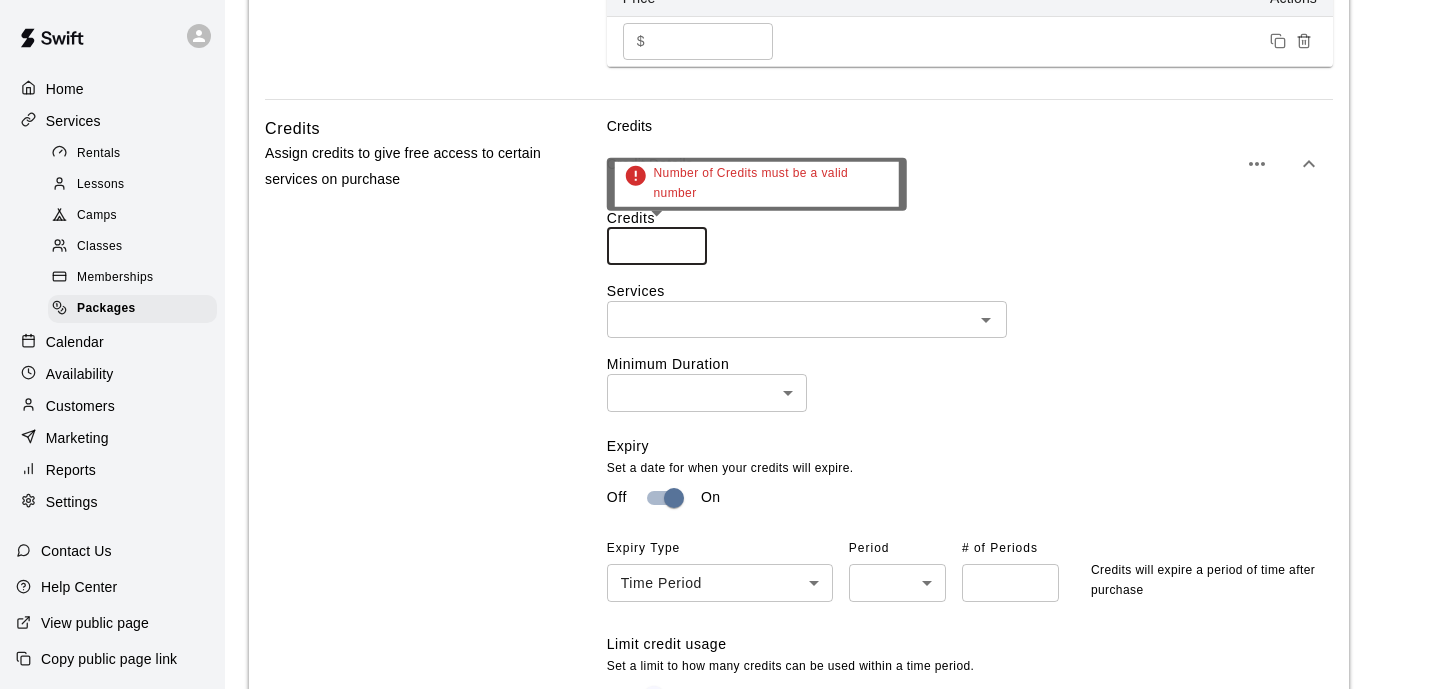 click at bounding box center [657, 246] 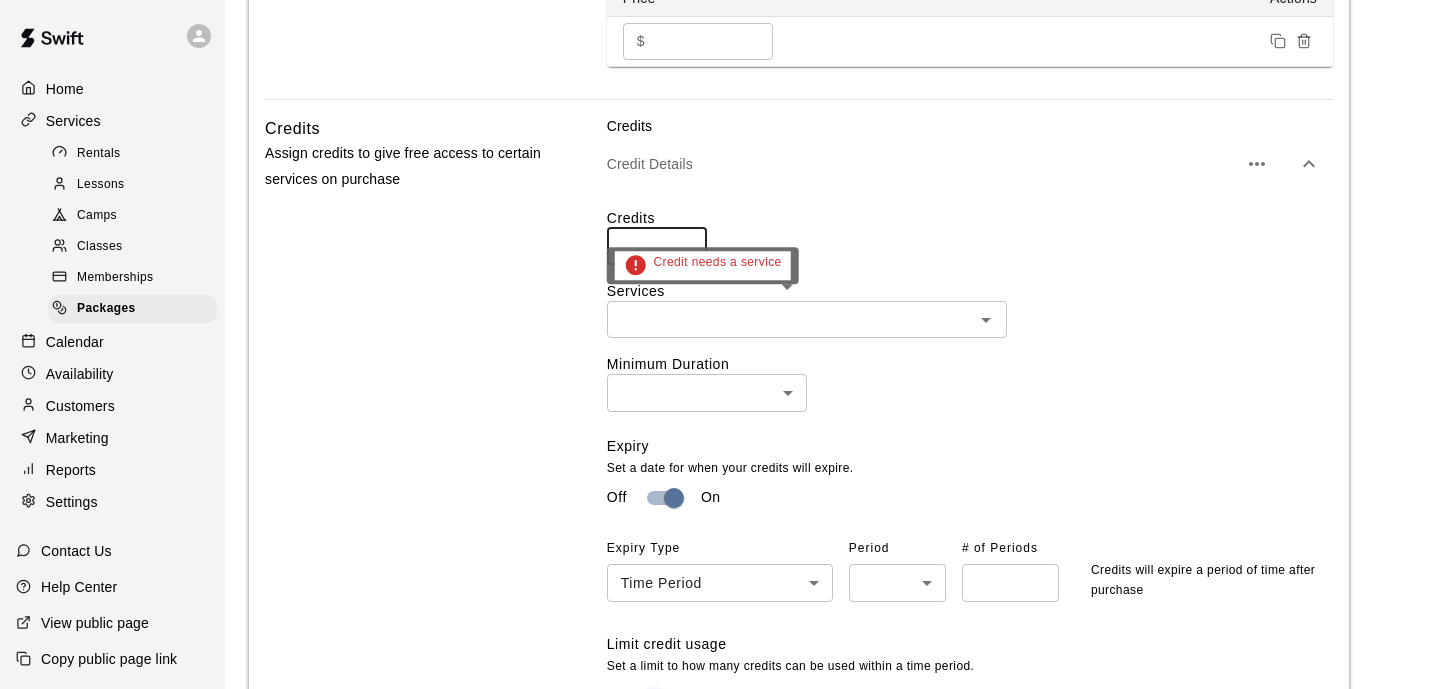 click on "​" at bounding box center [970, 319] 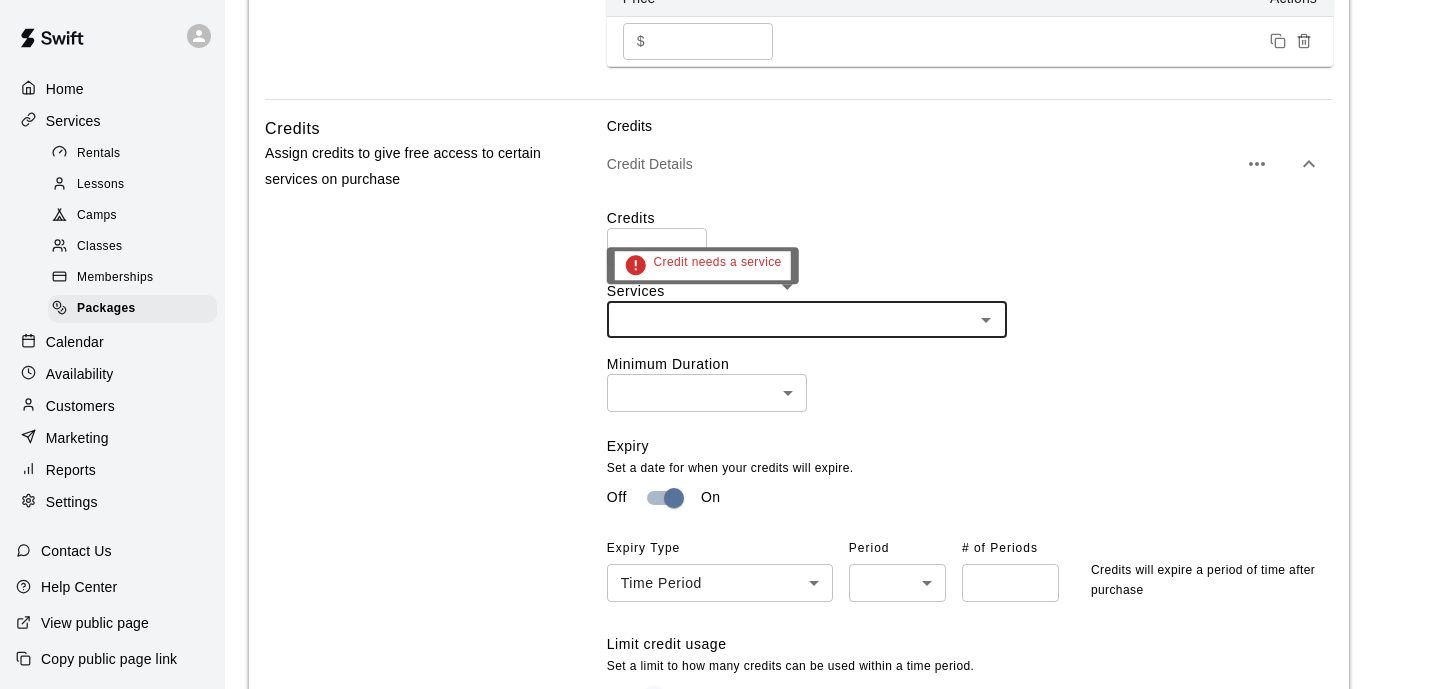 click at bounding box center [790, 319] 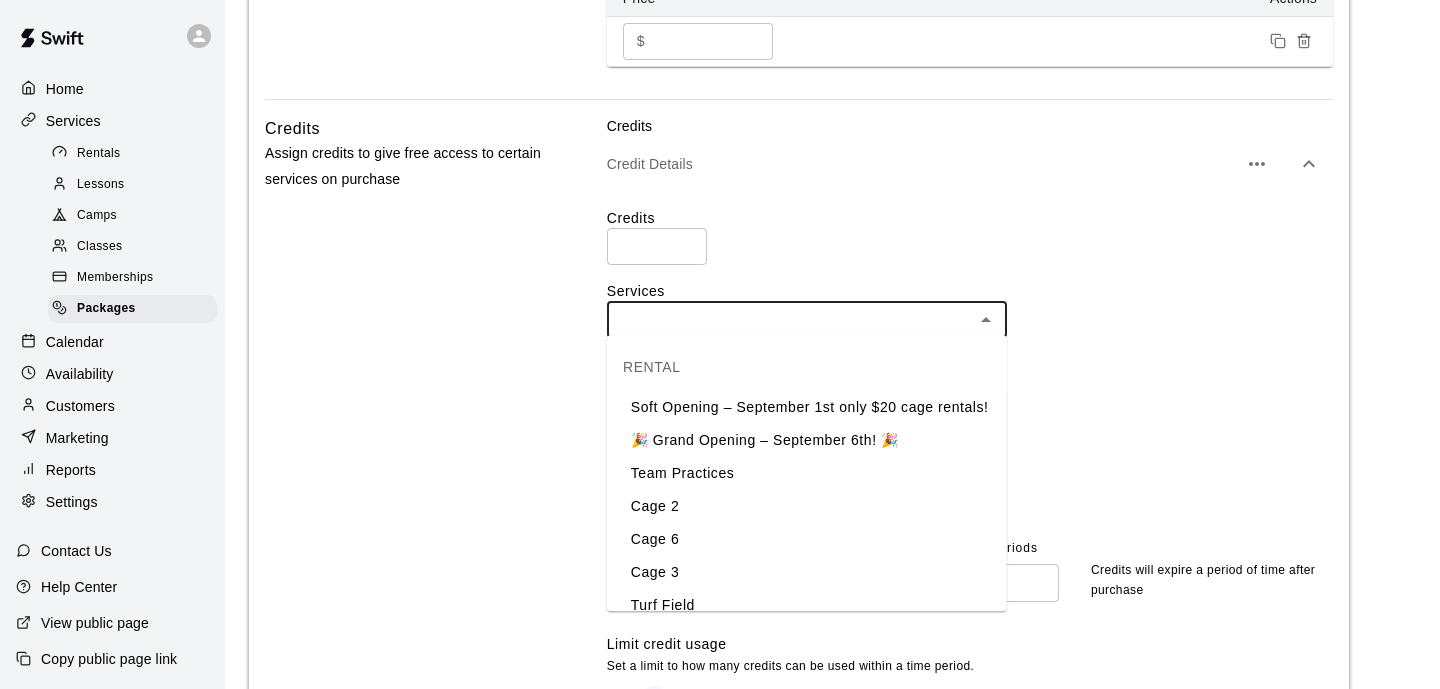 click on "Cage 2" at bounding box center [807, 506] 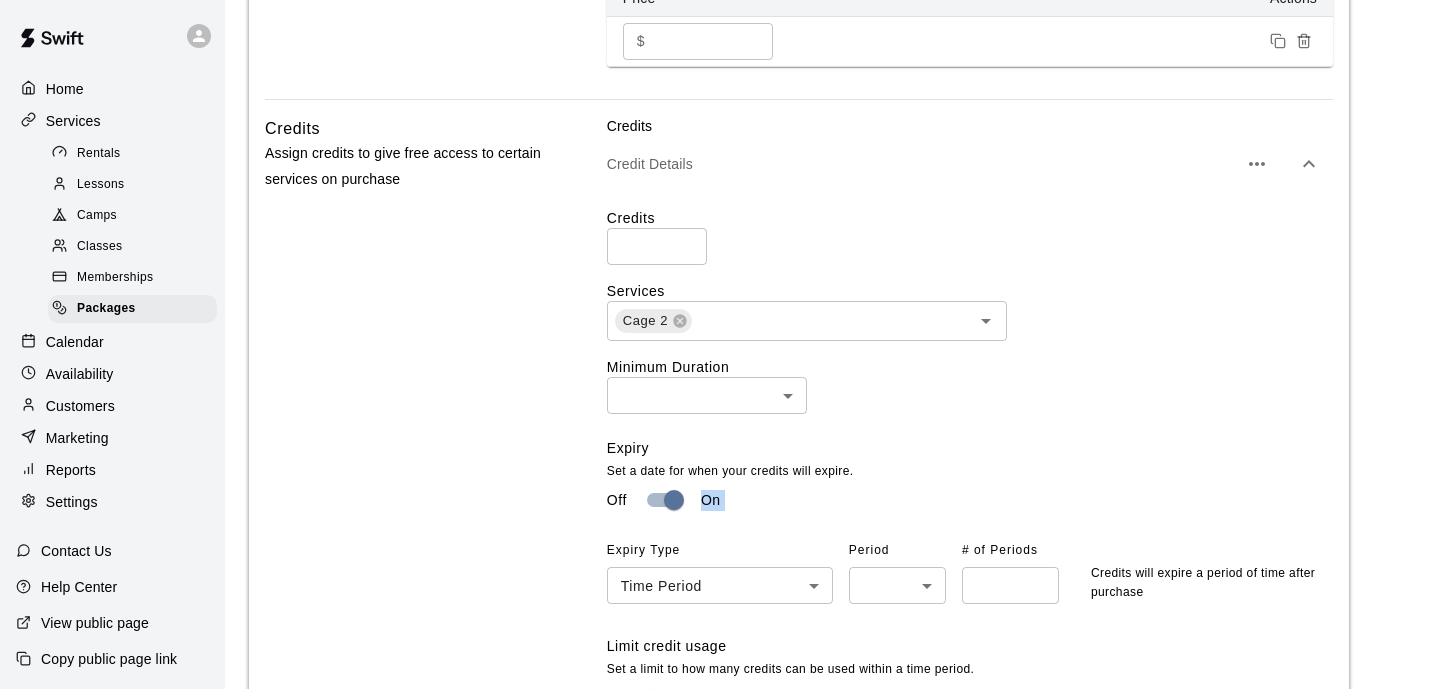 click on "Off On" at bounding box center (962, 500) 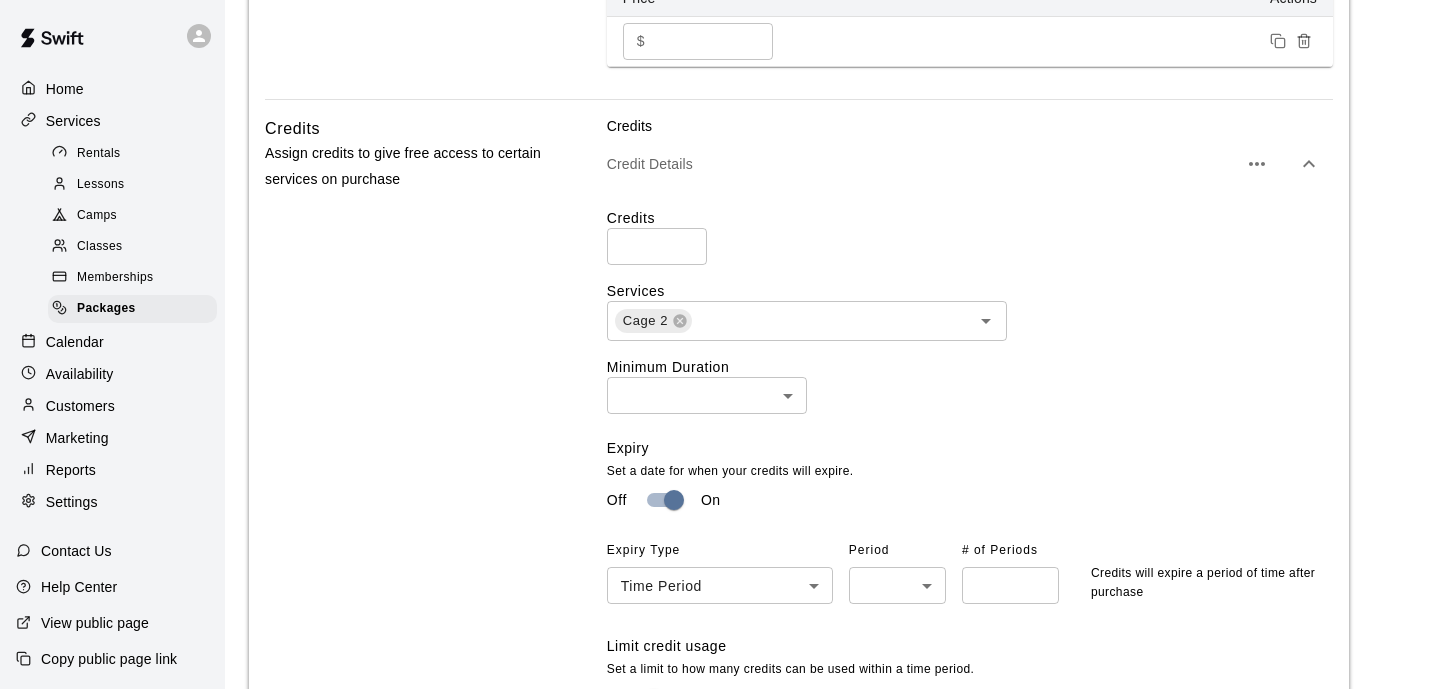 click on "Set a date for when your credits will expire." at bounding box center [962, 472] 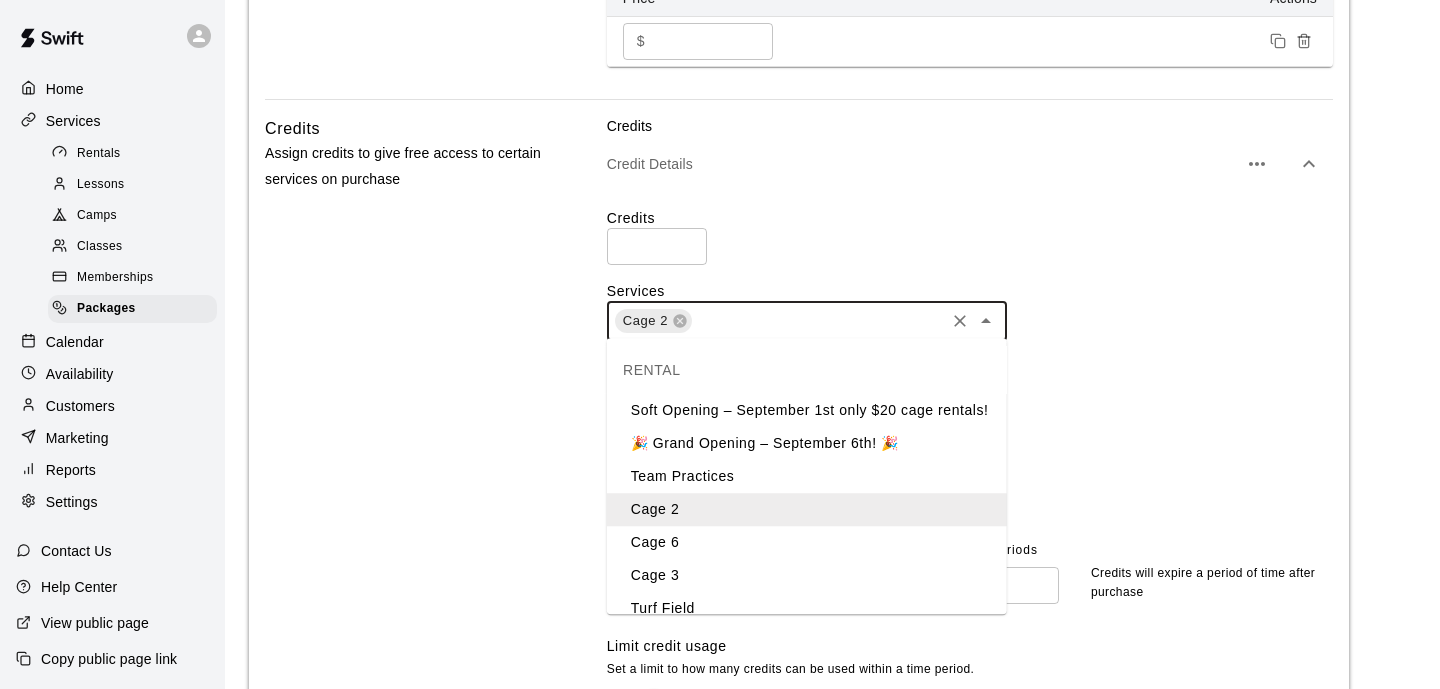 click at bounding box center (818, 321) 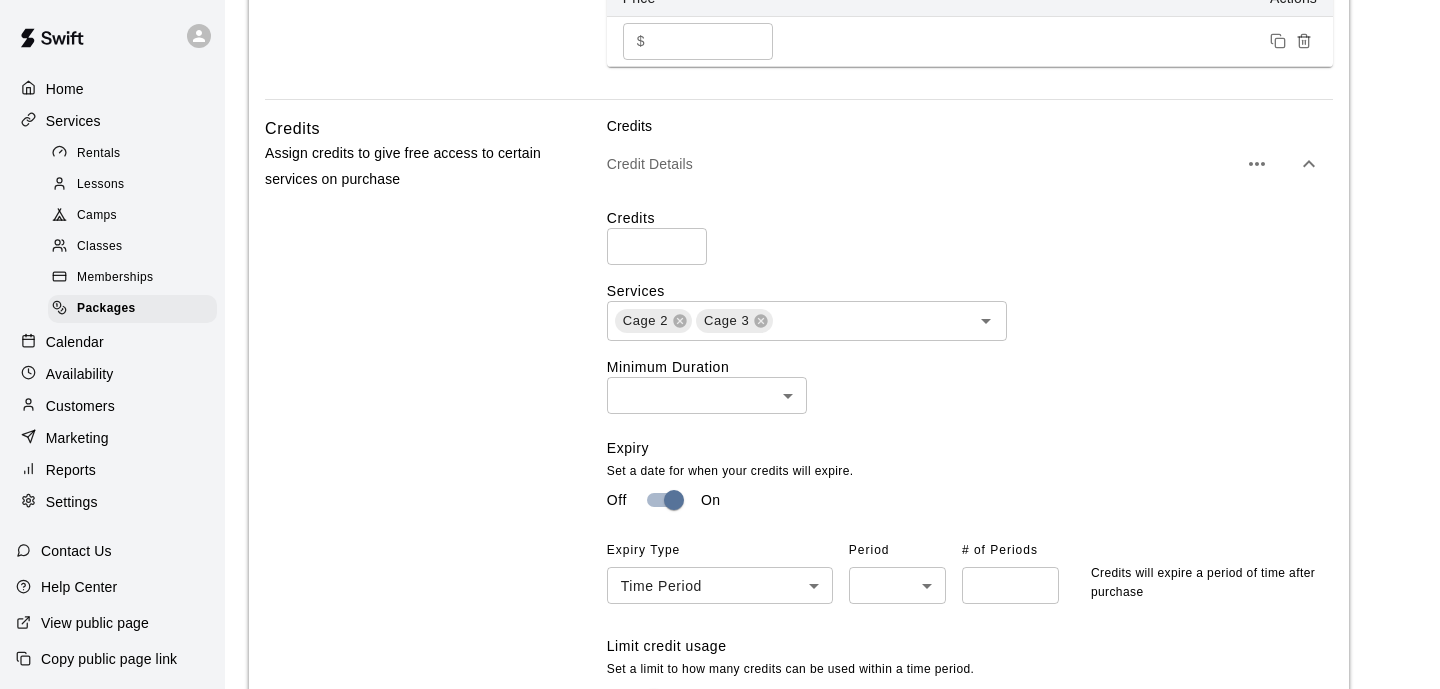 click on "Expiry   Set a date for when your credits will expire. Off On Expiry Type Time Period ****** ​ Period ​ ​ # of Periods ​ Credits will expire a period of time after purchase" at bounding box center [962, 537] 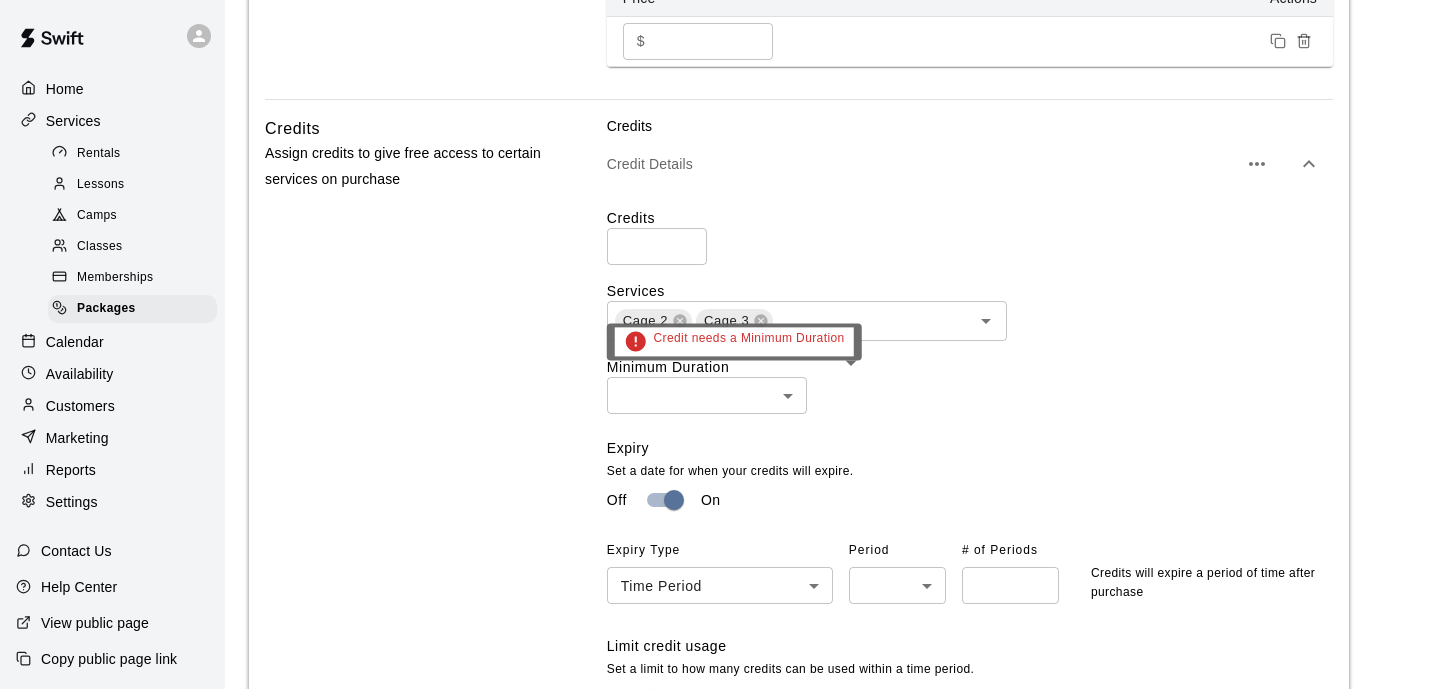 click on "Home Services Rentals Lessons Camps Classes Memberships Packages Calendar Availability Customers Marketing Reports Settings Contact Us Help Center View public page Copy public page link Packages / Add Package Add Package Package Details Basics Set the name and description Name **** ​ Preview Text Optional * ​ This text will be displayed on the booking page. 0  /  150  characters Description Optional Normal Enter a description... Pricing Choose the price that your customers will see for this service Add Price Default Pricing Membership Pricing Price Actions $ ** ​ Credits Assign credits to give free access to certain services on purchase Credits Credit Details Credits * ​ Services Cage 2 Cage 3 ​ Minimum Duration ​ ​ Expiry   Set a date for when your credits will expire. Off On Expiry Type Time Period ****** ​ Period ​ ​ # of Periods ​ Credits will expire a period of time after purchase Limit credit usage   Set a limit to how many credits can be used within a time period. Off On Tax Rates" at bounding box center [720, 307] 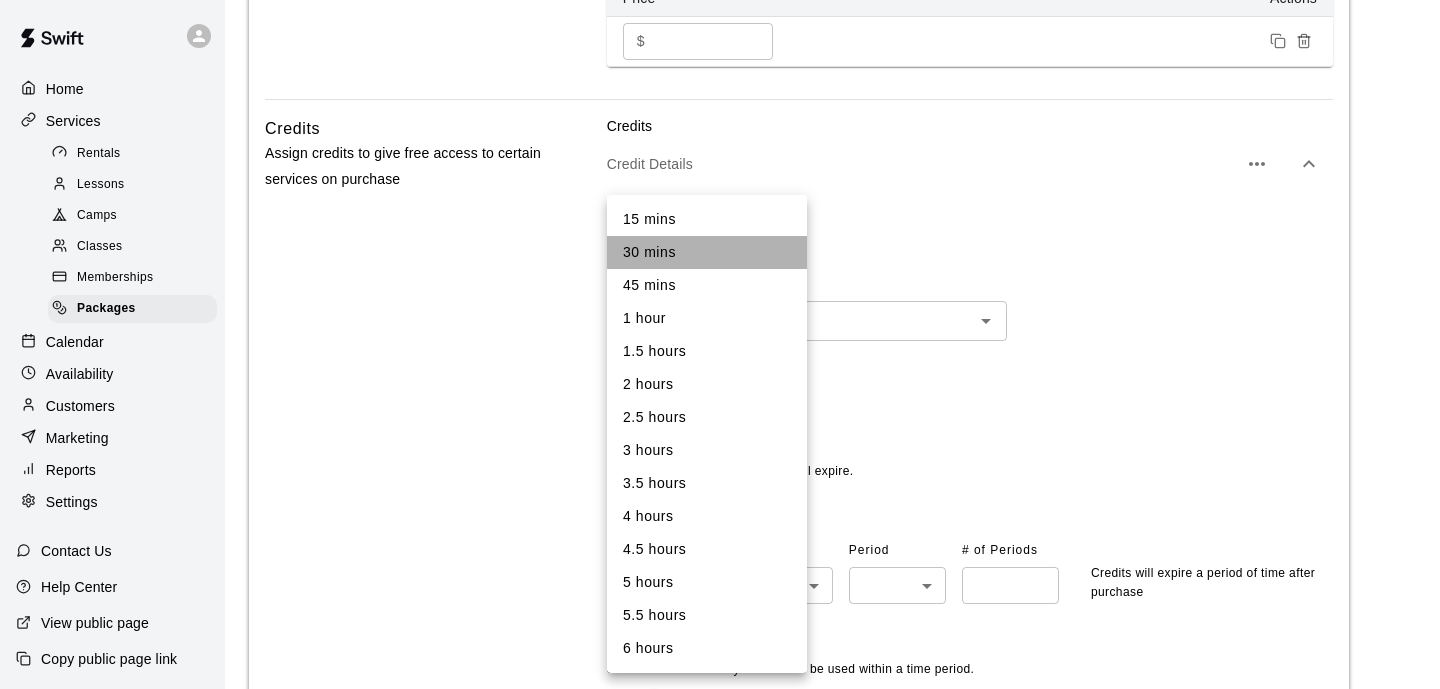 click on "30 mins" at bounding box center (707, 252) 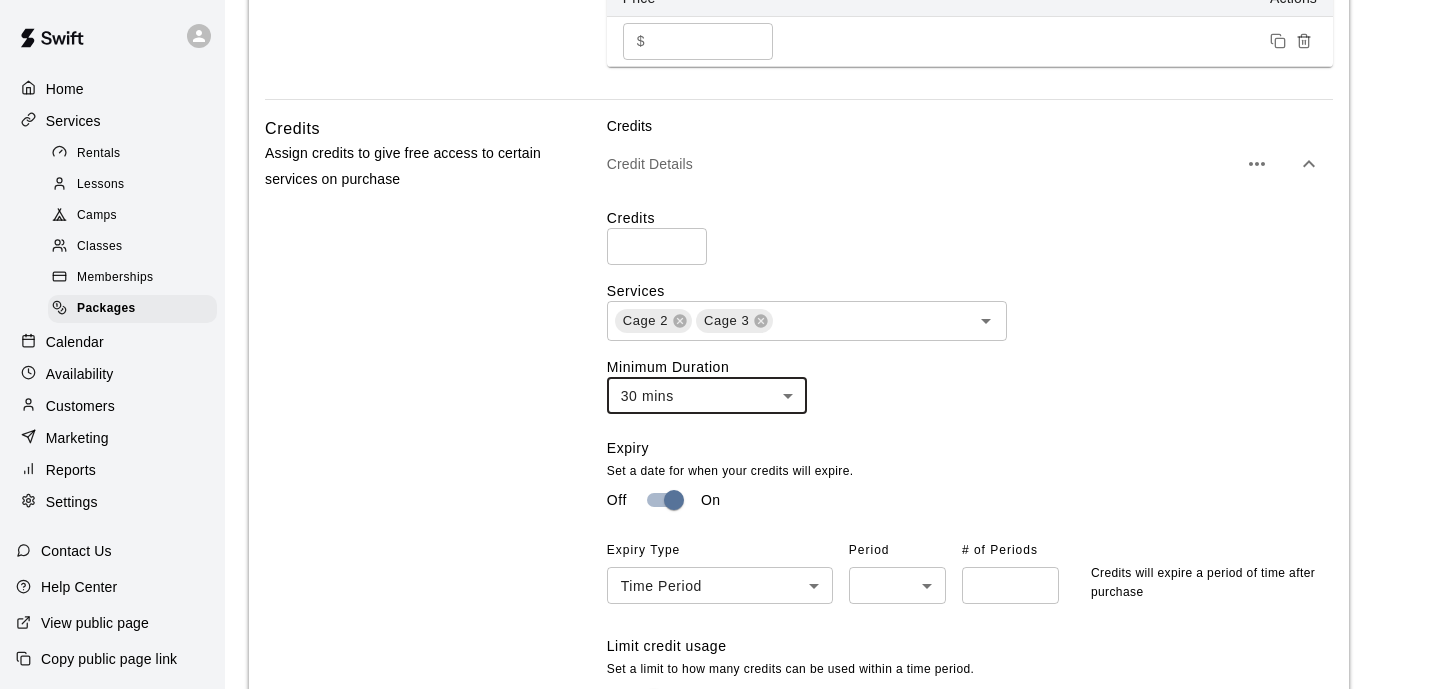 type on "**" 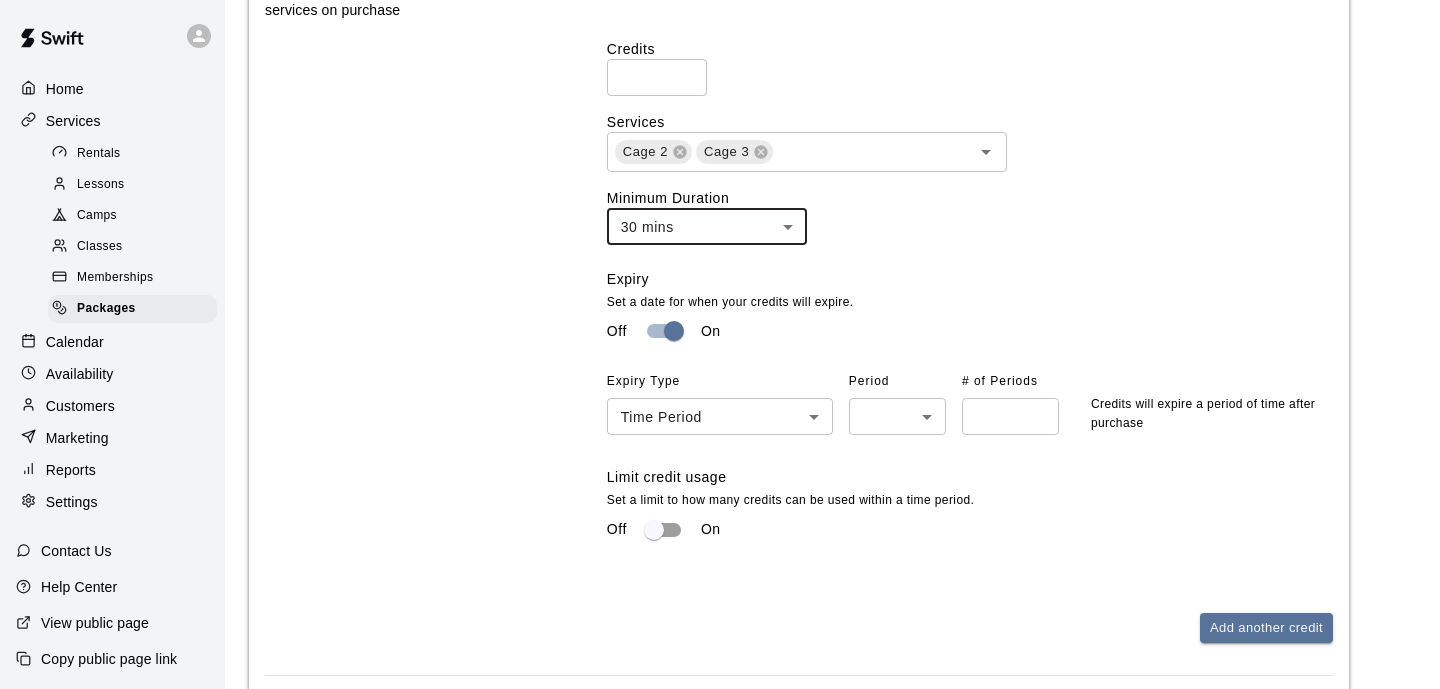 scroll, scrollTop: 936, scrollLeft: 0, axis: vertical 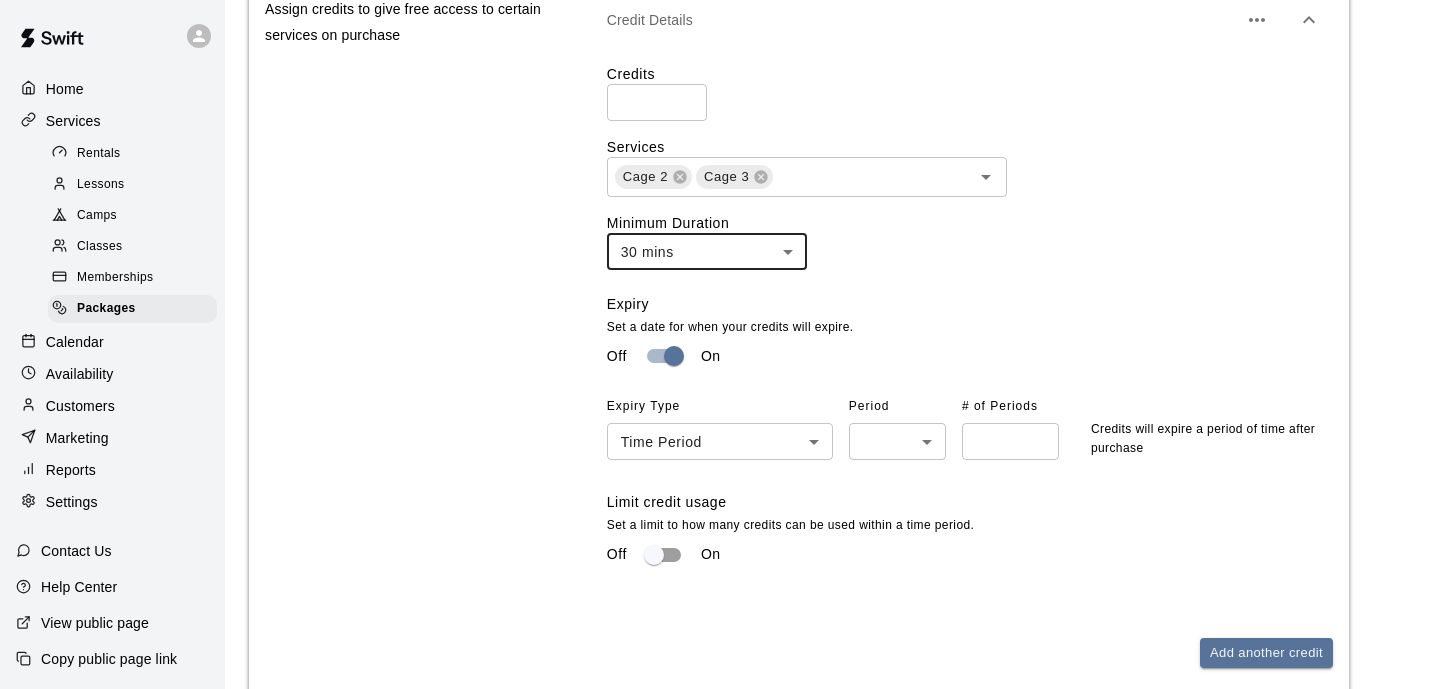 click on "Home Services Rentals Lessons Camps Classes Memberships Packages Calendar Availability Customers Marketing Reports Settings Contact Us Help Center View public page Copy public page link Packages / Add Package Add Package Package Details Basics Set the name and description Name **** ​ Preview Text Optional * ​ This text will be displayed on the booking page. 0  /  150  characters Description Optional Normal Enter a description... Pricing Choose the price that your customers will see for this service Add Price Default Pricing Membership Pricing Price Actions $ ** ​ Credits Assign credits to give free access to certain services on purchase Credits Credit Details Credits * ​ Services Cage 2 Cage 3 ​ Minimum Duration 30 mins ** ​ Expiry   Set a date for when your credits will expire. Off On Expiry Type Time Period ****** ​ Period ​ ​ # of Periods ​ Credits will expire a period of time after purchase Limit credit usage   Set a limit to how many credits can be used within a time period. Off On On" at bounding box center (720, 163) 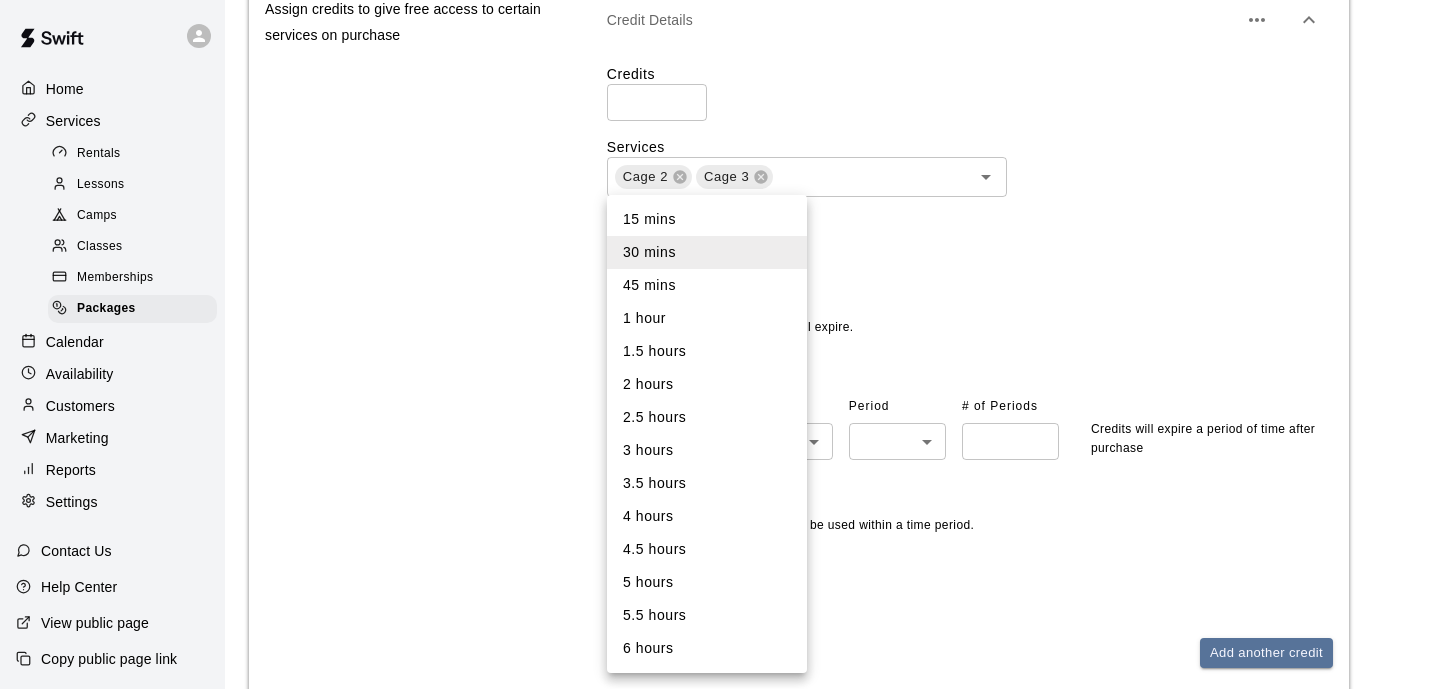 click at bounding box center [720, 344] 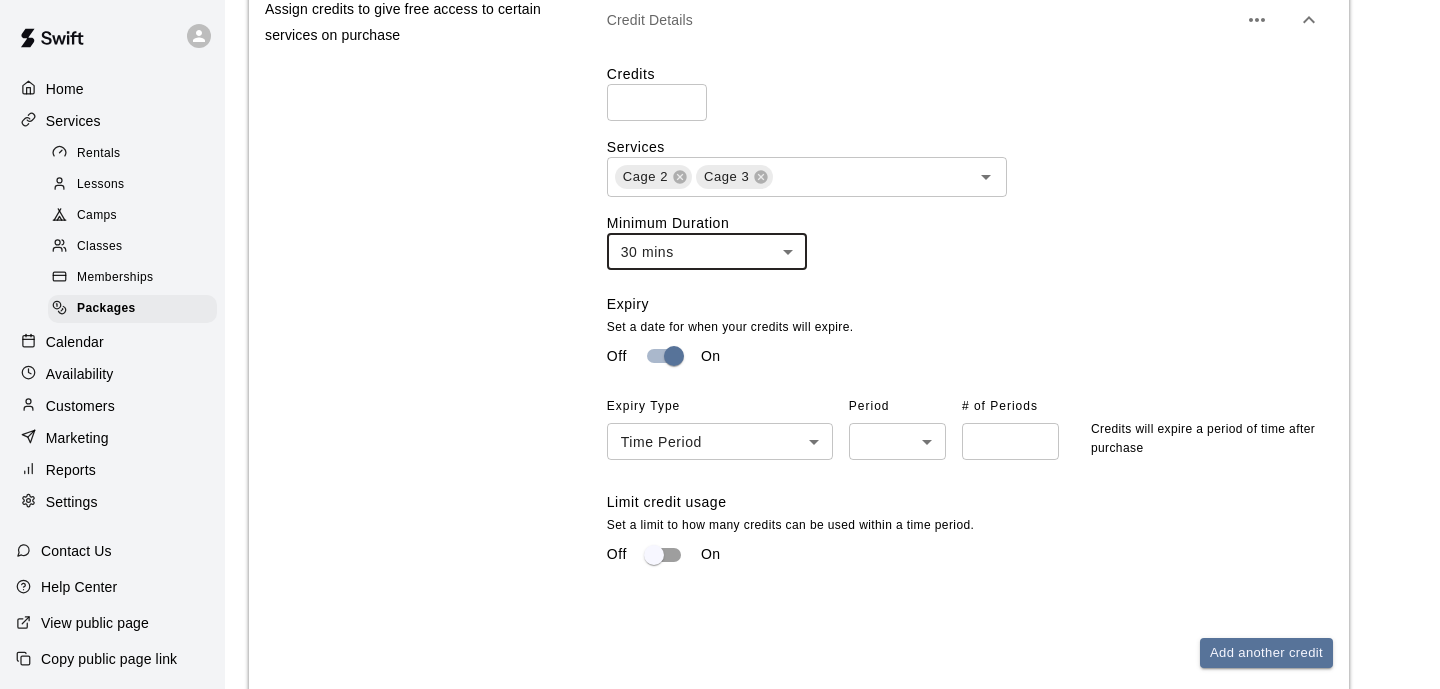 click on "Home Services Rentals Lessons Camps Classes Memberships Packages Calendar Availability Customers Marketing Reports Settings Contact Us Help Center View public page Copy public page link Packages / Add Package Add Package Package Details Basics Set the name and description Name **** ​ Preview Text Optional * ​ This text will be displayed on the booking page. 0  /  150  characters Description Optional Normal Enter a description... Pricing Choose the price that your customers will see for this service Add Price Default Pricing Membership Pricing Price Actions $ ** ​ Credits Assign credits to give free access to certain services on purchase Credits Credit Details Credits * ​ Services Cage 2 Cage 3 ​ Minimum Duration 30 mins ** ​ Expiry   Set a date for when your credits will expire. Off On Expiry Type Time Period ****** ​ Period ​ ​ # of Periods ​ Credits will expire a period of time after purchase Limit credit usage   Set a limit to how many credits can be used within a time period. Off On On" at bounding box center (720, 163) 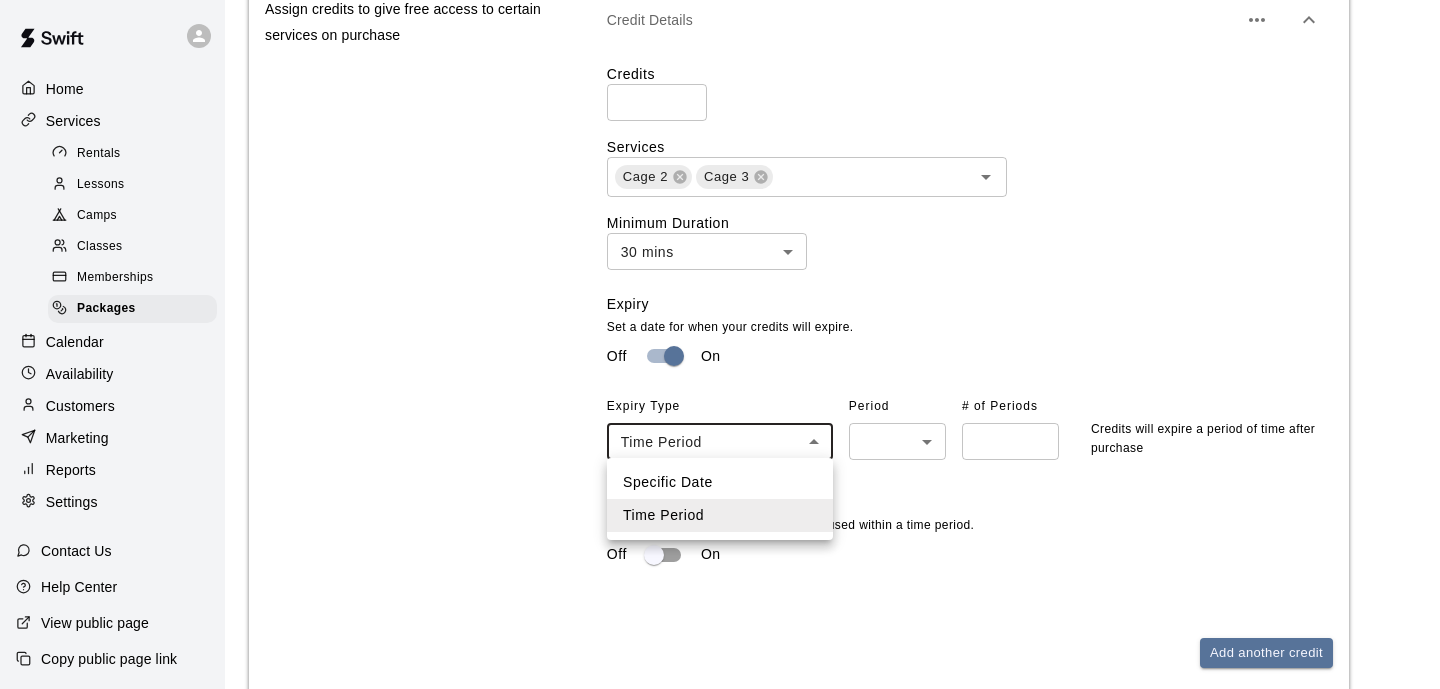 click at bounding box center (720, 344) 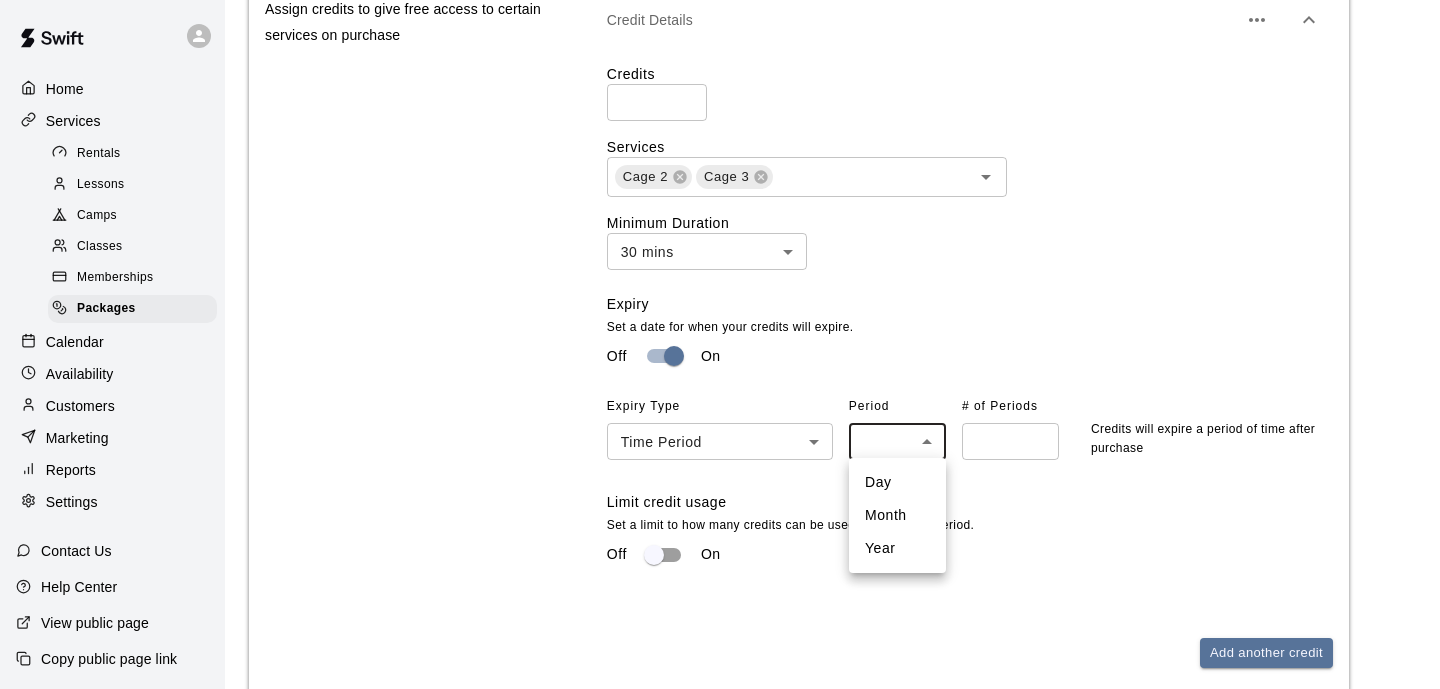 click on "Home Services Rentals Lessons Camps Classes Memberships Packages Calendar Availability Customers Marketing Reports Settings Contact Us Help Center View public page Copy public page link Packages / Add Package Add Package Package Details Basics Set the name and description Name **** ​ Preview Text Optional * ​ This text will be displayed on the booking page. 0  /  150  characters Description Optional Normal Enter a description... Pricing Choose the price that your customers will see for this service Add Price Default Pricing Membership Pricing Price Actions $ ** ​ Credits Assign credits to give free access to certain services on purchase Credits Credit Details Credits * ​ Services Cage 2 Cage 3 ​ Minimum Duration 30 mins ** ​ Expiry   Set a date for when your credits will expire. Off On Expiry Type Time Period ****** ​ Period ​ ​ # of Periods ​ Credits will expire a period of time after purchase Limit credit usage   Set a limit to how many credits can be used within a time period. Off On On" at bounding box center [720, 163] 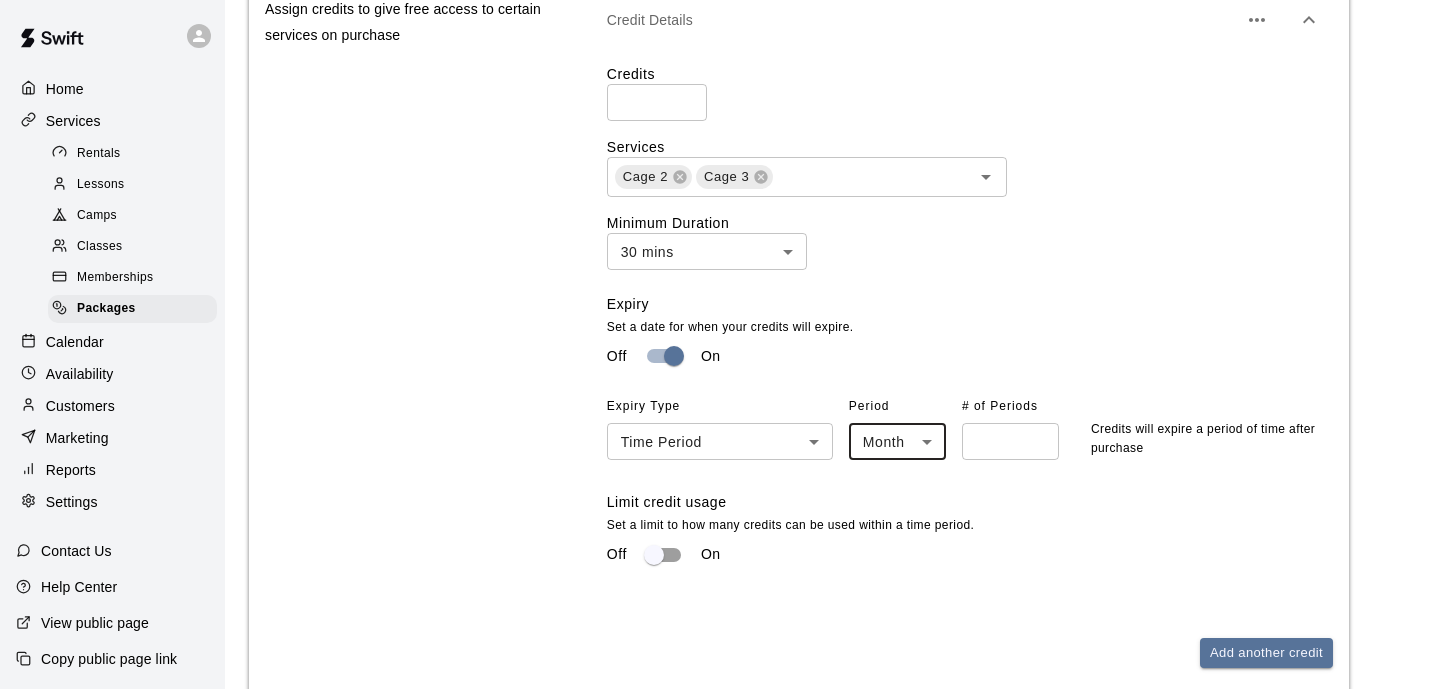 click on "Home Services Rentals Lessons Camps Classes Memberships Packages Calendar Availability Customers Marketing Reports Settings Contact Us Help Center View public page Copy public page link Packages / Add Package Add Package Package Details Basics Set the name and description Name **** ​ Preview Text Optional * ​ This text will be displayed on the booking page. 0  /  150  characters Description Optional Normal Enter a description... Pricing Choose the price that your customers will see for this service Add Price Default Pricing Membership Pricing Price Actions $ ** ​ Credits Assign credits to give free access to certain services on purchase Credits Credit Details Credits * ​ Services Cage 2 Cage 3 ​ Minimum Duration 30 mins ** ​ Expiry   Set a date for when your credits will expire. Off On Expiry Type Time Period ****** ​ Period Month ***** ​ # of Periods ​ Credits will expire a period of time after purchase Limit credit usage   Set a limit to how many credits can be used within a time period." at bounding box center [720, 163] 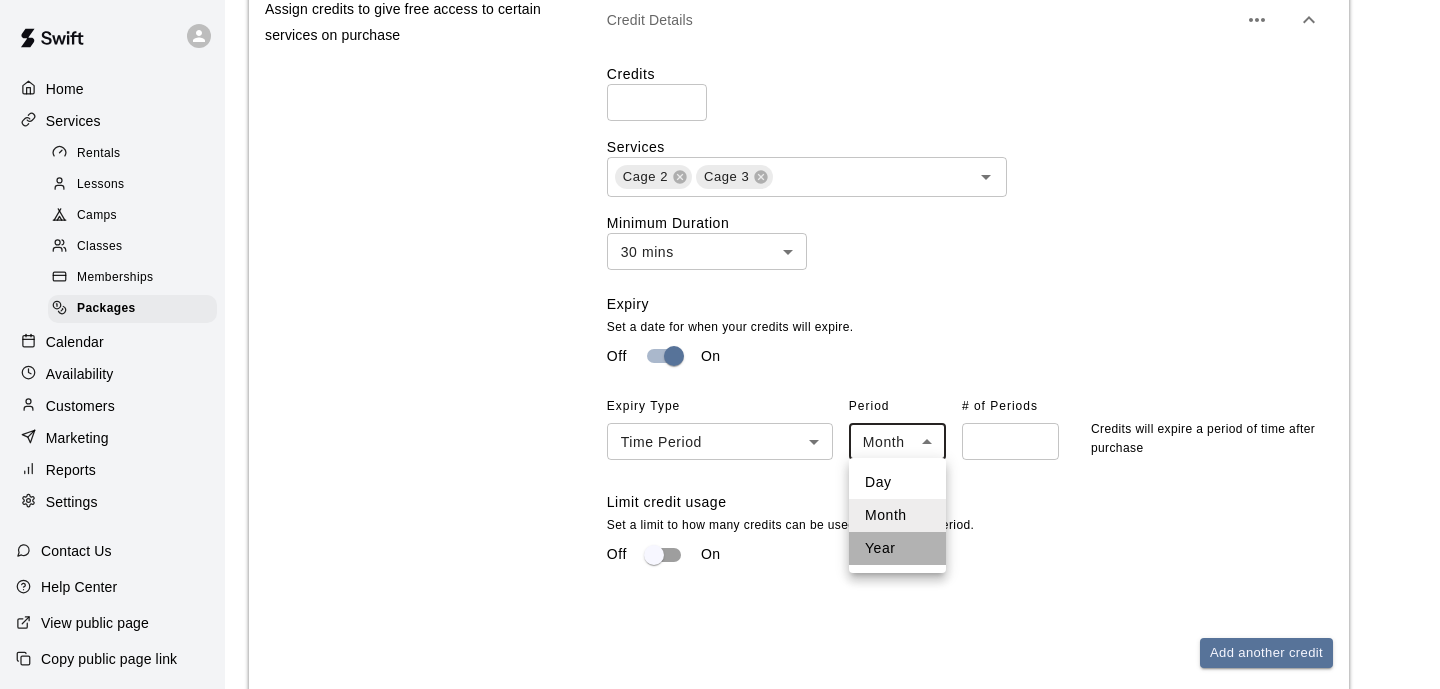 click on "Year" at bounding box center (897, 548) 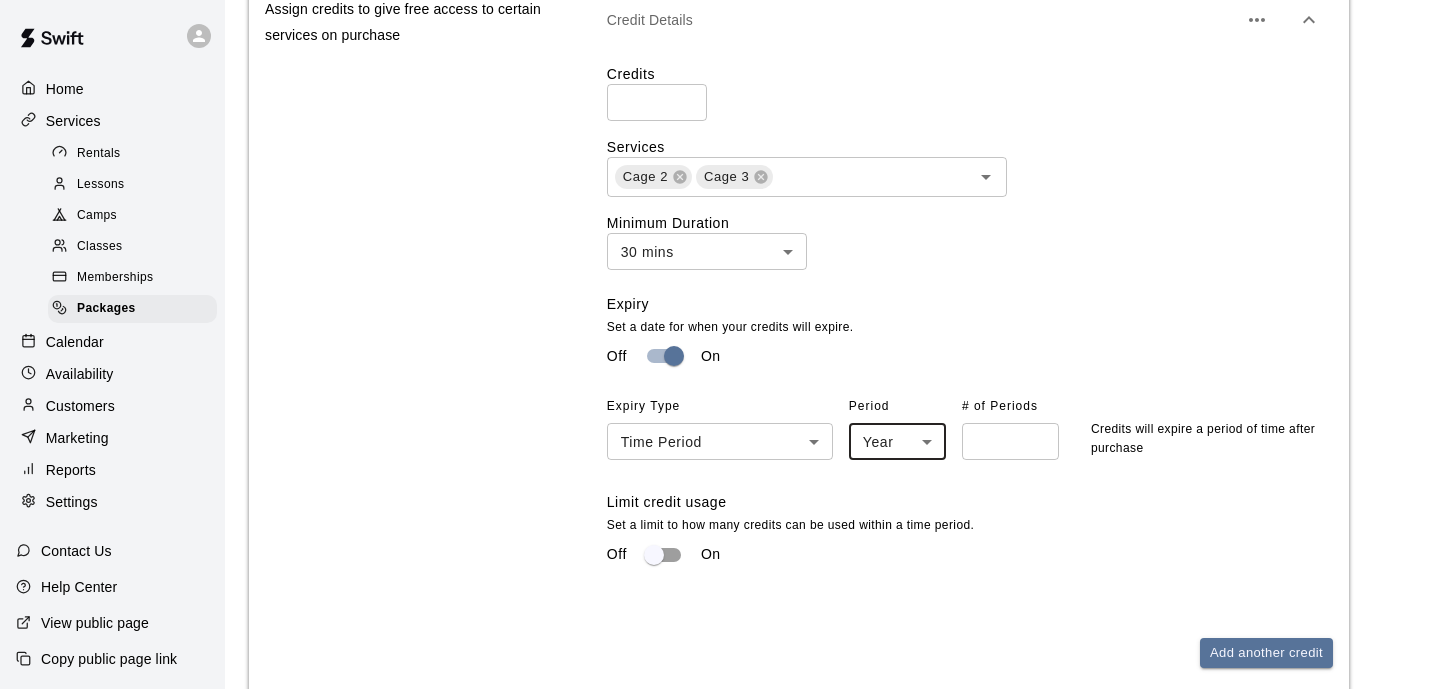 click at bounding box center (1010, 441) 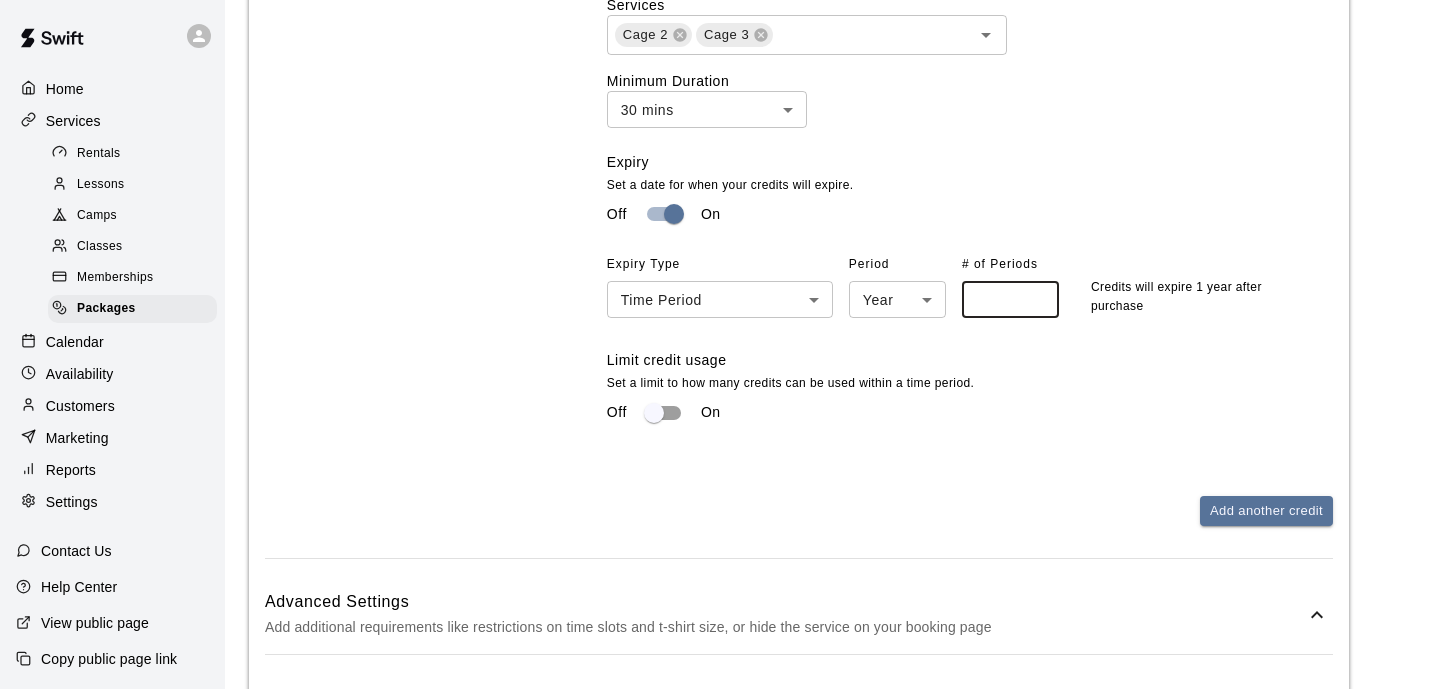 scroll, scrollTop: 1080, scrollLeft: 0, axis: vertical 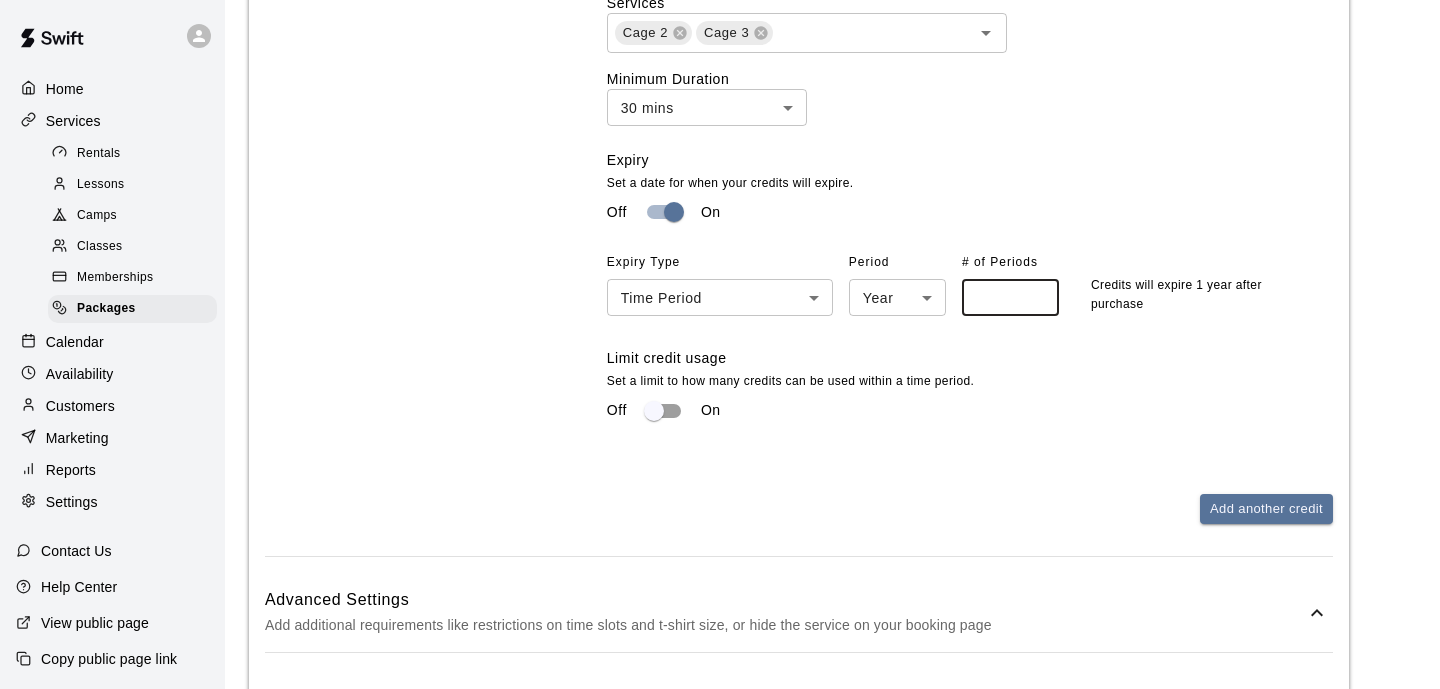 type on "*" 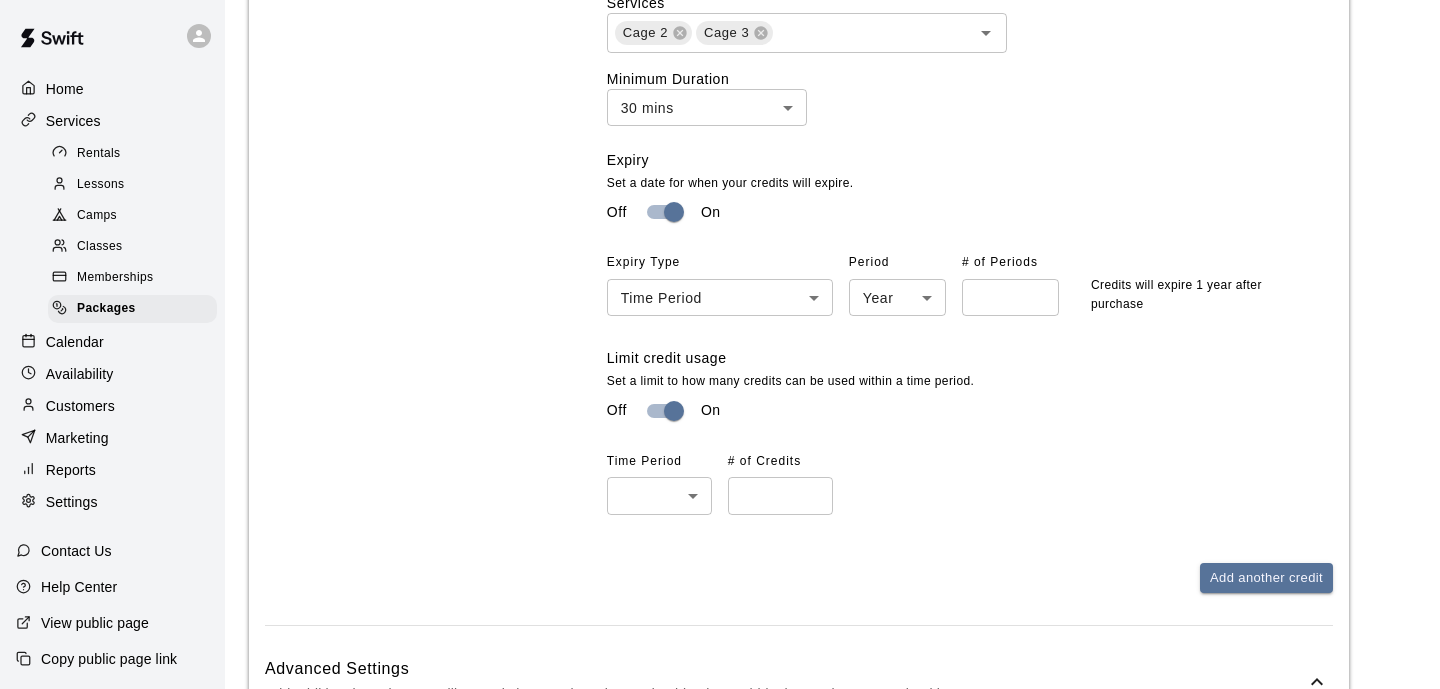 click on "Home Services Rentals Lessons Camps Classes Memberships Packages Calendar Availability Customers Marketing Reports Settings Contact Us Help Center View public page Copy public page link Packages / Add Package Add Package Package Details Basics Set the name and description Name **** ​ Preview Text Optional * ​ This text will be displayed on the booking page. 0  /  150  characters Description Optional Normal Enter a description... Pricing Choose the price that your customers will see for this service Add Price Default Pricing Membership Pricing Price Actions $ ** ​ Credits Assign credits to give free access to certain services on purchase Credits Credit Details Credits * ​ Services Cage 2 Cage 3 ​ Minimum Duration 30 mins ** ​ Expiry   Set a date for when your credits will expire. Off On Expiry Type Time Period ****** ​ Period Year **** ​ # of Periods * ​ Credits will expire 1 year after purchase Limit credit usage   Set a limit to how many credits can be used within a time period. Off On ​" at bounding box center (720, 54) 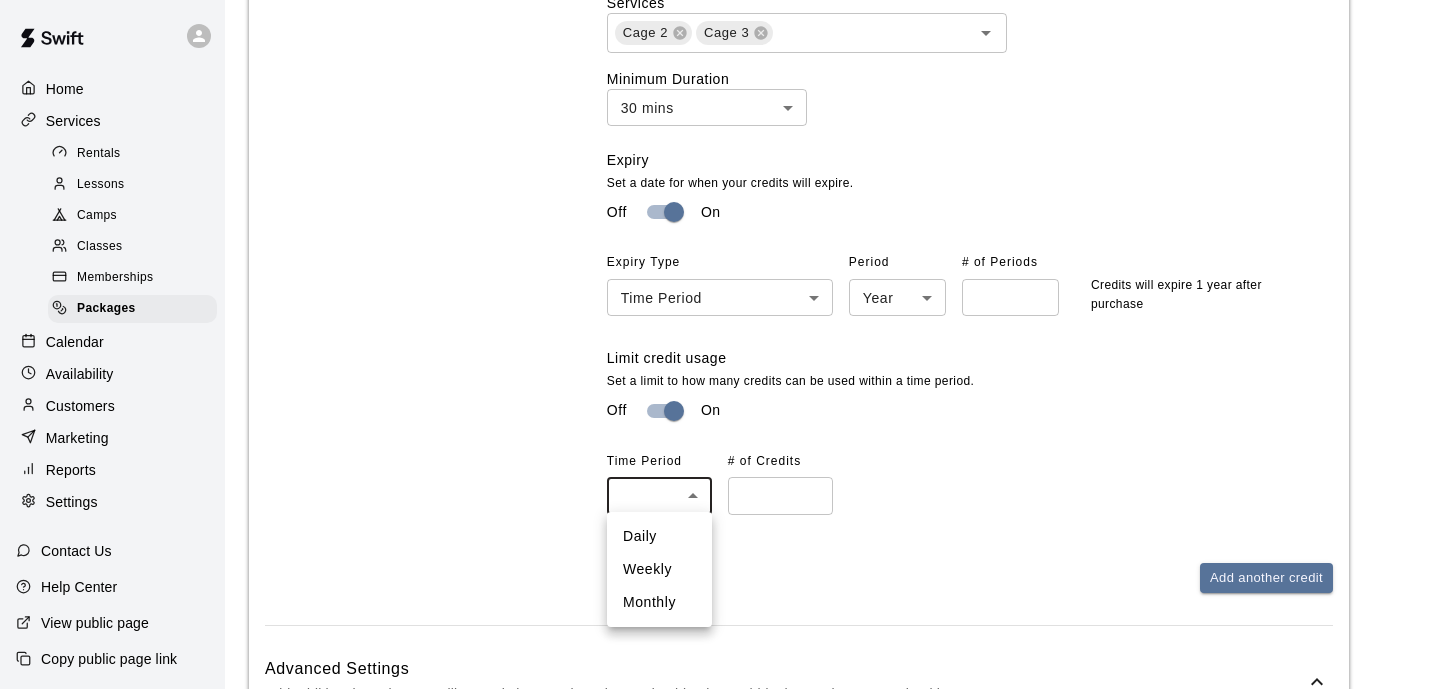 click on "Daily" at bounding box center (659, 536) 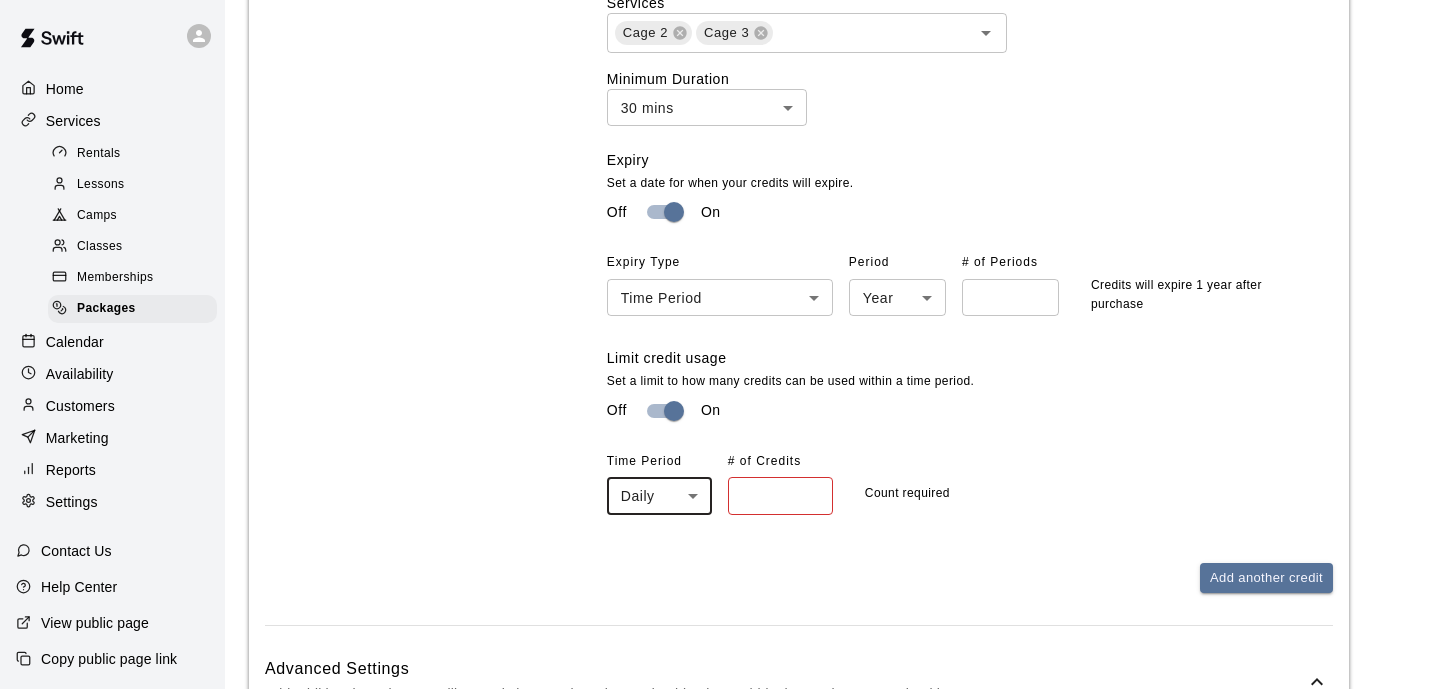 type on "*****" 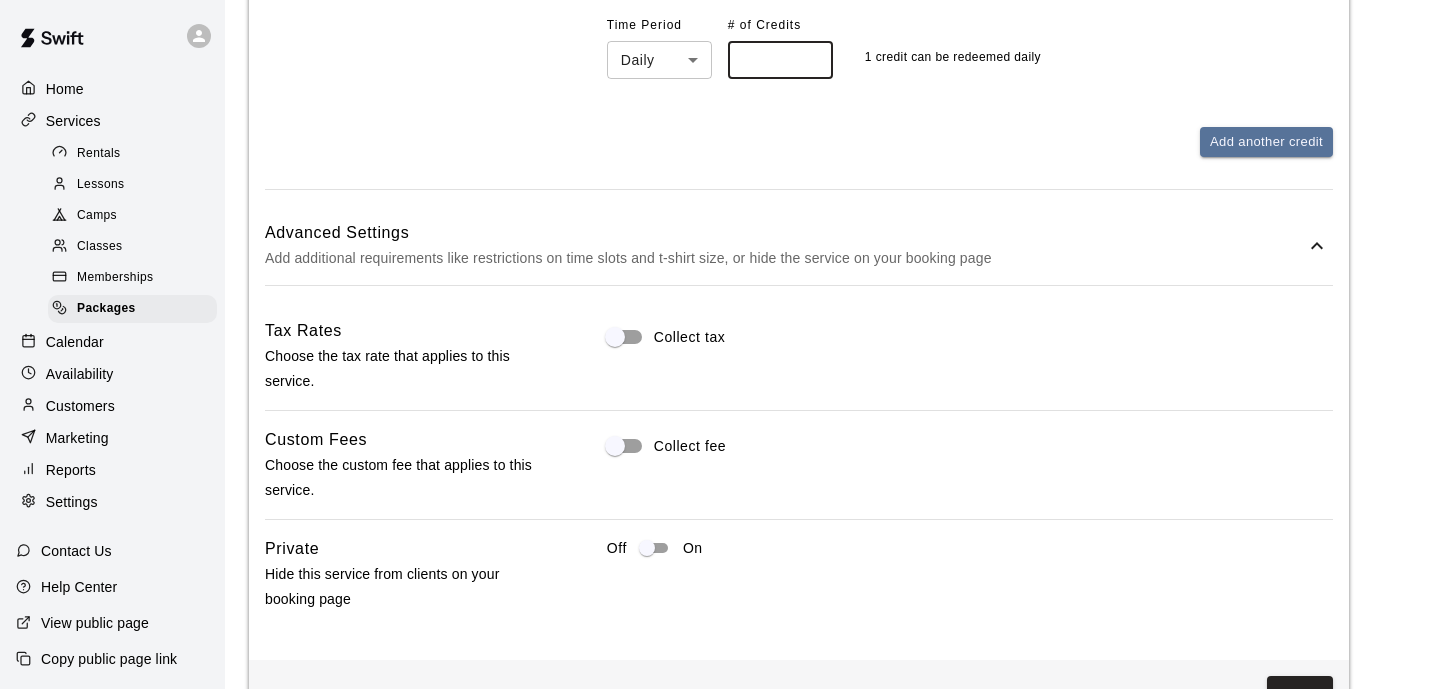 scroll, scrollTop: 1576, scrollLeft: 0, axis: vertical 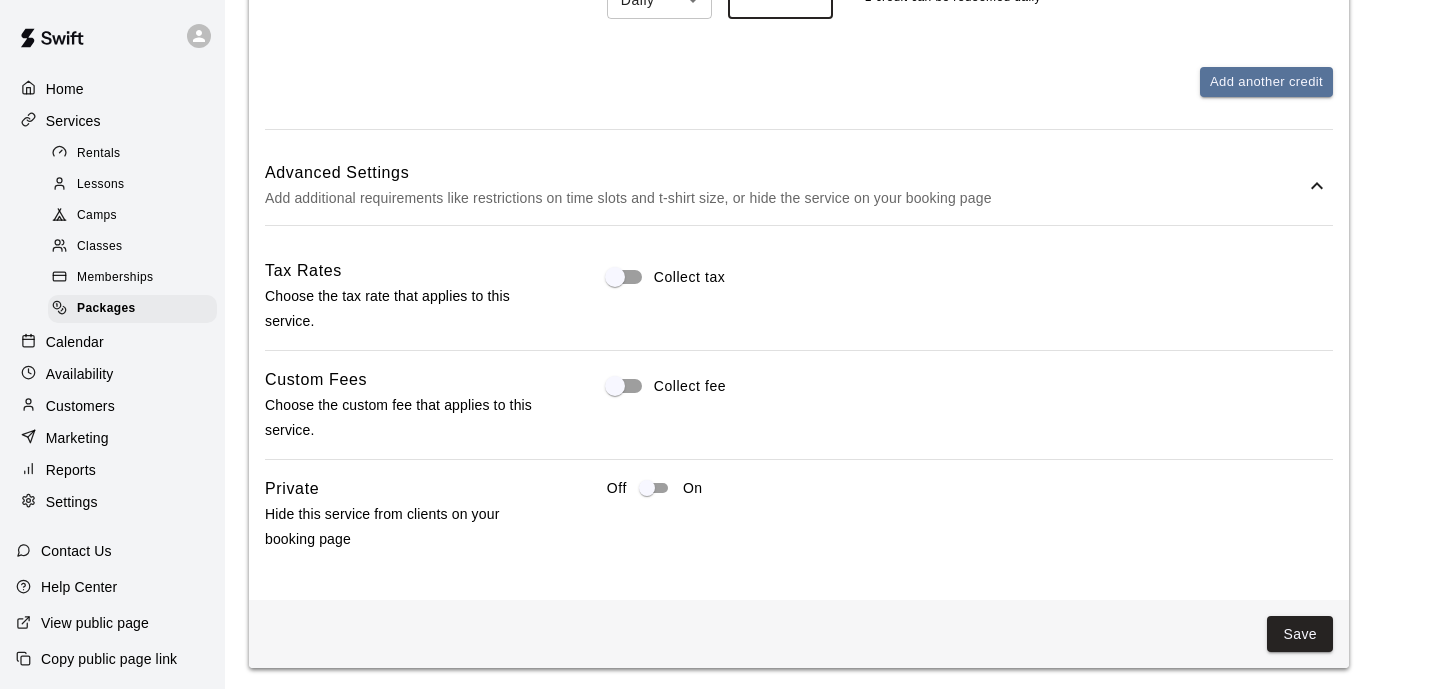 type on "*" 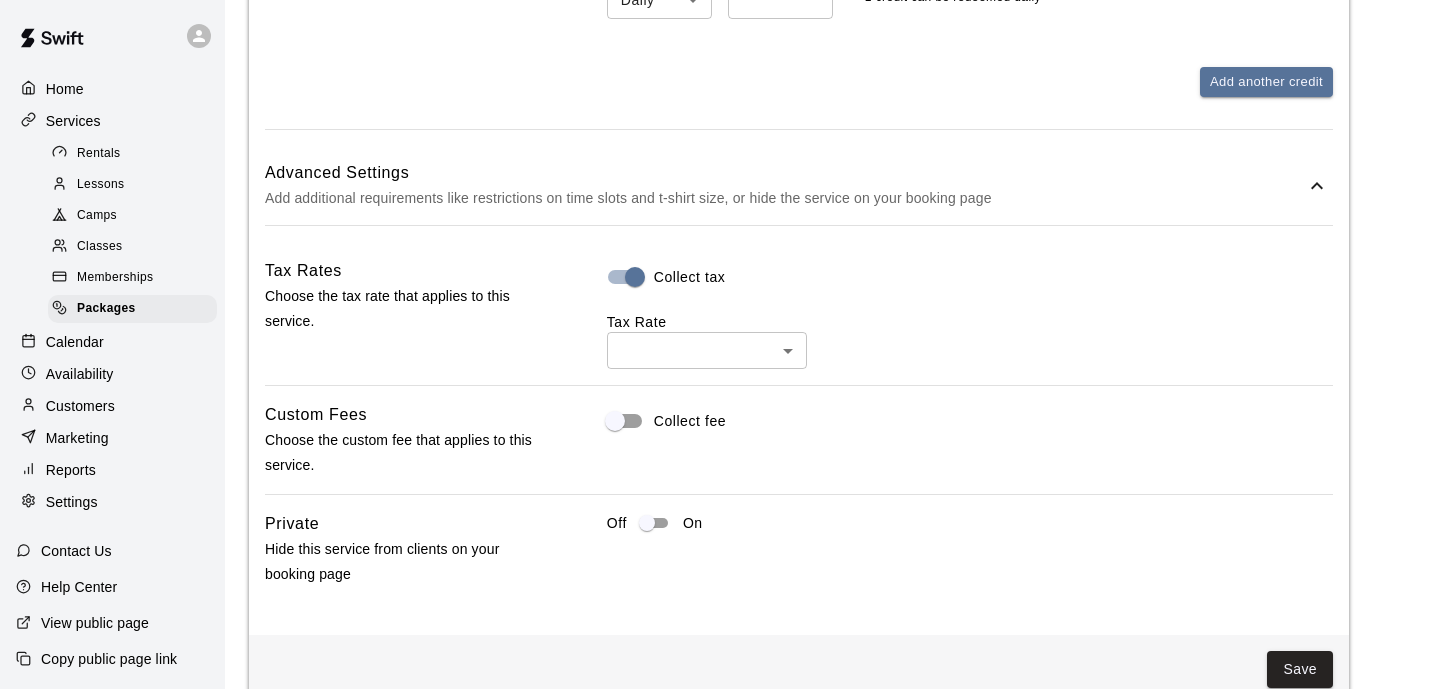 click on "Home Services Rentals Lessons Camps Classes Memberships Packages Calendar Availability Customers Marketing Reports Settings Contact Us Help Center View public page Copy public page link Packages / Add Package Add Package Package Details Basics Set the name and description Name **** ​ Preview Text Optional * ​ This text will be displayed on the booking page. 0  /  150  characters Description Optional Normal Enter a description... Pricing Choose the price that your customers will see for this service Add Price Default Pricing Membership Pricing Price Actions $ ** ​ Credits Assign credits to give free access to certain services on purchase Credits Credit Details Credits * ​ Services Cage 2 Cage 3 ​ Minimum Duration 30 mins ** ​ Expiry   Set a date for when your credits will expire. Off On Expiry Type Time Period ****** ​ Period Year **** ​ # of Periods * ​ Credits will expire 1 year after purchase Limit credit usage   Set a limit to how many credits can be used within a time period. Off On ​" at bounding box center (720, -424) 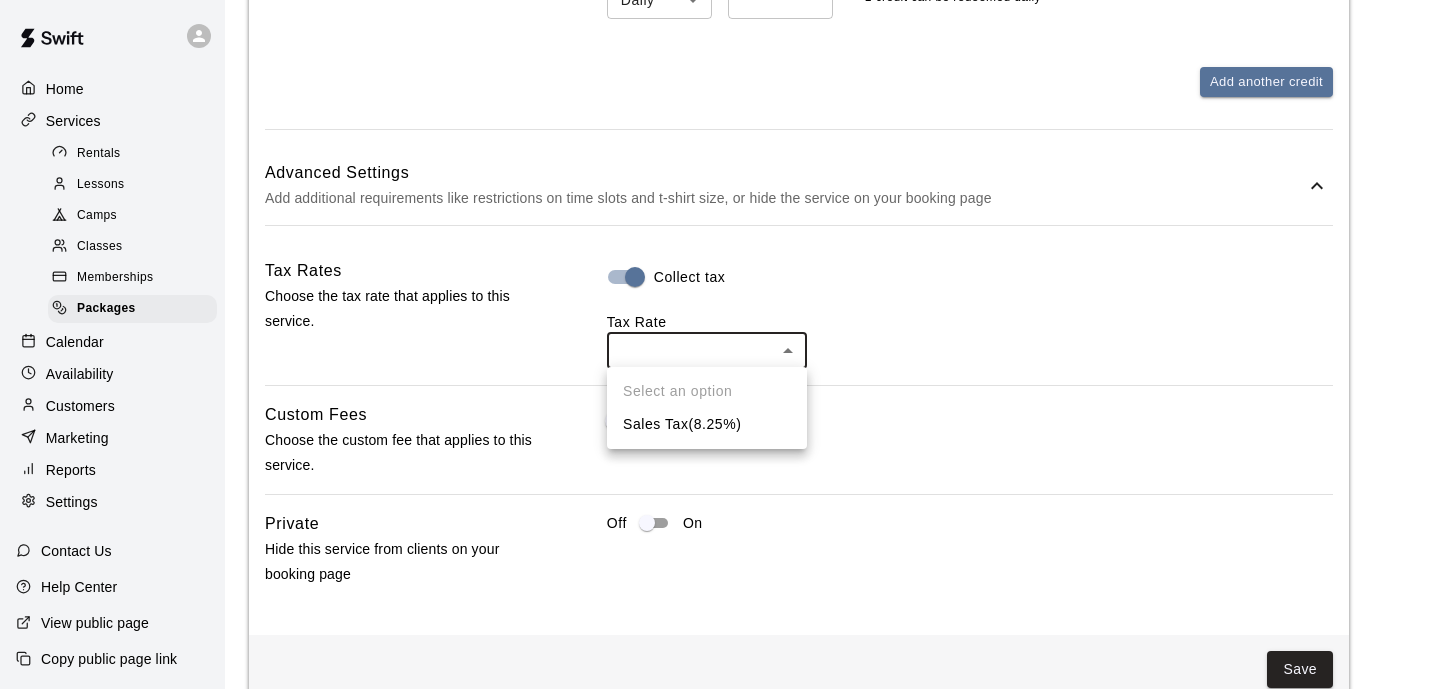 click on "Sales Tax  ( 8.25 %)" at bounding box center (707, 424) 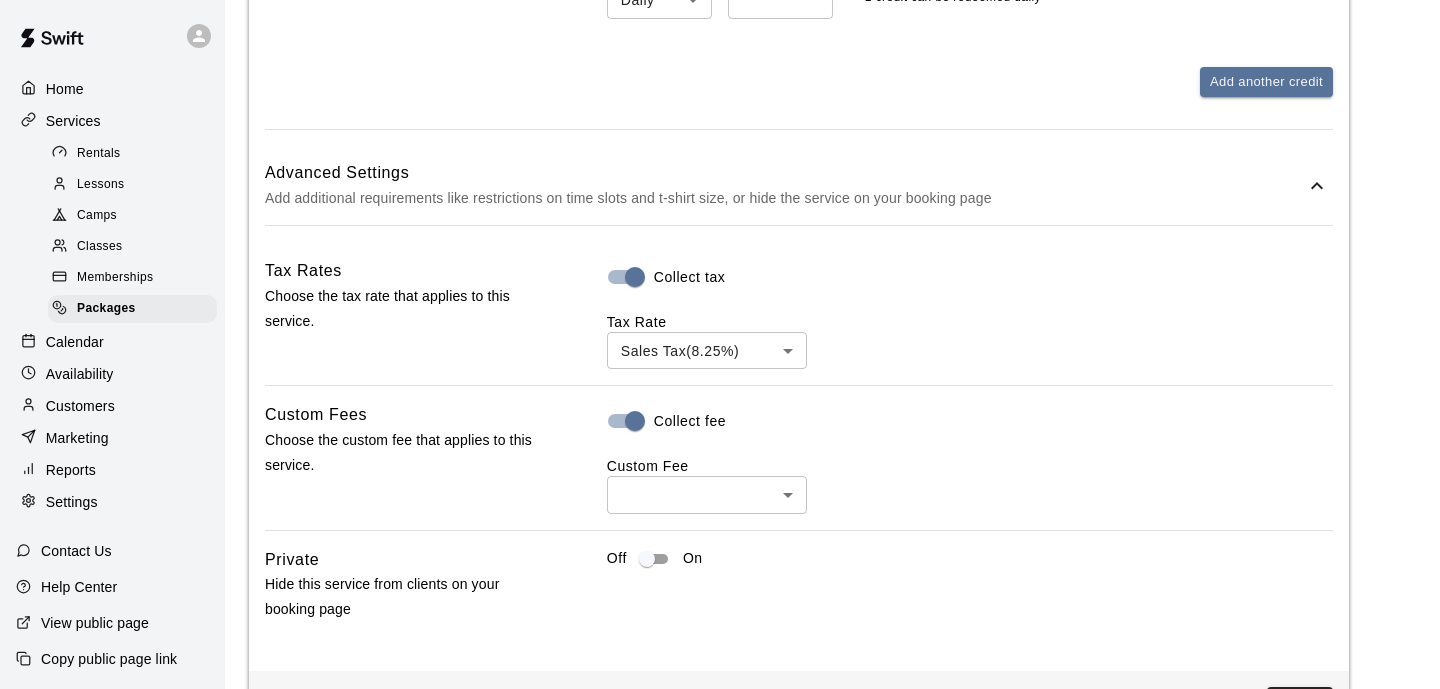 click on "Home Services Rentals Lessons Camps Classes Memberships Packages Calendar Availability Customers Marketing Reports Settings Contact Us Help Center View public page Copy public page link Packages / Add Package Add Package Package Details Basics Set the name and description Name **** ​ Preview Text Optional * ​ This text will be displayed on the booking page. 0  /  150  characters Description Optional Normal Enter a description... Pricing Choose the price that your customers will see for this service Add Price Default Pricing Membership Pricing Price Actions $ ** ​ Credits Assign credits to give free access to certain services on purchase Credits Credit Details Credits * ​ Services Cage 2 Cage 3 ​ Minimum Duration 30 mins ** ​ Expiry   Set a date for when your credits will expire. Off On Expiry Type Time Period ****** ​ Period Year **** ​ # of Periods * ​ Credits will expire 1 year after purchase Limit credit usage   Set a limit to how many credits can be used within a time period. Off On ​" at bounding box center (720, -407) 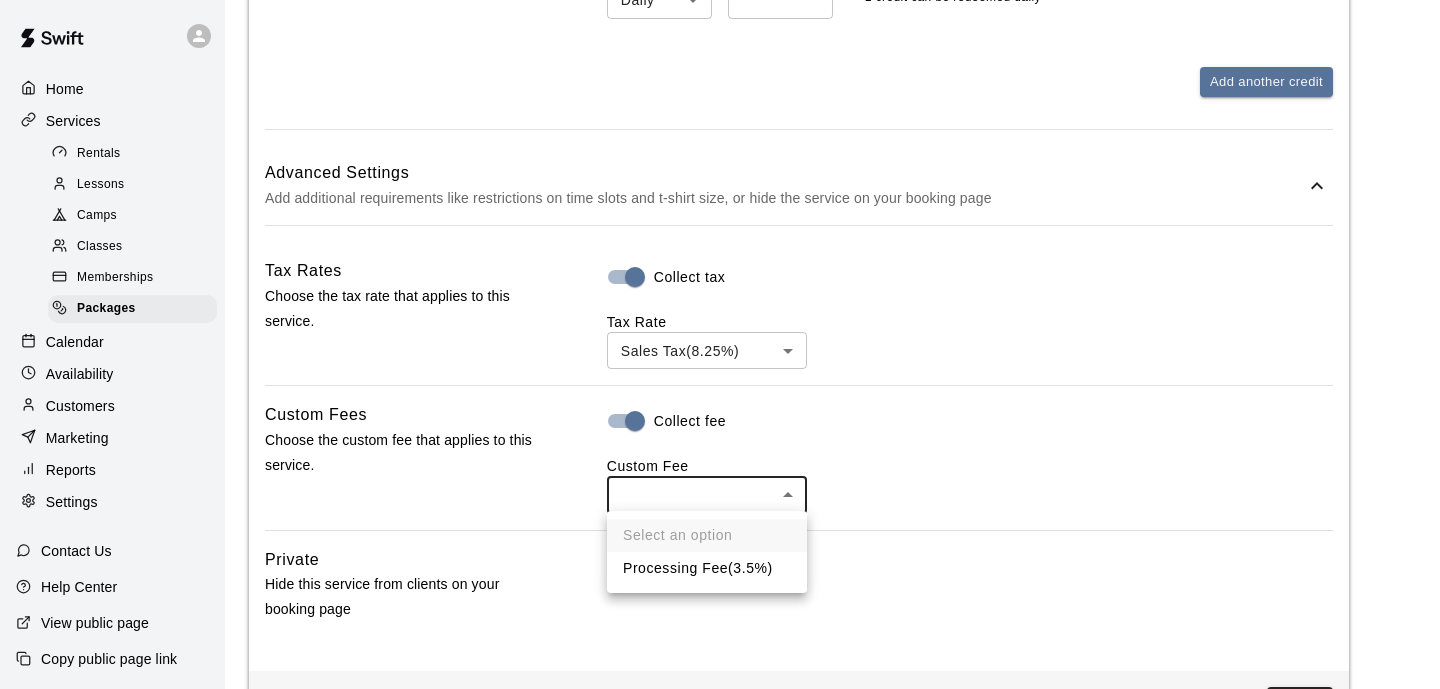 click on "Processing Fee  ( 3.5% )" at bounding box center (707, 568) 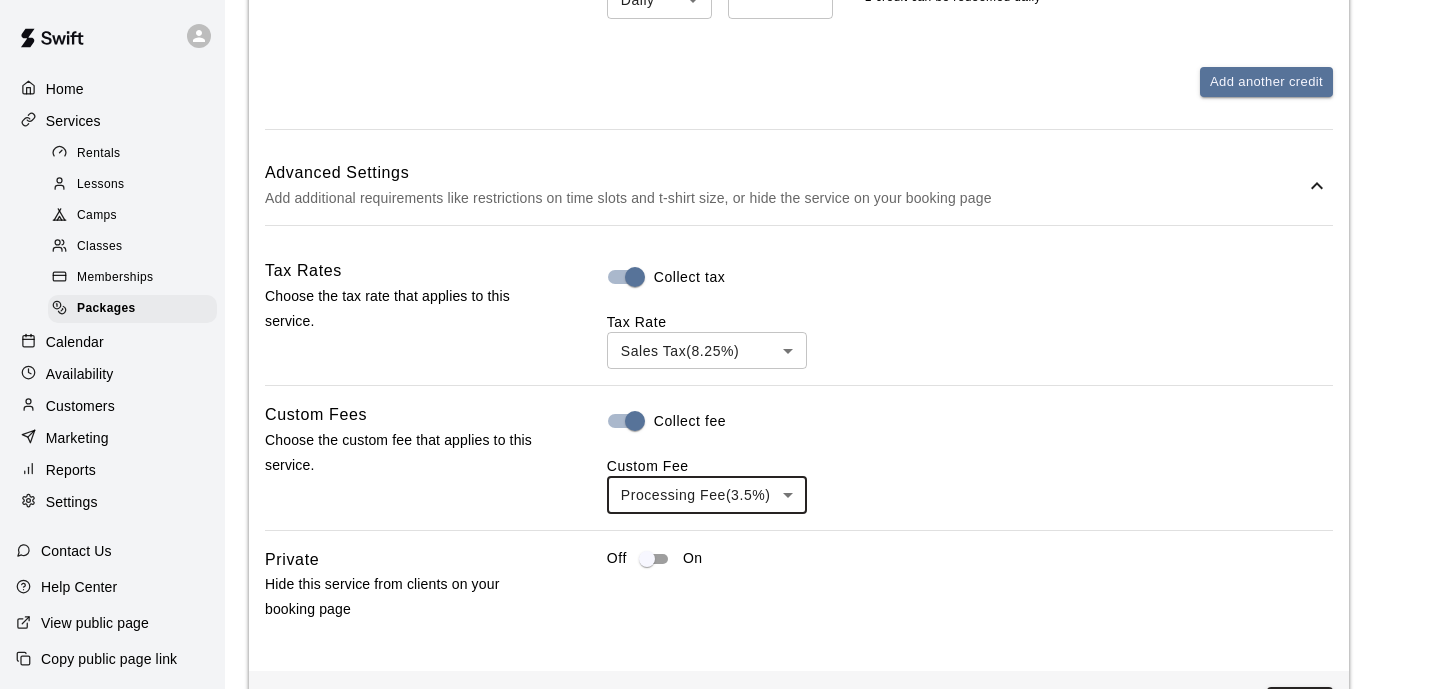 scroll, scrollTop: 1647, scrollLeft: 0, axis: vertical 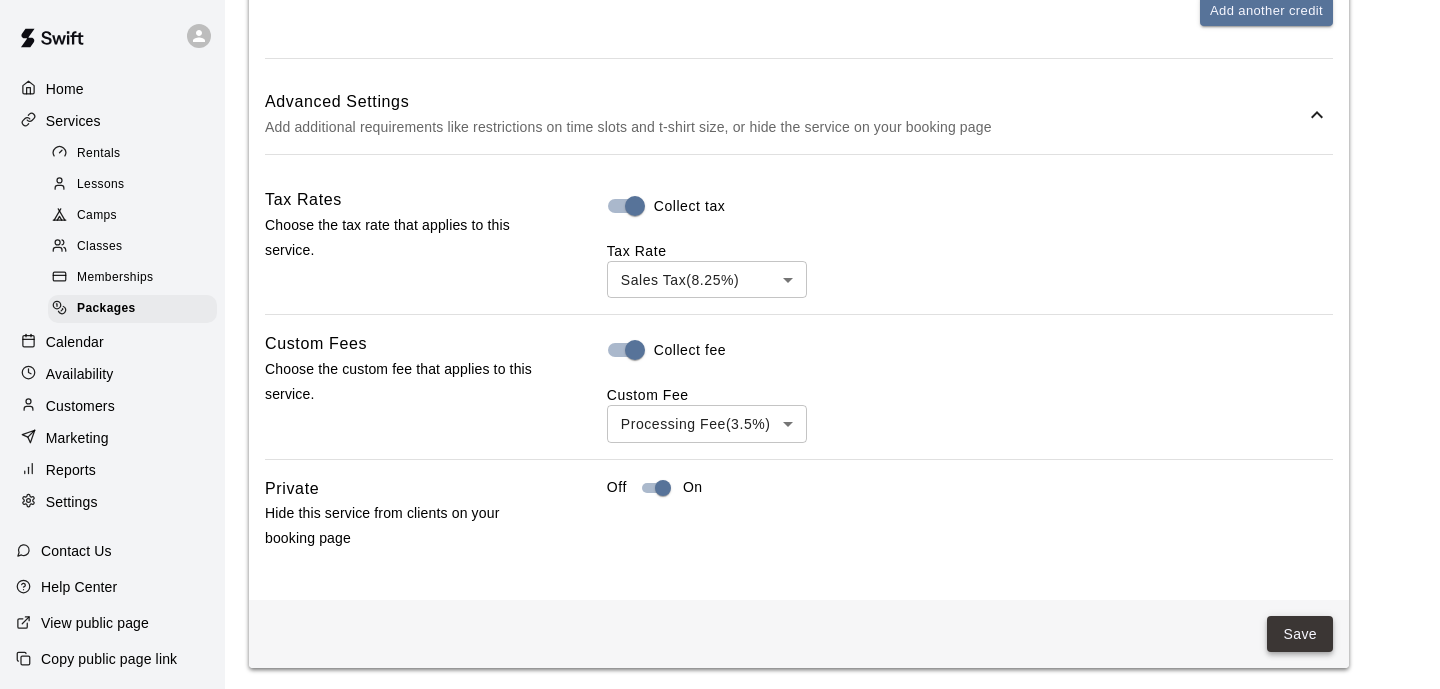 click on "Save" at bounding box center [1300, 634] 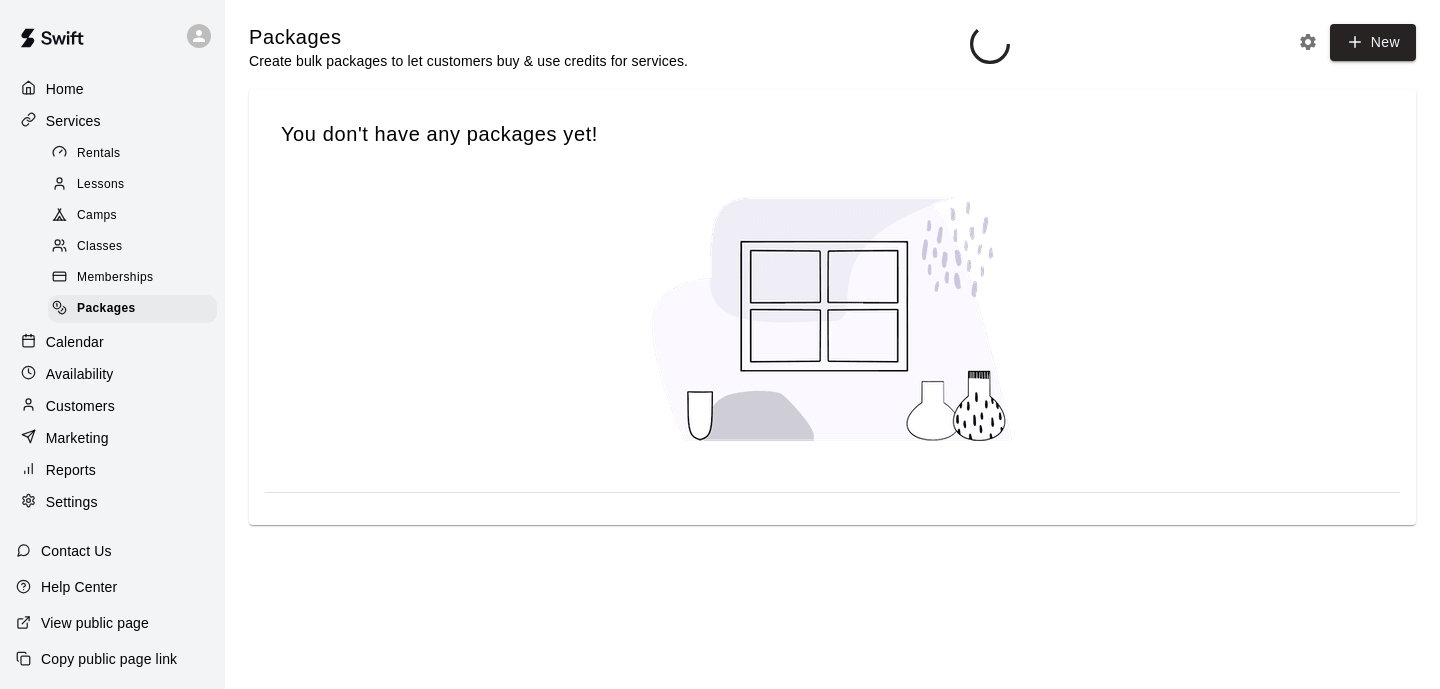 scroll, scrollTop: 0, scrollLeft: 0, axis: both 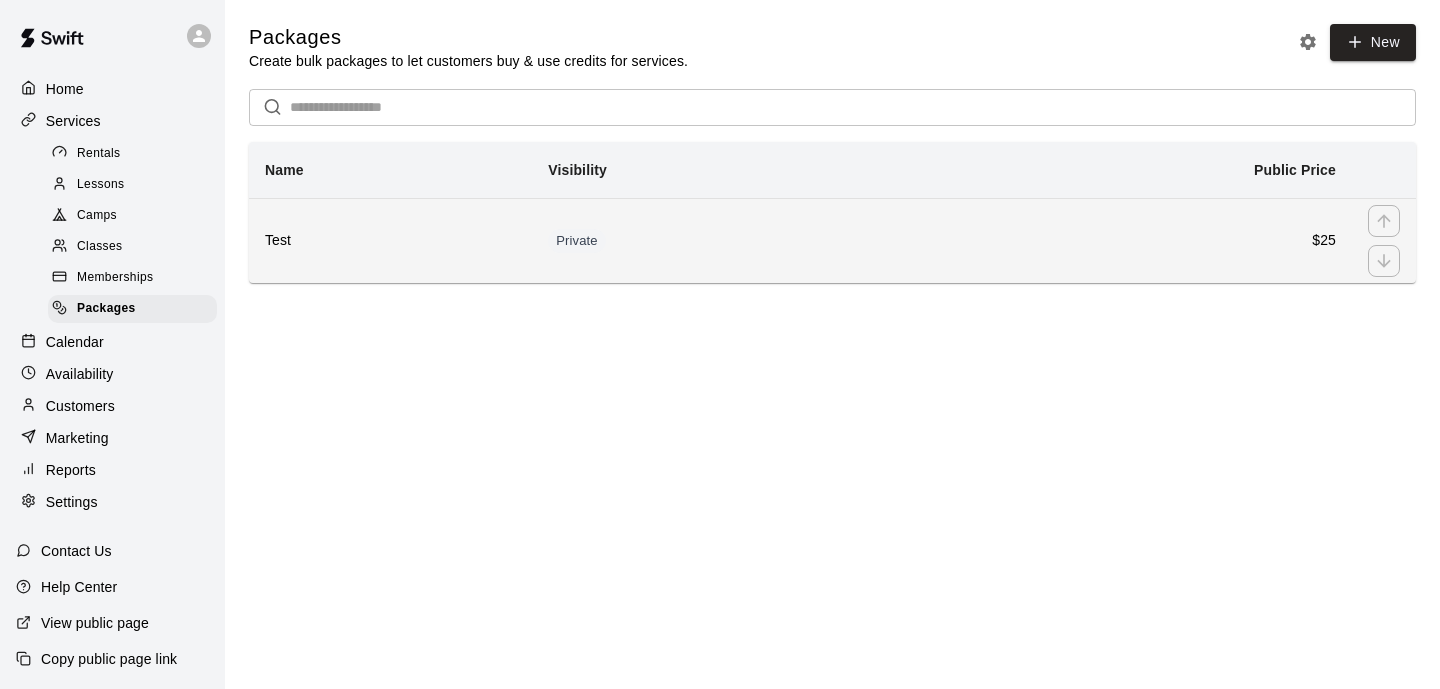 click on "Private" at bounding box center (714, 240) 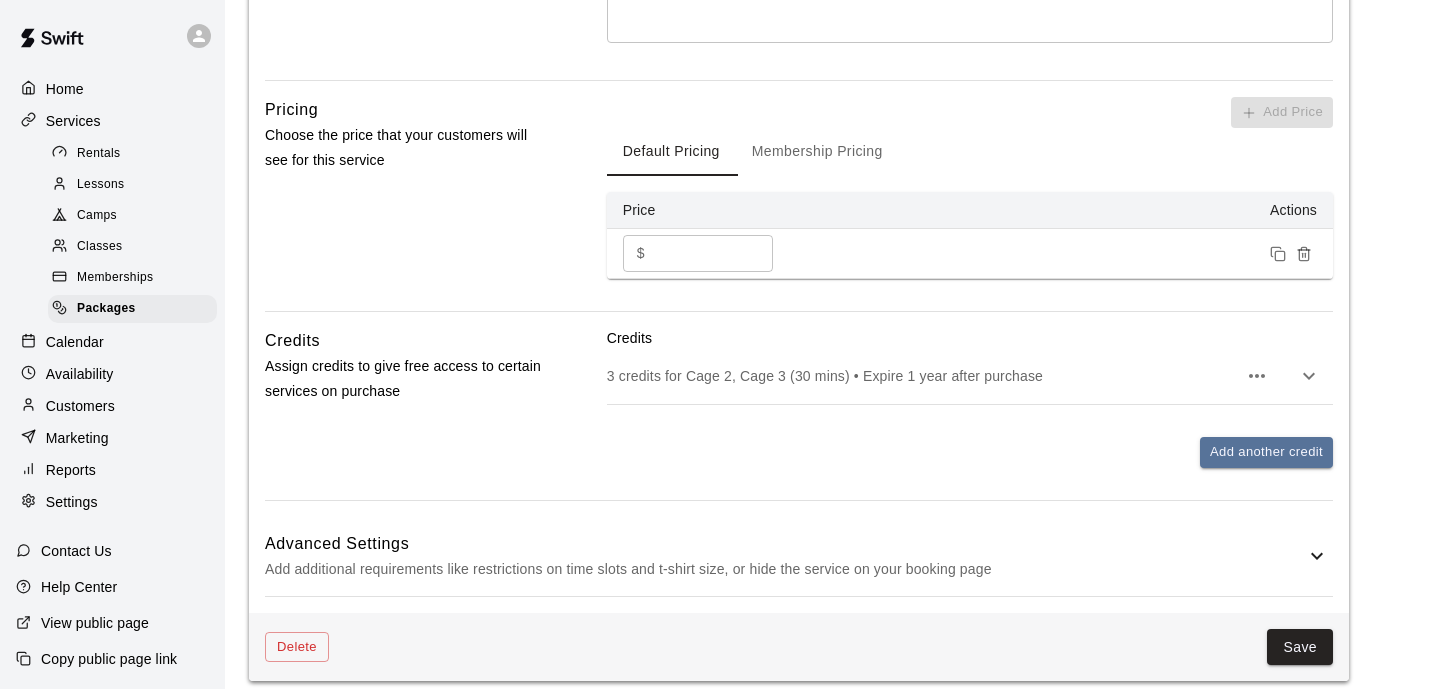 scroll, scrollTop: 660, scrollLeft: 0, axis: vertical 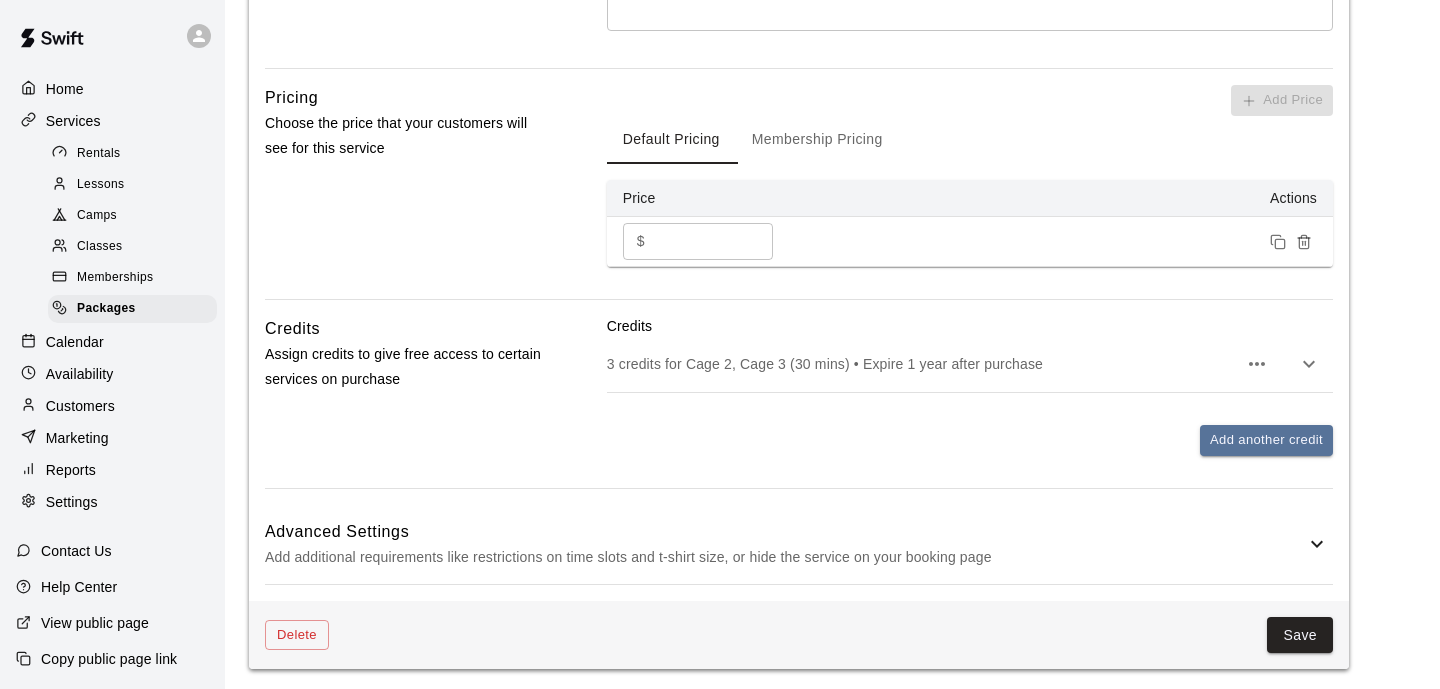 click on "Customers" at bounding box center (112, 406) 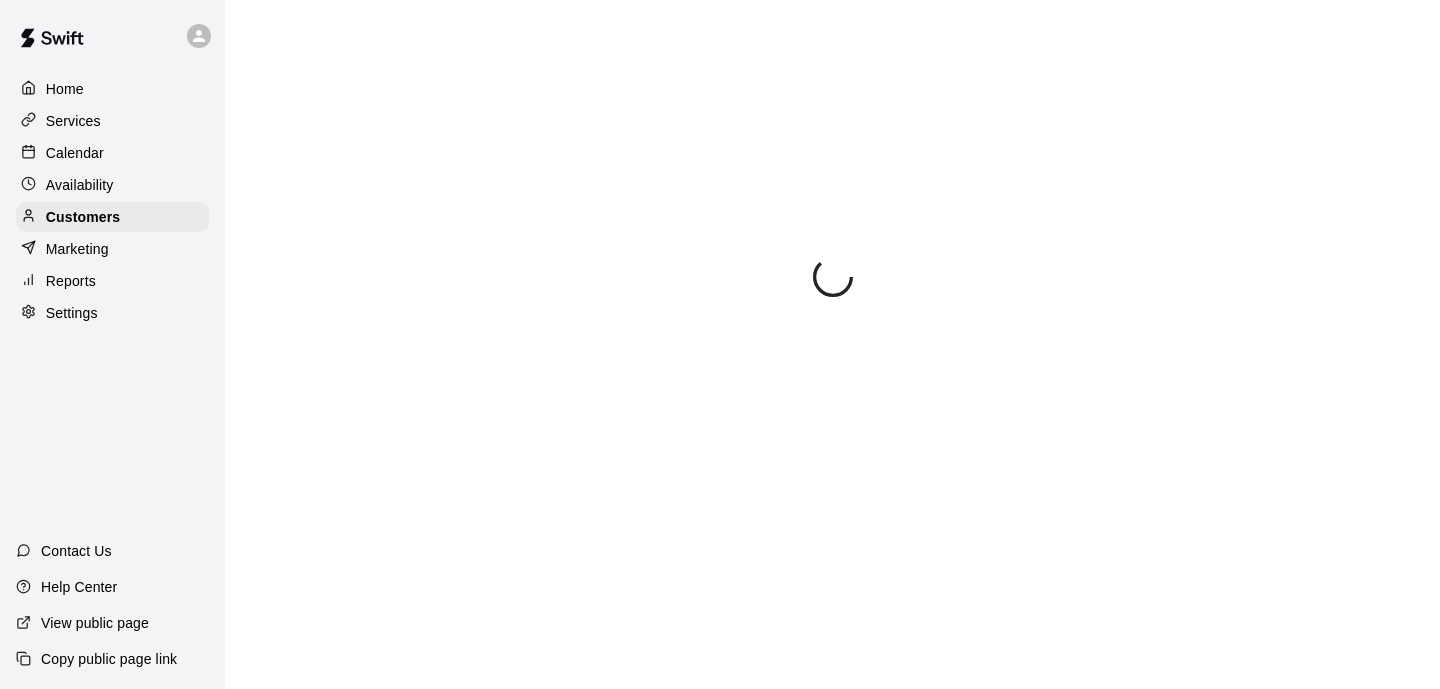 scroll, scrollTop: 0, scrollLeft: 0, axis: both 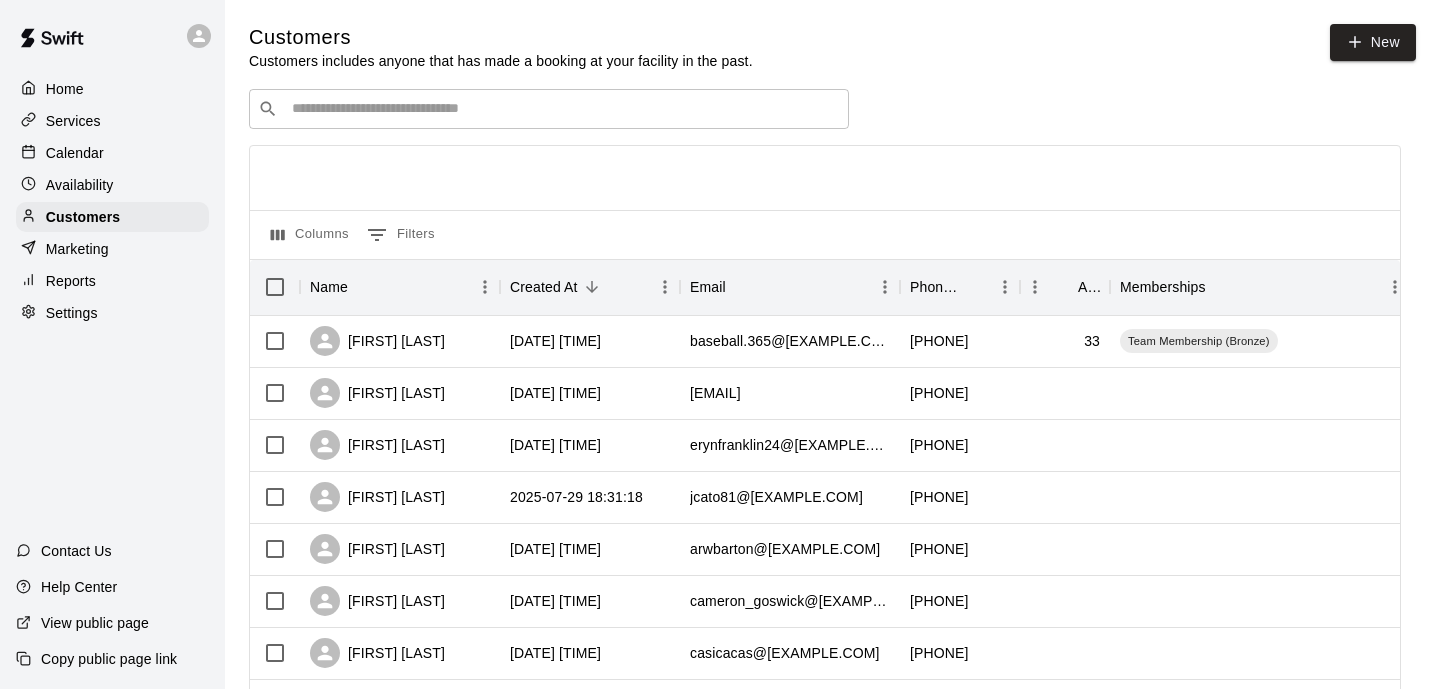 click at bounding box center (563, 109) 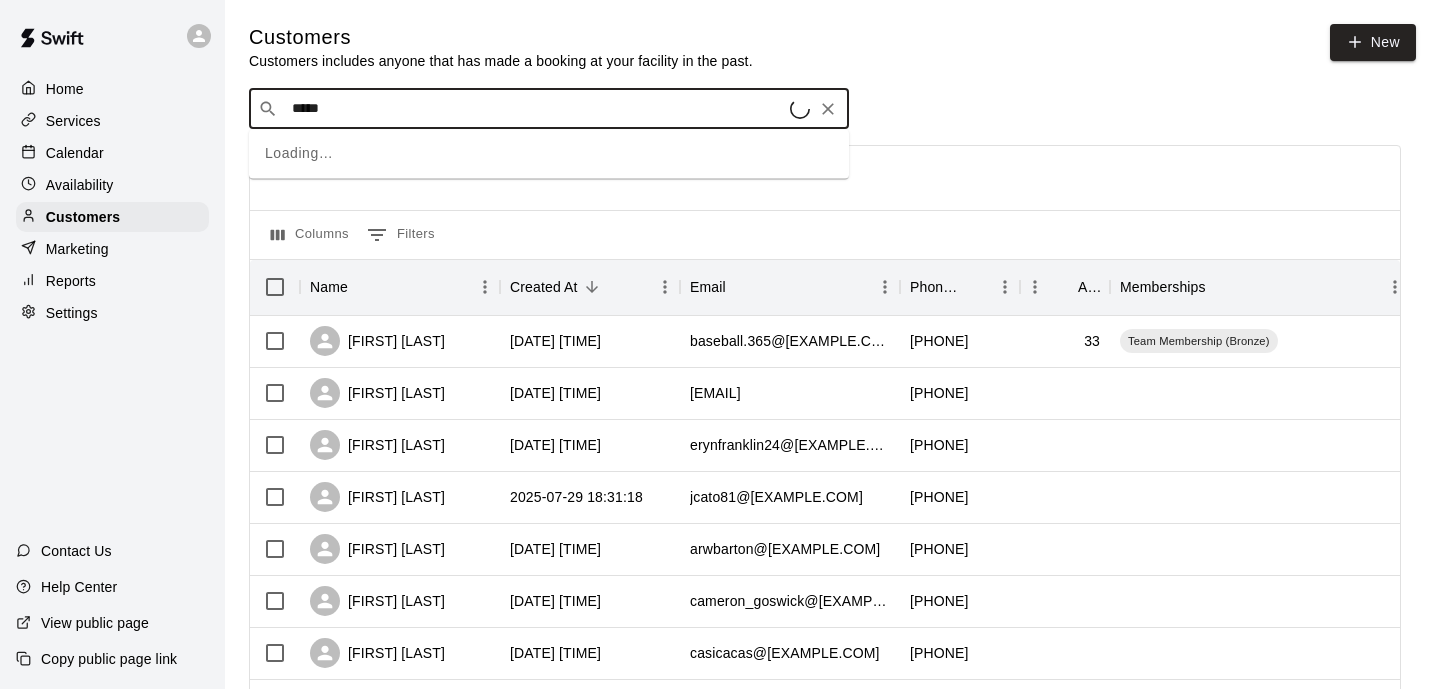 type on "******" 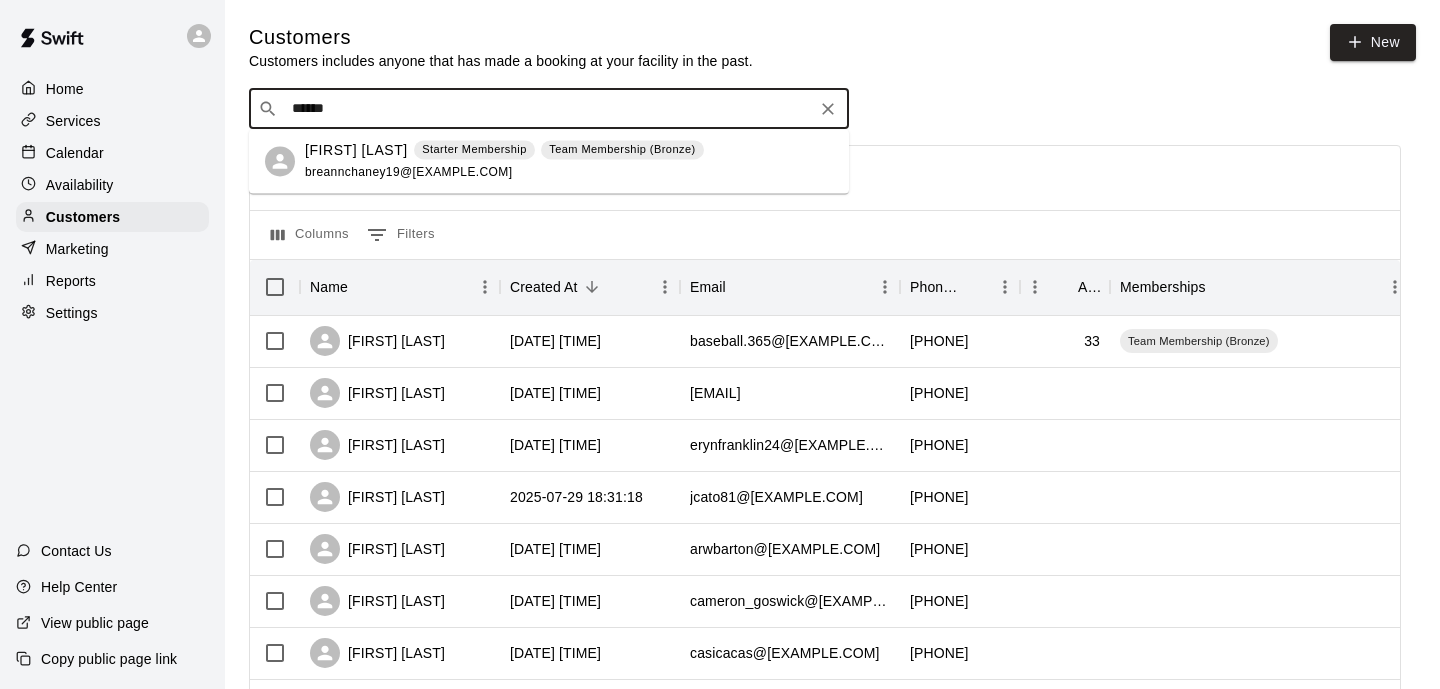 click on "Breann  Pennington  Starter Membership Team Membership (Bronze) breannchaney19@gmail.com" at bounding box center [504, 161] 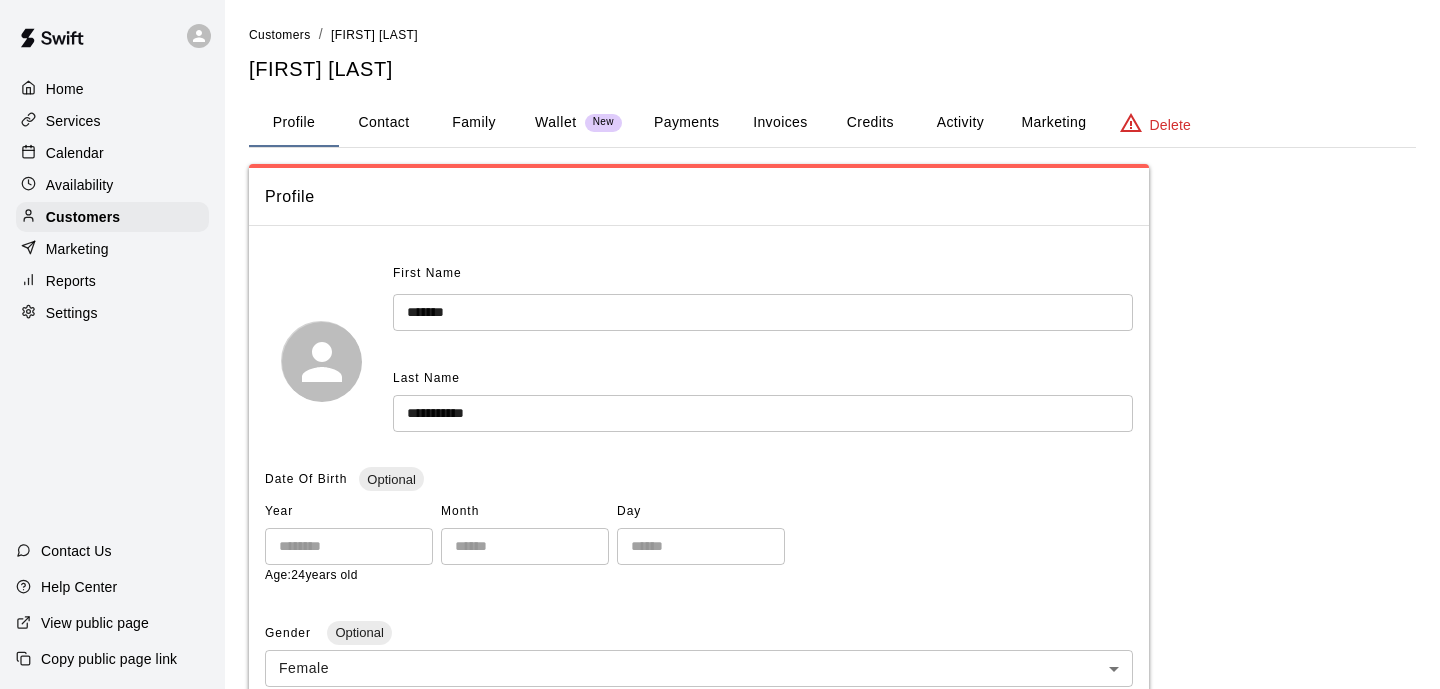 click on "Activity" at bounding box center [960, 123] 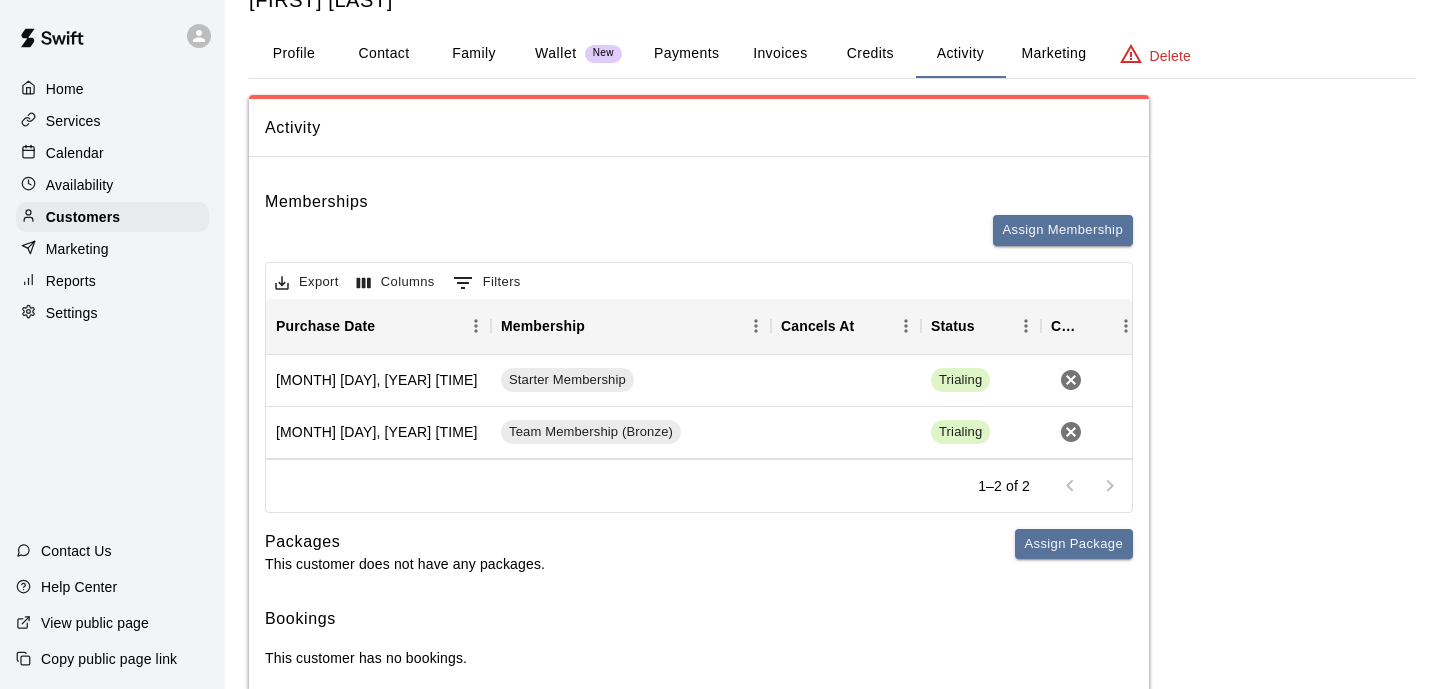 scroll, scrollTop: 109, scrollLeft: 0, axis: vertical 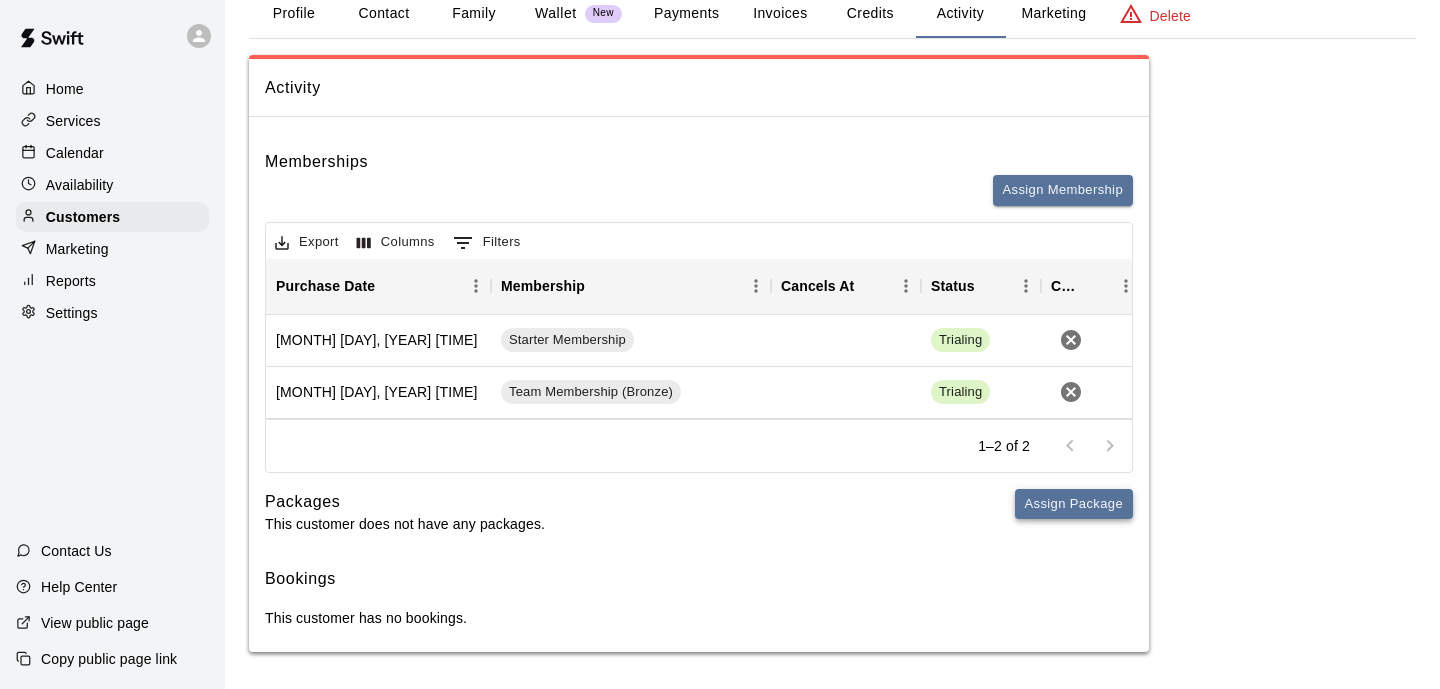 click on "Assign Package" at bounding box center [1074, 504] 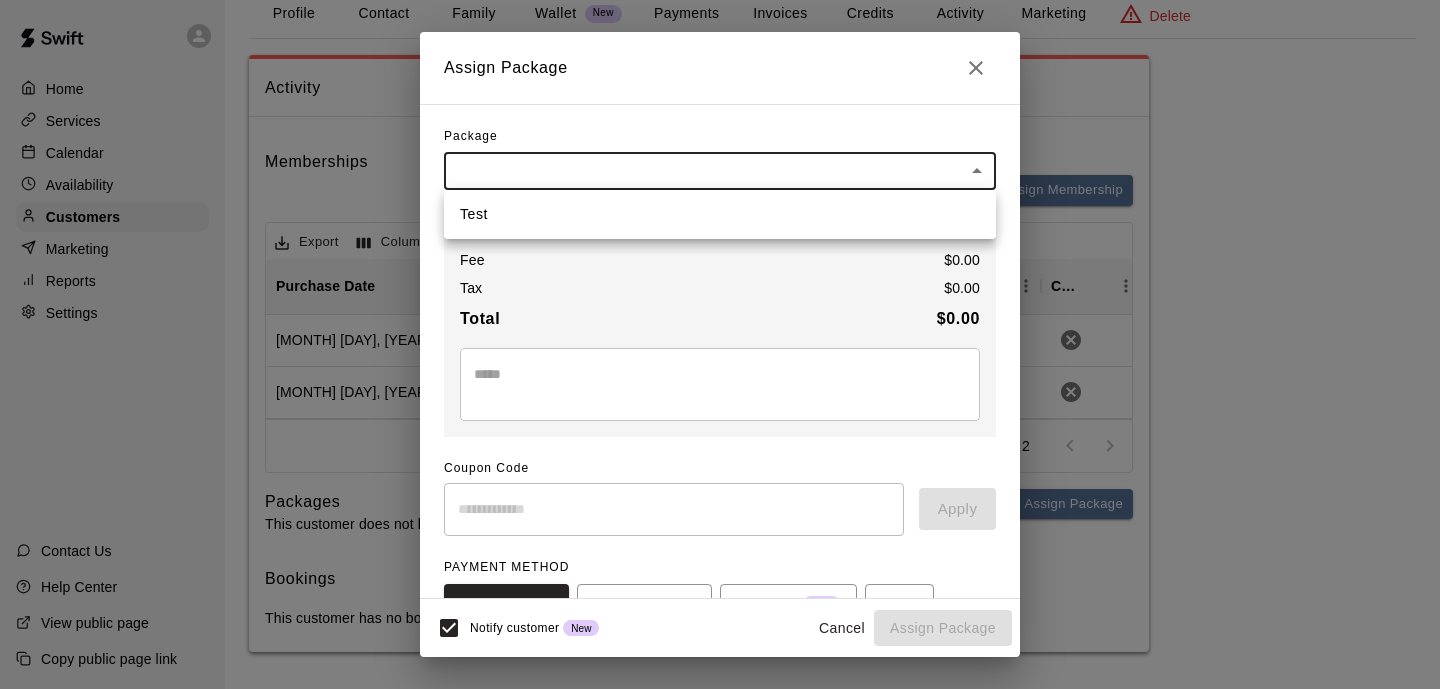 click on "Home Services Calendar Availability Customers Marketing Reports Settings Contact Us Help Center View public page Copy public page link Customers / Breann  Pennington  Breann  Pennington  Profile Contact Family Wallet New Payments Invoices Credits Activity Marketing Delete Activity Memberships Assign Membership Export Columns 0 Filters Purchase Date Membership Cancels At Status Cancel August 06, 2025 9:58 AM Starter Membership Trialing August 06, 2025 9:53 AM Team Membership (Bronze) Trialing 1–2 of 2 Packages This customer does not have any packages. Assign Package Bookings This customer has no bookings. Swift - Edit Customer Close cross-small Assign Package Package ​ ​ Subtotal $ 0.00 Fee $ 0.00 Tax $ 0.00 Total $ 0.00 * ​ Coupon Code ​ Apply PAYMENT METHOD CREDIT CARD POINT OF SALE WALLET   New CASH CHECK VENMO OTHER Visa   ending in  1886 Notify customer New Cancel Assign Package Test" at bounding box center (720, 291) 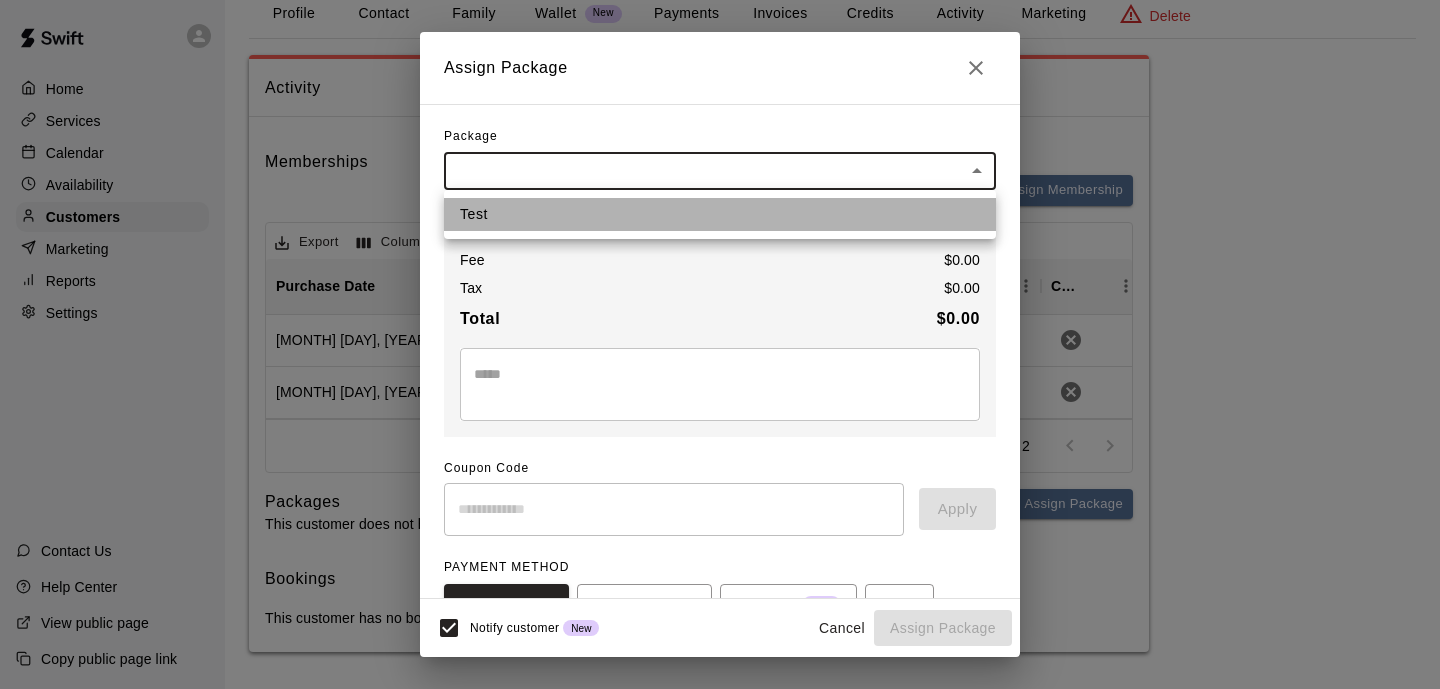 click on "Test" at bounding box center (720, 214) 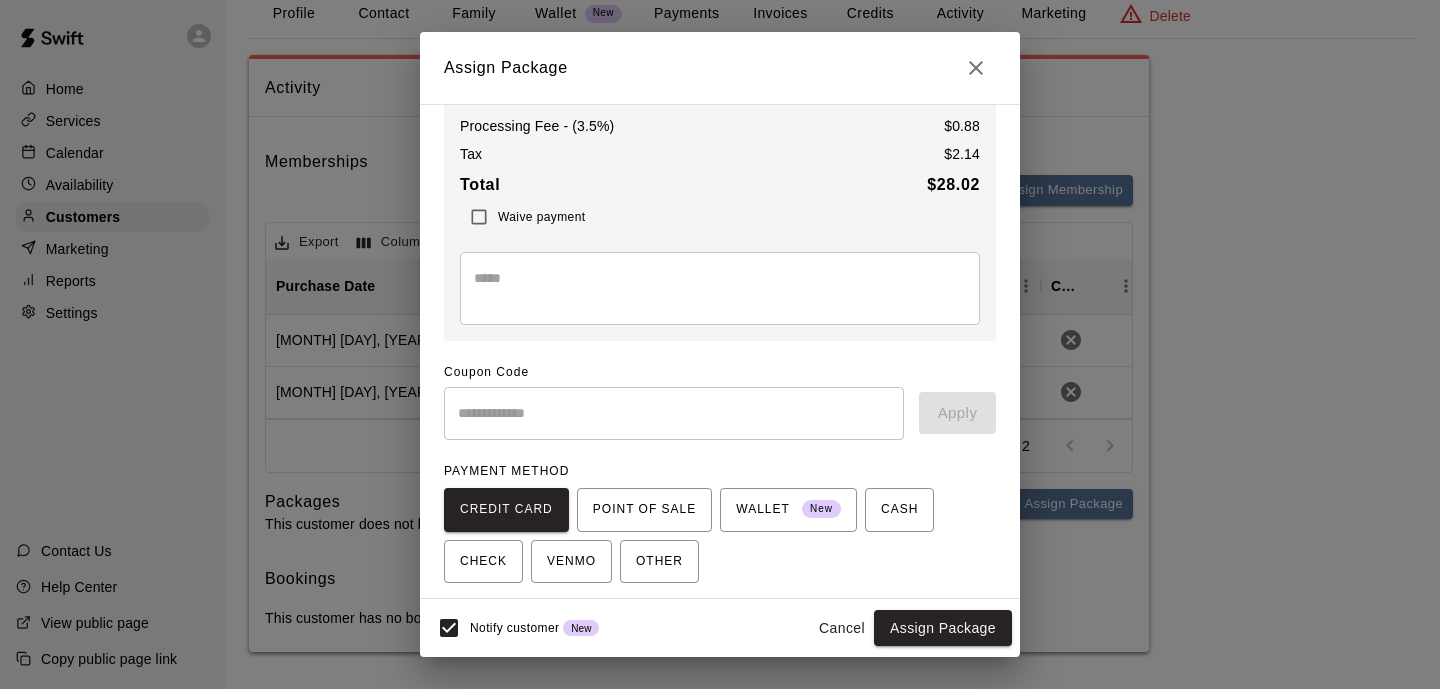 scroll, scrollTop: 144, scrollLeft: 0, axis: vertical 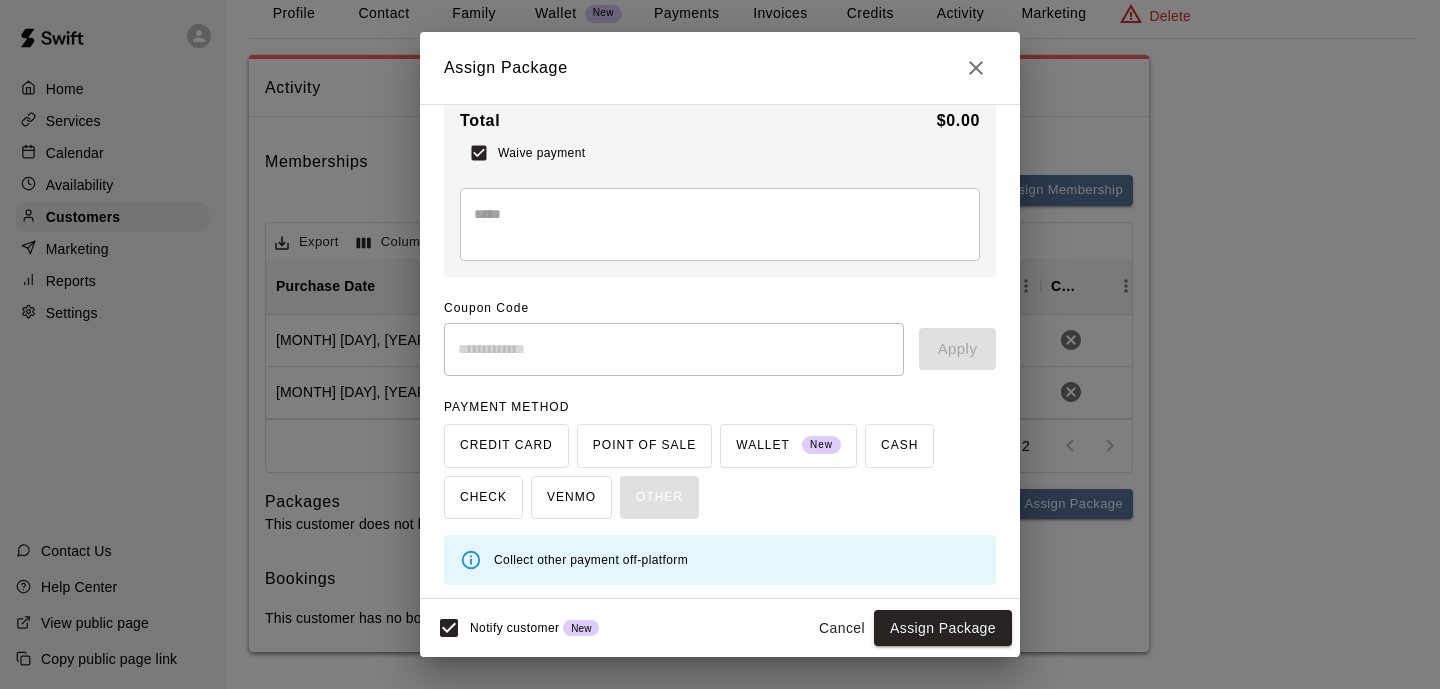 click on "CREDIT CARD POINT OF SALE WALLET   New CASH CHECK VENMO OTHER" at bounding box center (720, 472) 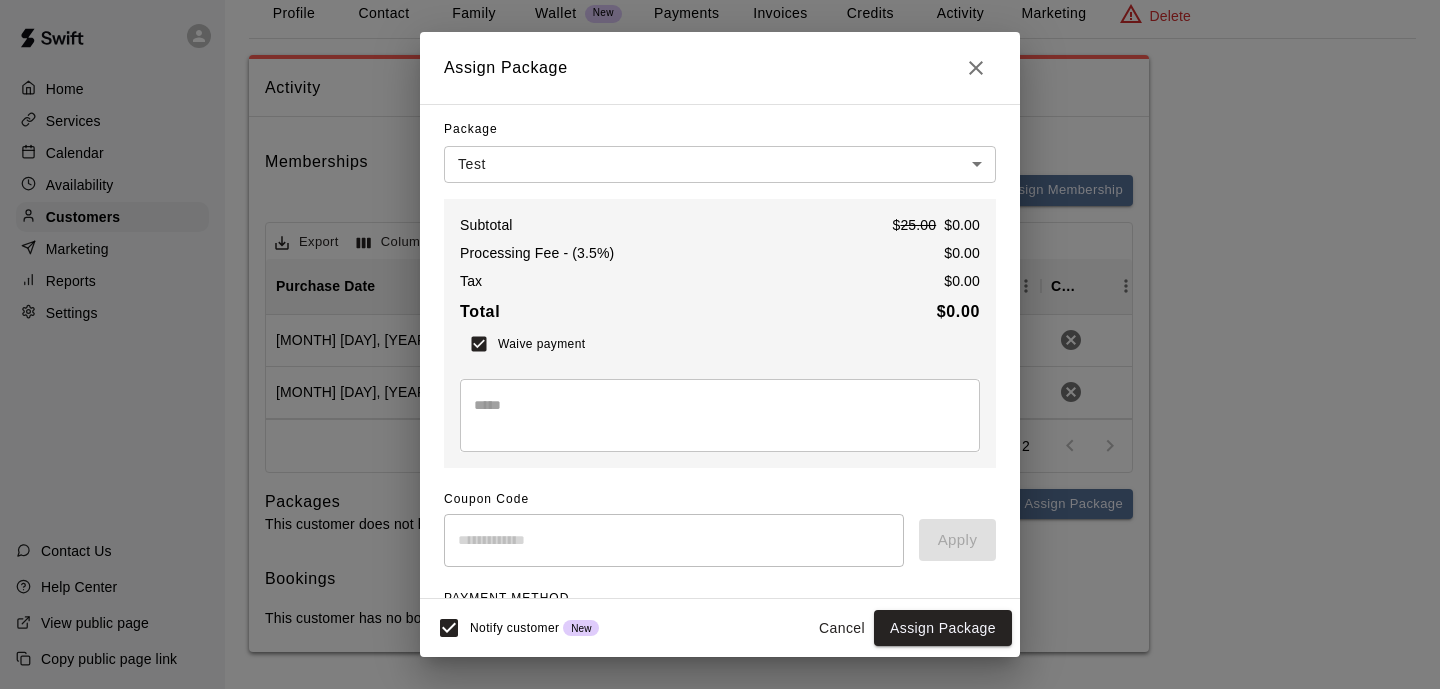 scroll, scrollTop: 0, scrollLeft: 0, axis: both 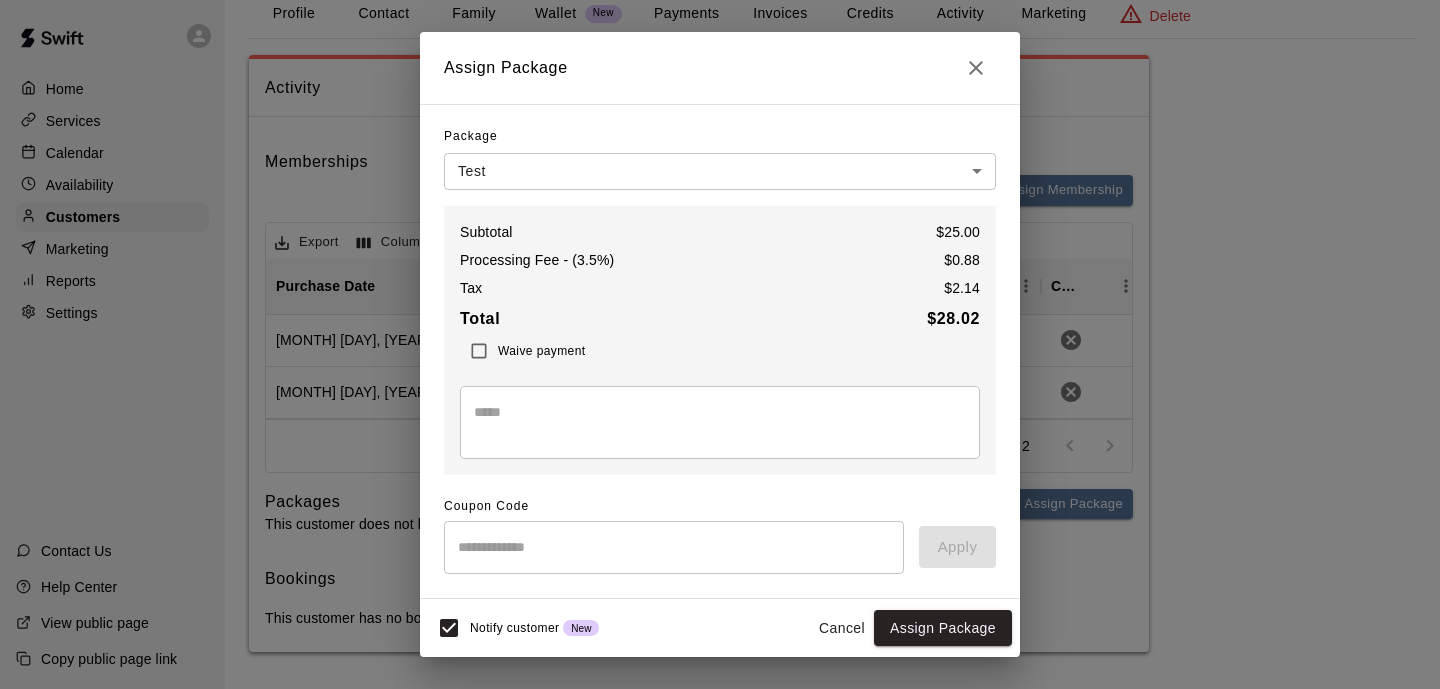 click on "Waive payment" at bounding box center [720, 351] 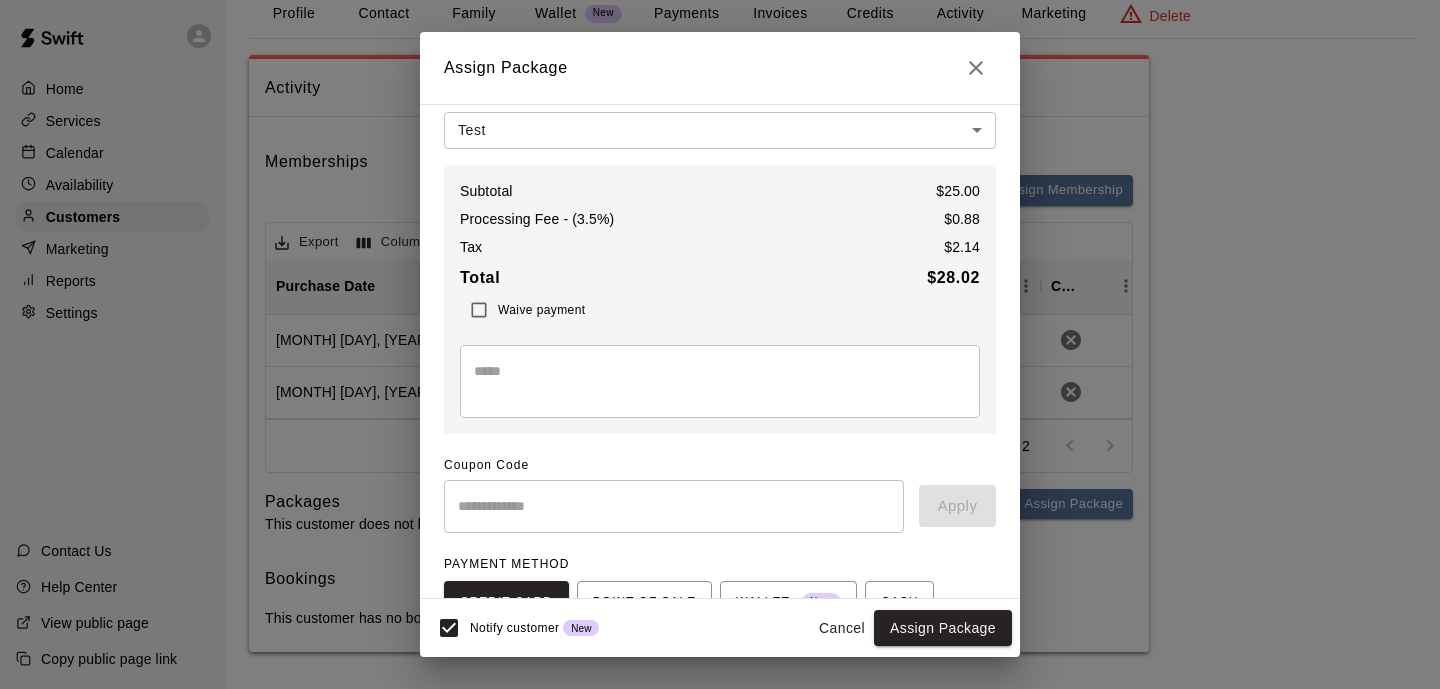 scroll, scrollTop: 0, scrollLeft: 0, axis: both 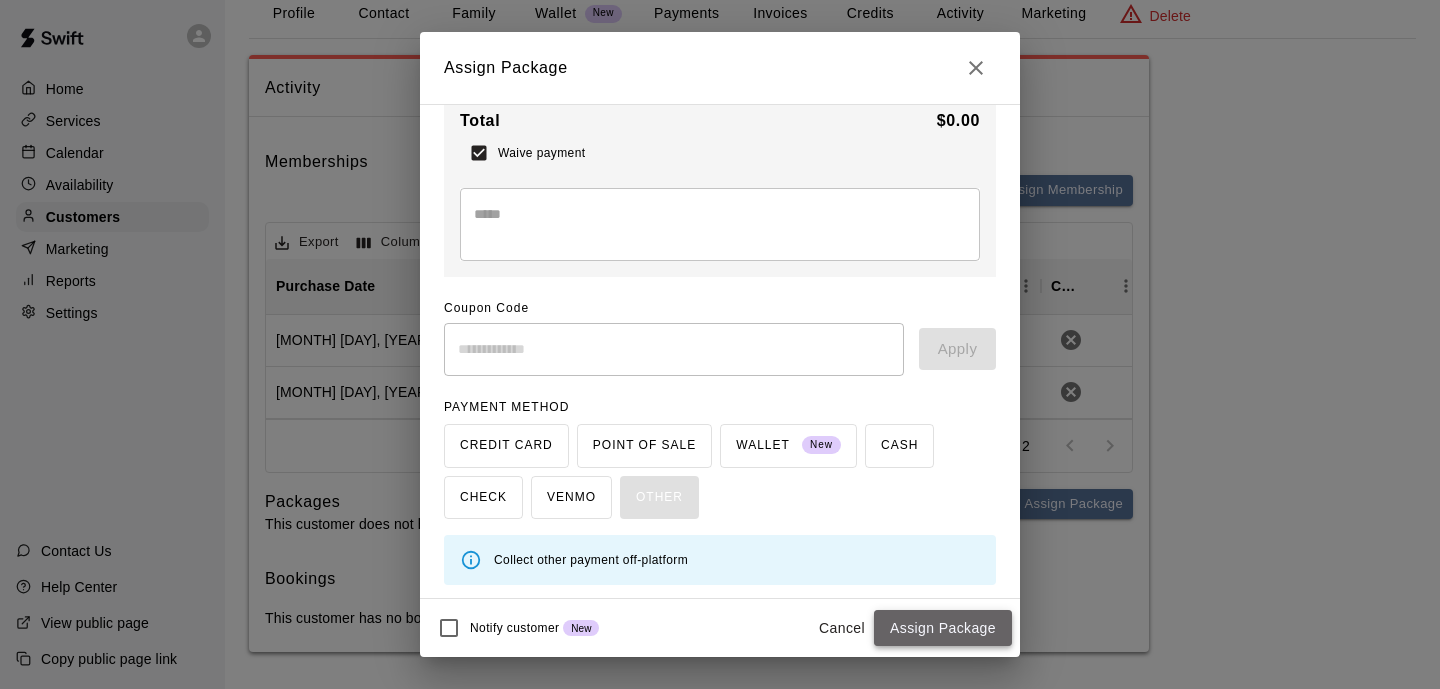 click on "Assign Package" at bounding box center (943, 628) 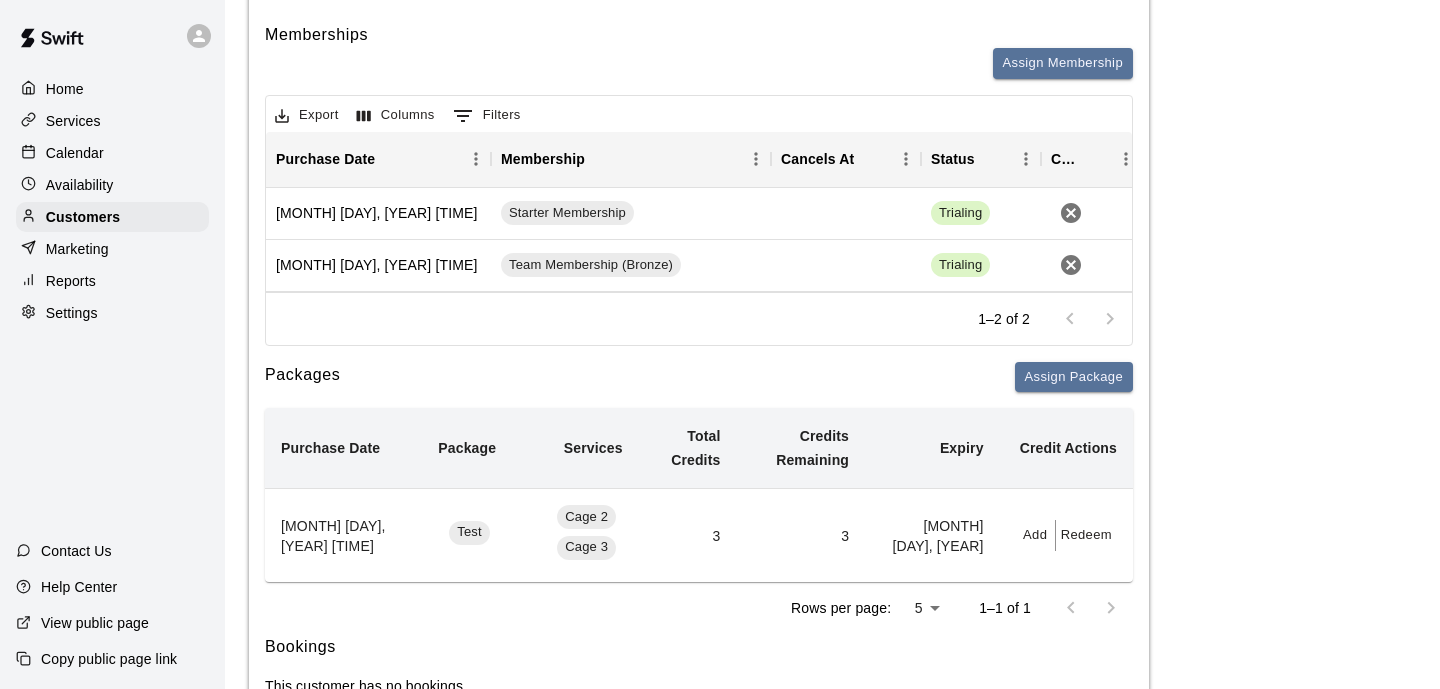 scroll, scrollTop: 253, scrollLeft: 0, axis: vertical 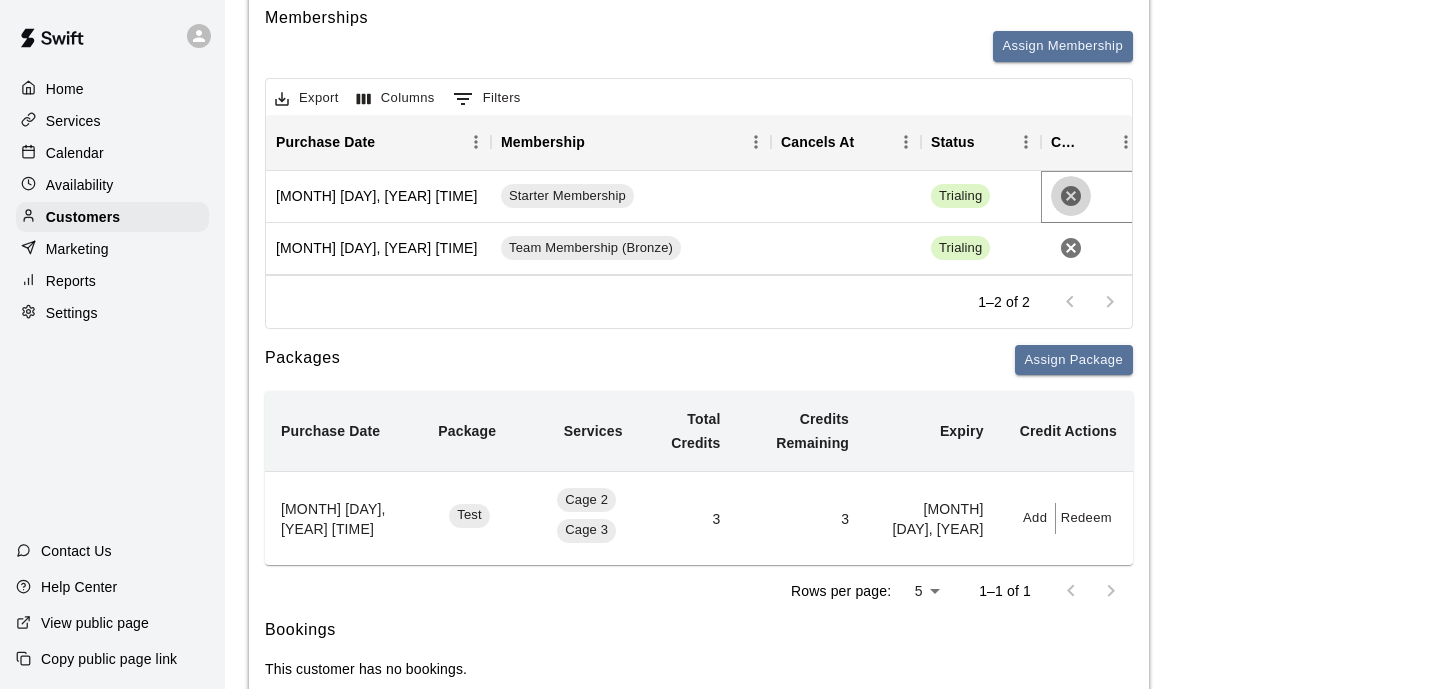 click 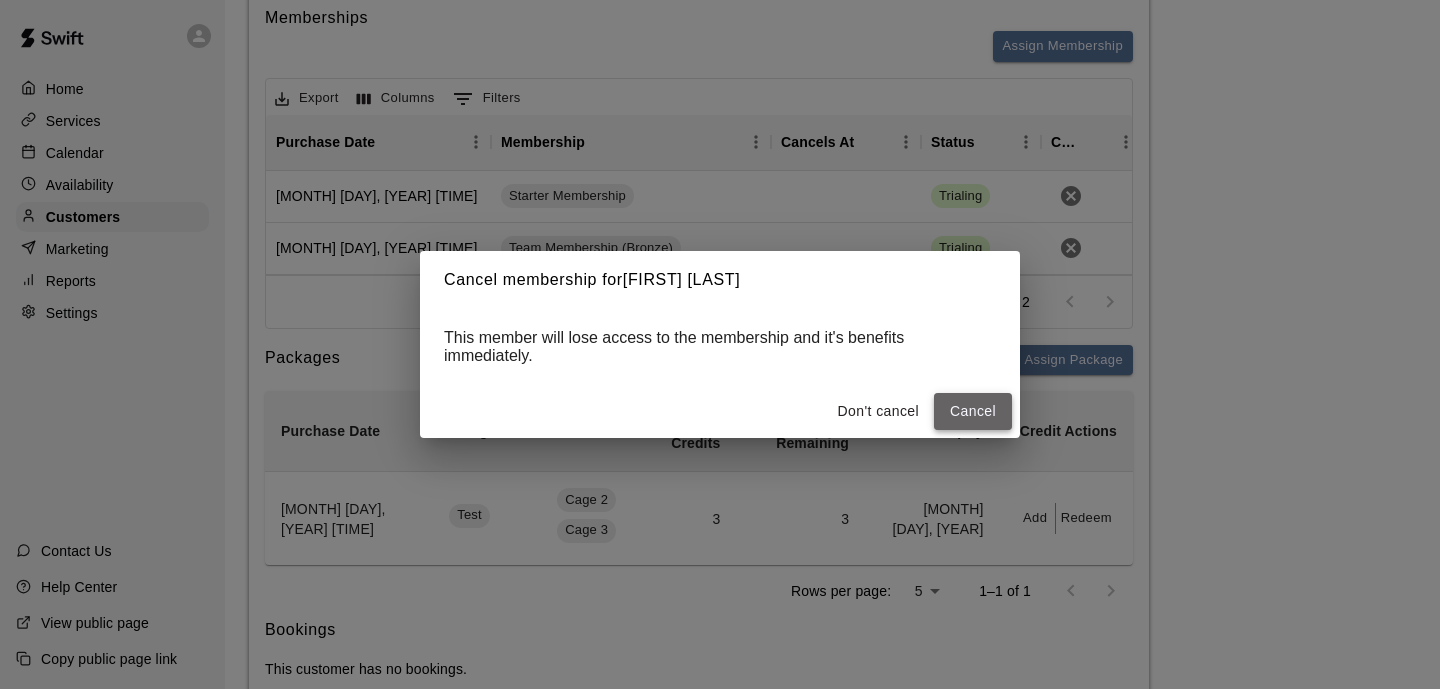click on "Cancel" at bounding box center [973, 411] 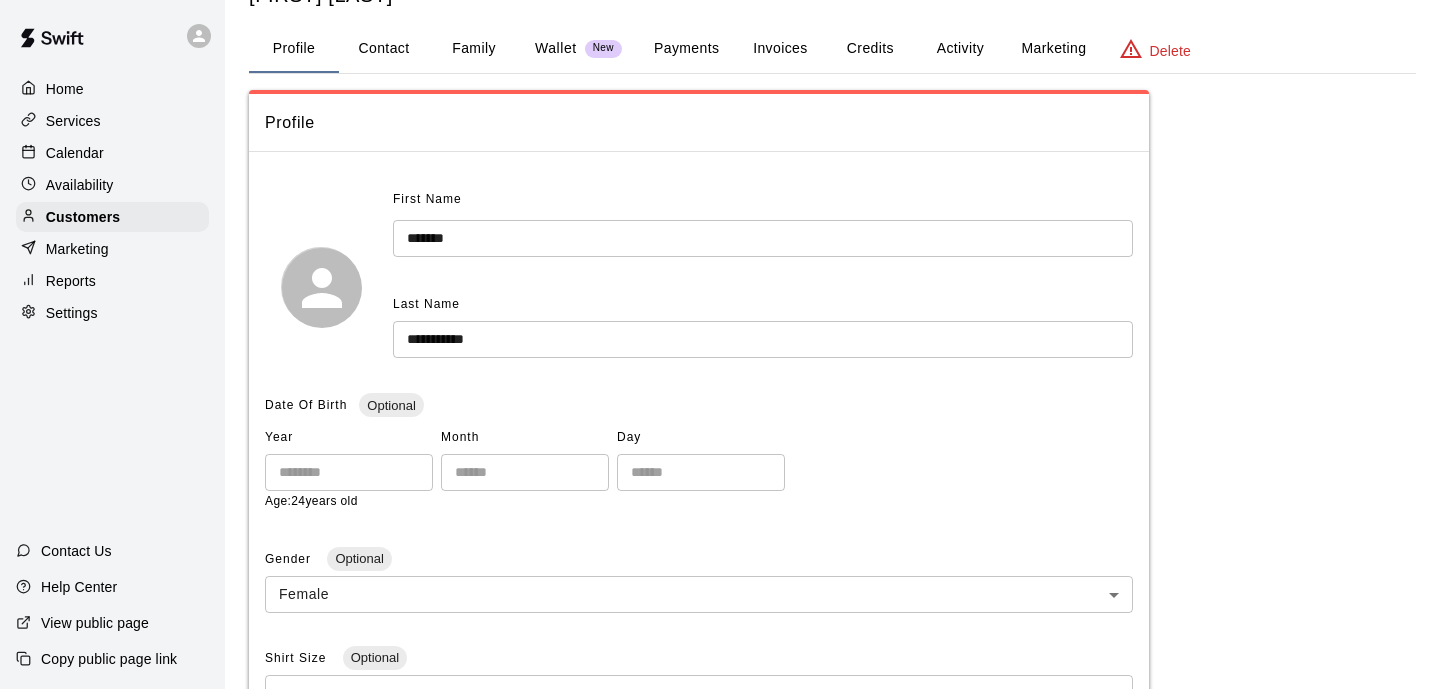scroll, scrollTop: 0, scrollLeft: 0, axis: both 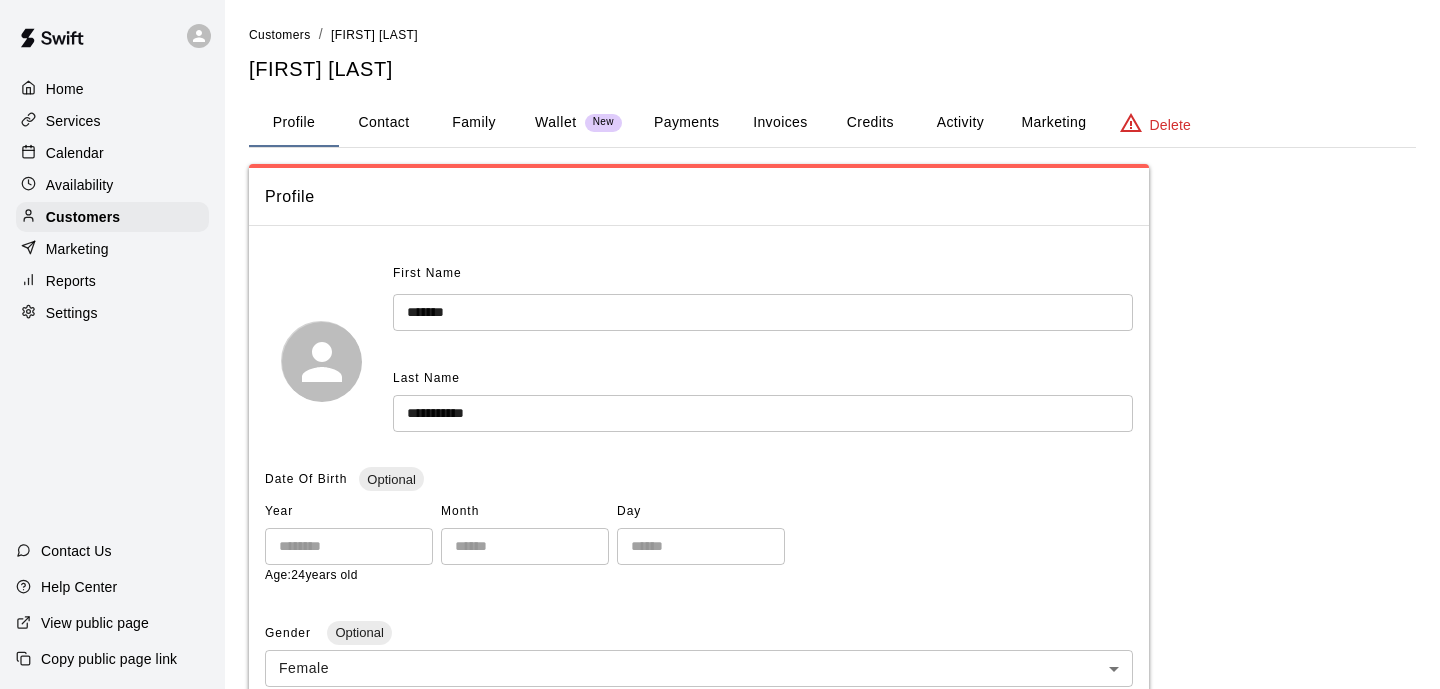 click on "Activity" at bounding box center (960, 123) 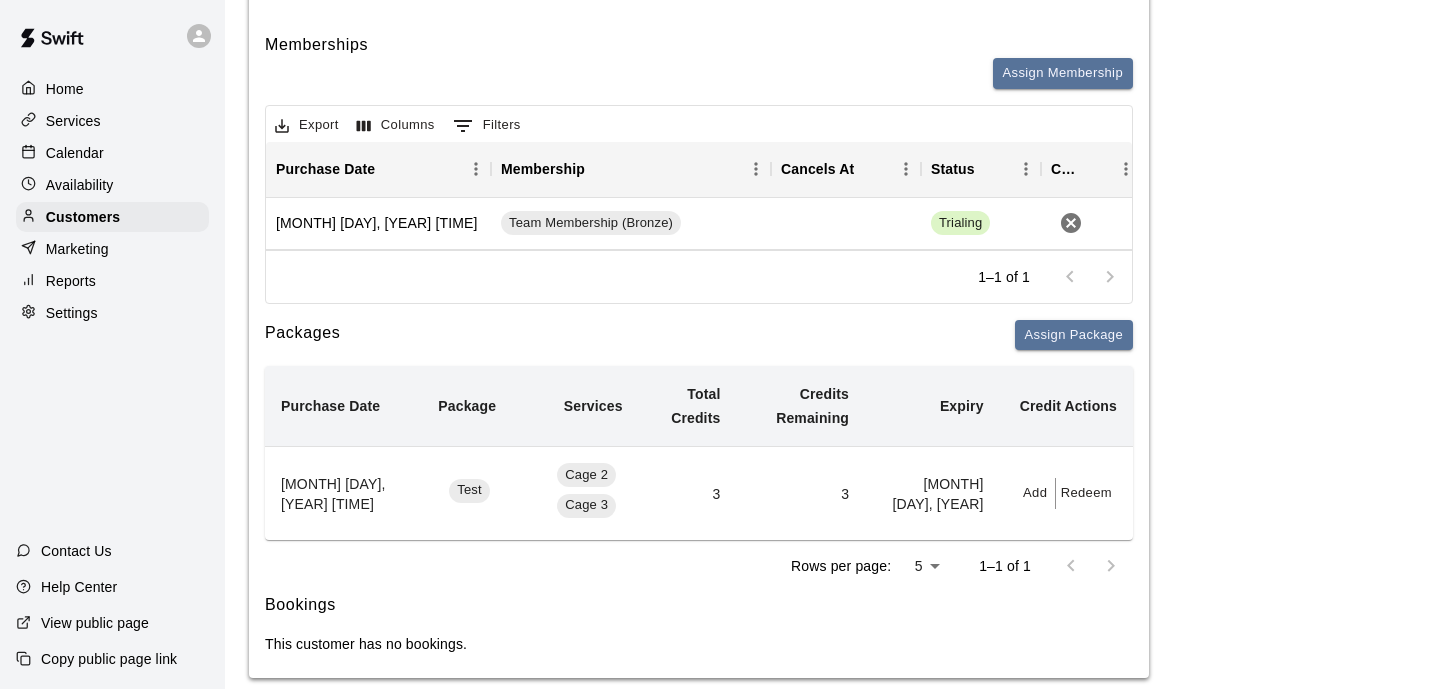 scroll, scrollTop: 252, scrollLeft: 0, axis: vertical 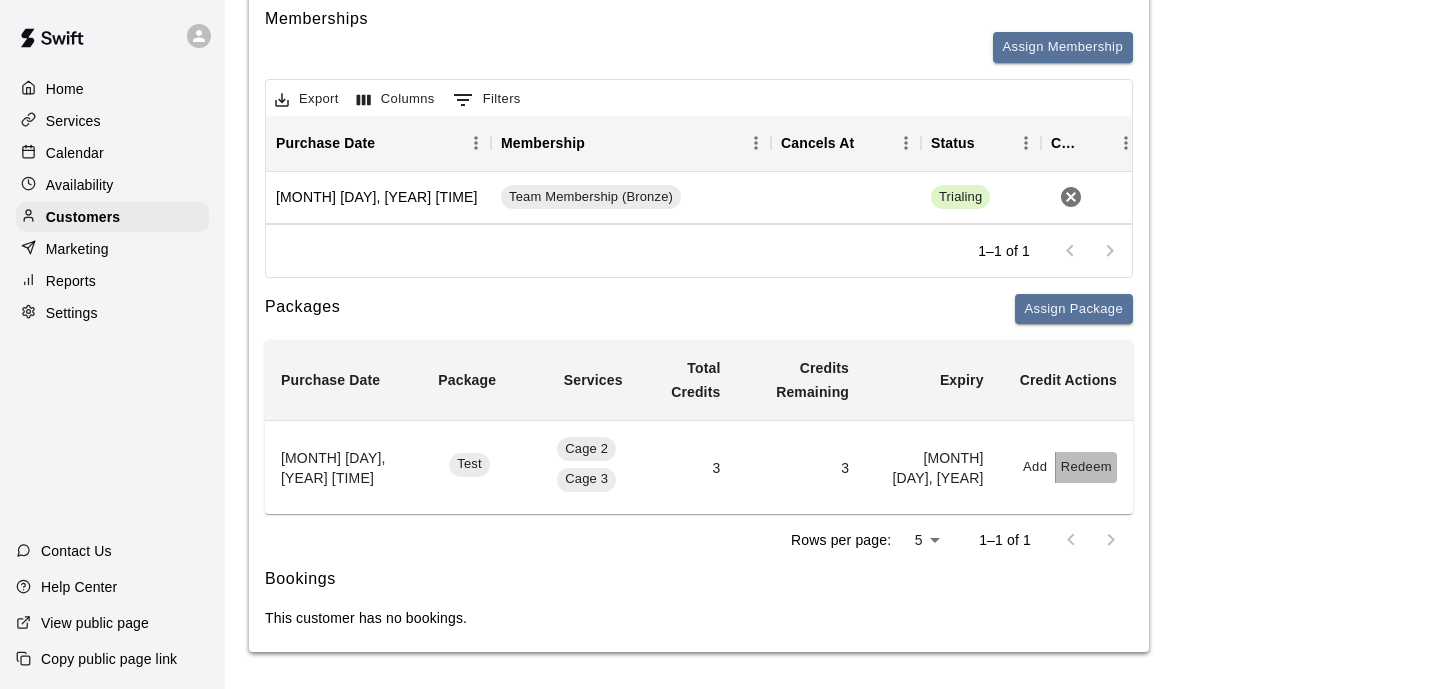 click on "Redeem" at bounding box center [1086, 467] 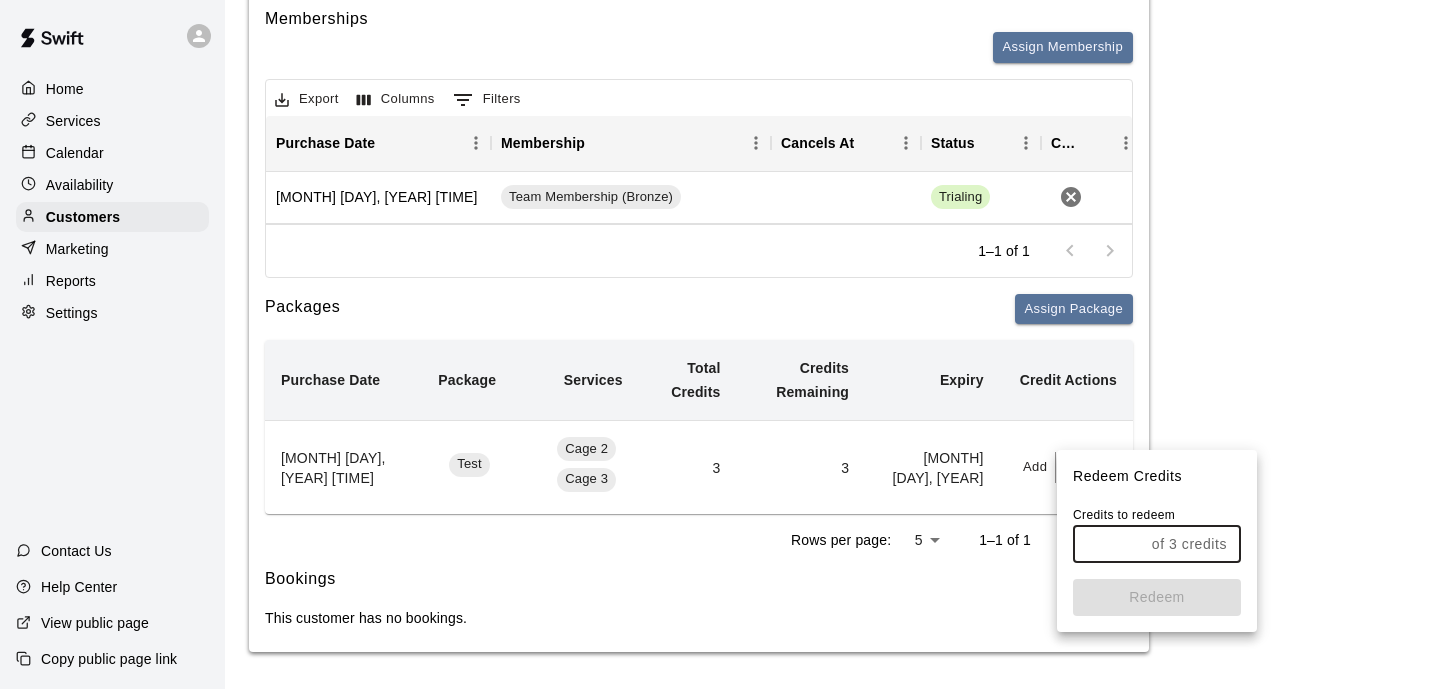 click at bounding box center (1108, 544) 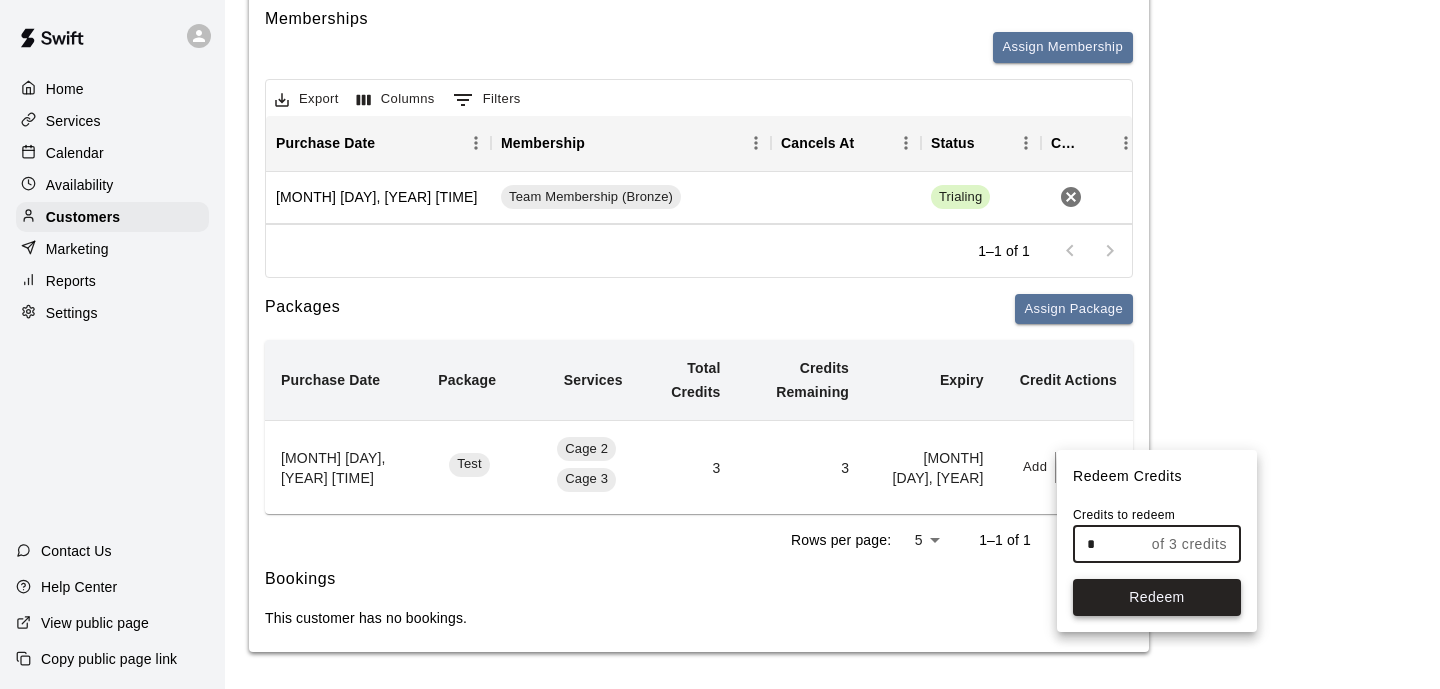 type on "*" 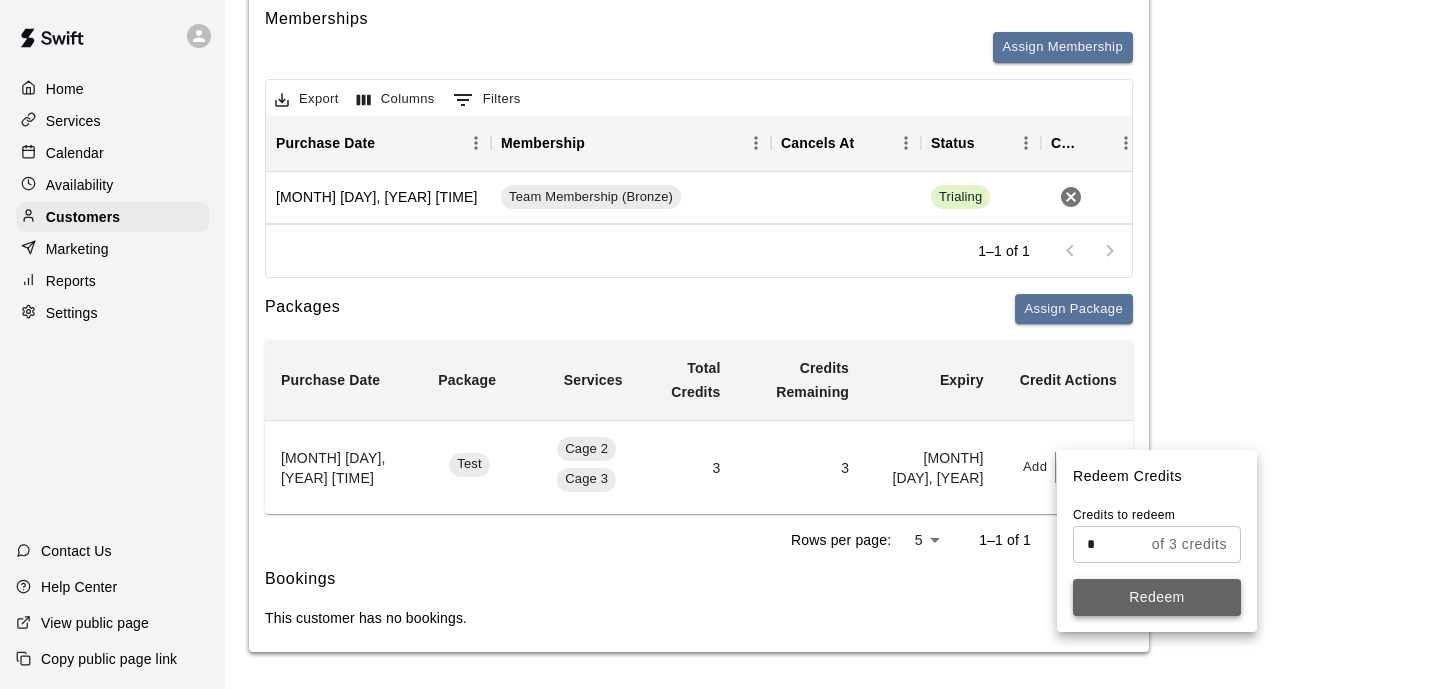 click on "Redeem" at bounding box center (1157, 597) 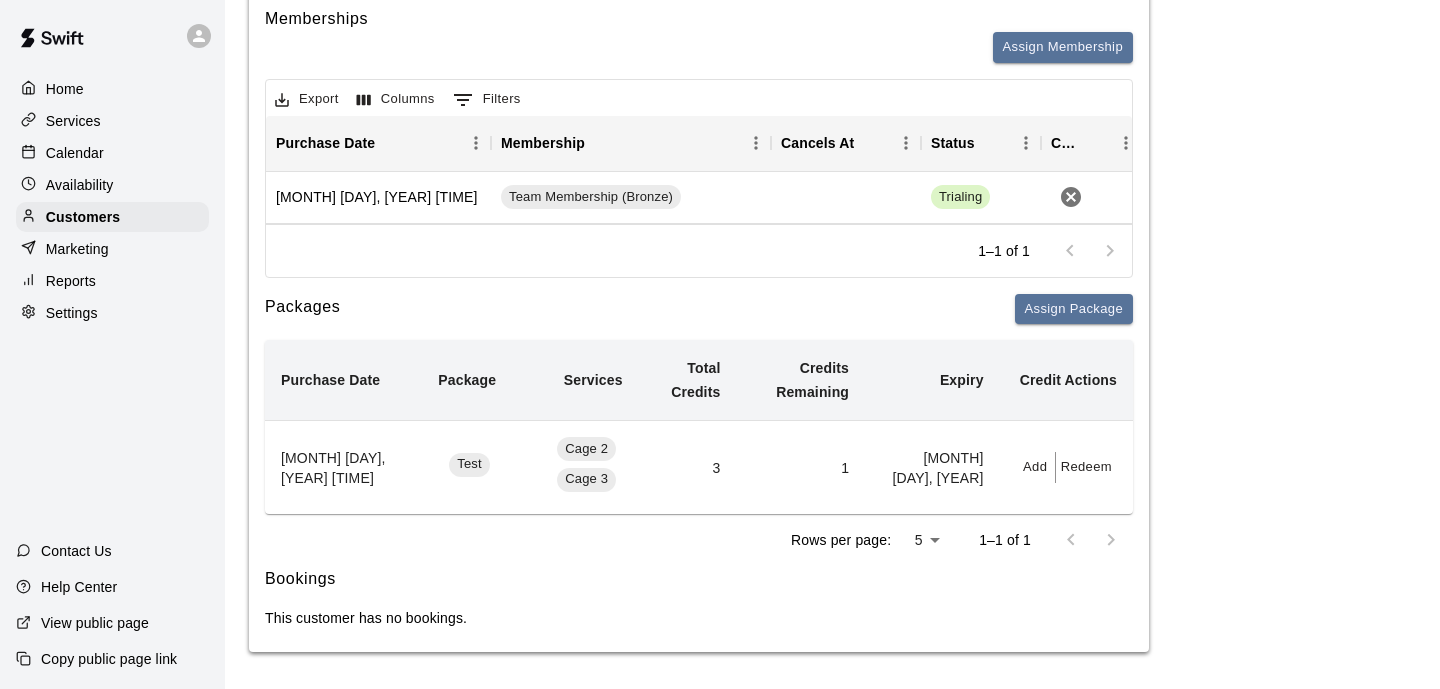 click on "Add" at bounding box center (1036, 467) 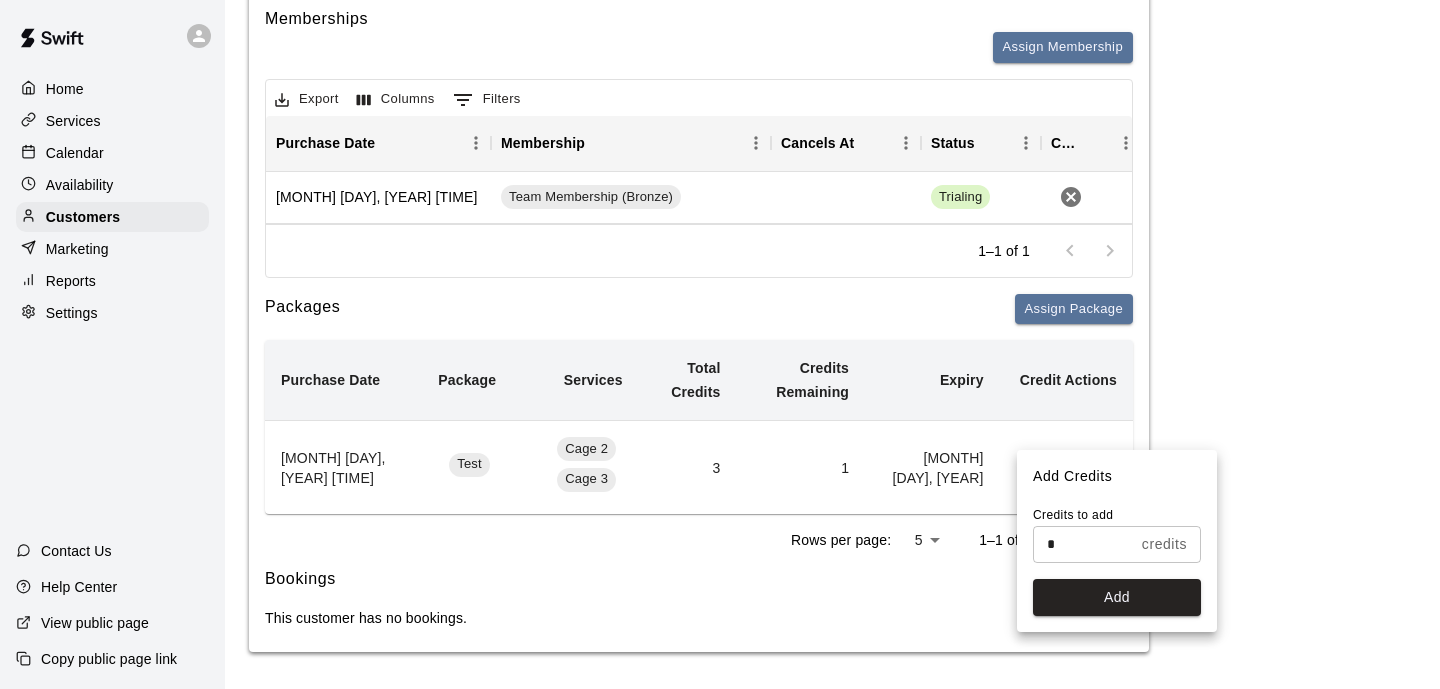 click at bounding box center (720, 344) 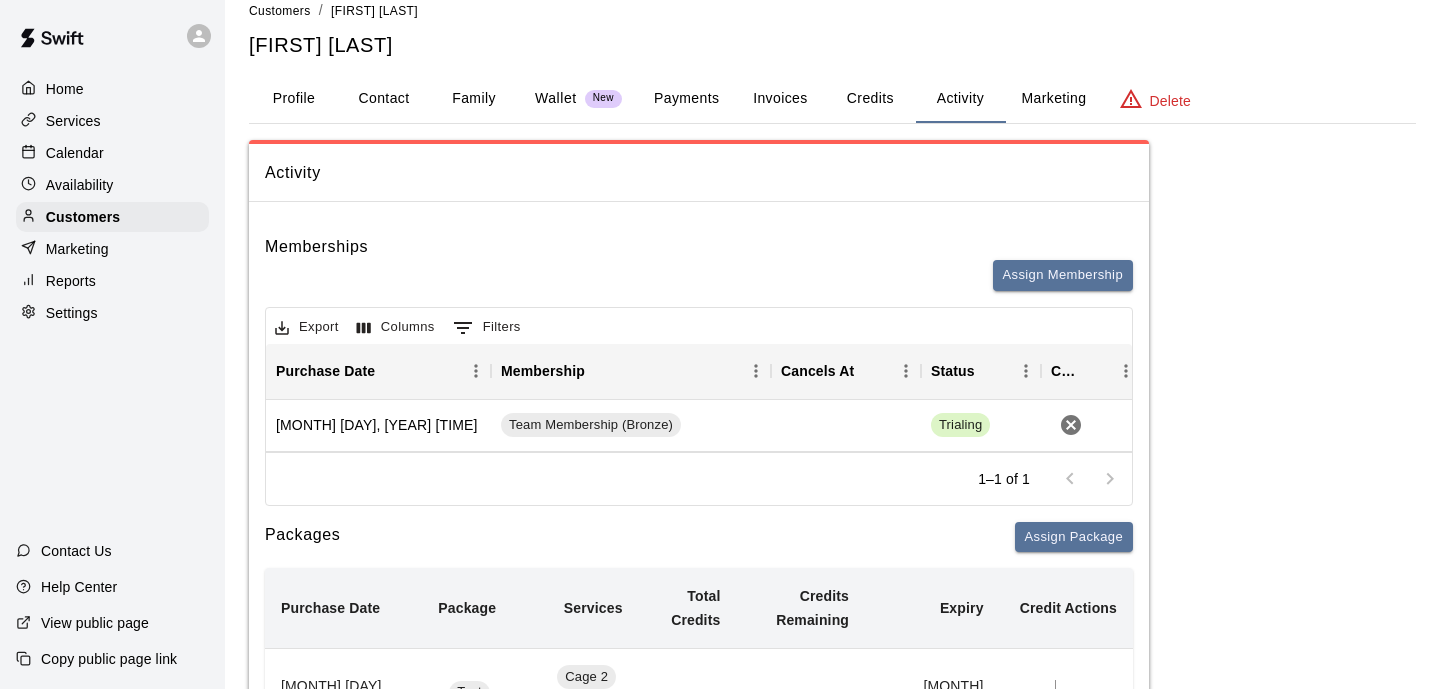 scroll, scrollTop: 0, scrollLeft: 0, axis: both 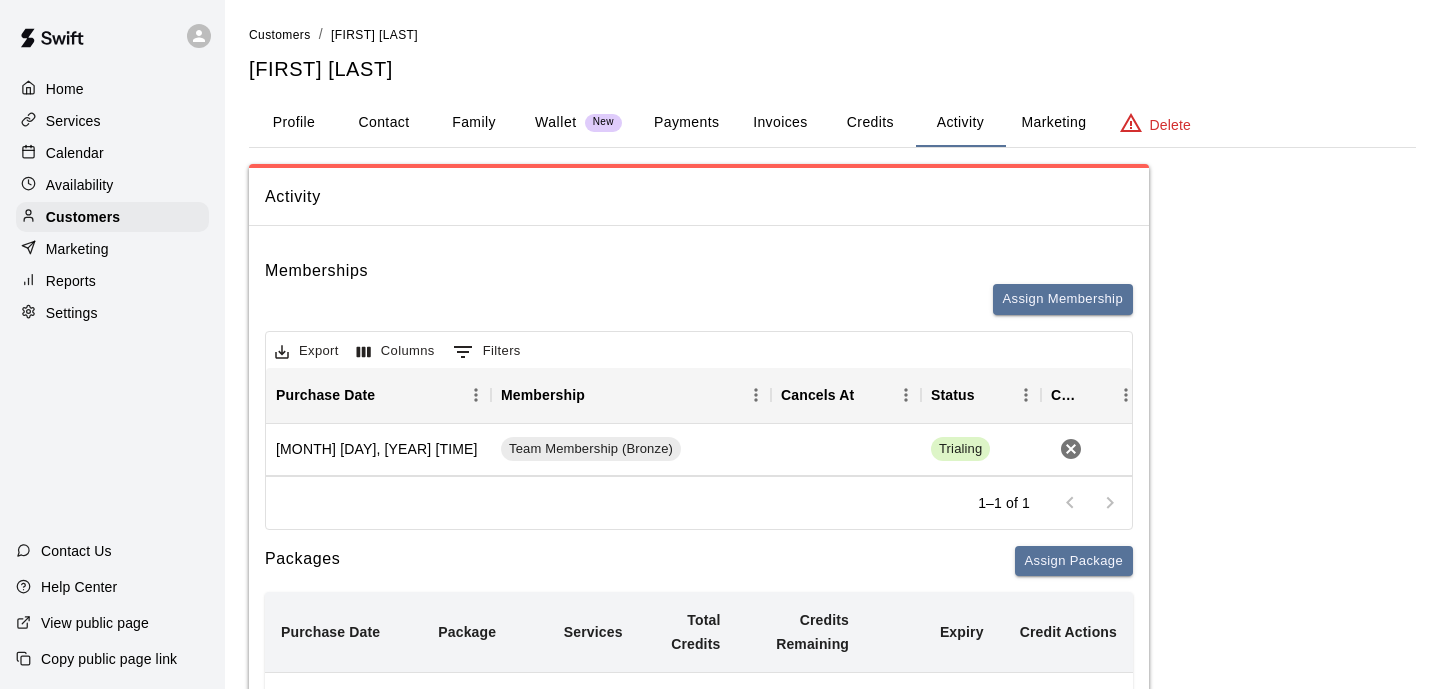 click on "Credits" at bounding box center [870, 123] 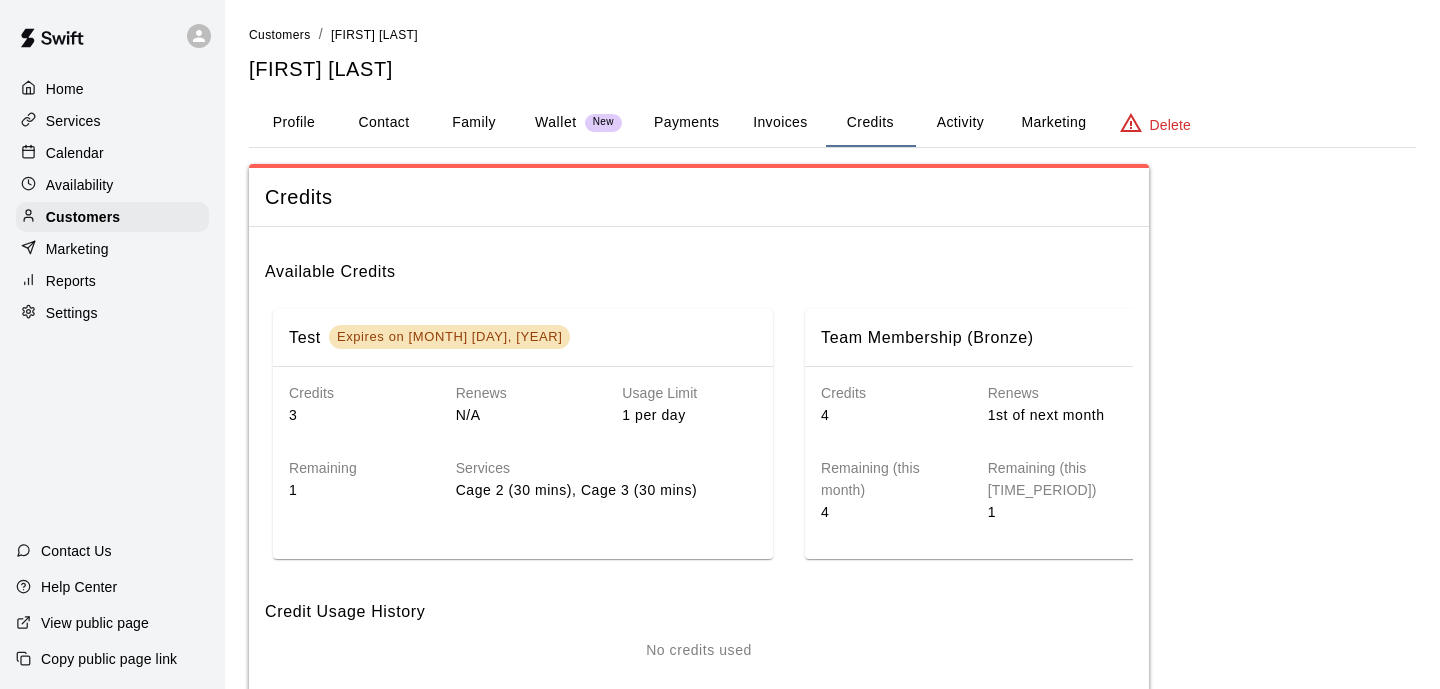 scroll, scrollTop: 0, scrollLeft: 0, axis: both 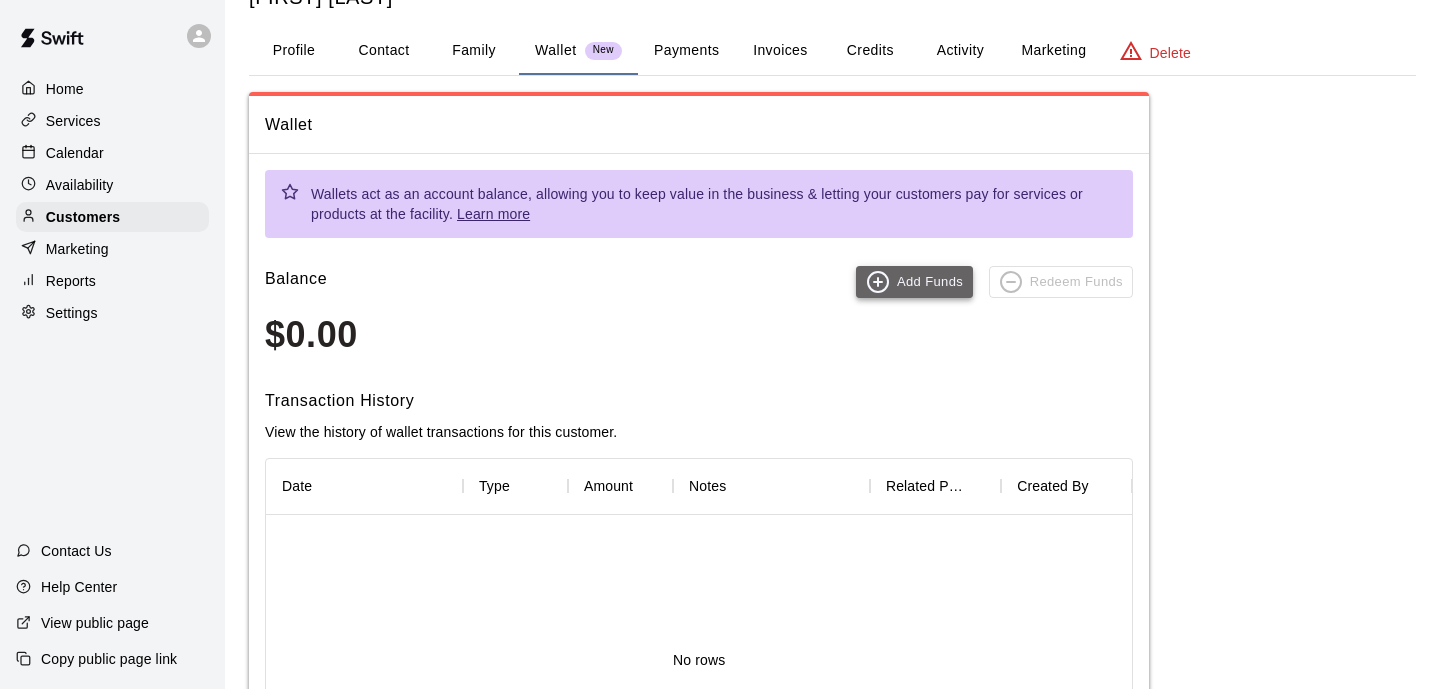 click on "Add Funds" at bounding box center [914, 282] 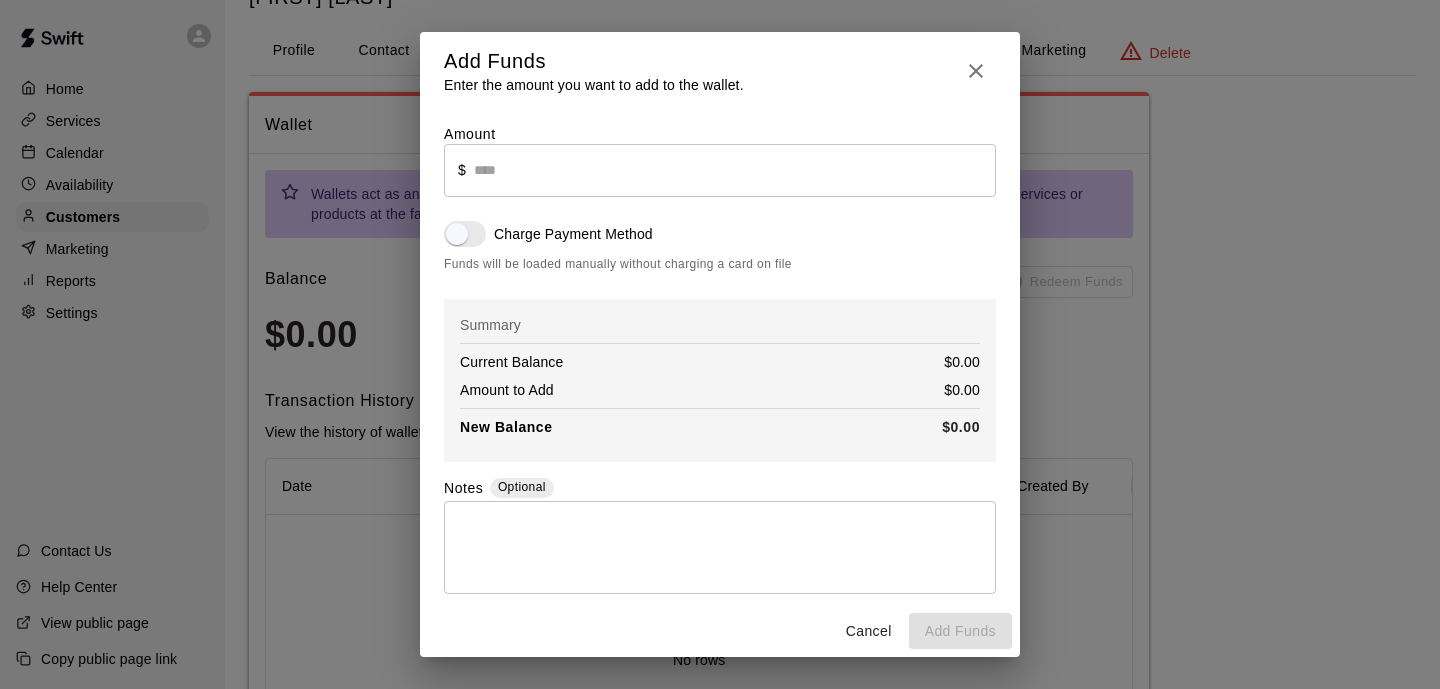 scroll, scrollTop: 0, scrollLeft: 0, axis: both 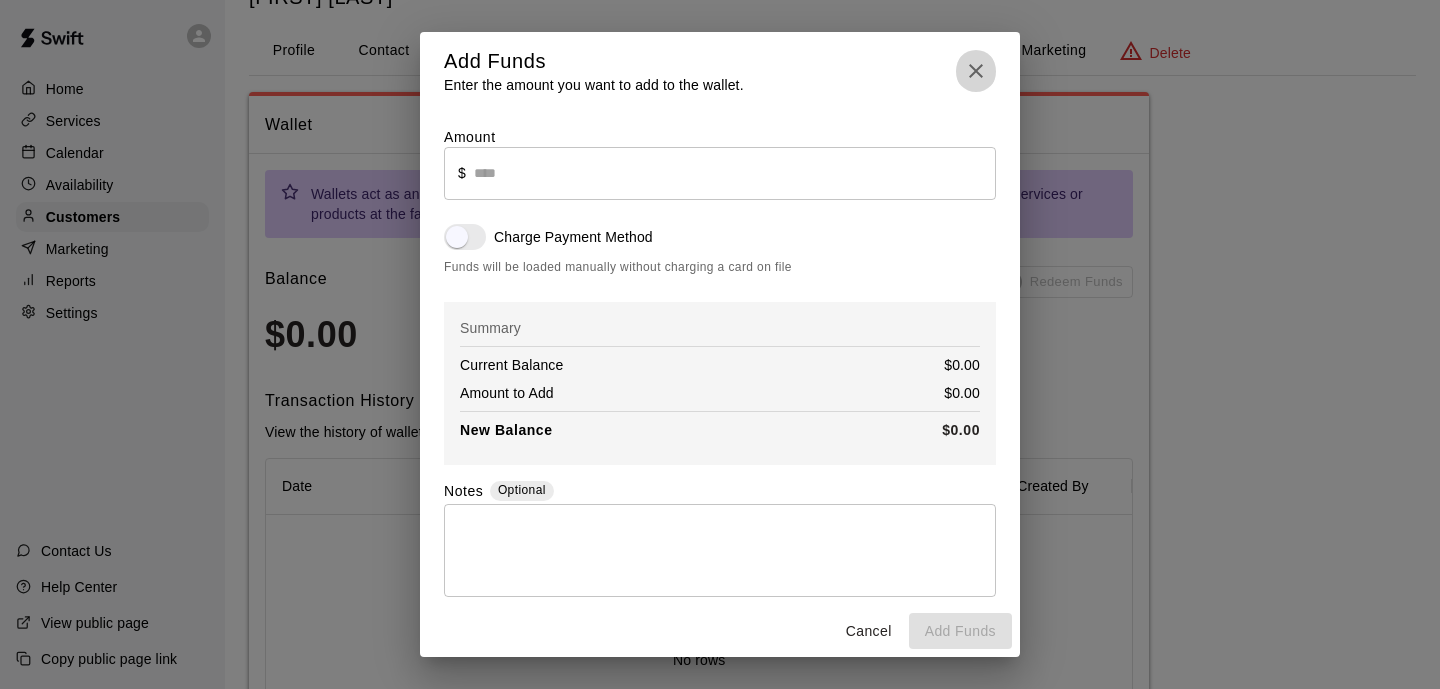 click 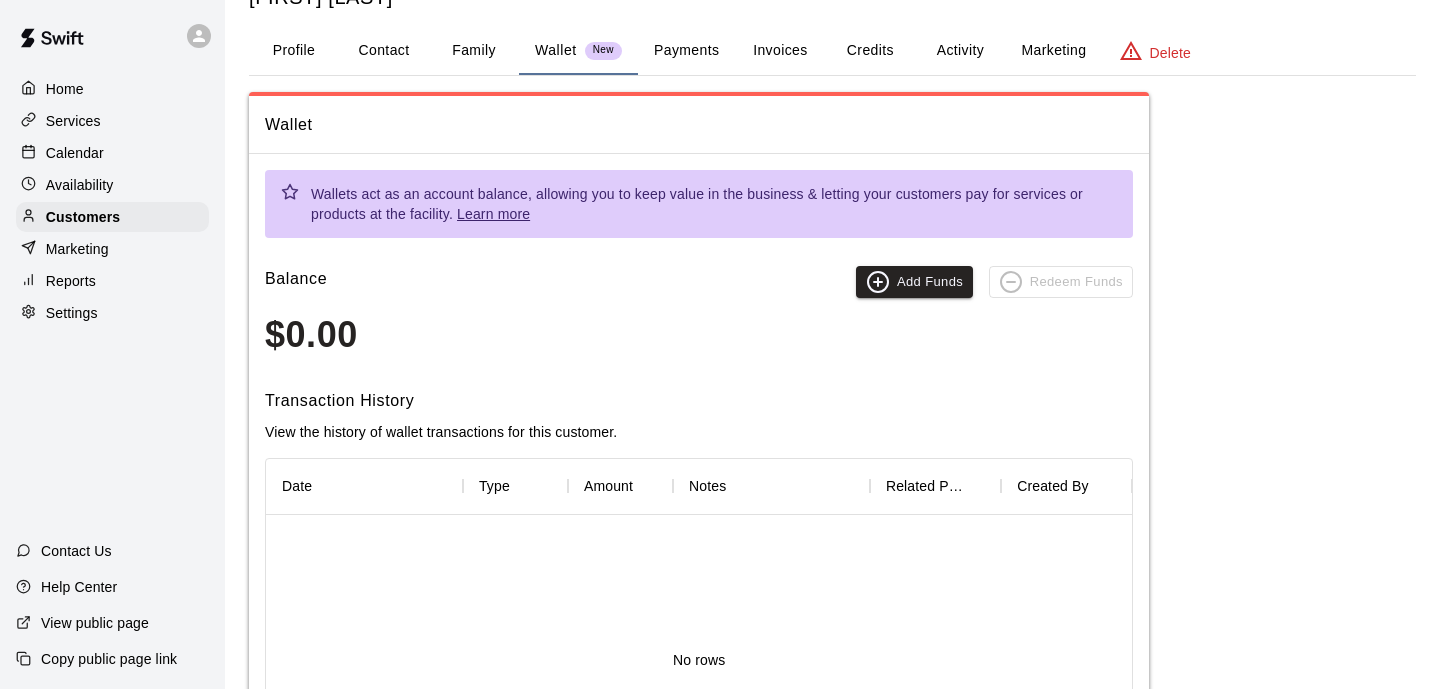 click on "Transaction History" at bounding box center (699, 401) 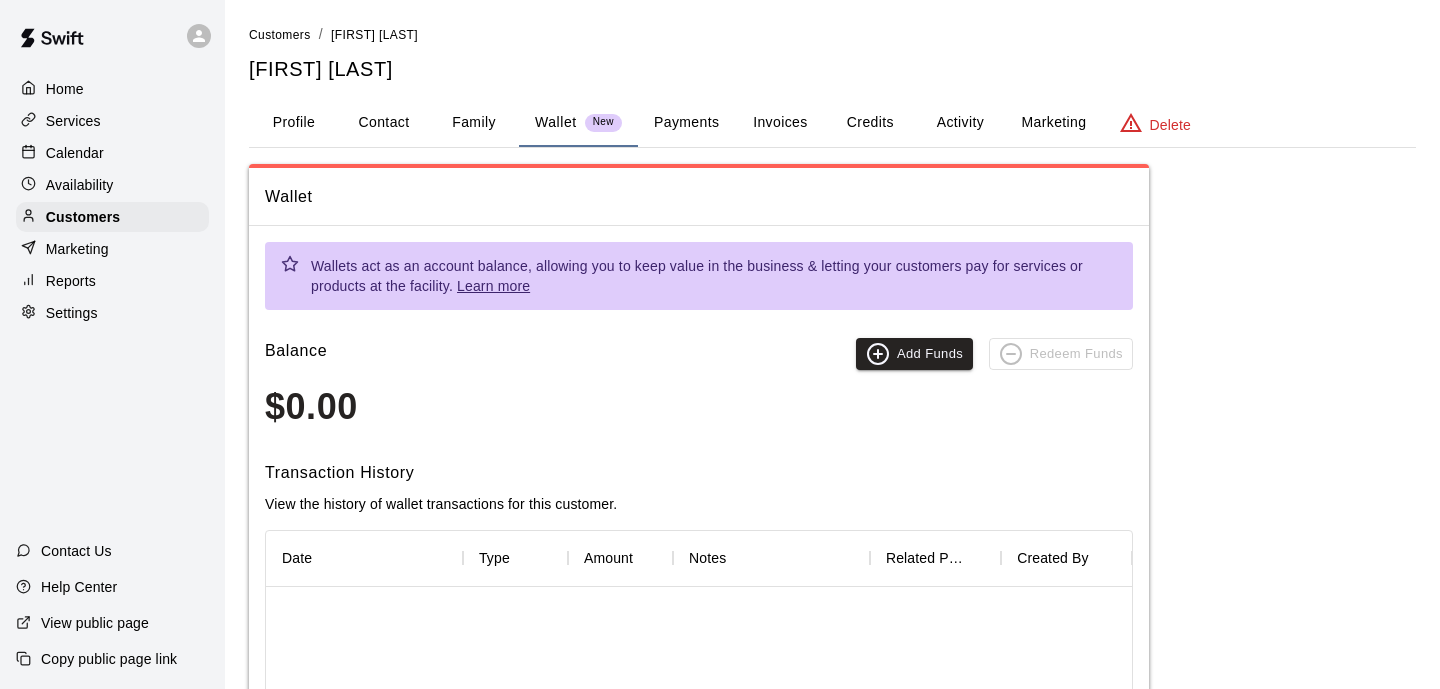 select on "**" 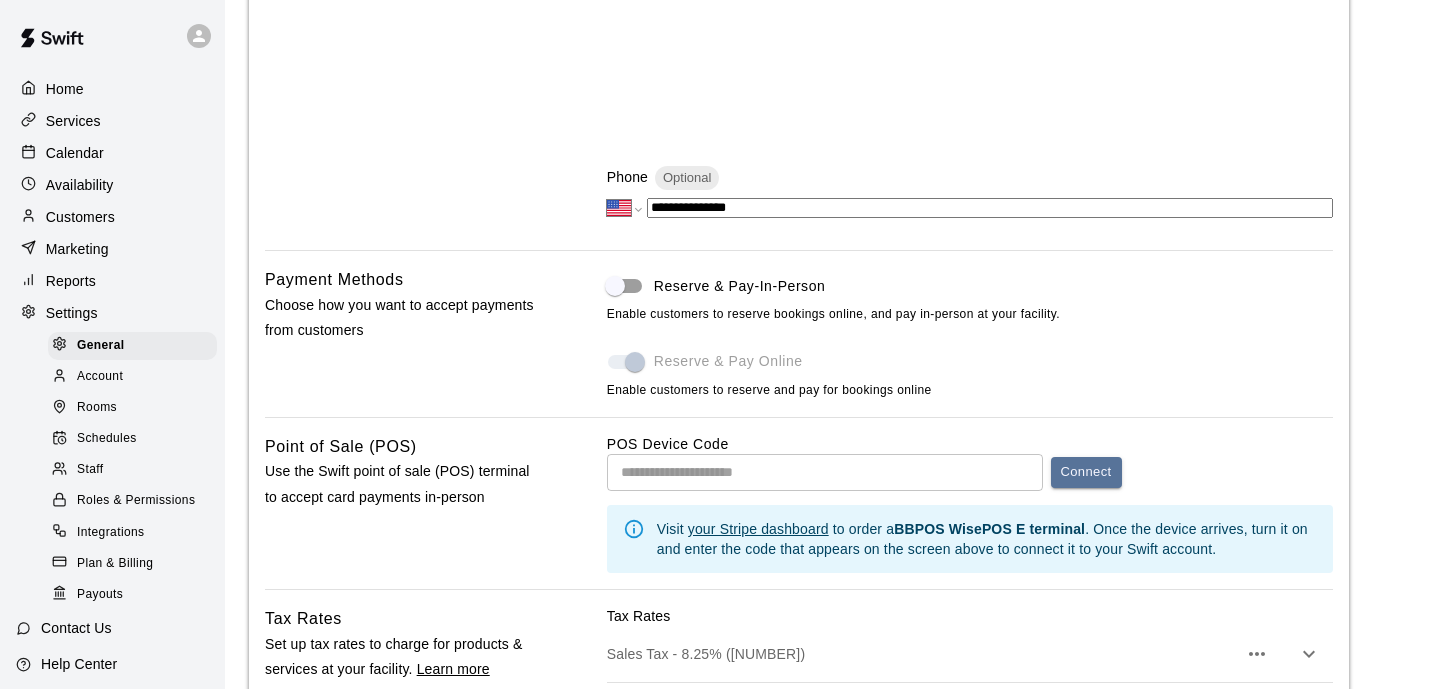 scroll, scrollTop: 1056, scrollLeft: 0, axis: vertical 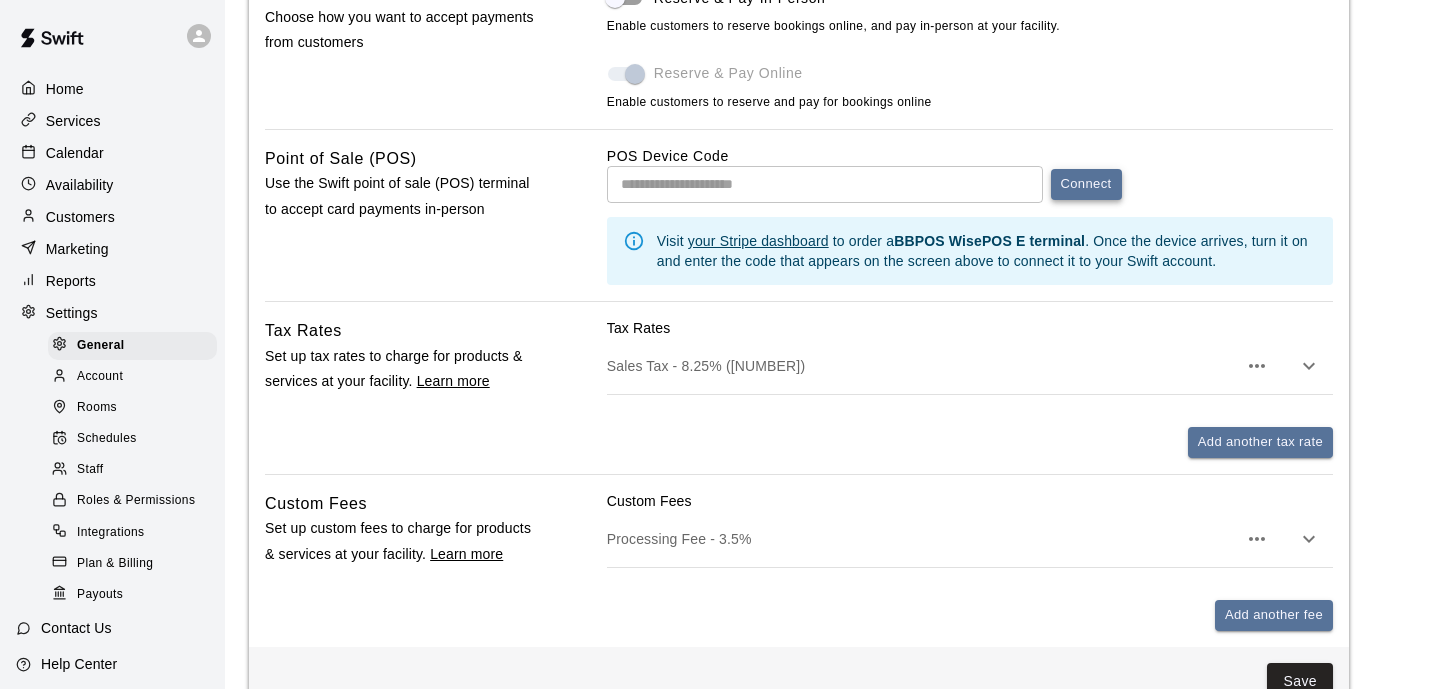 click on "Connect" at bounding box center (1086, 184) 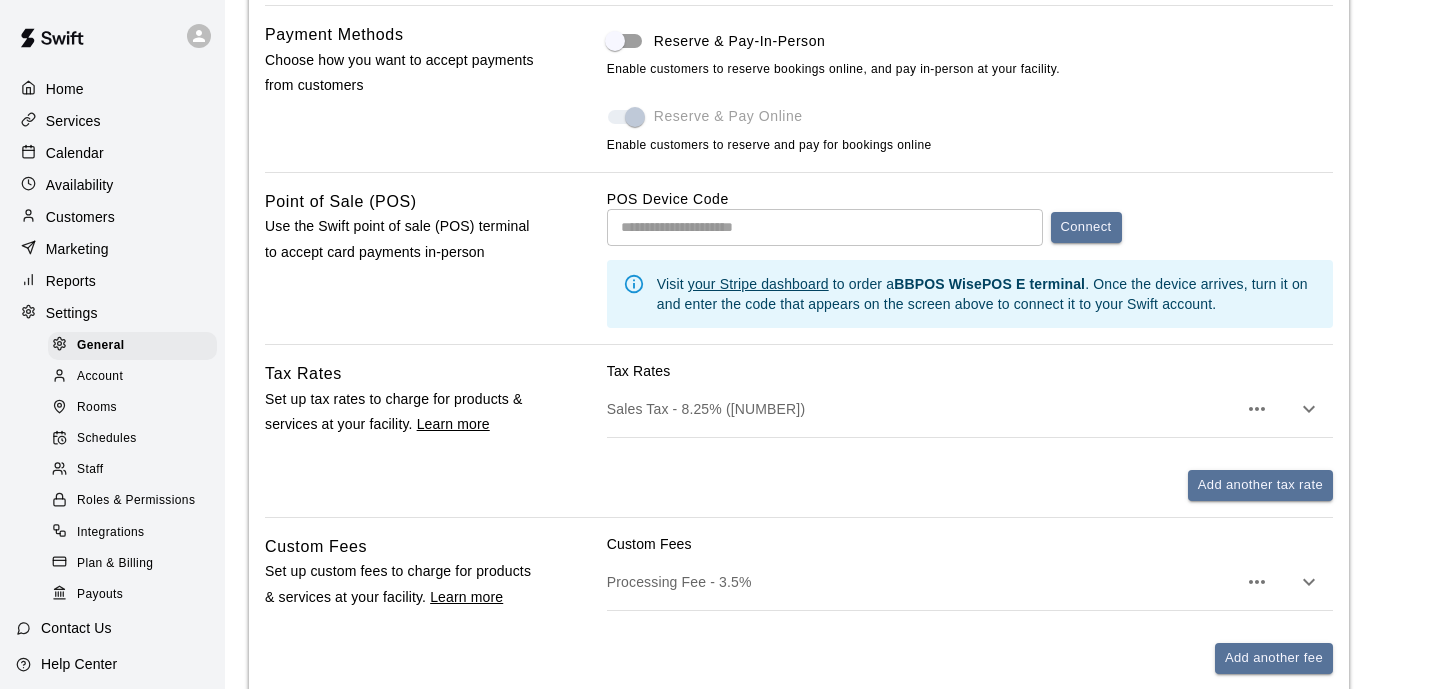 scroll, scrollTop: 984, scrollLeft: 0, axis: vertical 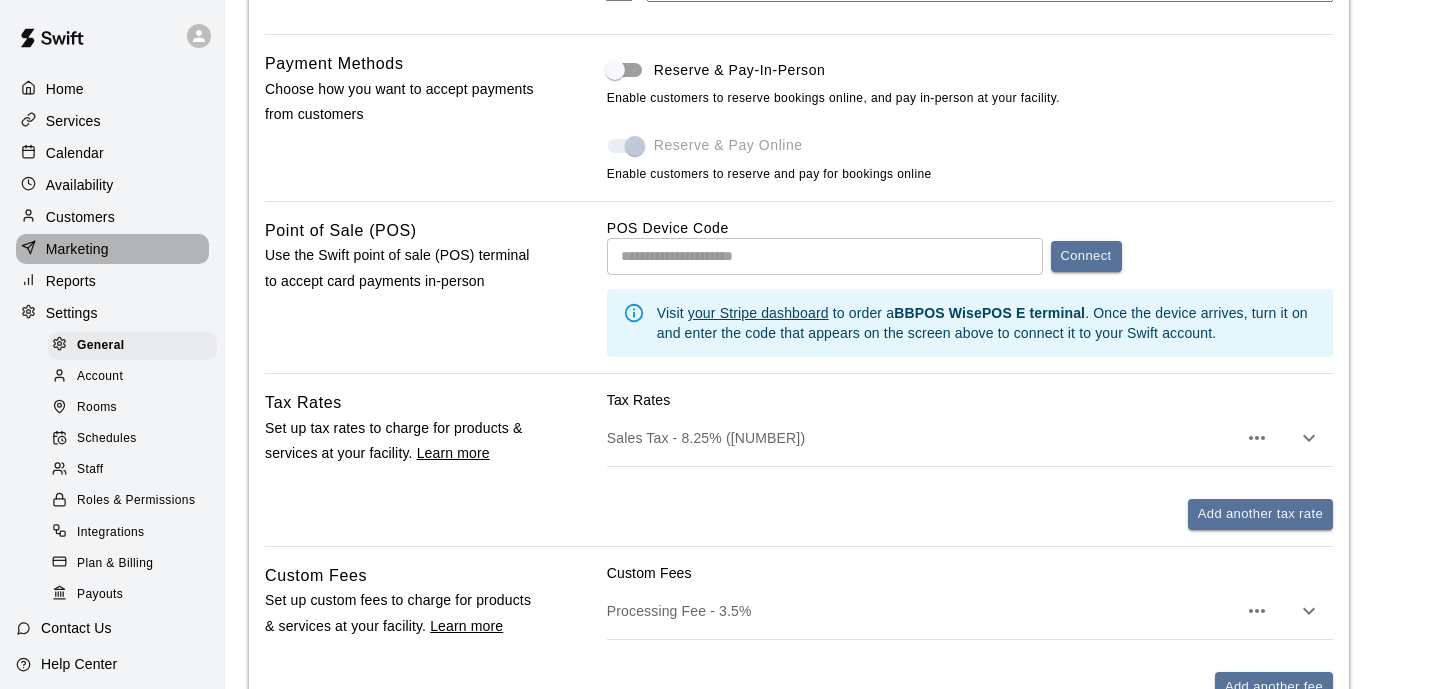 click on "Marketing" at bounding box center [77, 249] 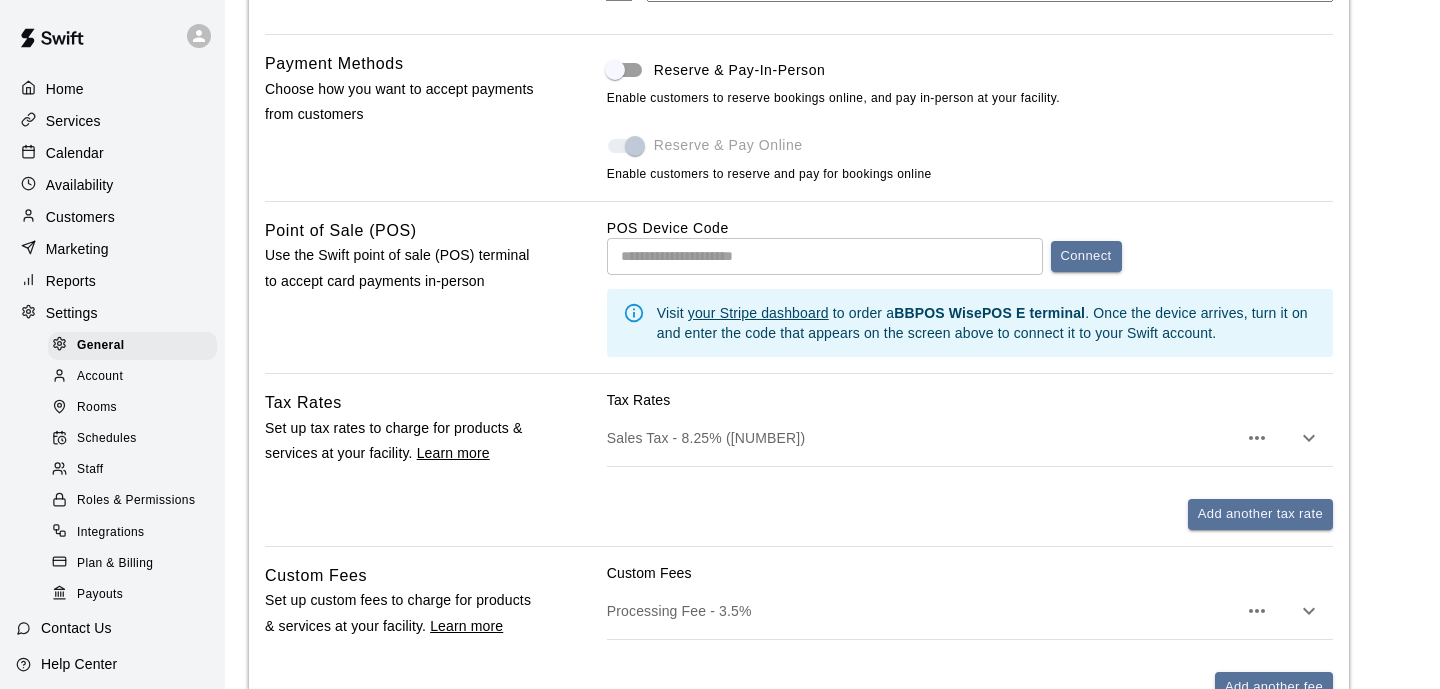 scroll, scrollTop: 0, scrollLeft: 0, axis: both 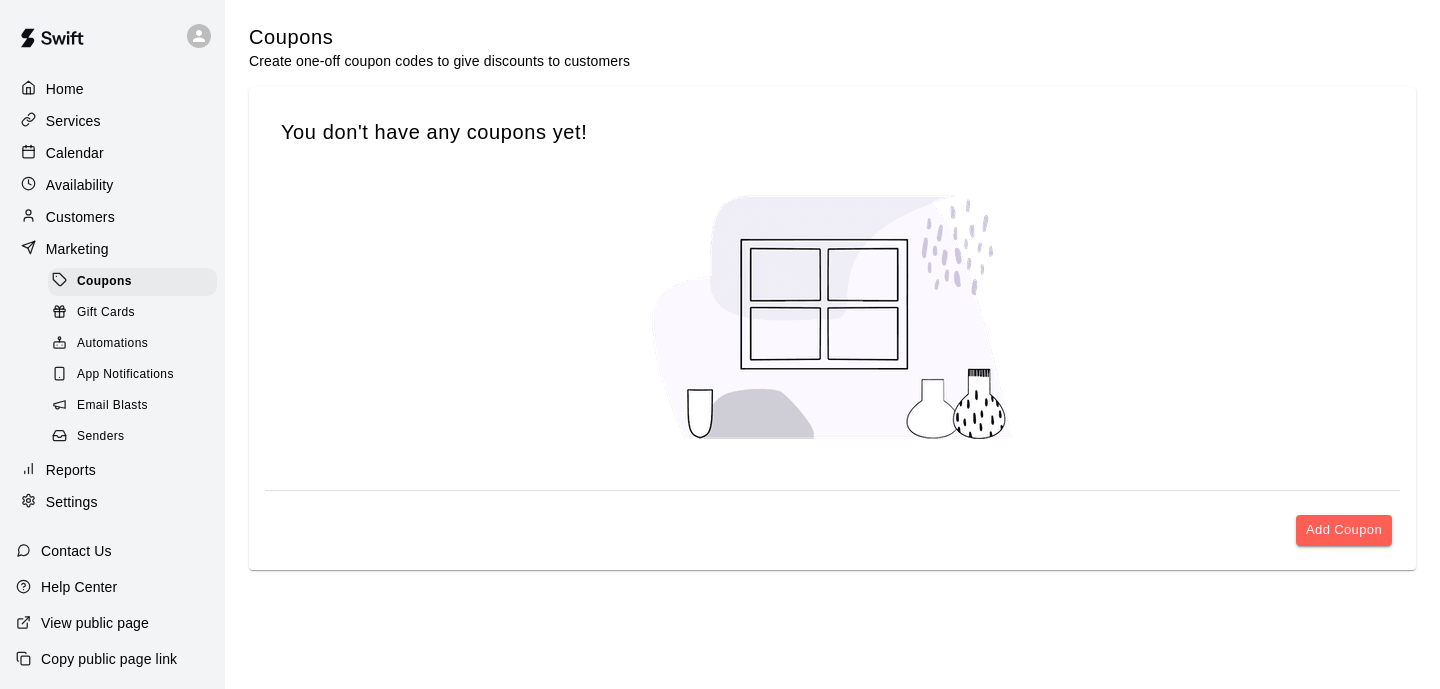 click on "App Notifications" at bounding box center [136, 375] 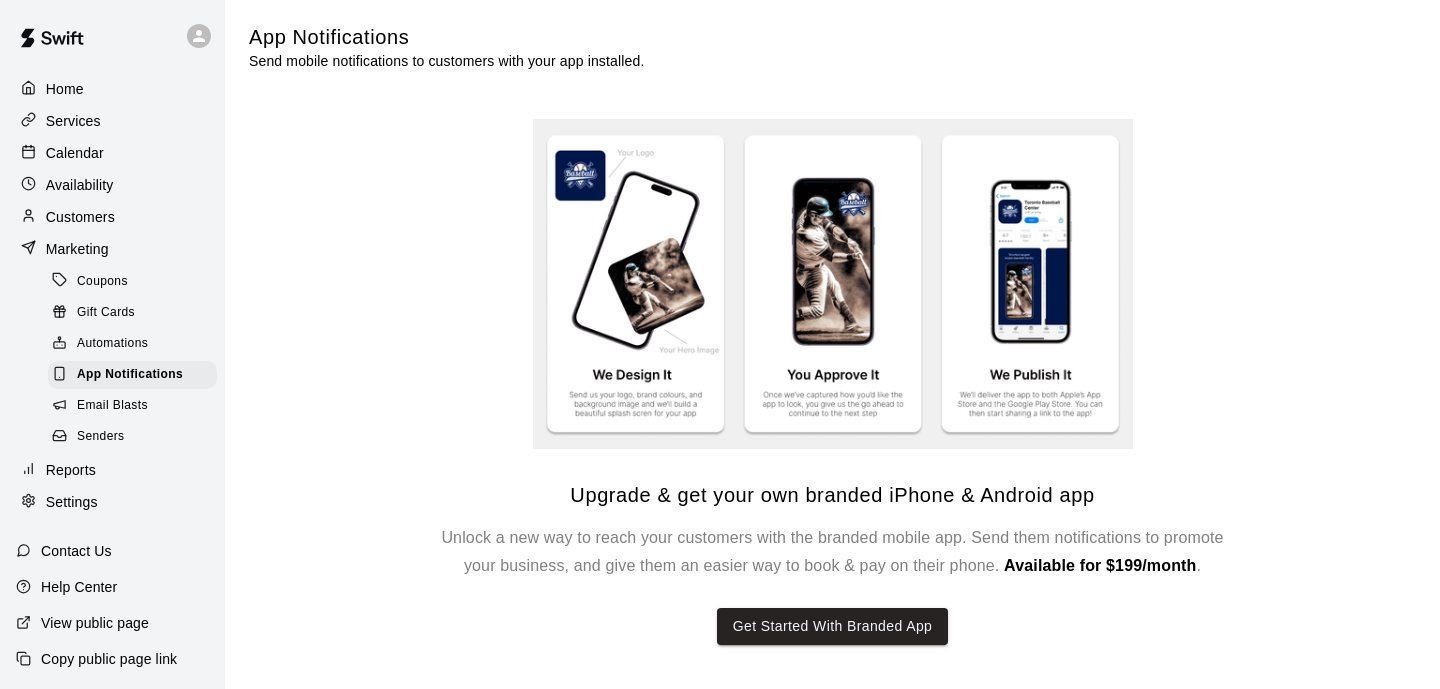 click on "Email Blasts" at bounding box center (112, 406) 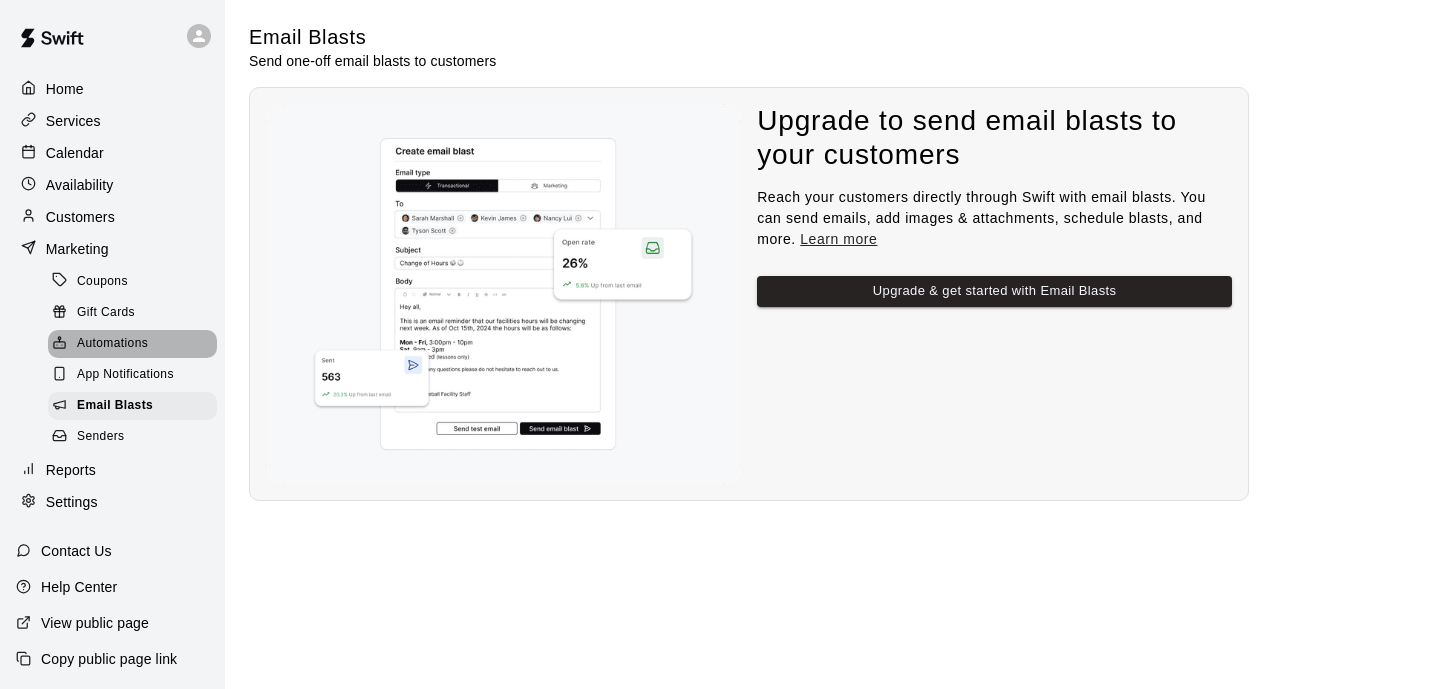 click on "Automations" at bounding box center [112, 344] 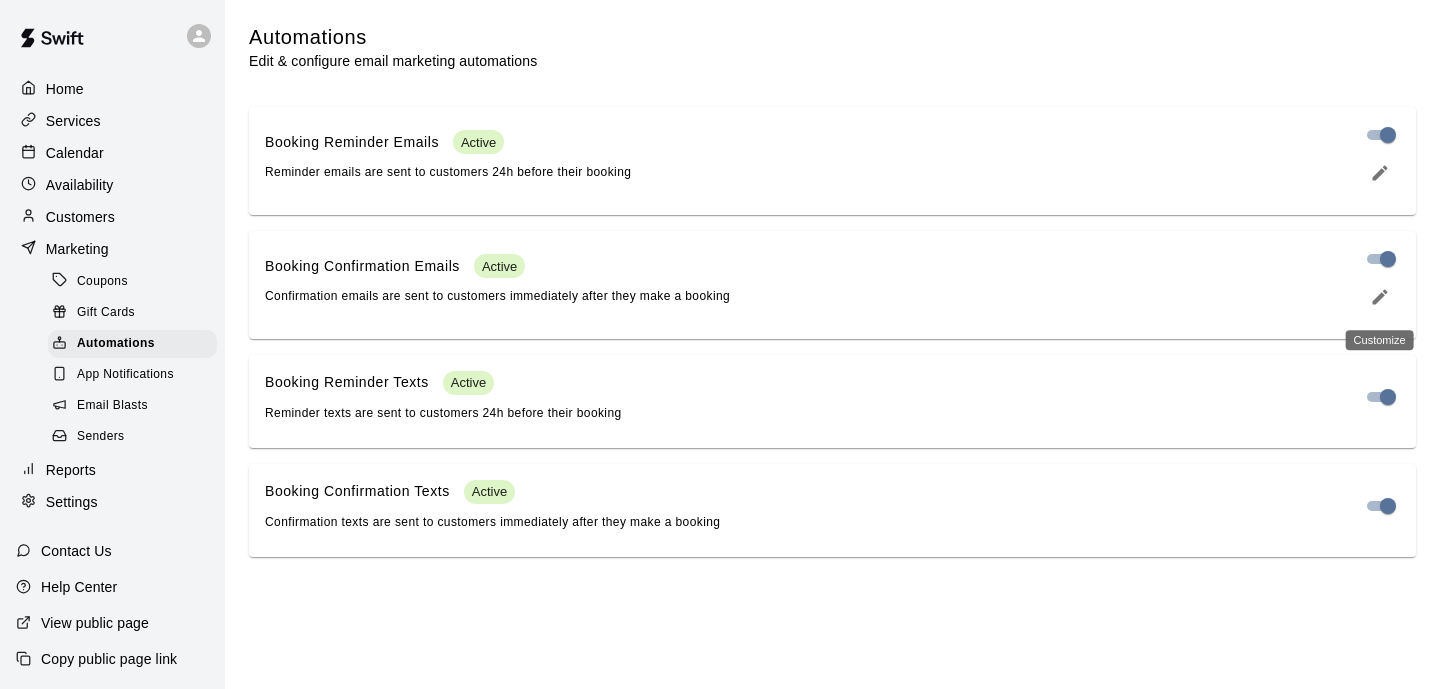 click 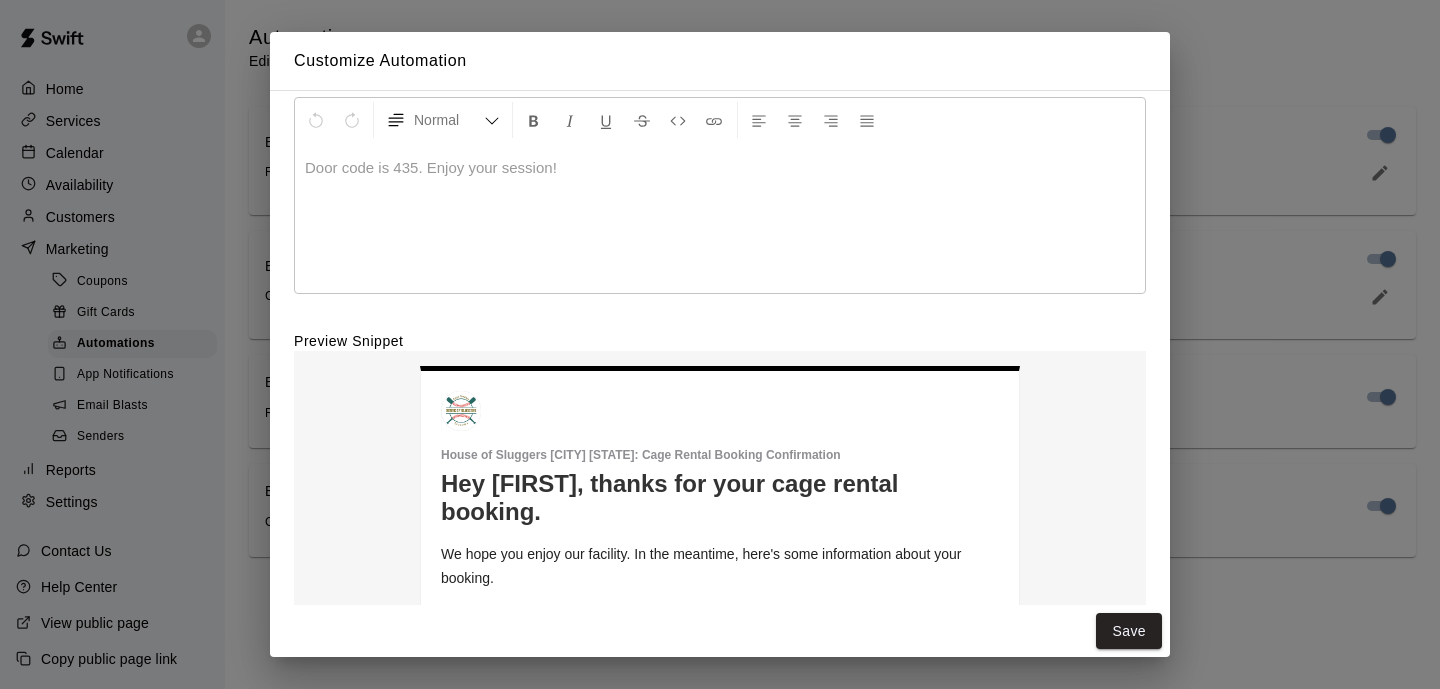 scroll, scrollTop: 156, scrollLeft: 0, axis: vertical 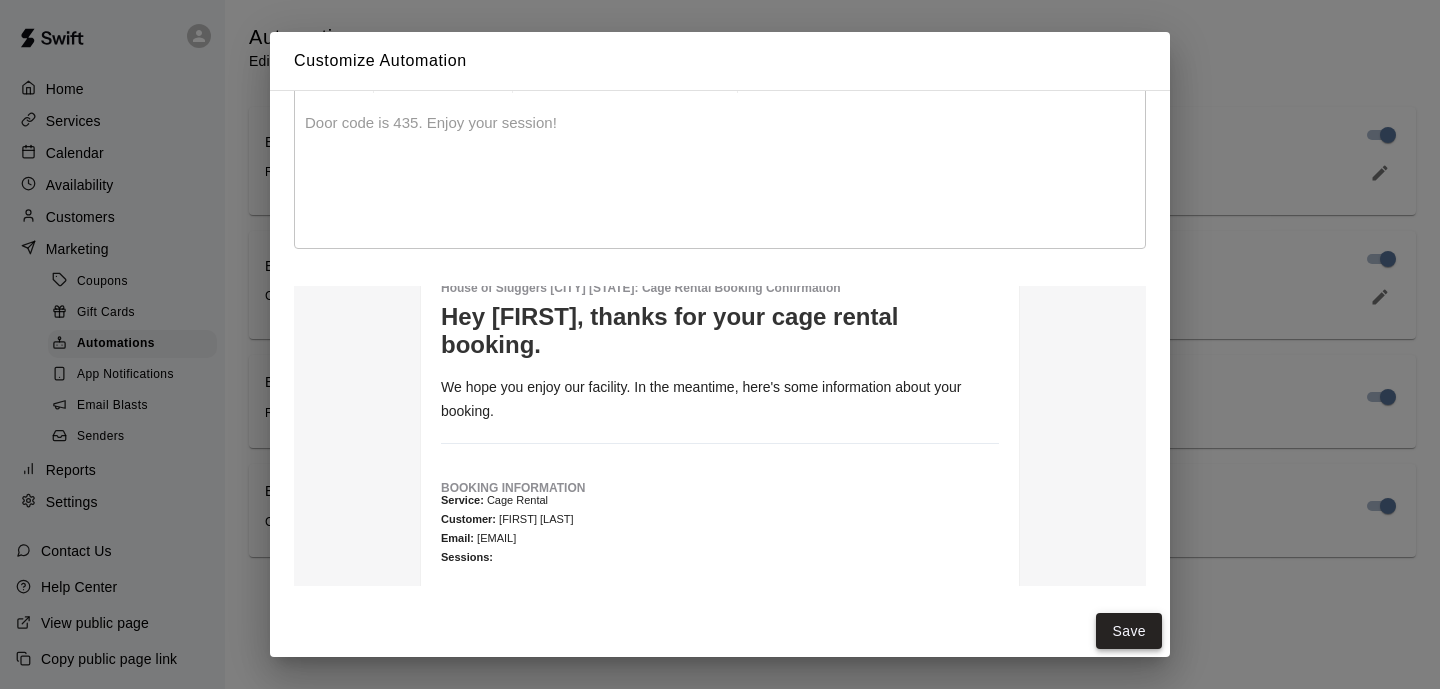 click on "Save" at bounding box center [1129, 631] 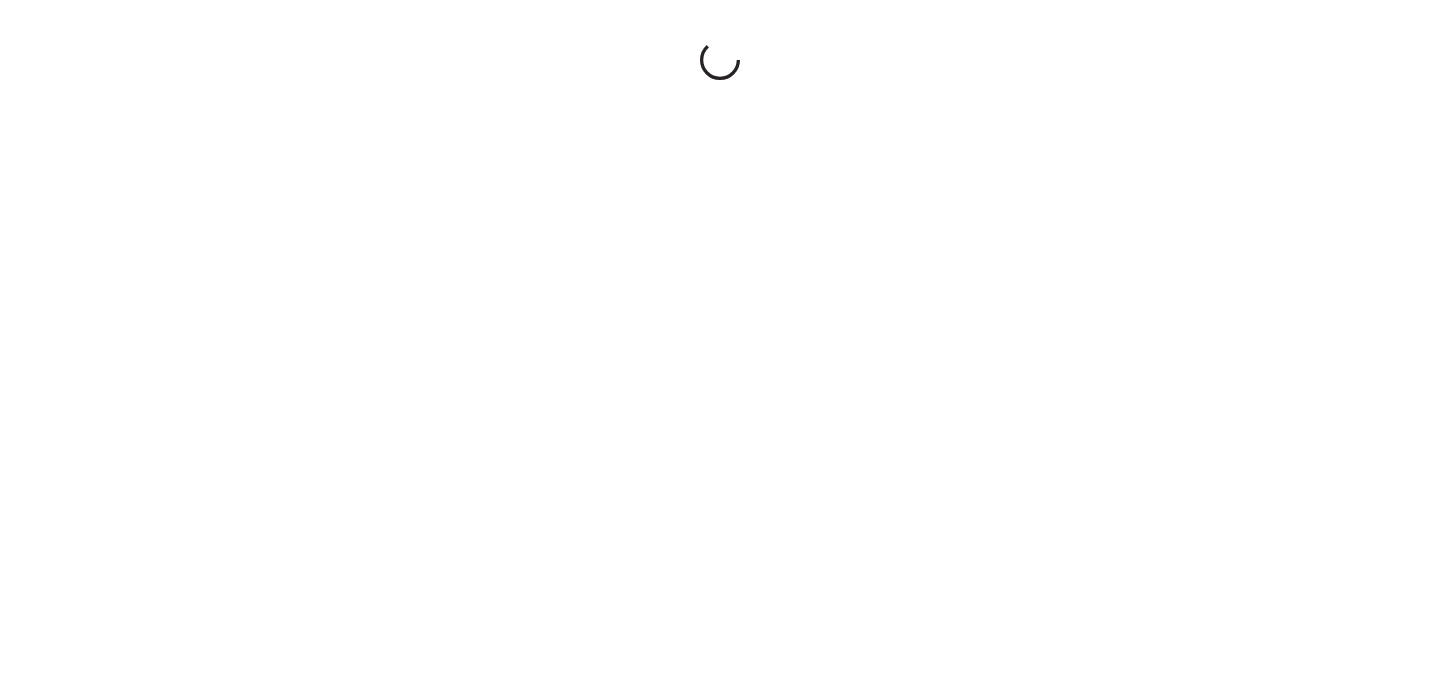scroll, scrollTop: 0, scrollLeft: 0, axis: both 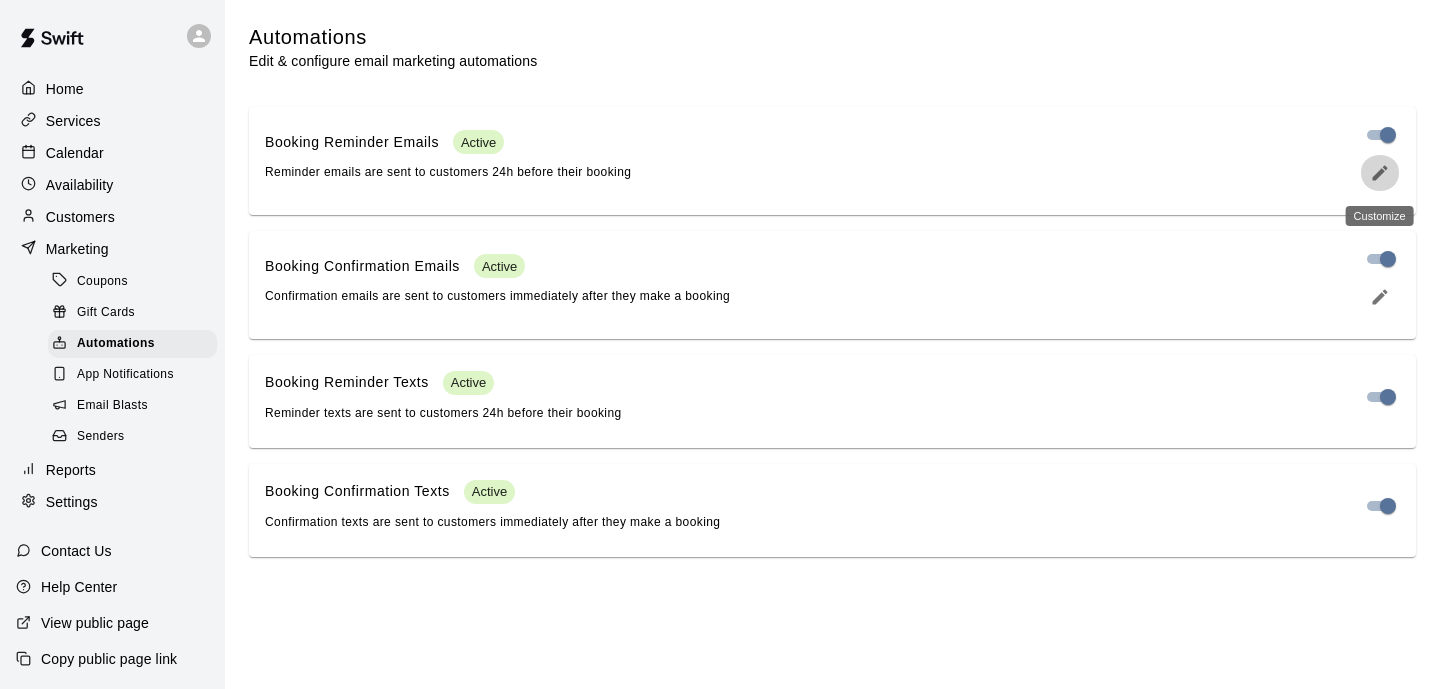 click 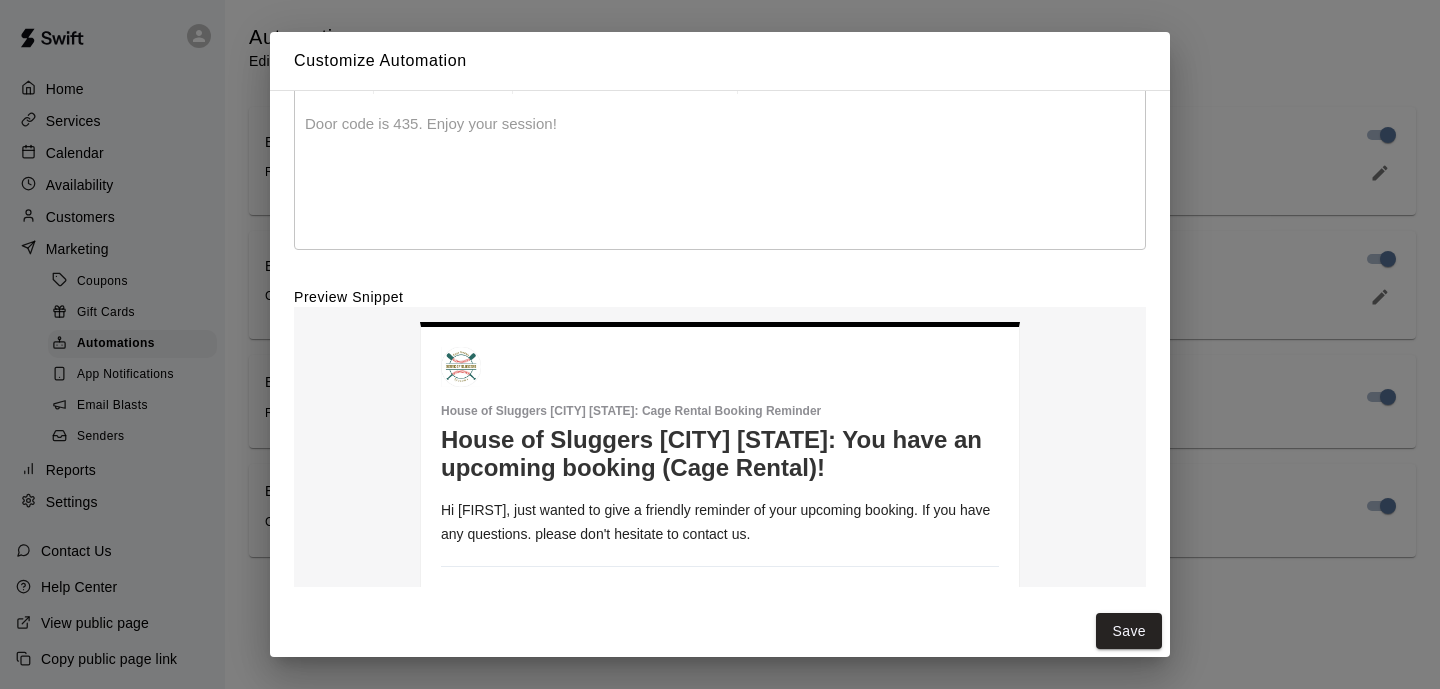 scroll, scrollTop: 156, scrollLeft: 0, axis: vertical 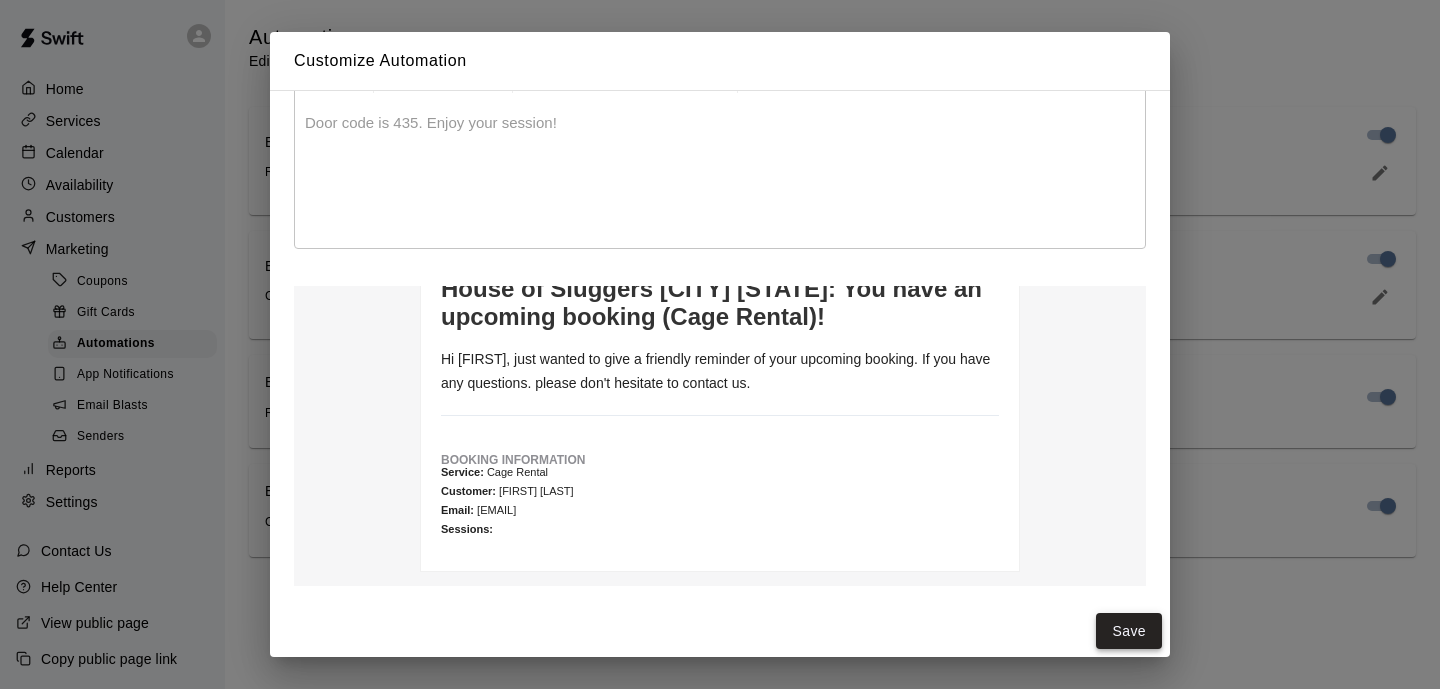 click on "Save" at bounding box center [1129, 631] 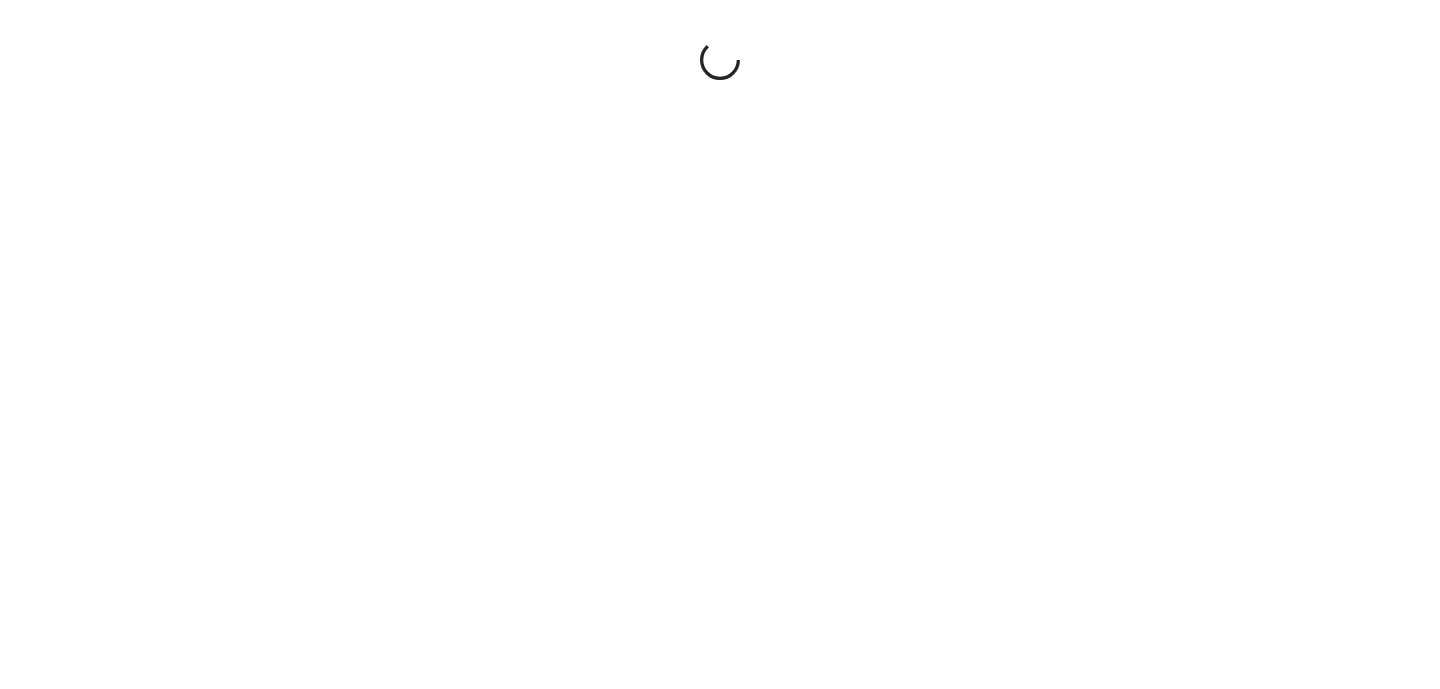 scroll, scrollTop: 0, scrollLeft: 0, axis: both 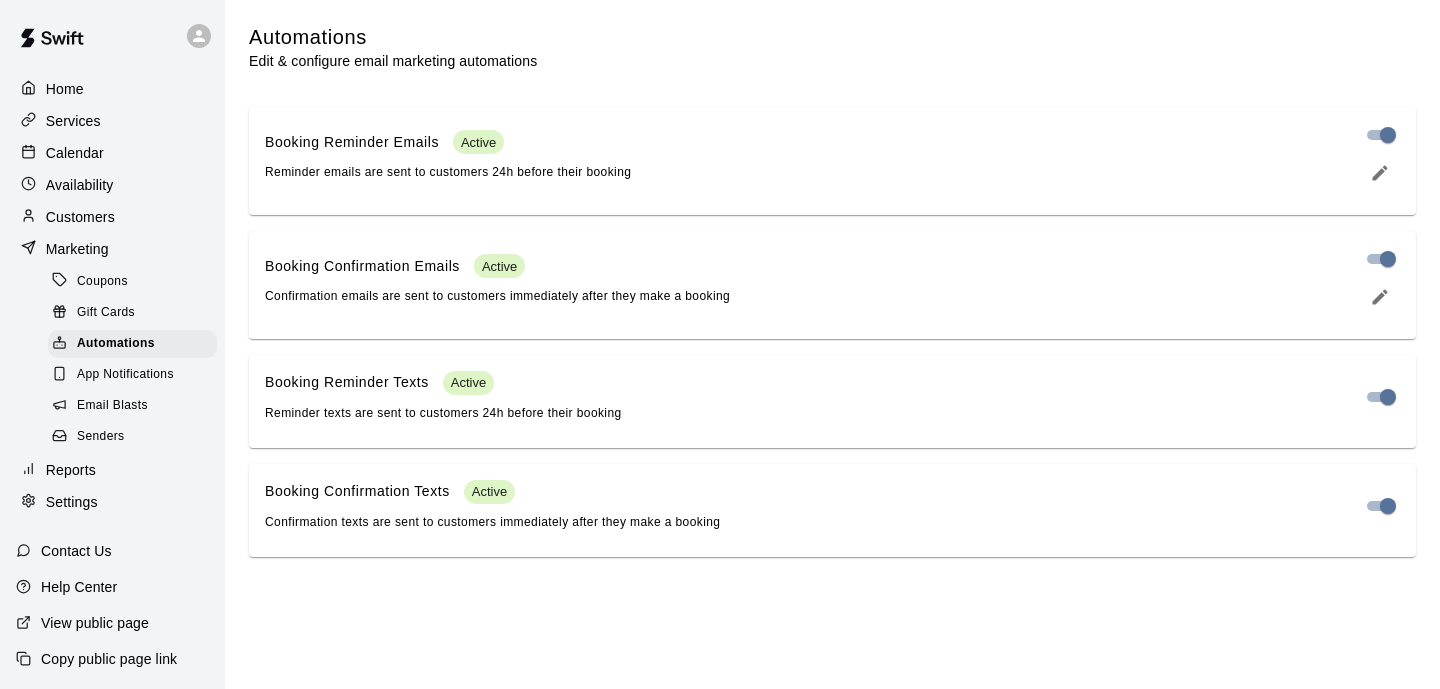 click on "Coupons" at bounding box center [132, 282] 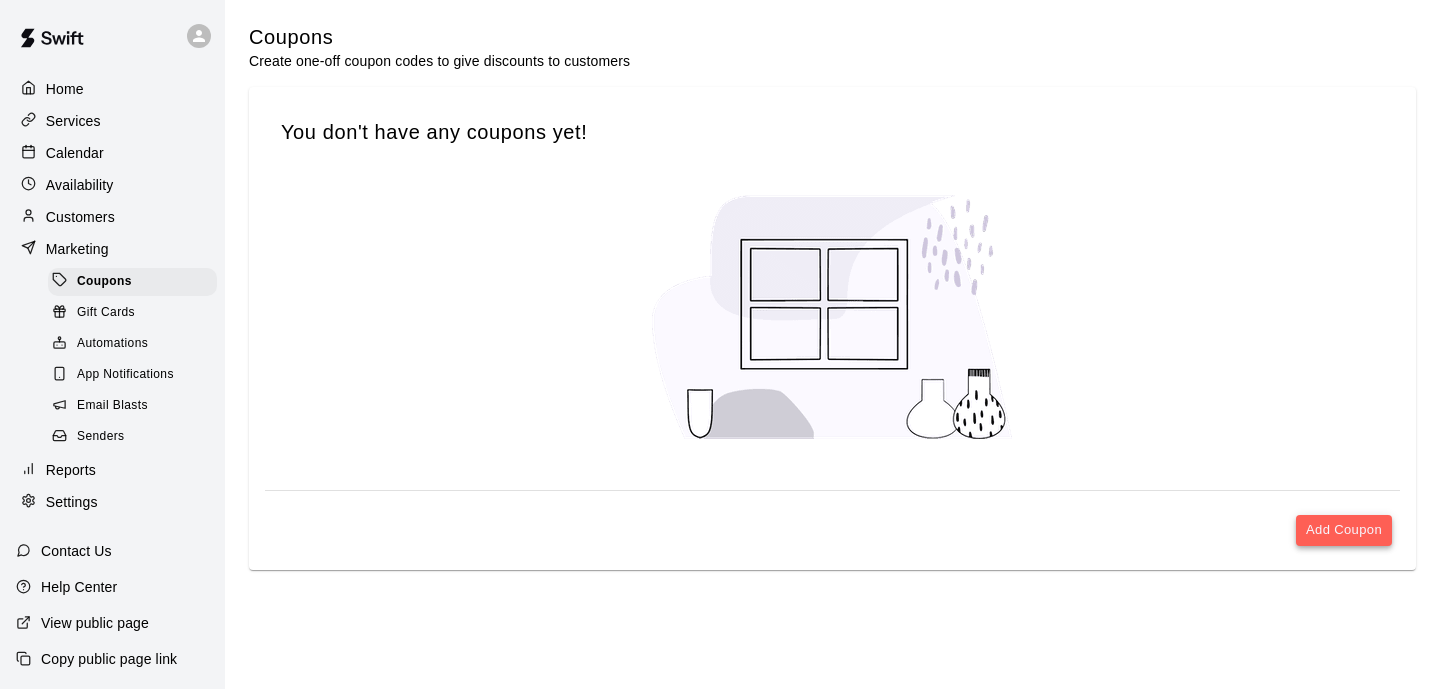 click on "Add Coupon" at bounding box center (1344, 530) 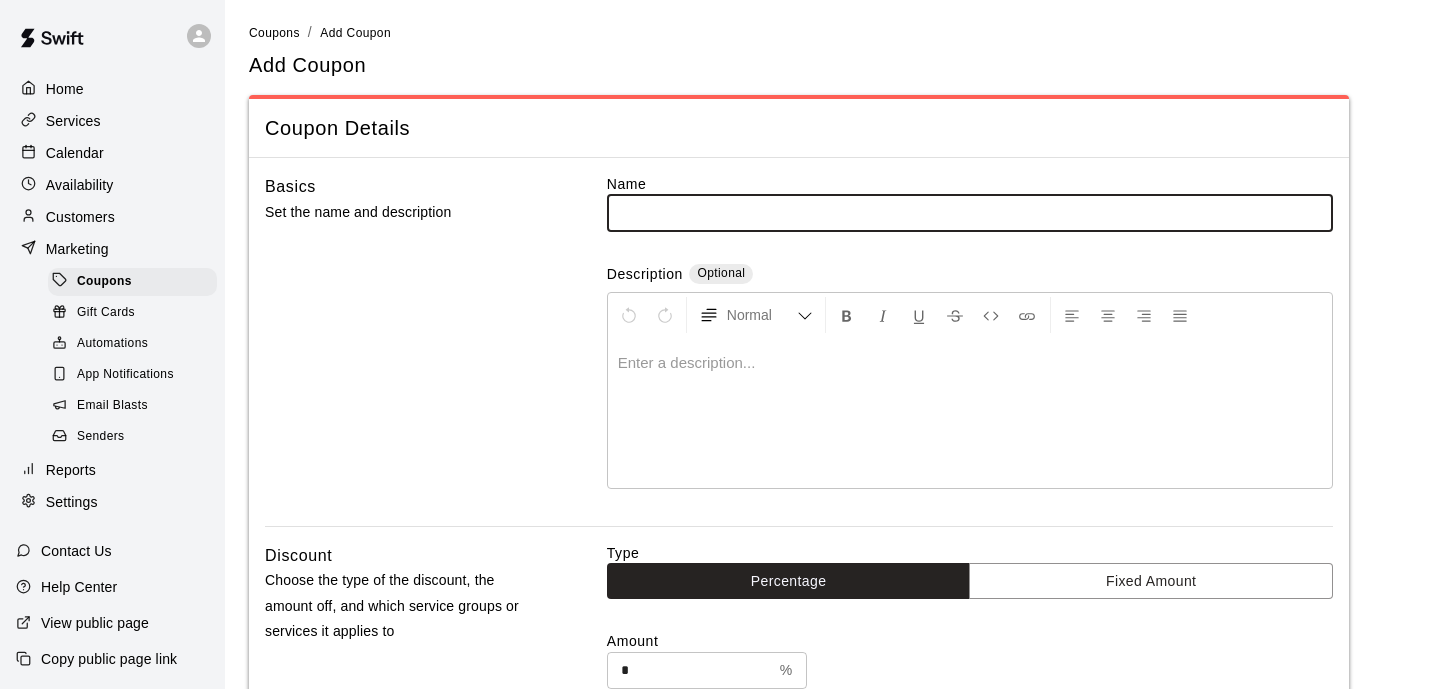 scroll, scrollTop: 0, scrollLeft: 0, axis: both 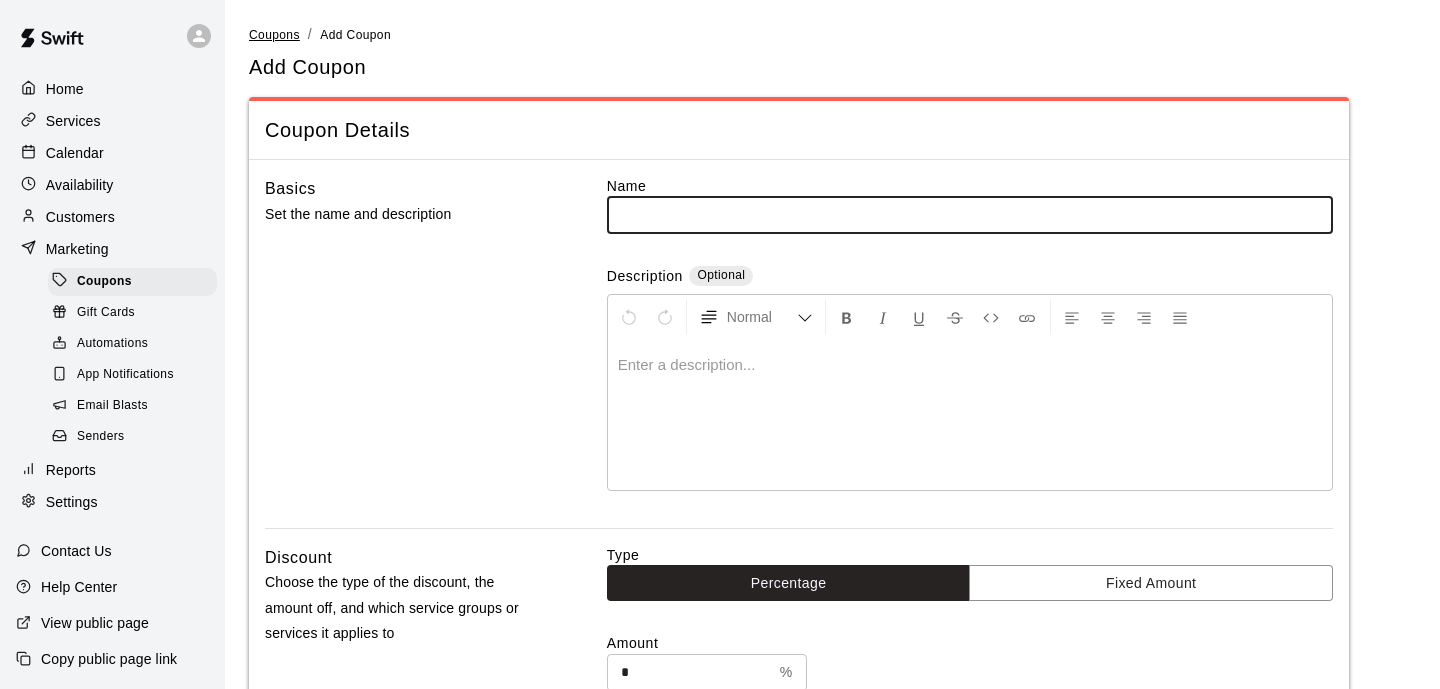 click on "Coupons" at bounding box center [274, 35] 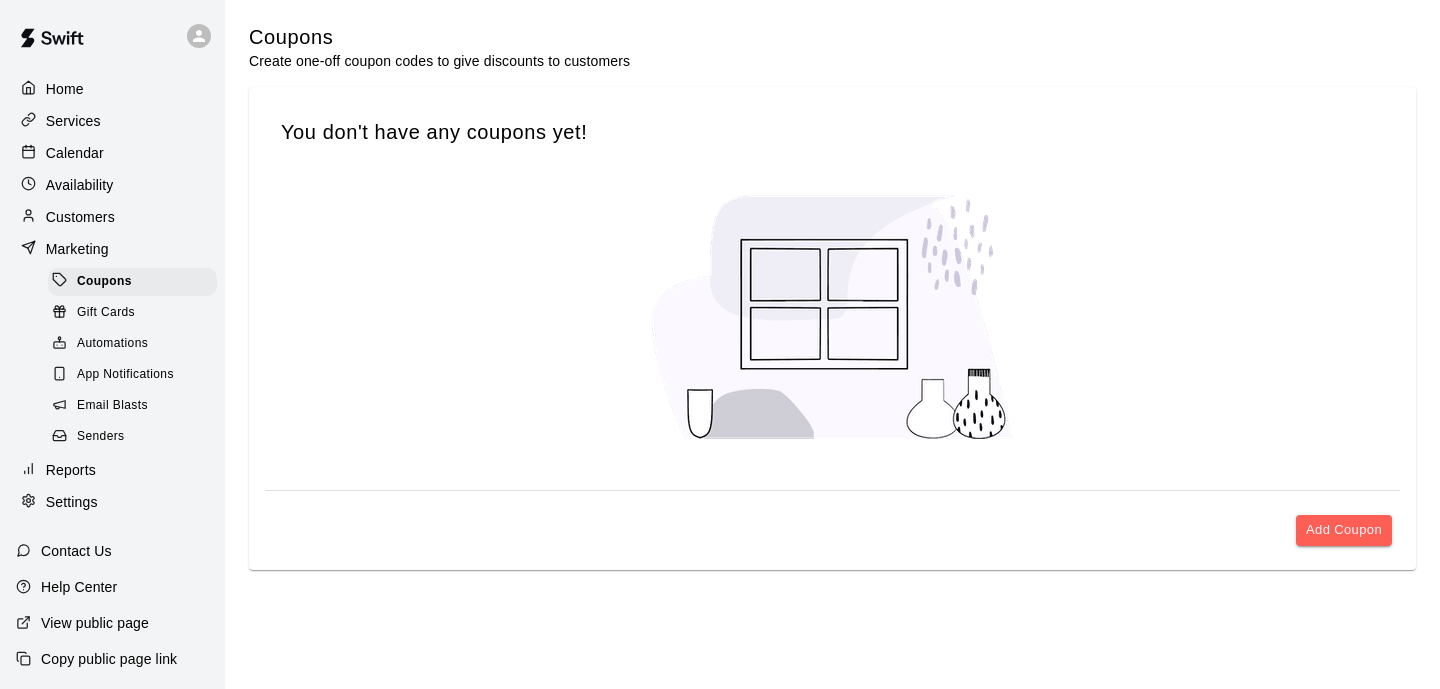 click on "Services" at bounding box center [112, 121] 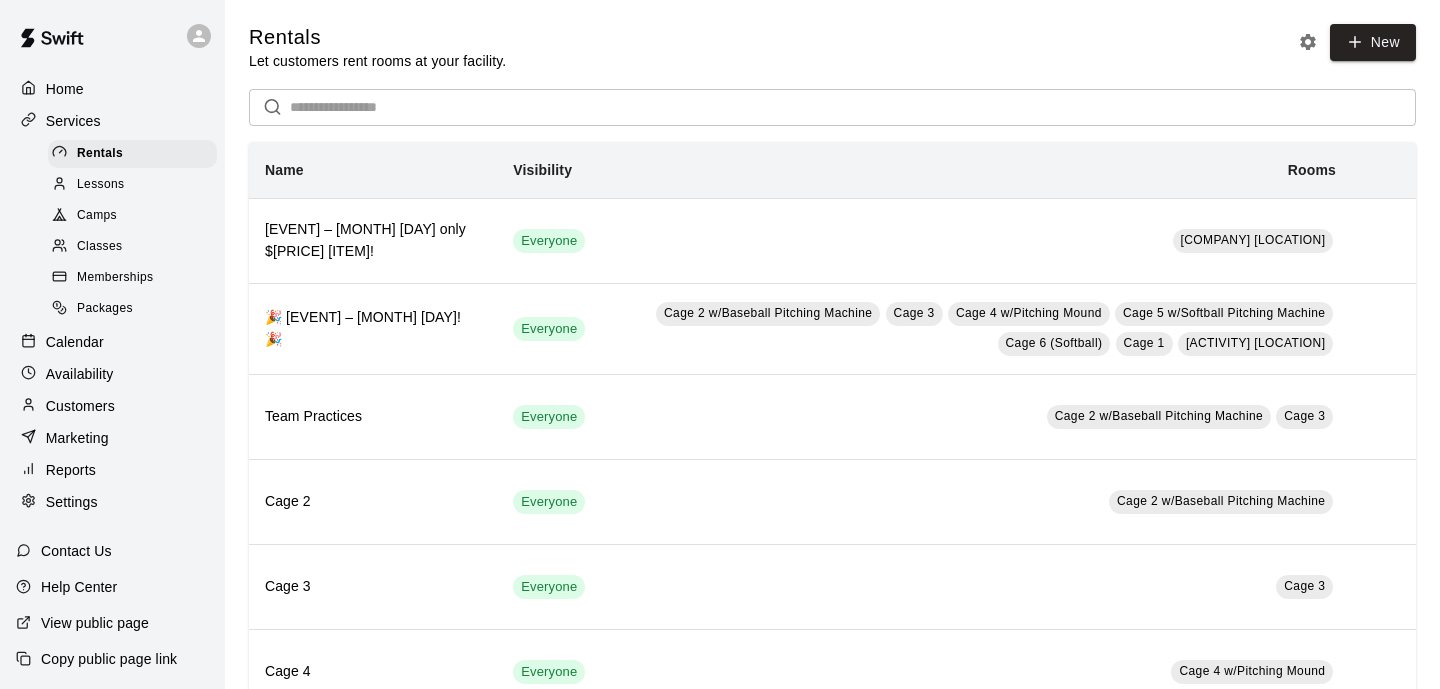 click on "Customers" at bounding box center [80, 406] 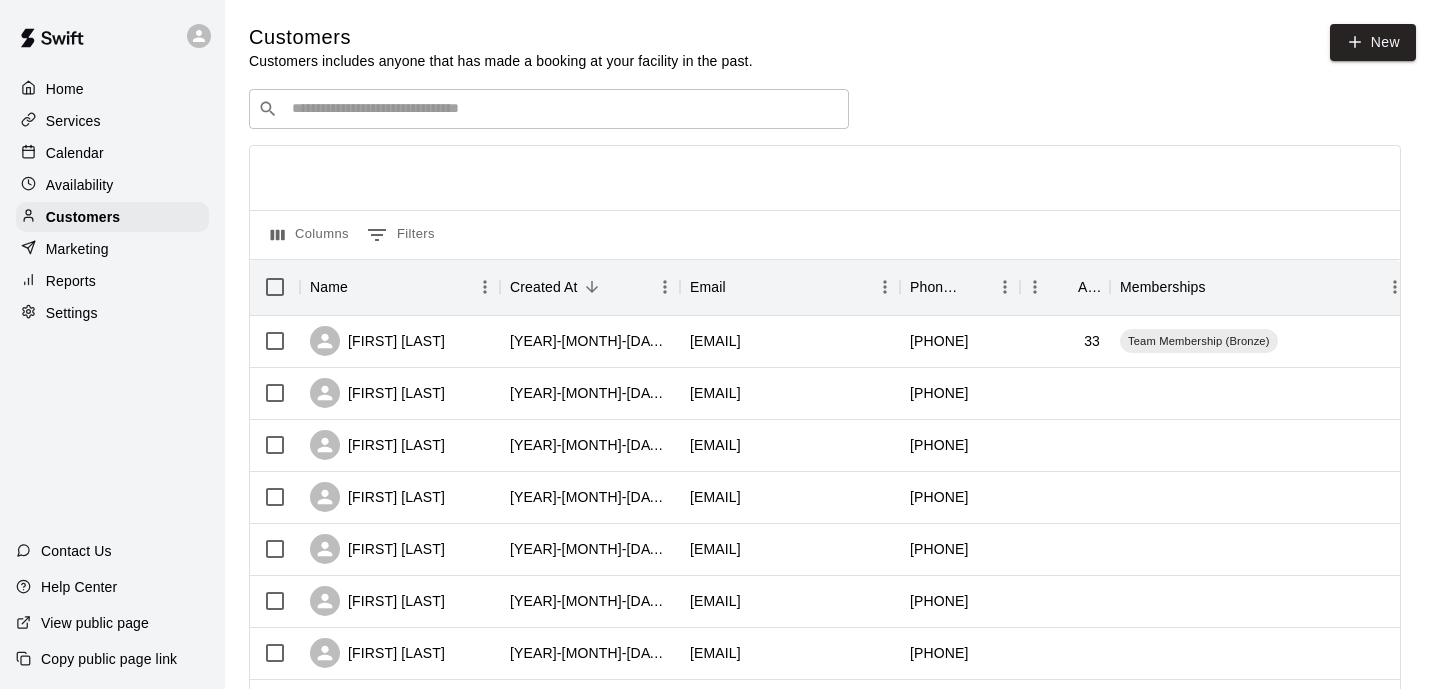 click at bounding box center [563, 109] 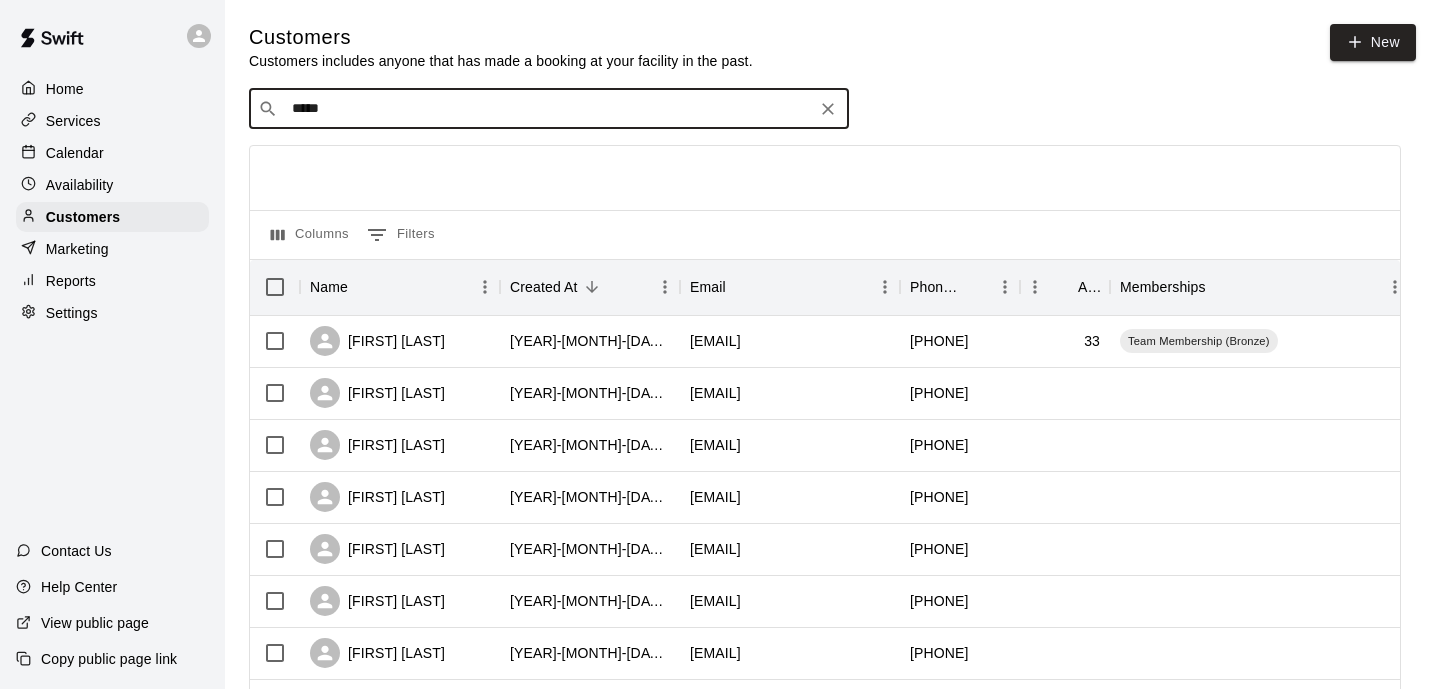 type on "******" 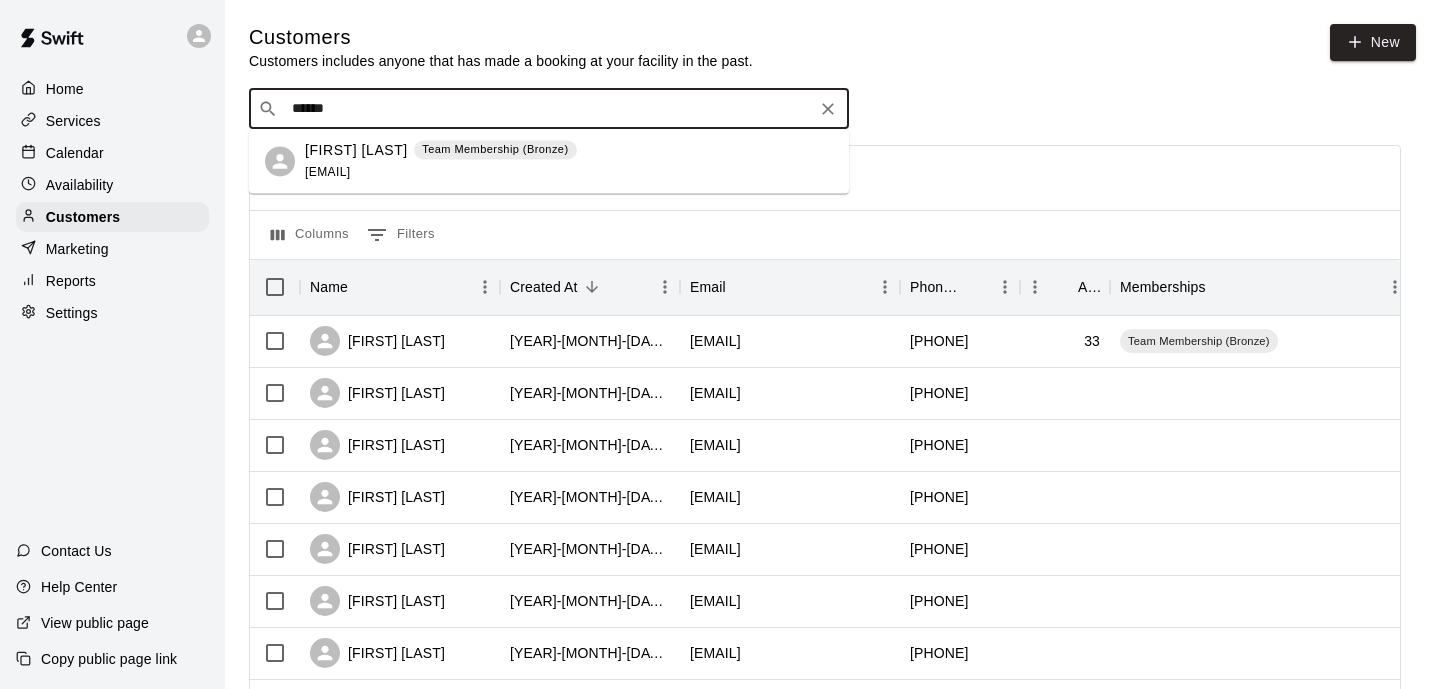 click on "[FIRST] [LAST]" at bounding box center (356, 150) 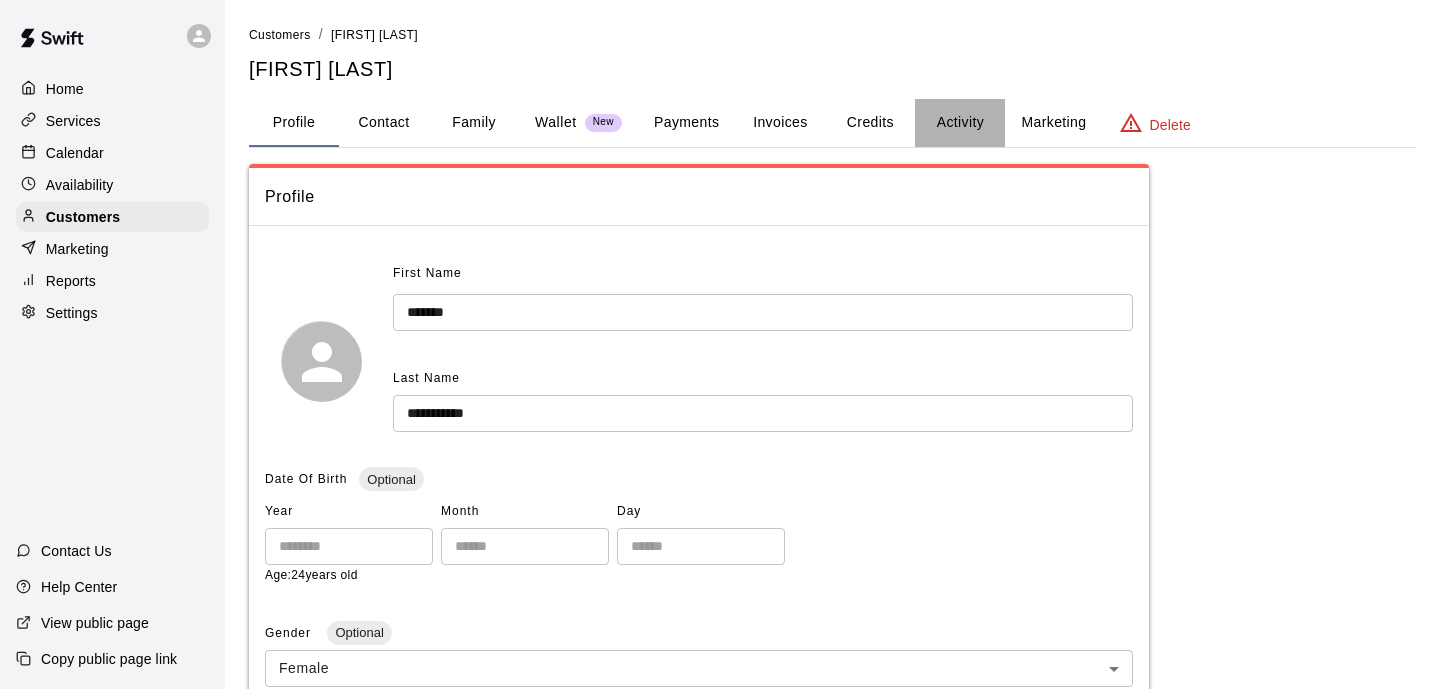 click on "Activity" at bounding box center (960, 123) 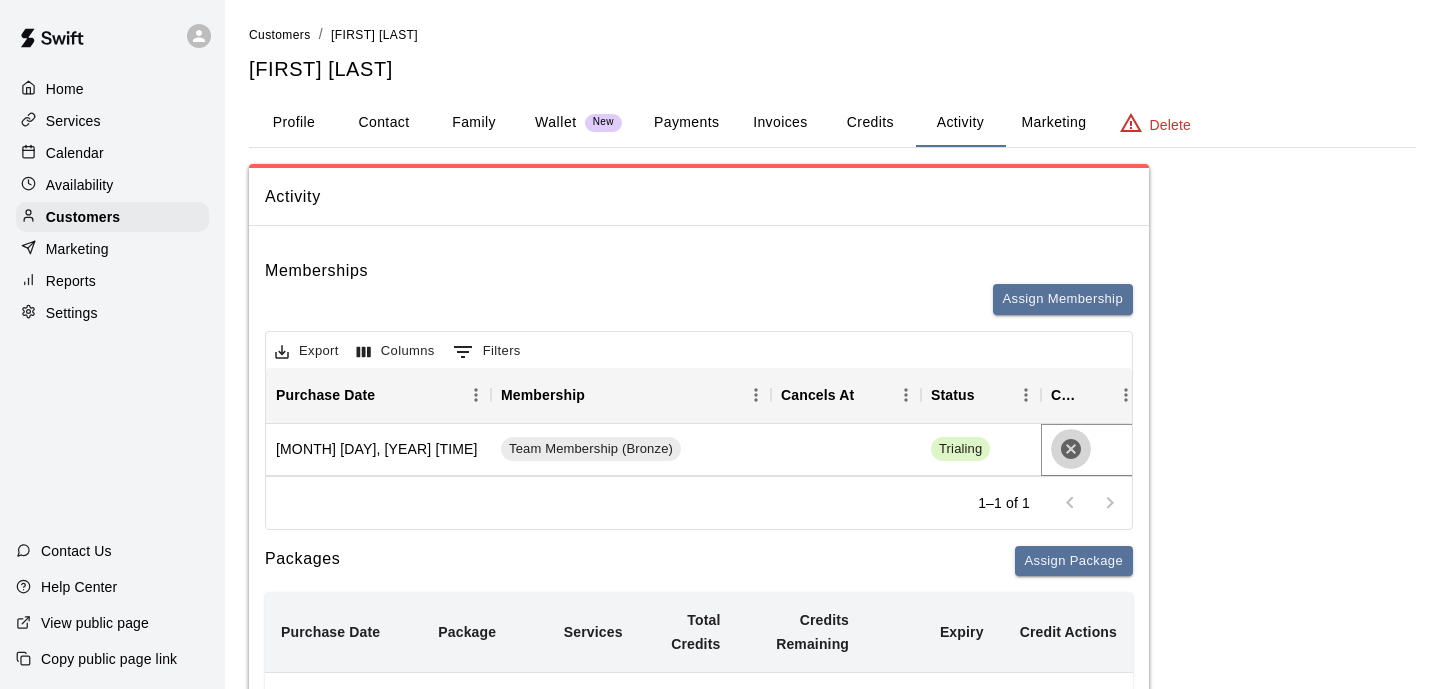 click 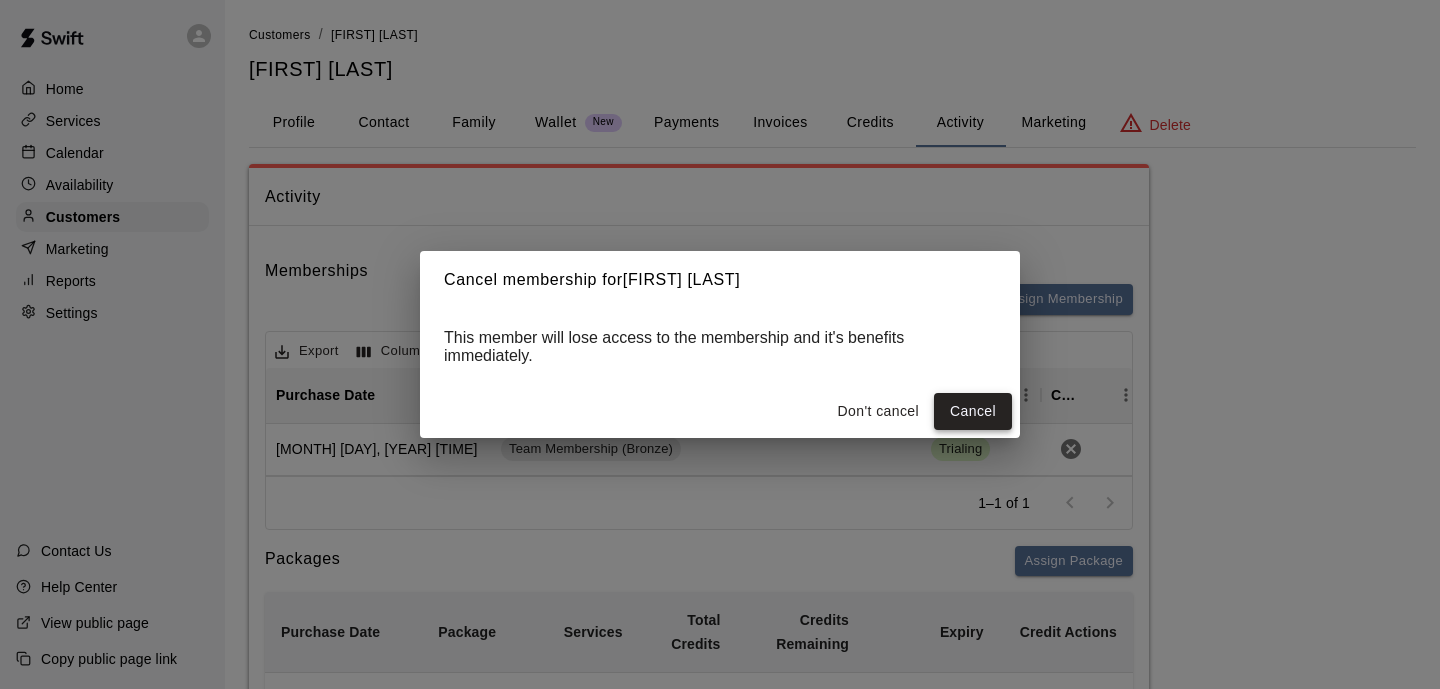click on "Cancel" at bounding box center [973, 411] 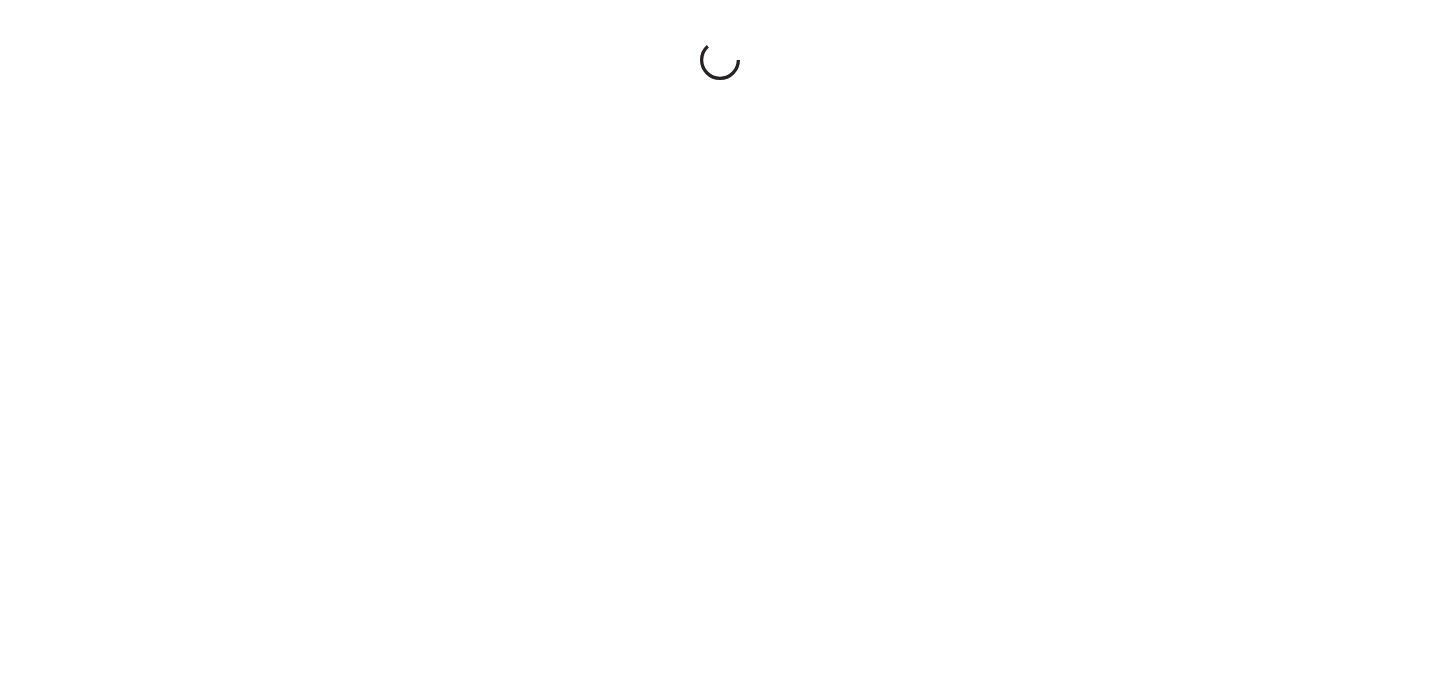 scroll, scrollTop: 0, scrollLeft: 0, axis: both 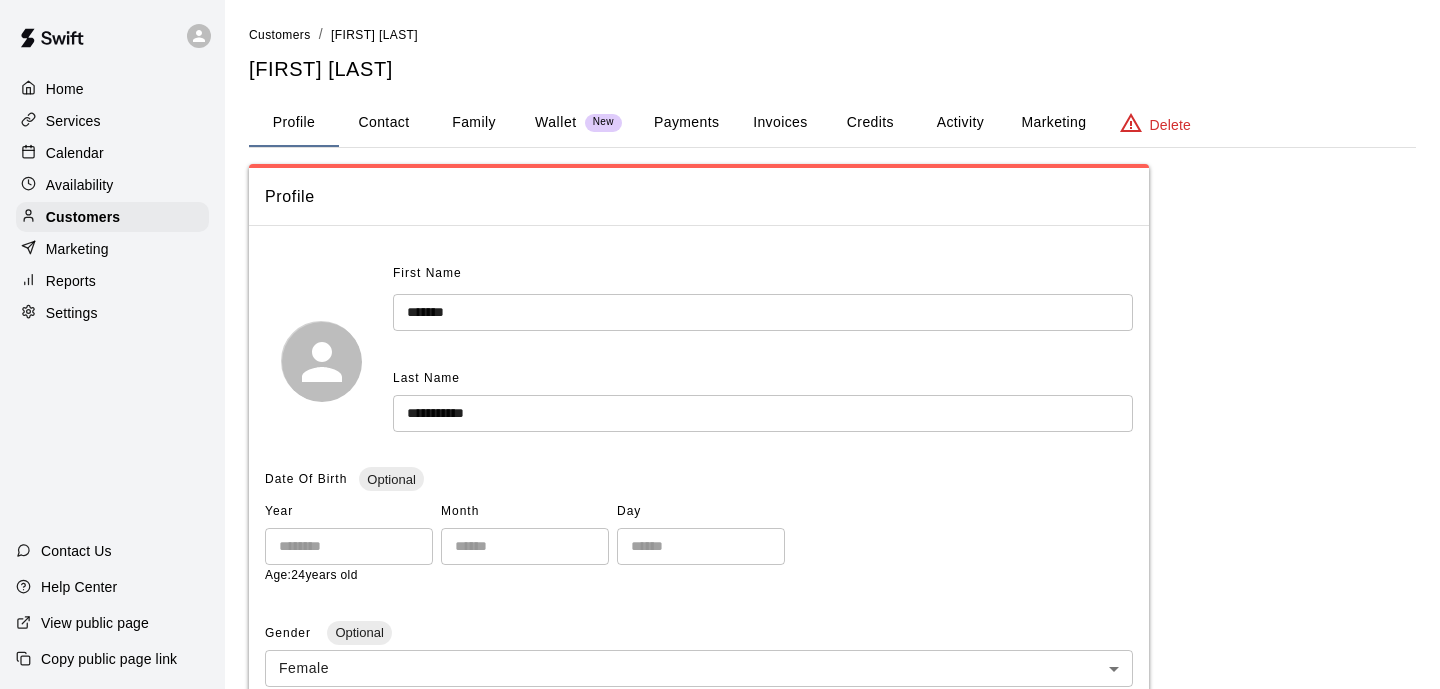 click on "Activity" at bounding box center [960, 123] 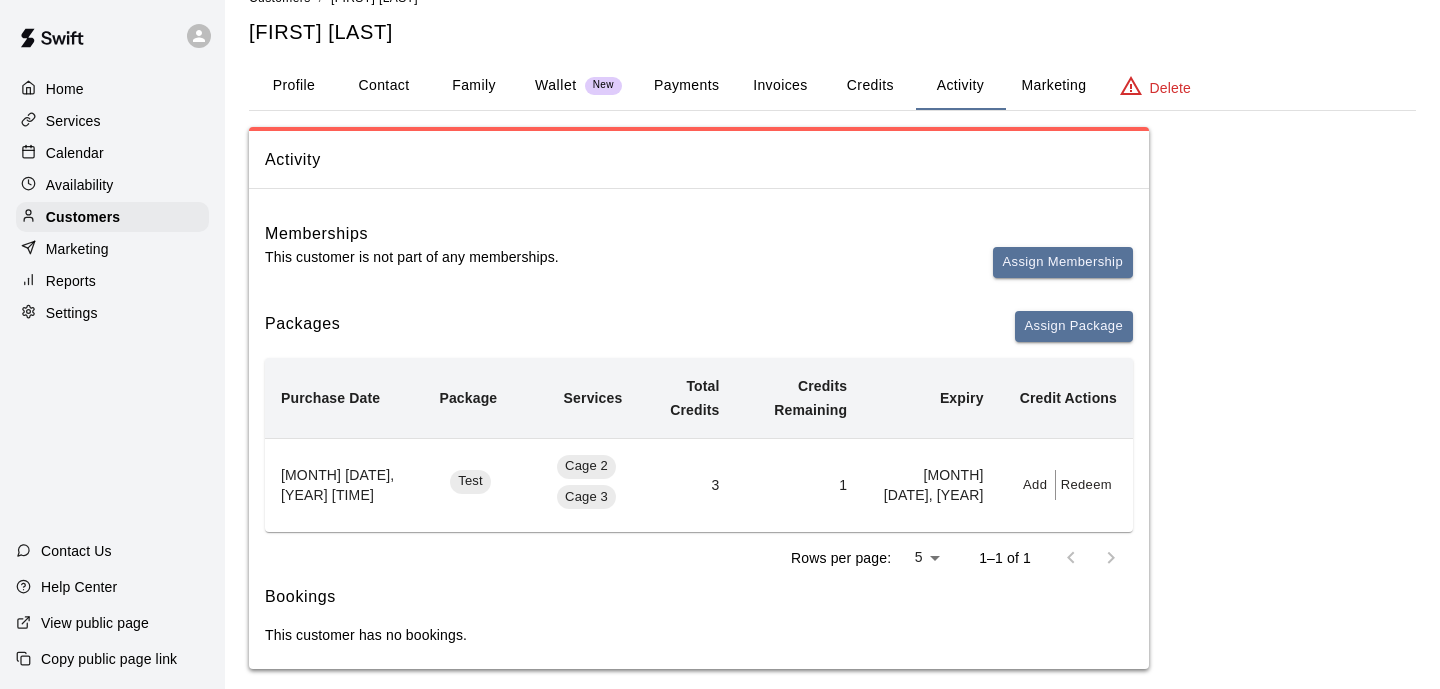 scroll, scrollTop: 54, scrollLeft: 0, axis: vertical 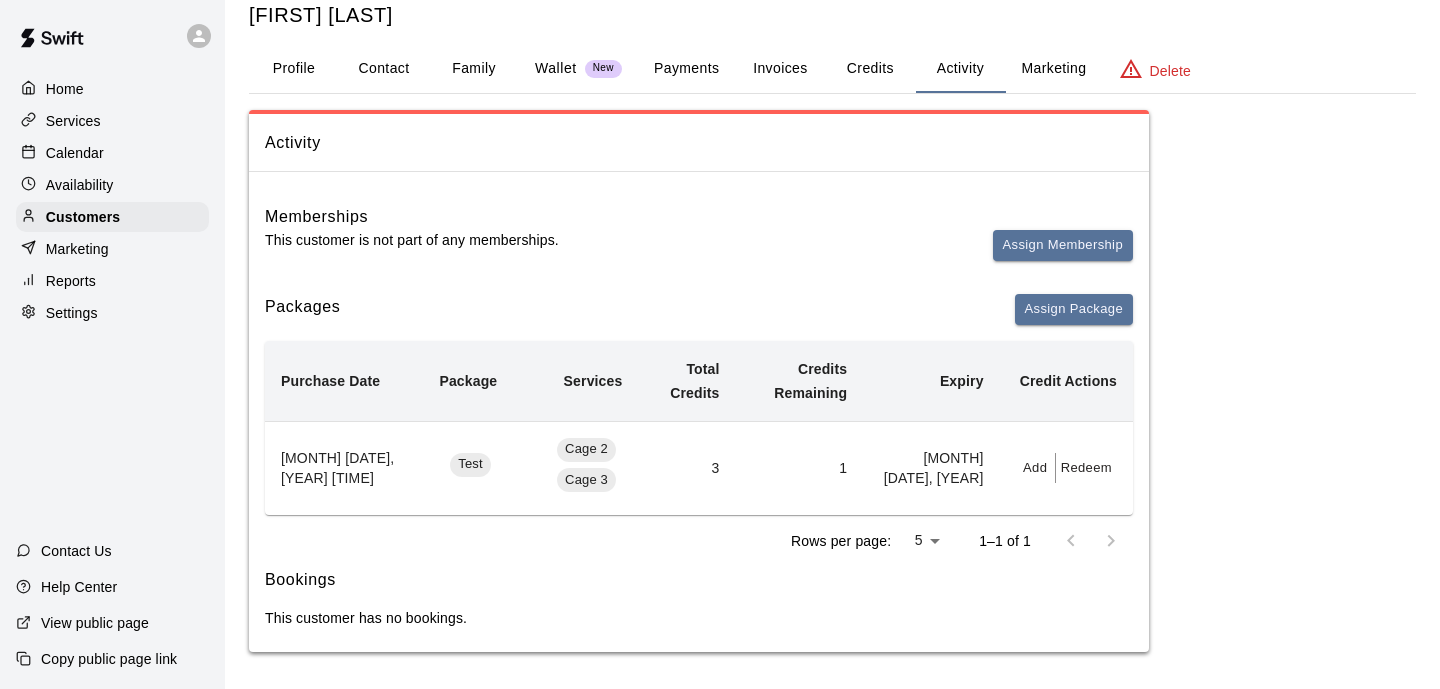 click on "Services" at bounding box center (73, 121) 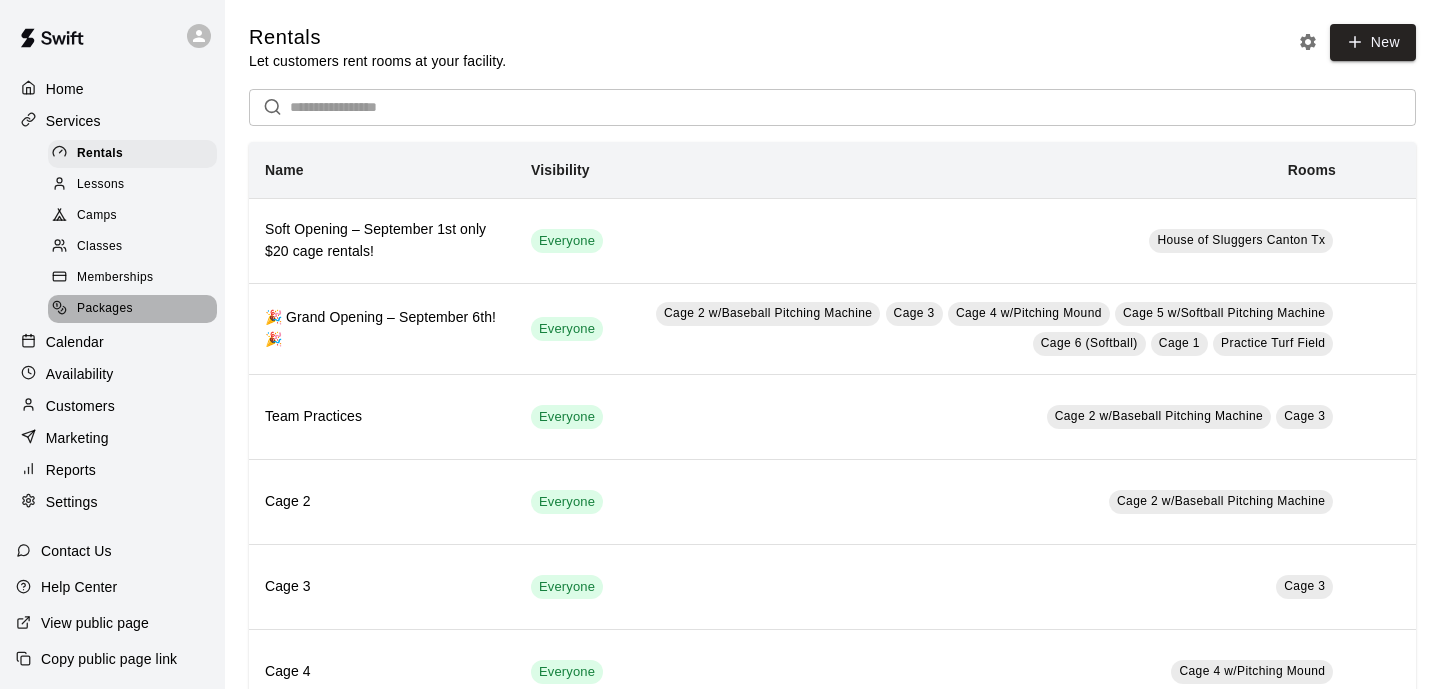 click on "Packages" at bounding box center (105, 309) 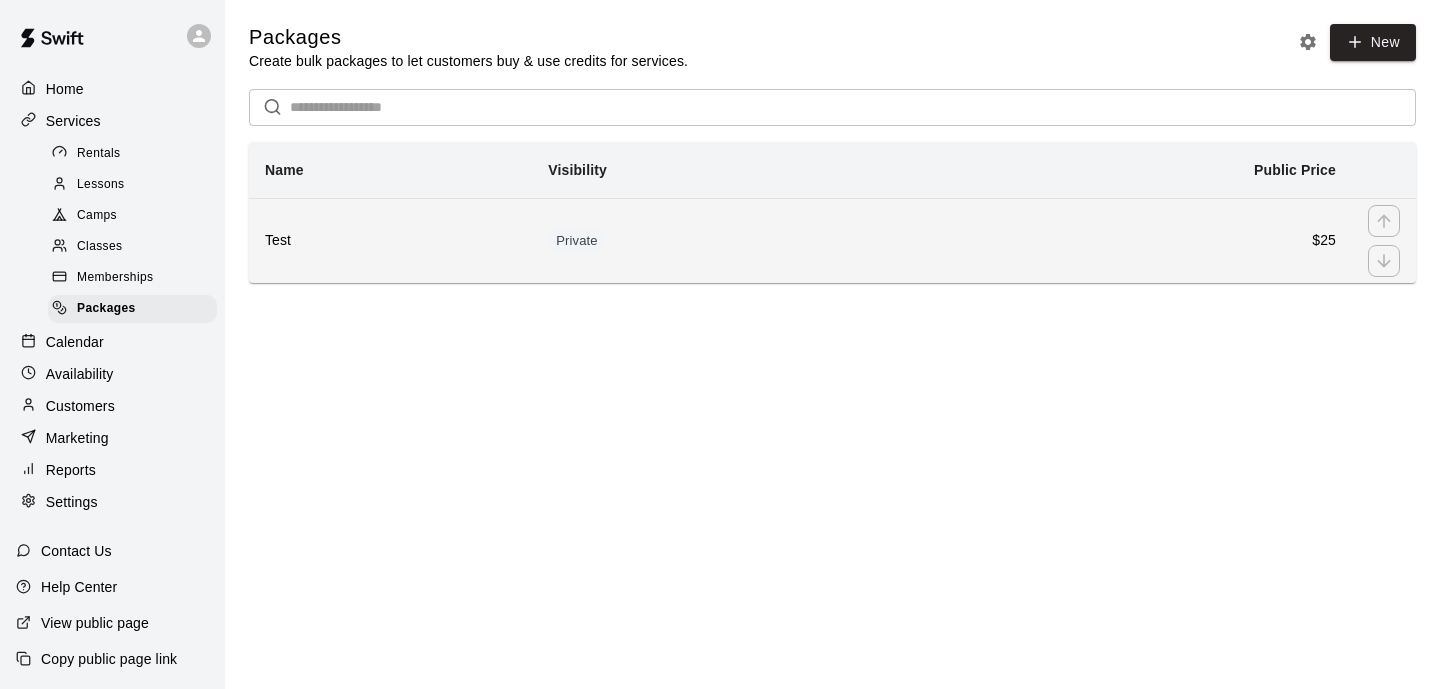 click on "$25" at bounding box center [1124, 240] 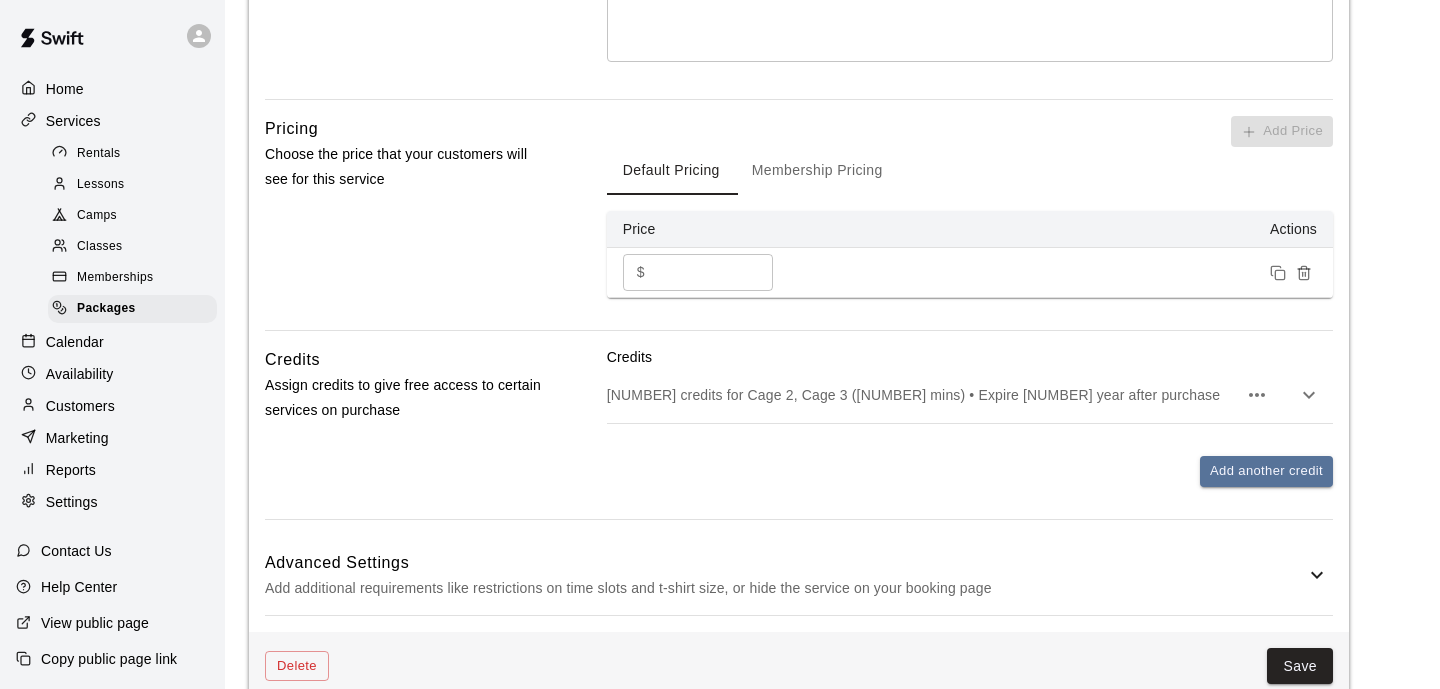 scroll, scrollTop: 660, scrollLeft: 0, axis: vertical 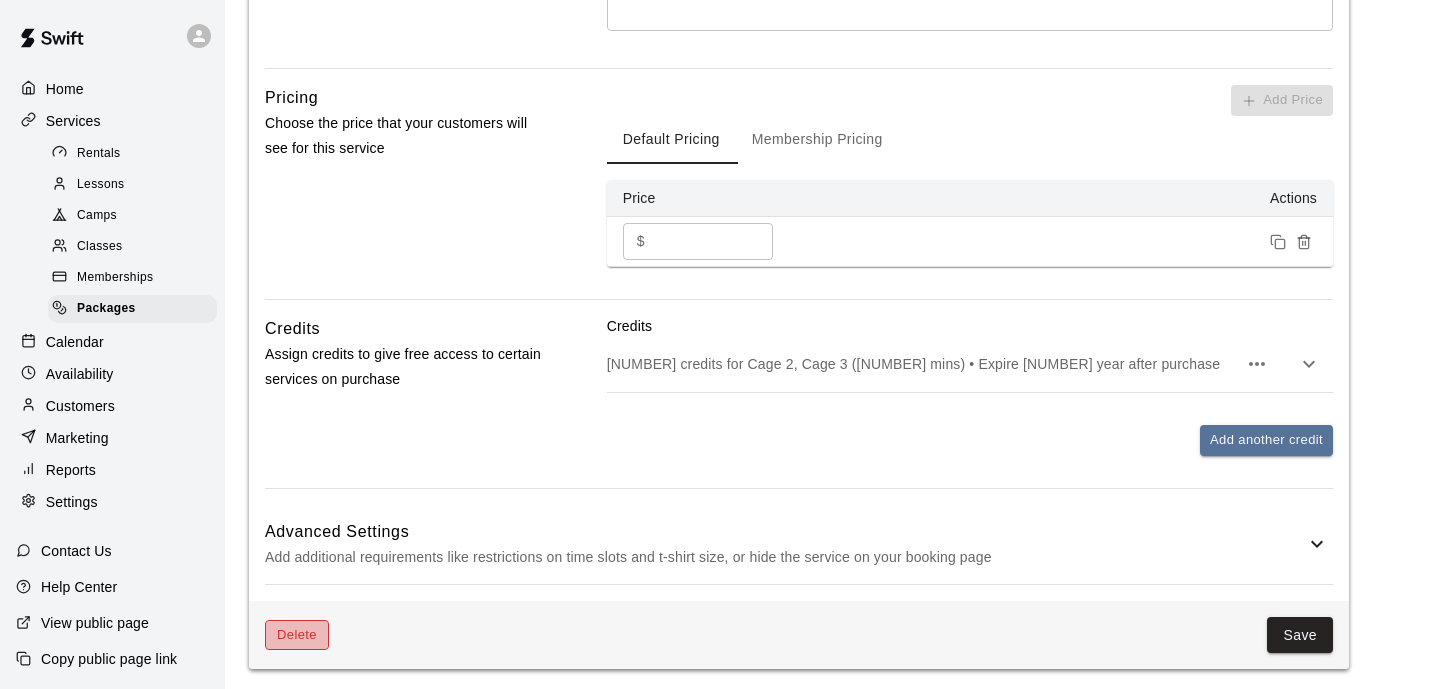 click on "Delete" at bounding box center (297, 635) 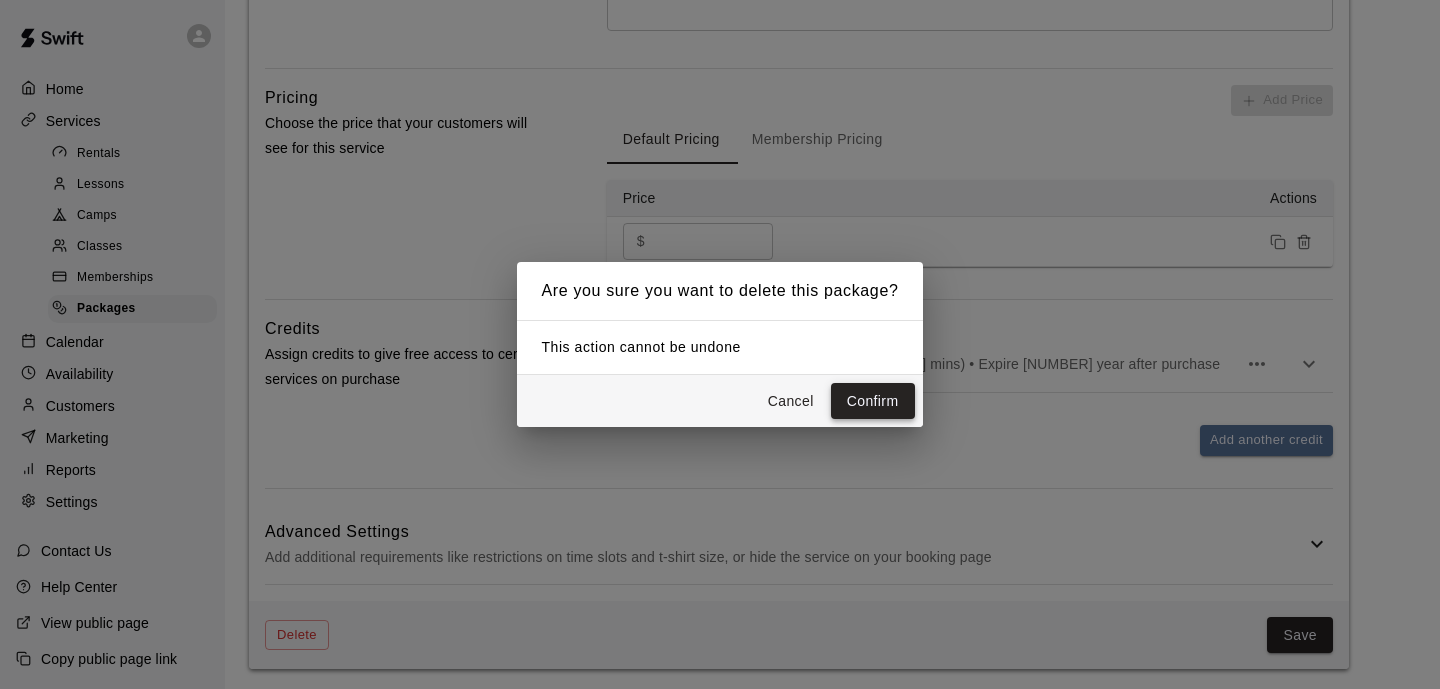 click on "Confirm" at bounding box center (873, 401) 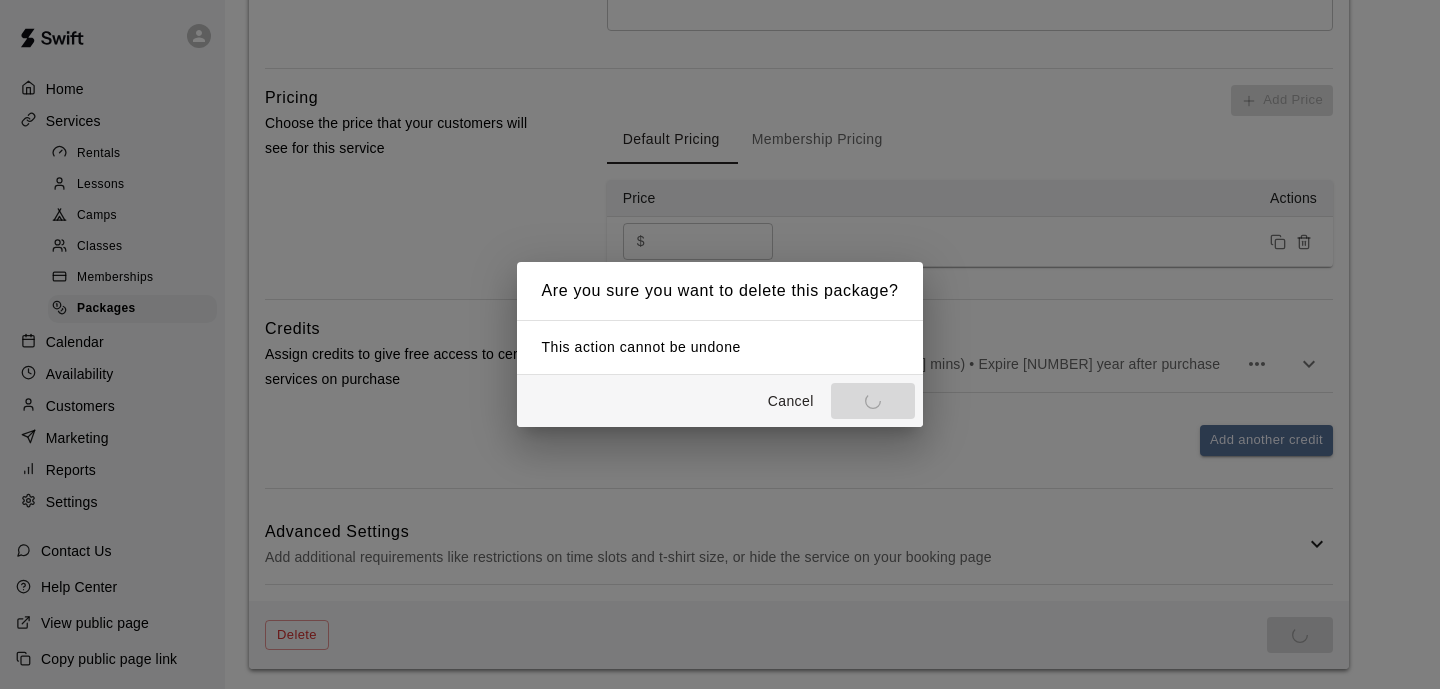 scroll, scrollTop: 0, scrollLeft: 0, axis: both 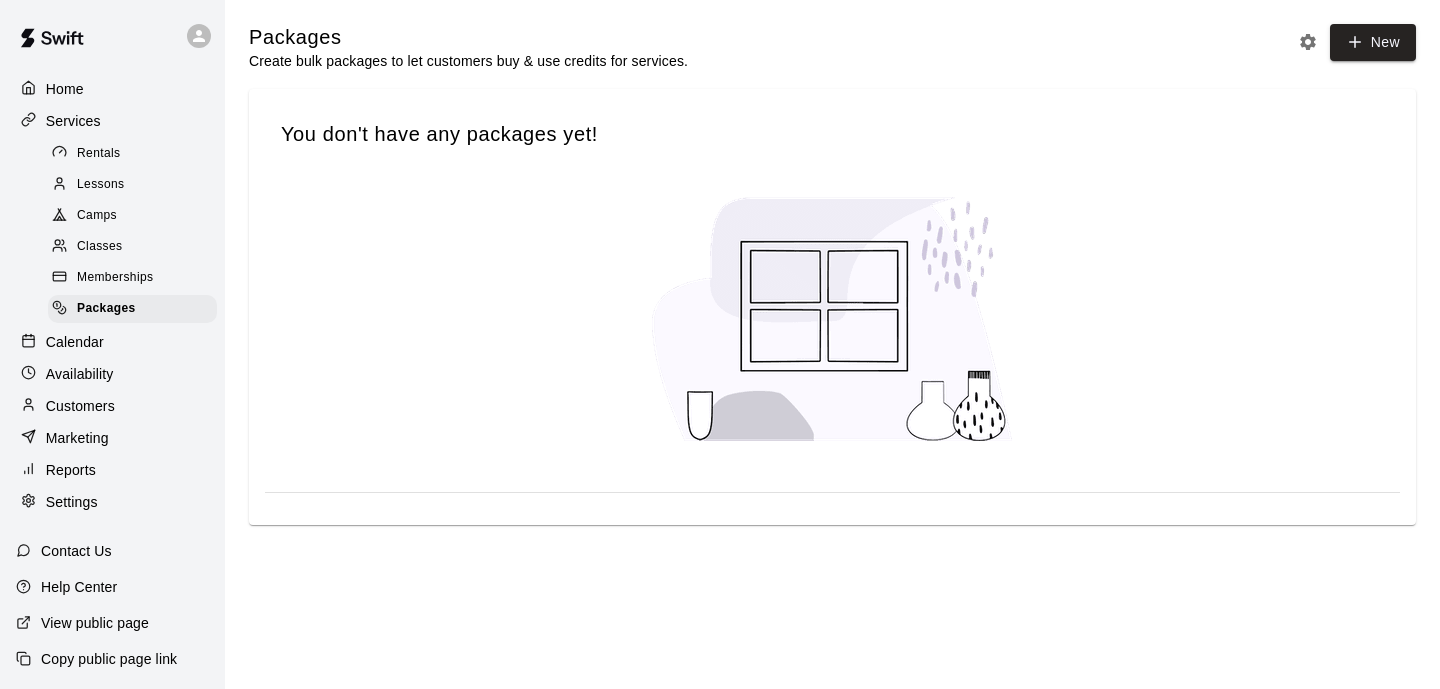 click on "Rentals" at bounding box center (99, 154) 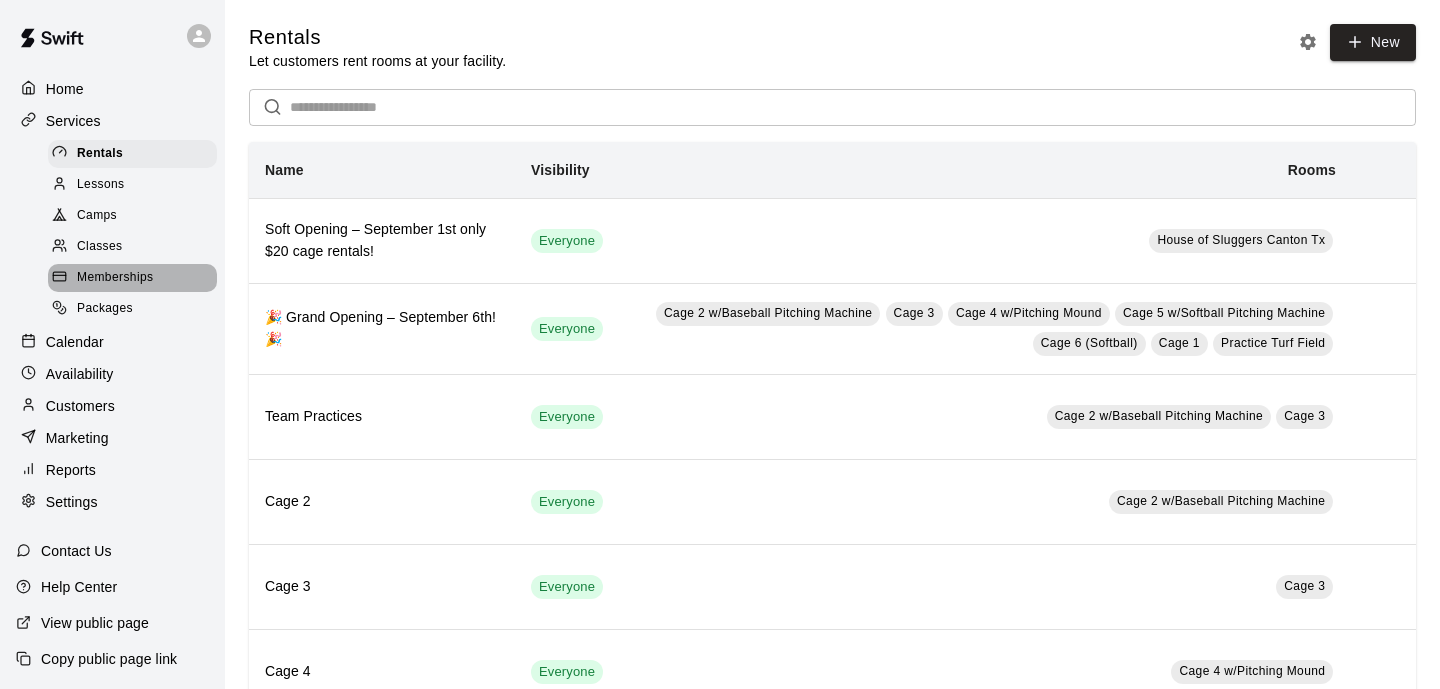 click on "Memberships" at bounding box center [115, 278] 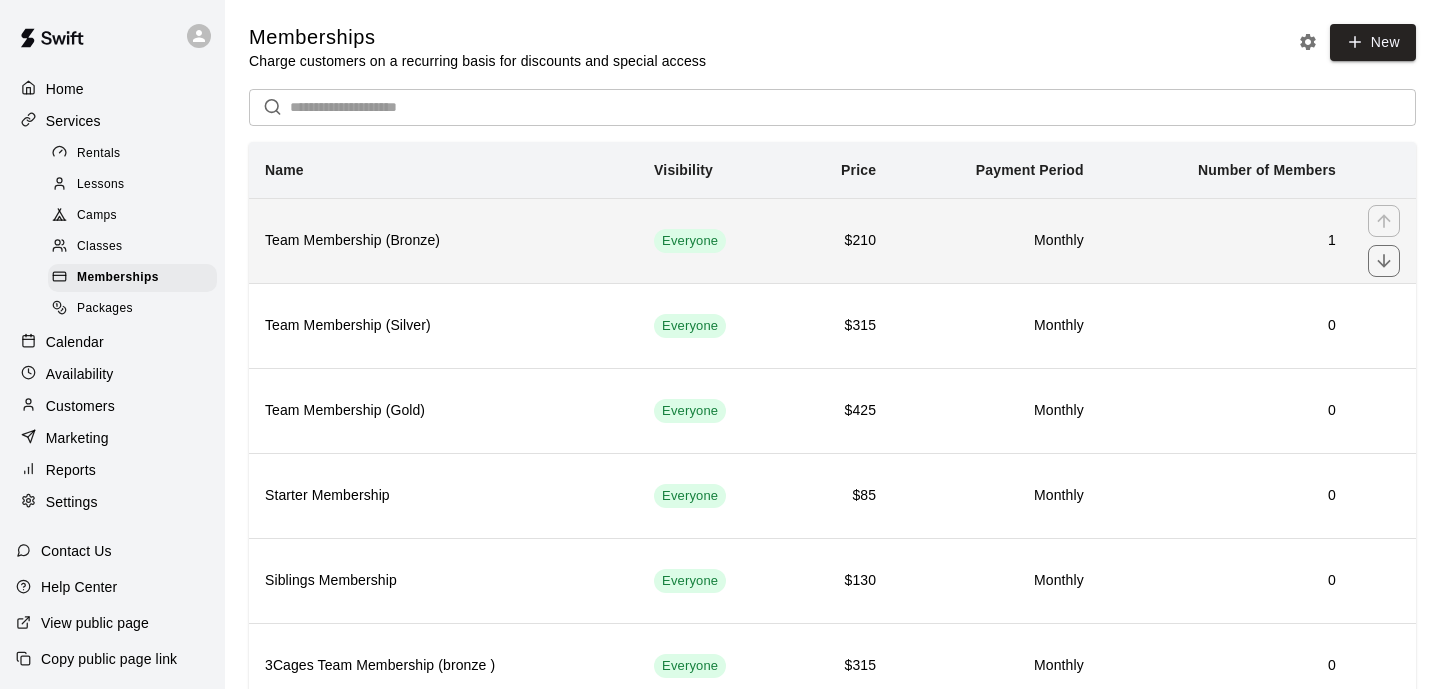 click on "Team Membership (Bronze)" at bounding box center [443, 241] 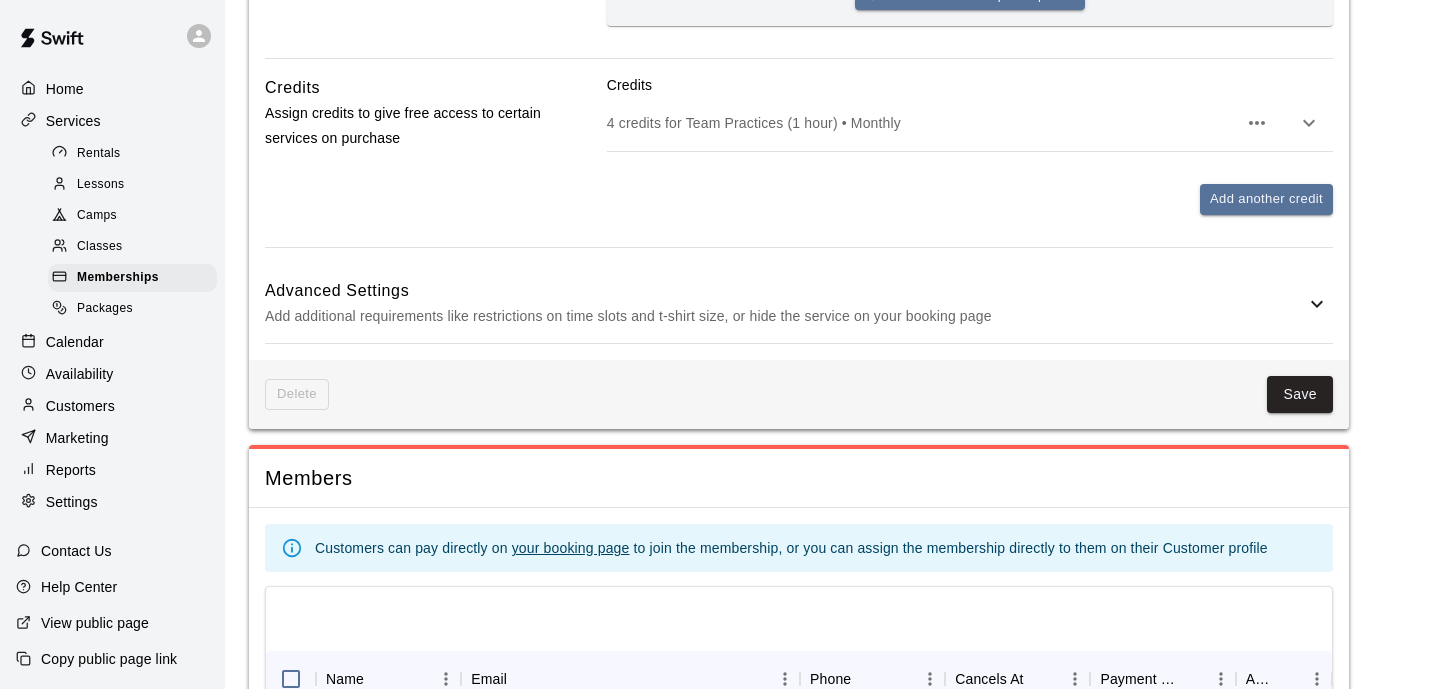 scroll, scrollTop: 1122, scrollLeft: 0, axis: vertical 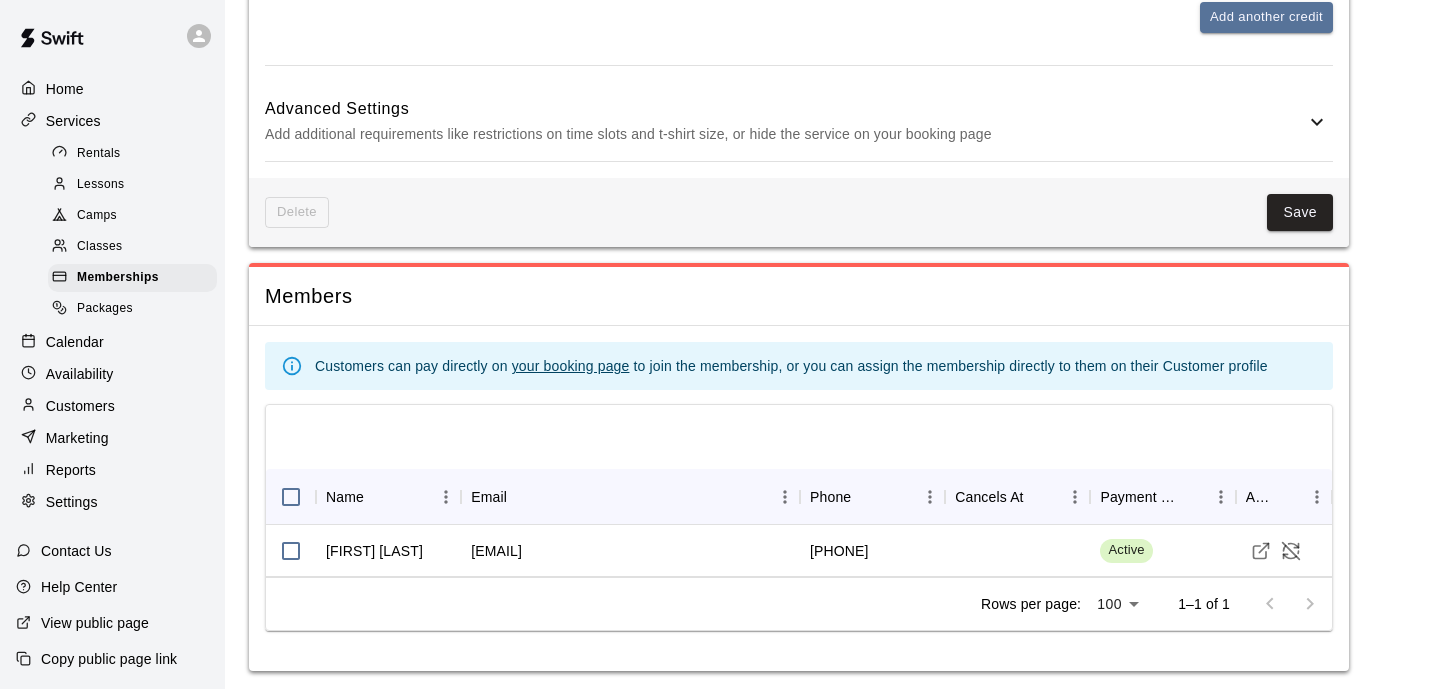 click on "Advanced Settings" at bounding box center (785, 109) 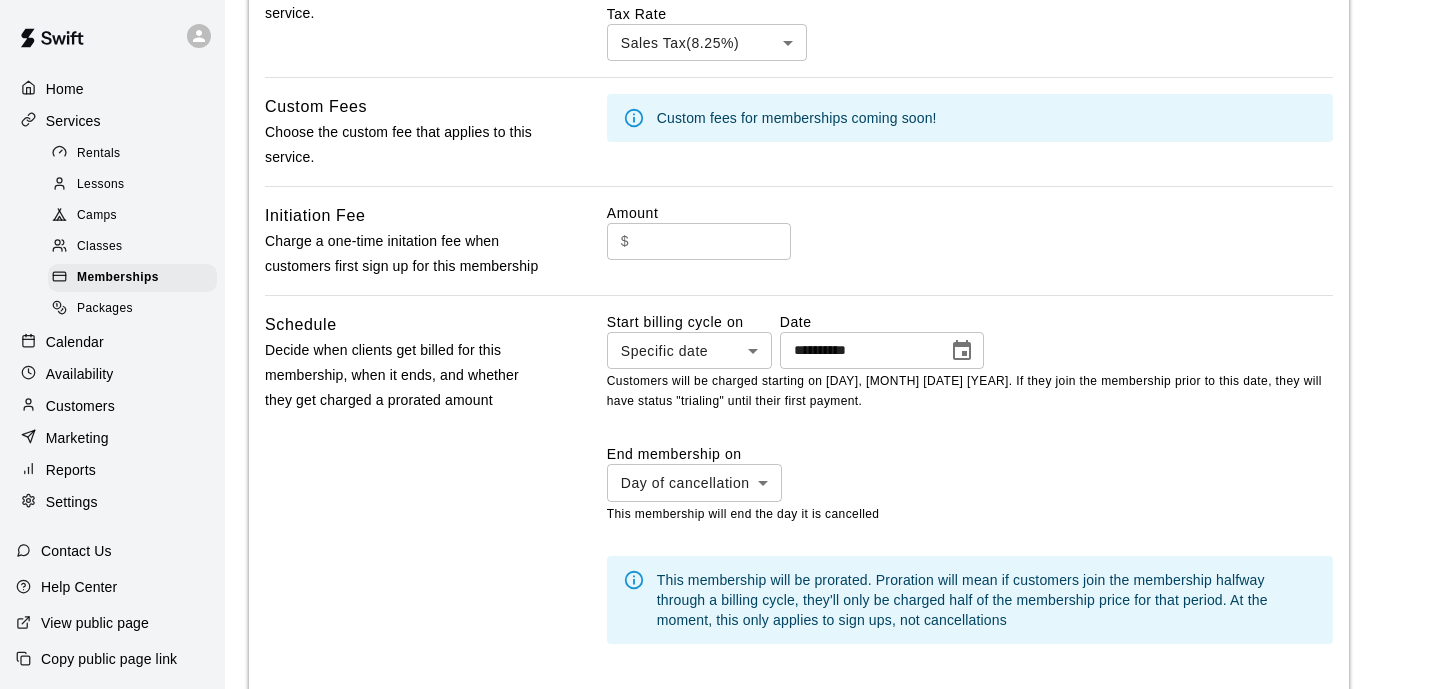 scroll, scrollTop: 1626, scrollLeft: 0, axis: vertical 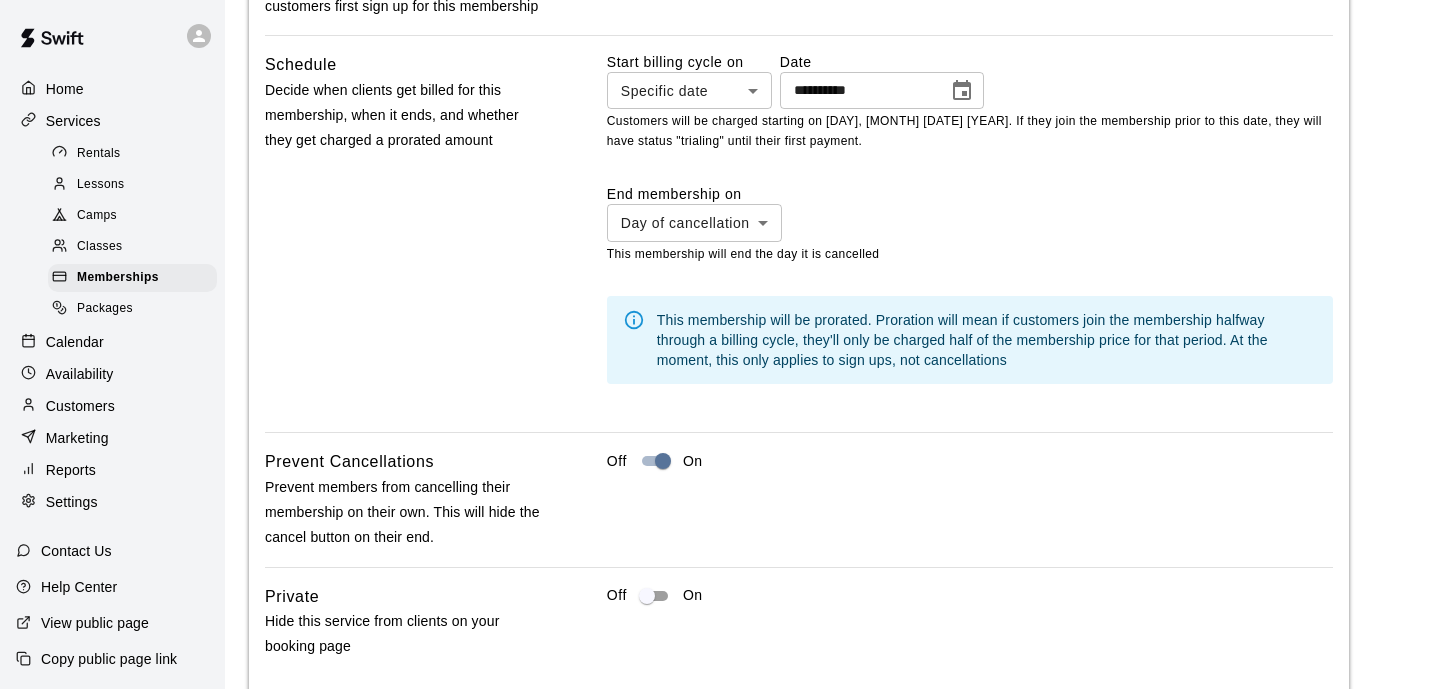 click on "**********" at bounding box center [720, -201] 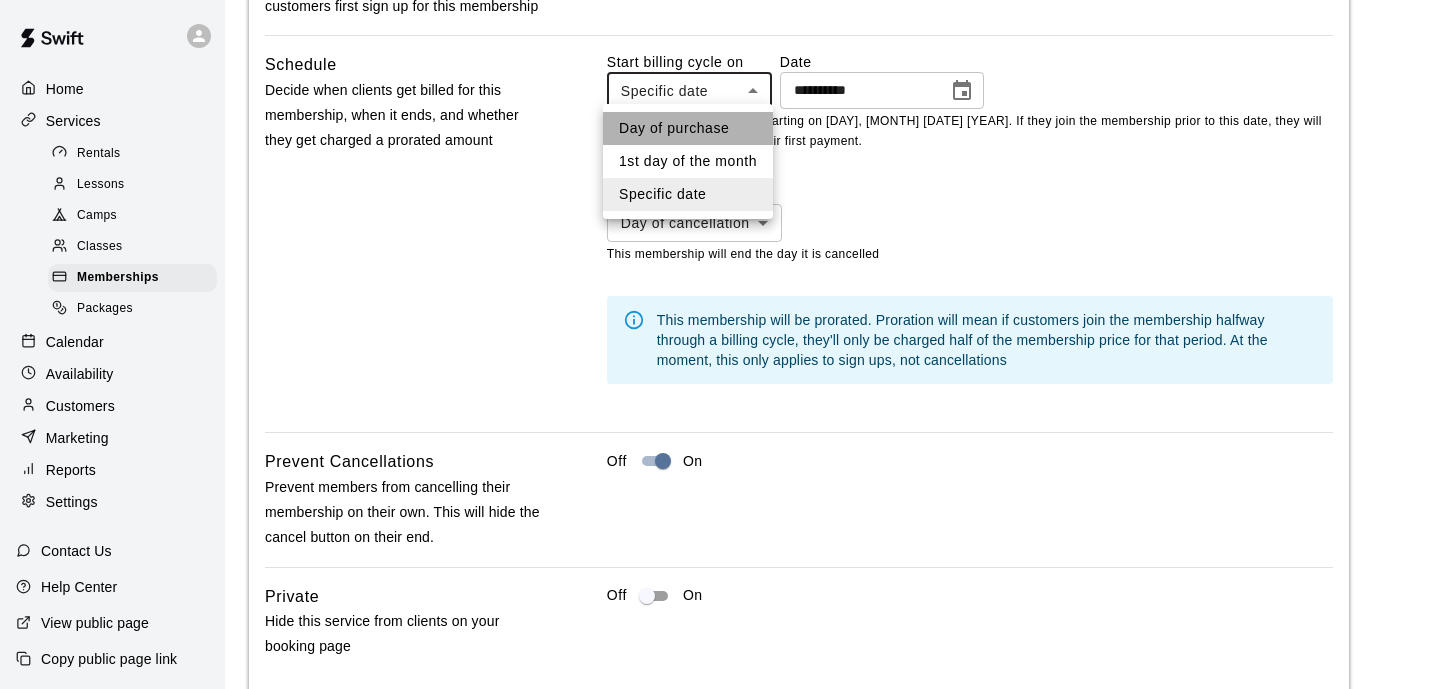 click on "Day of purchase" at bounding box center (688, 128) 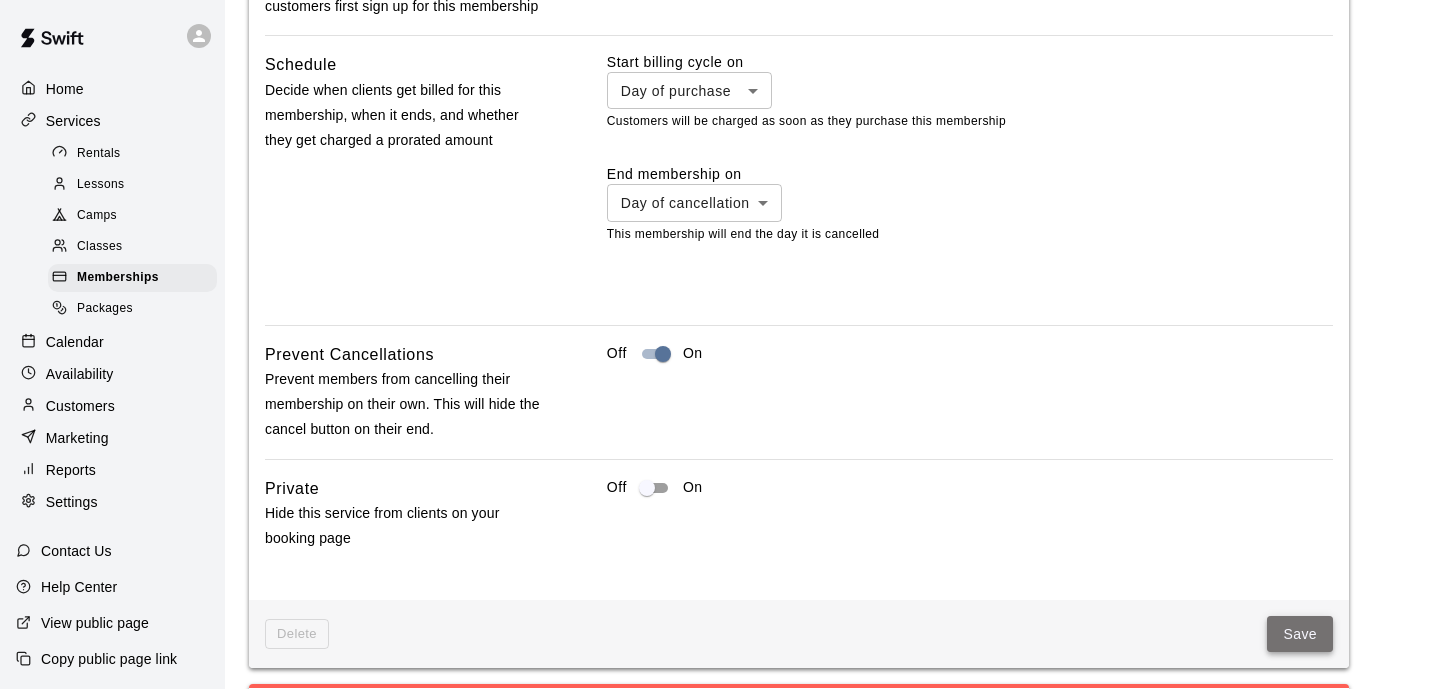 click on "Save" at bounding box center [1300, 634] 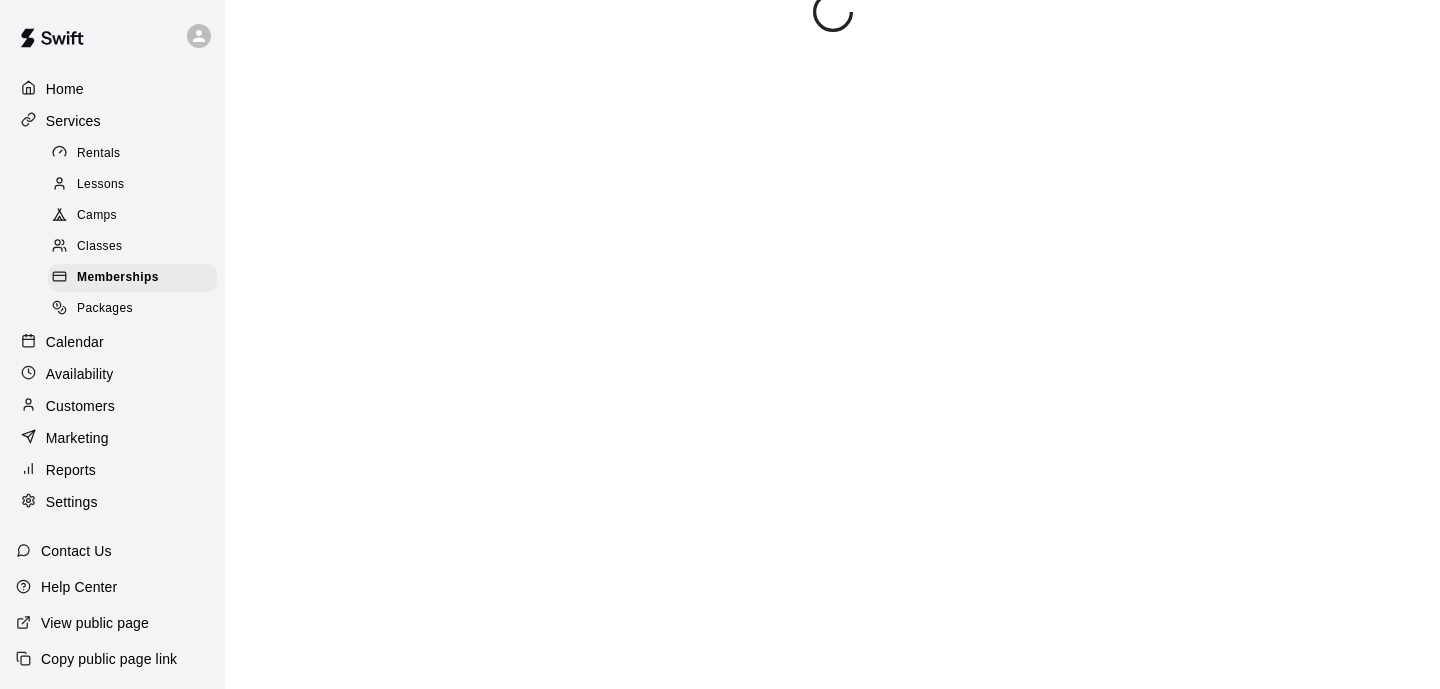 scroll, scrollTop: 0, scrollLeft: 0, axis: both 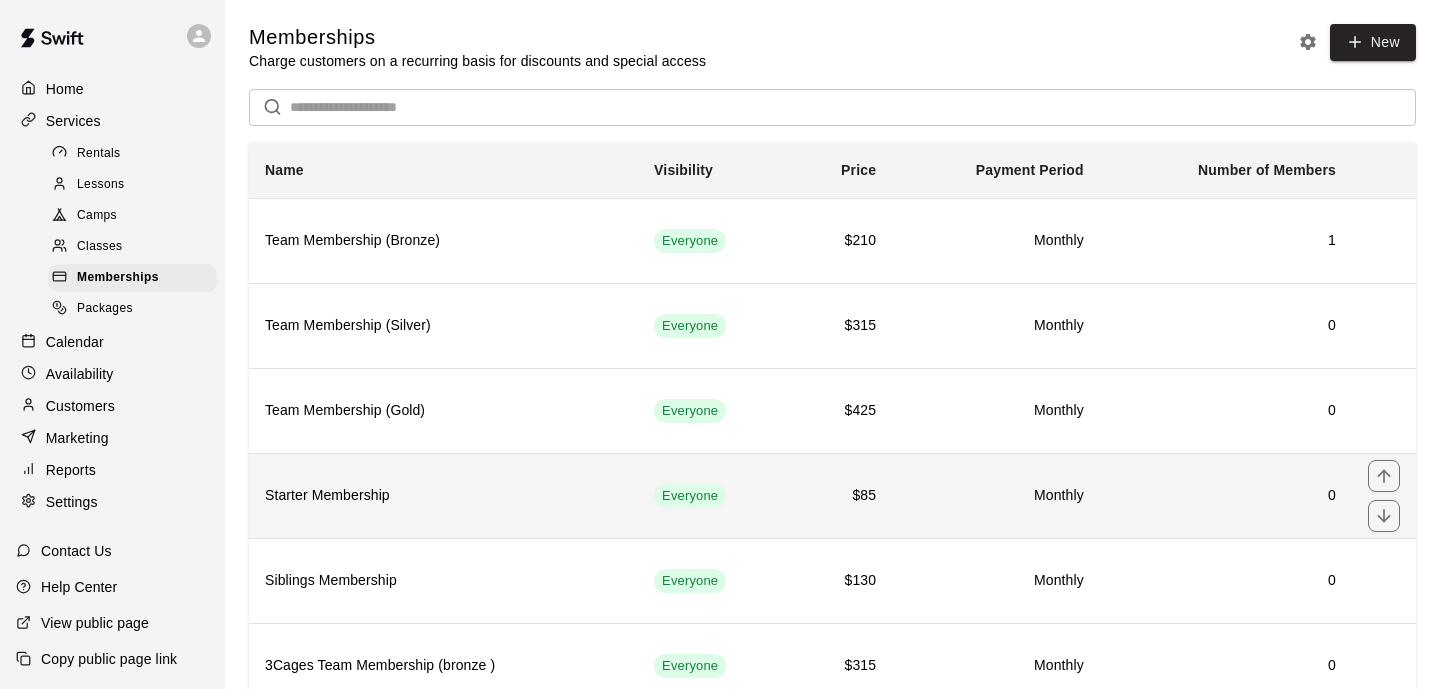 click on "Starter Membership" at bounding box center [443, 495] 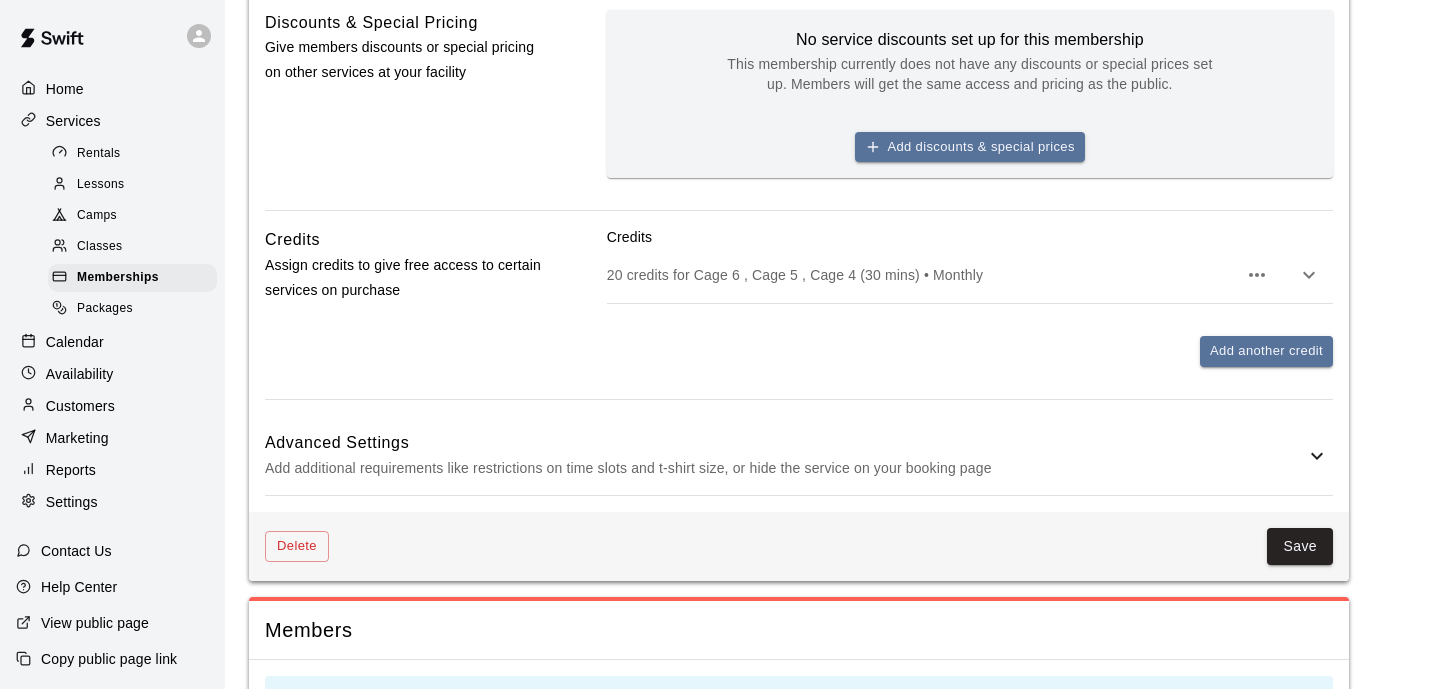 scroll, scrollTop: 900, scrollLeft: 0, axis: vertical 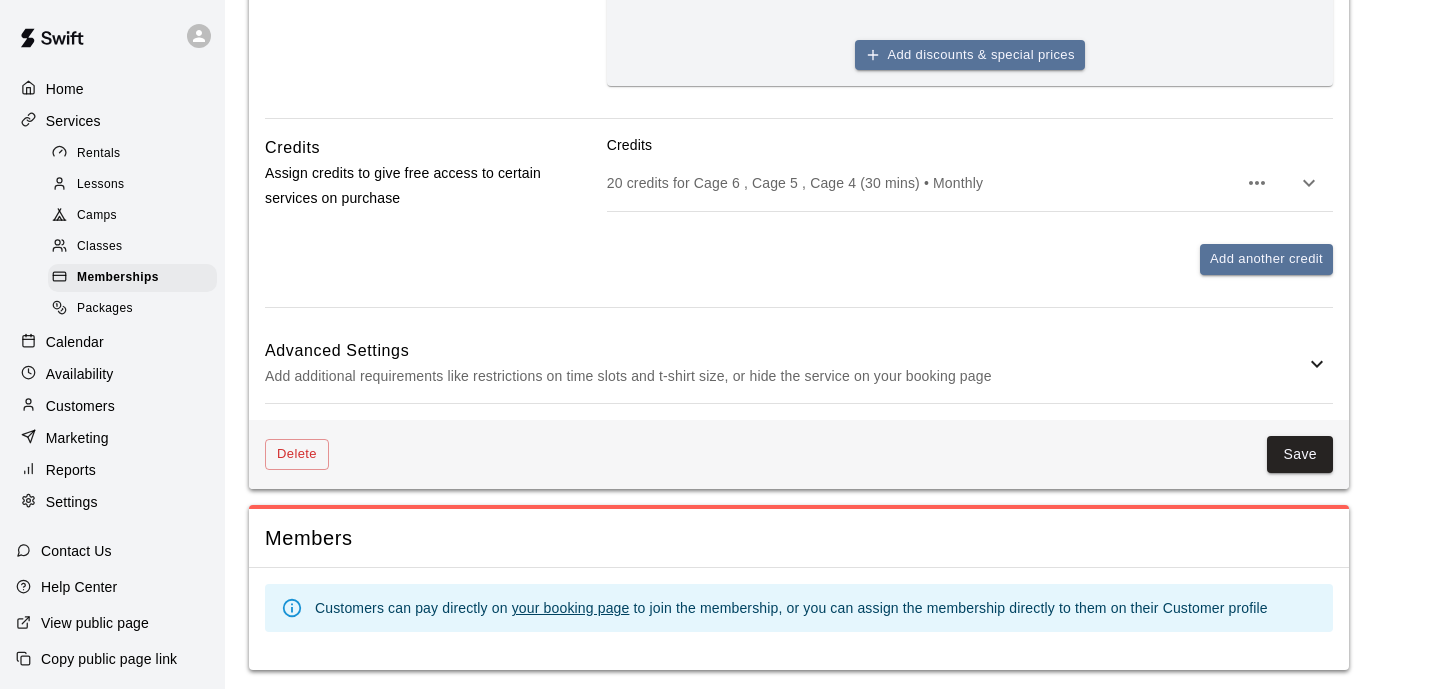 click on "Advanced Settings" at bounding box center [785, 351] 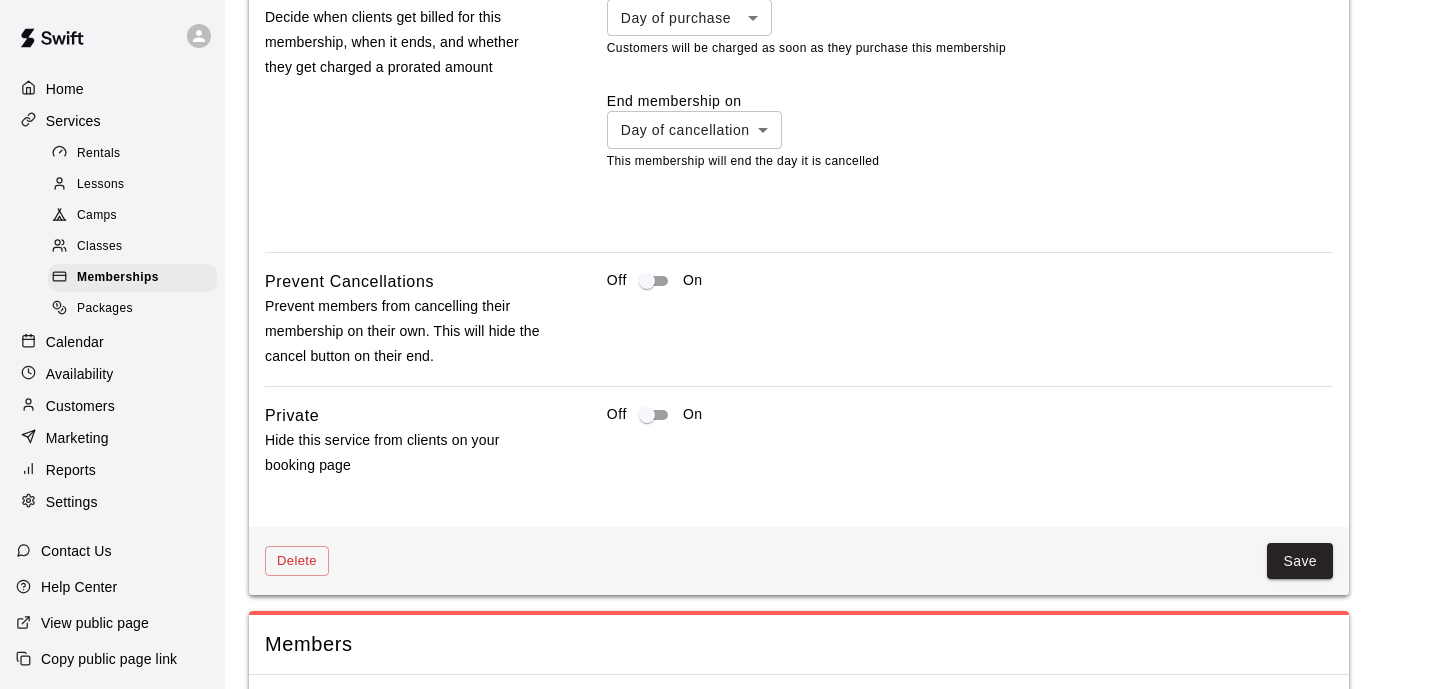 scroll, scrollTop: 1825, scrollLeft: 0, axis: vertical 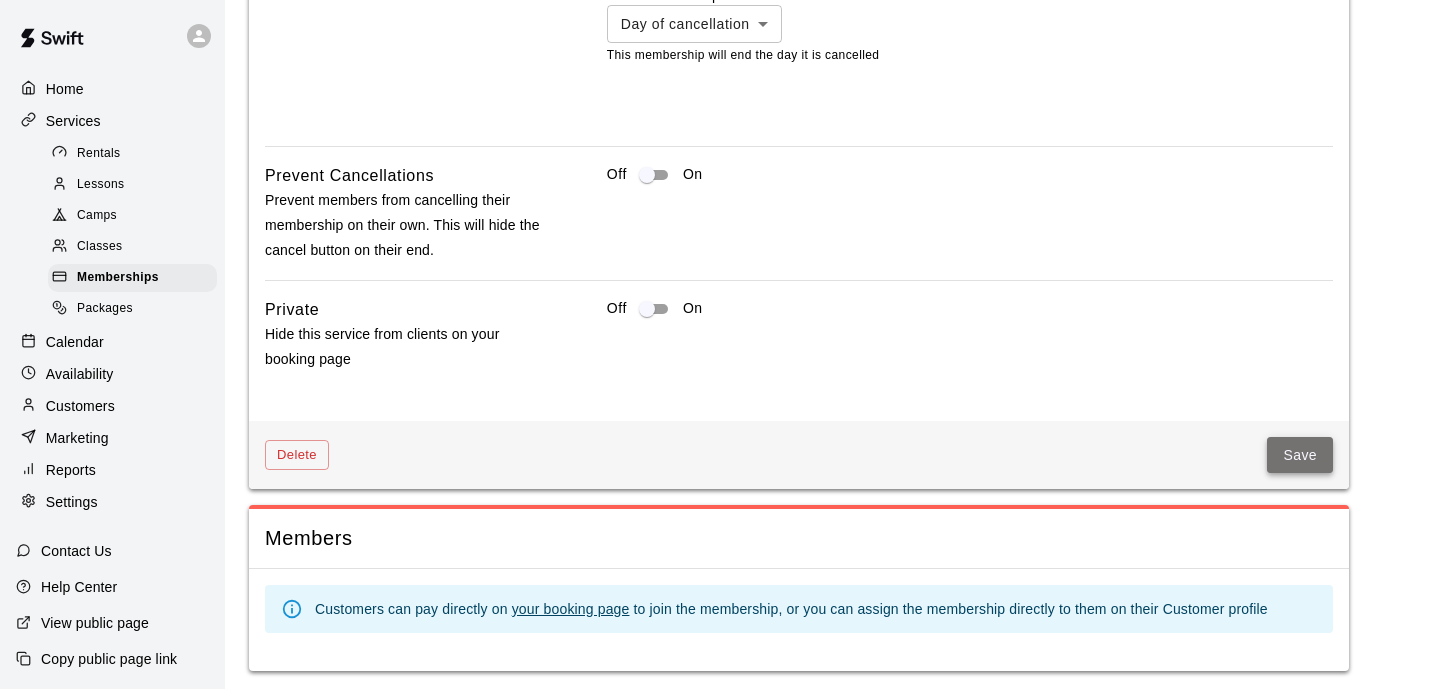 click on "Save" at bounding box center (1300, 455) 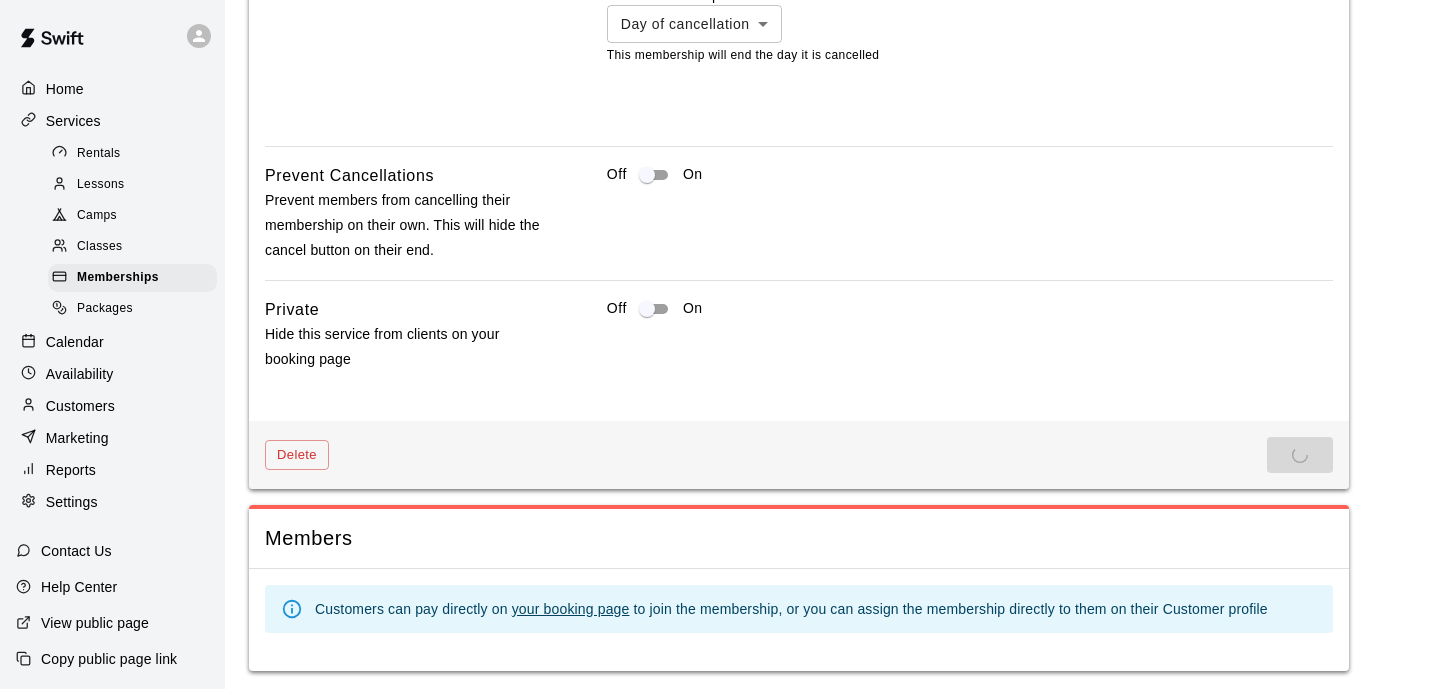 scroll, scrollTop: 0, scrollLeft: 0, axis: both 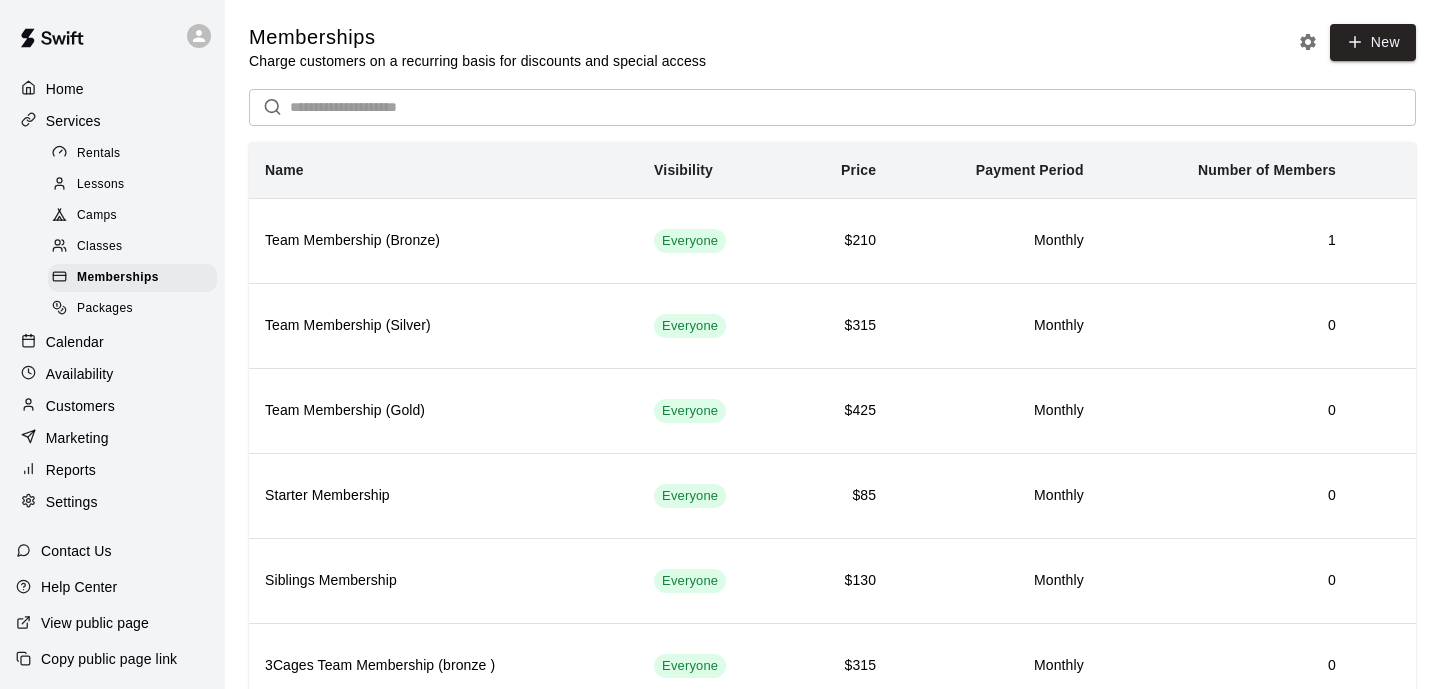 click on "Lessons" at bounding box center (101, 185) 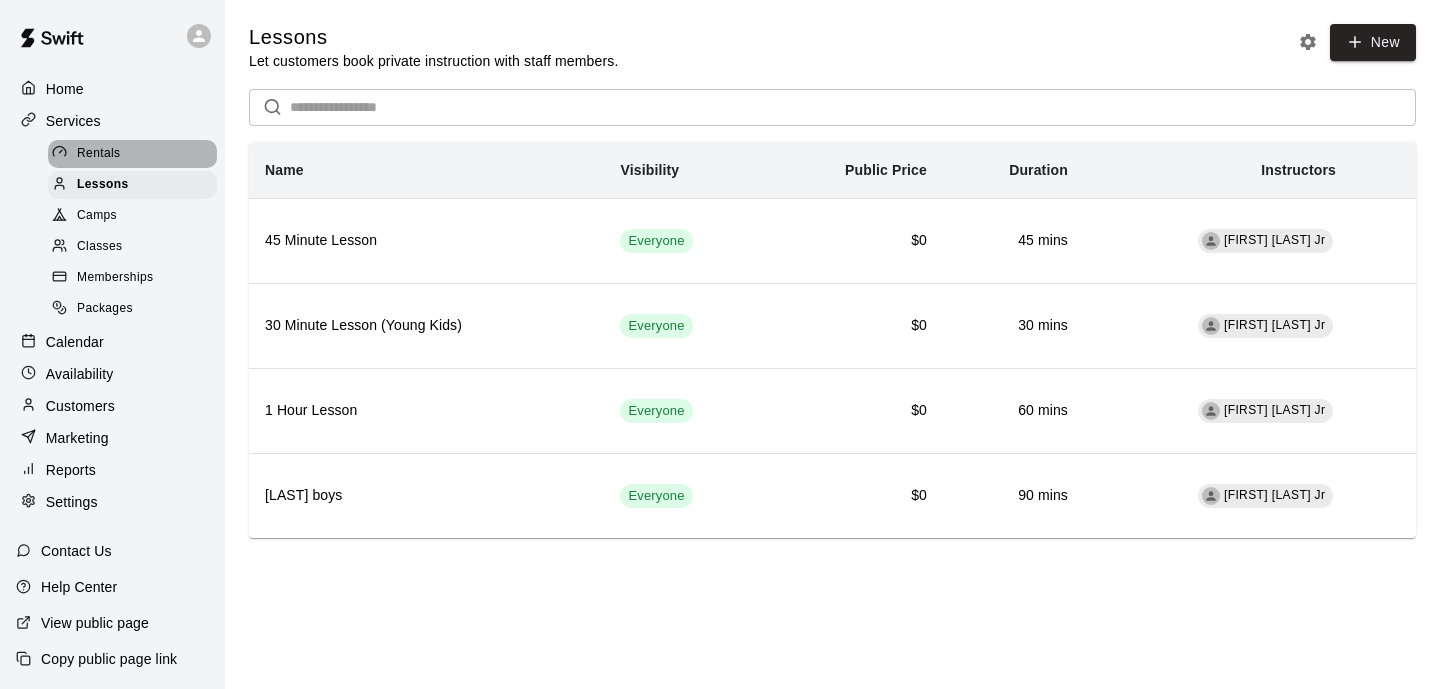 click on "Rentals" at bounding box center [99, 154] 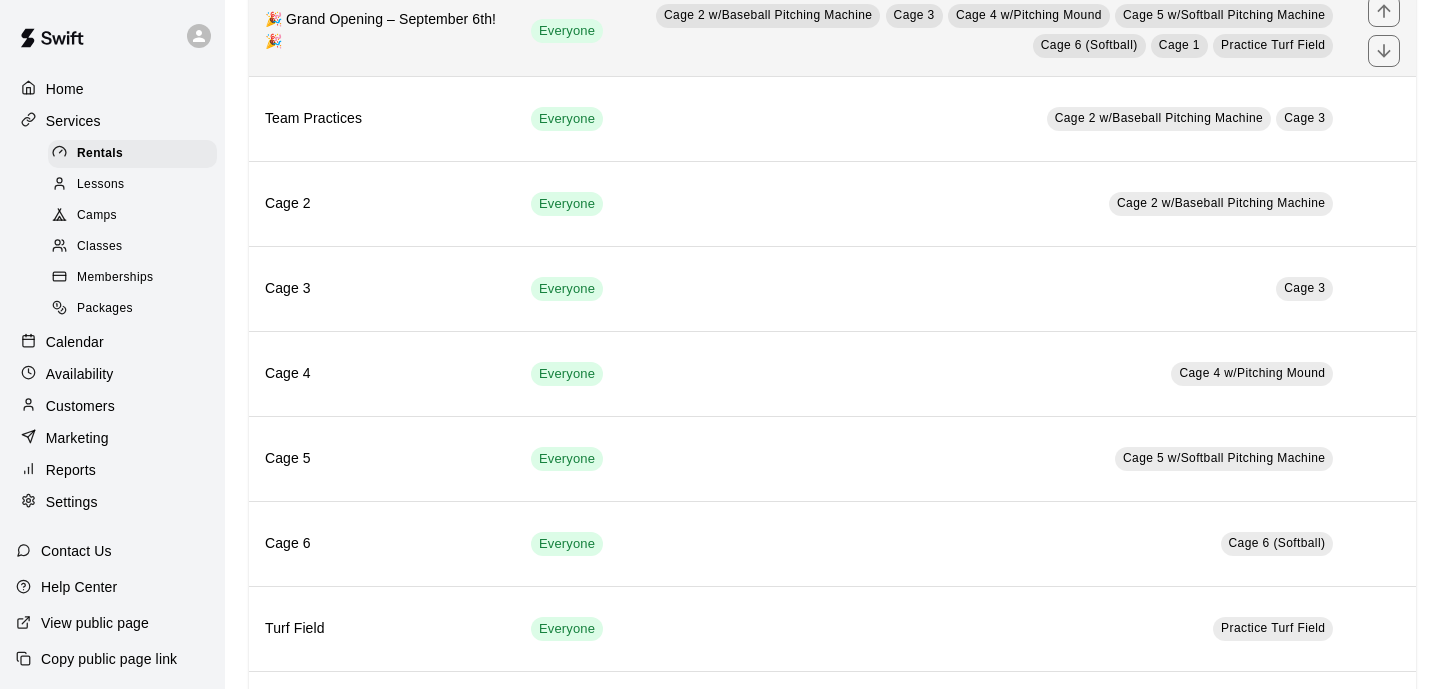 scroll, scrollTop: 394, scrollLeft: 0, axis: vertical 